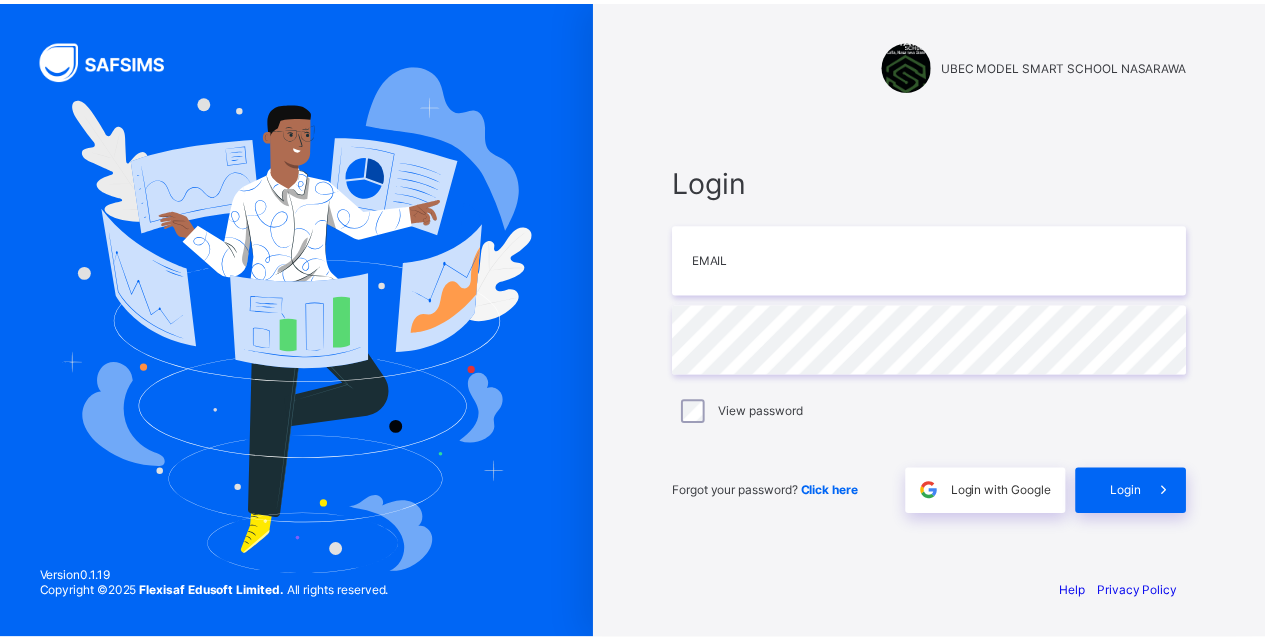 scroll, scrollTop: 0, scrollLeft: 0, axis: both 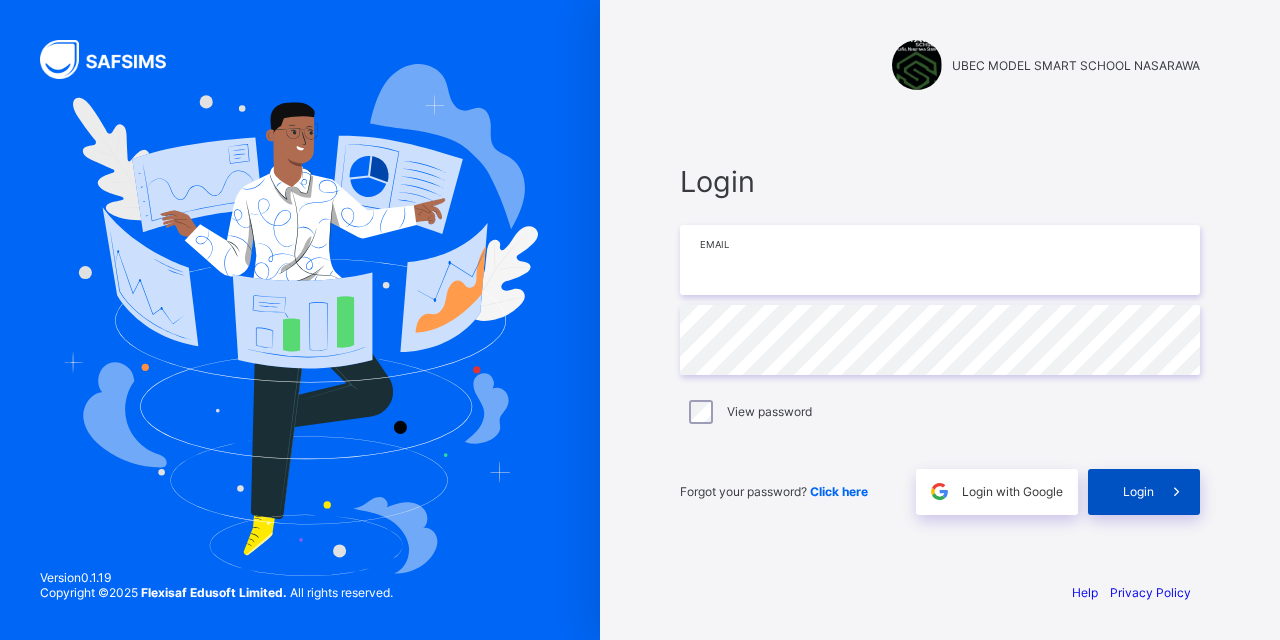 type on "**********" 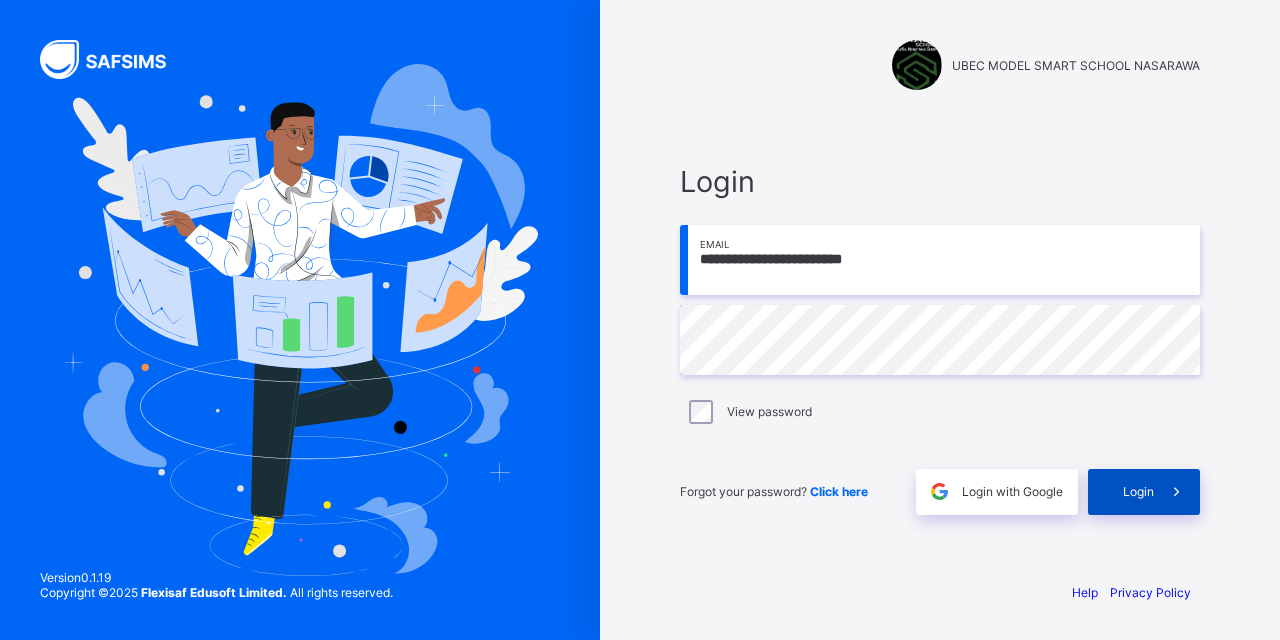 click at bounding box center [1177, 492] 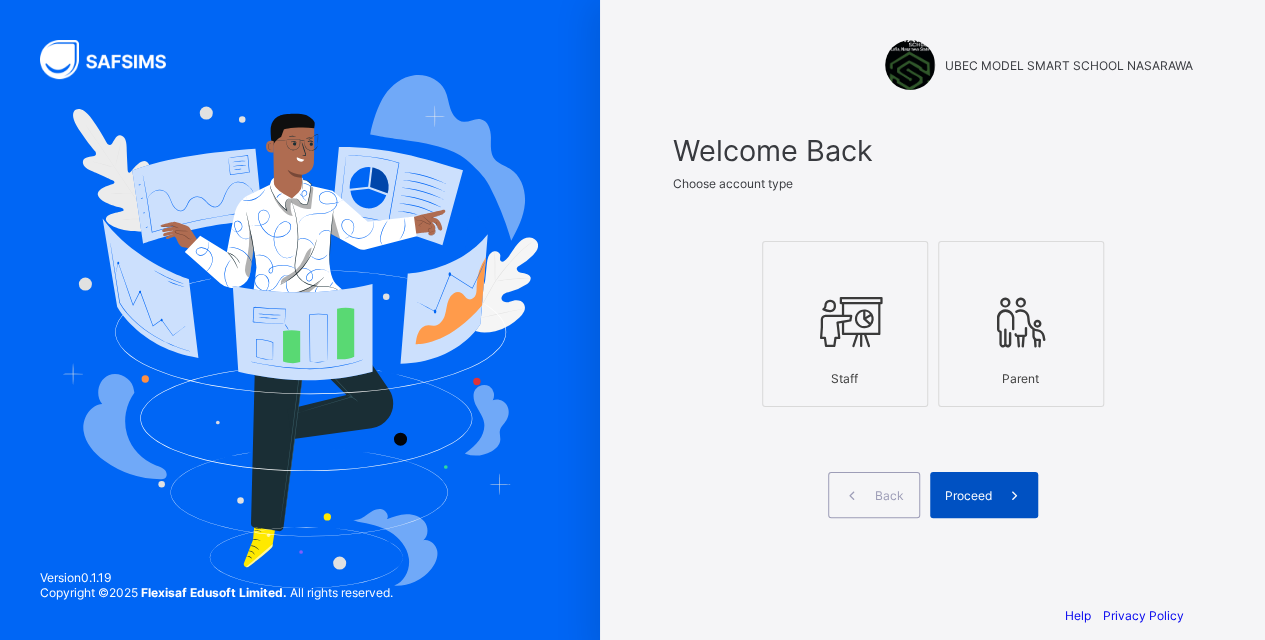 click on "Proceed" at bounding box center [968, 495] 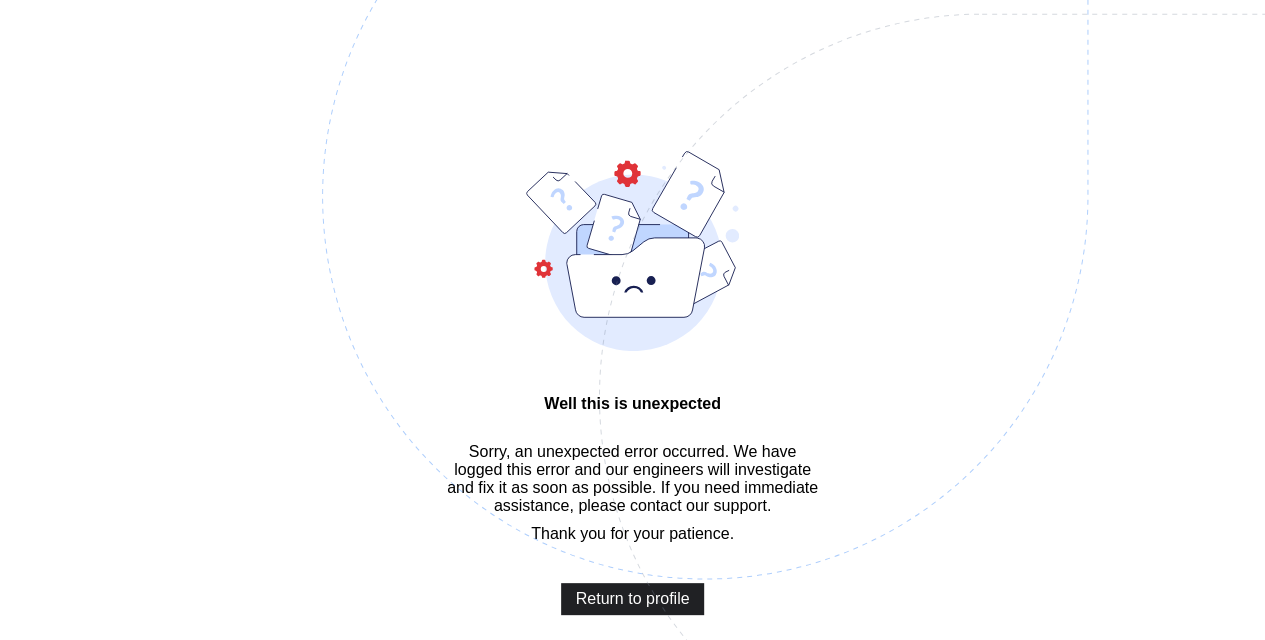 click on "Return to profile" at bounding box center (633, 599) 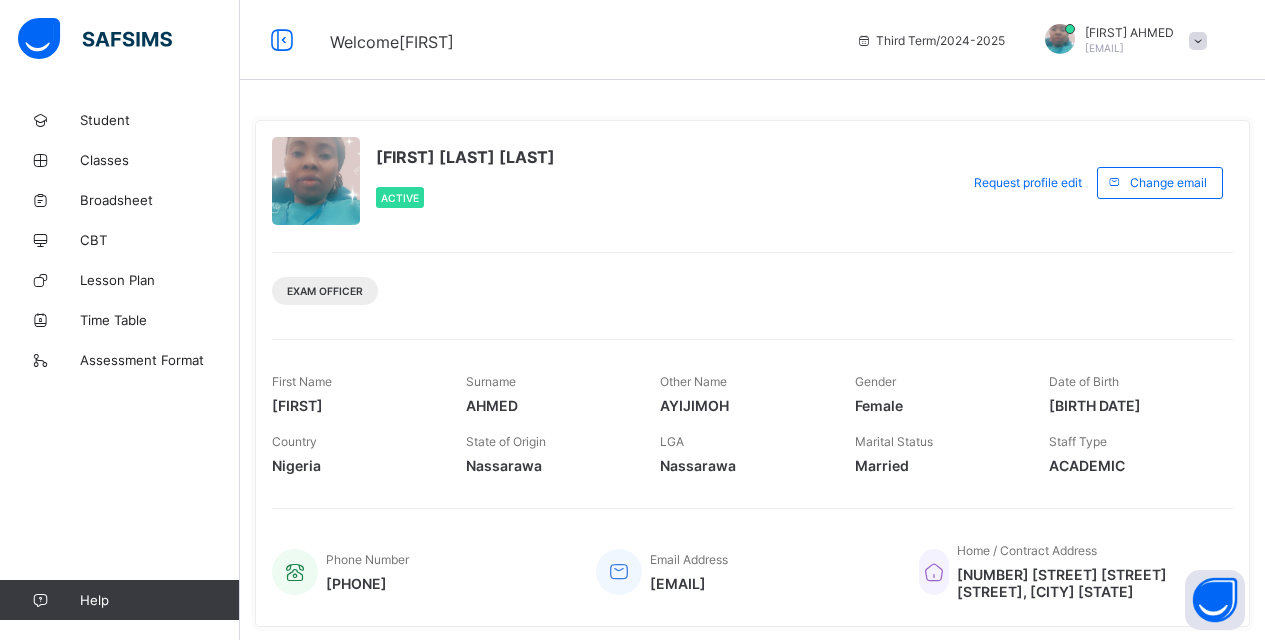 scroll, scrollTop: 0, scrollLeft: 0, axis: both 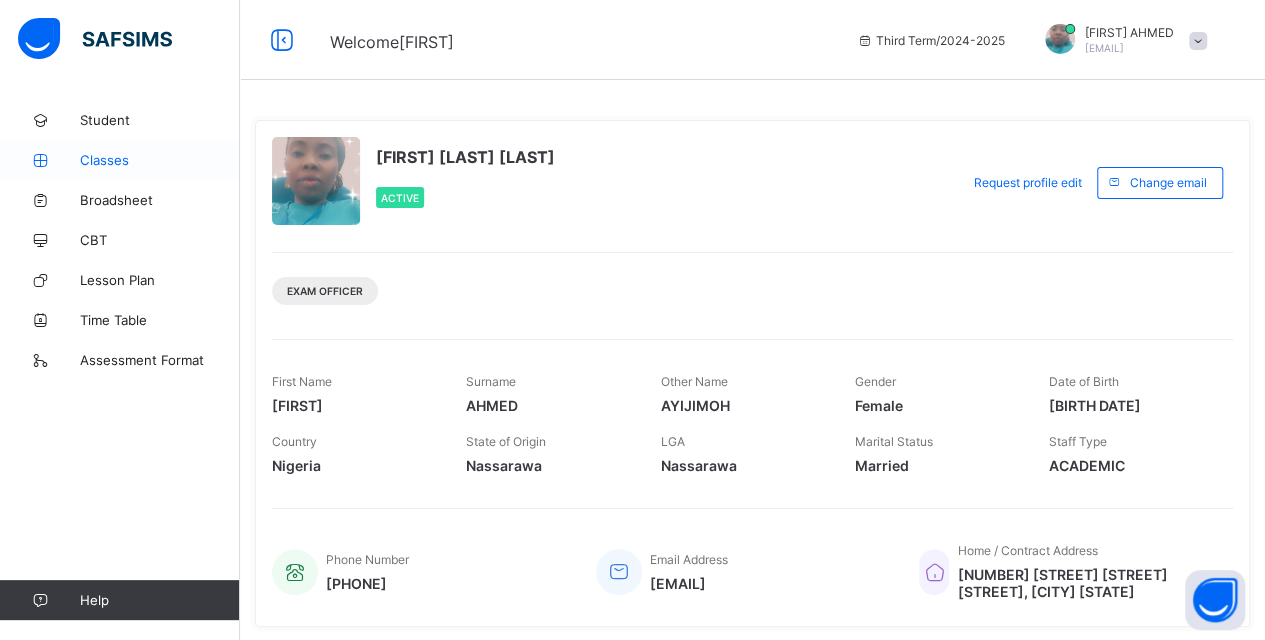 click on "Classes" at bounding box center (160, 160) 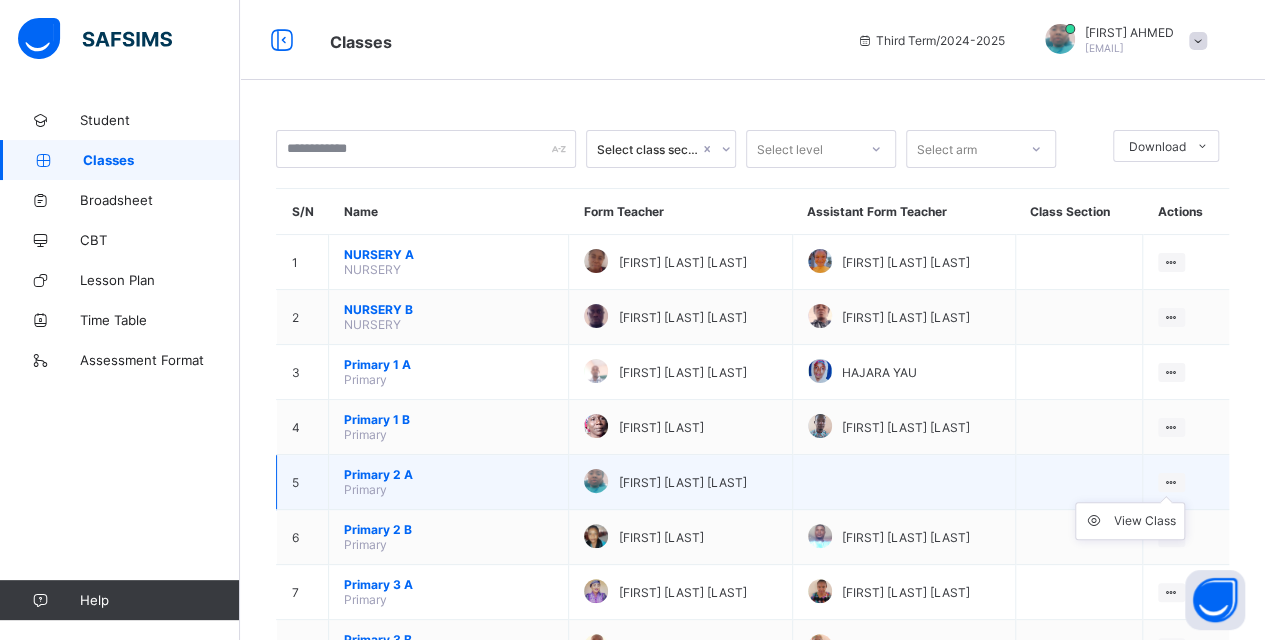 click on "View Class" at bounding box center [1130, 521] 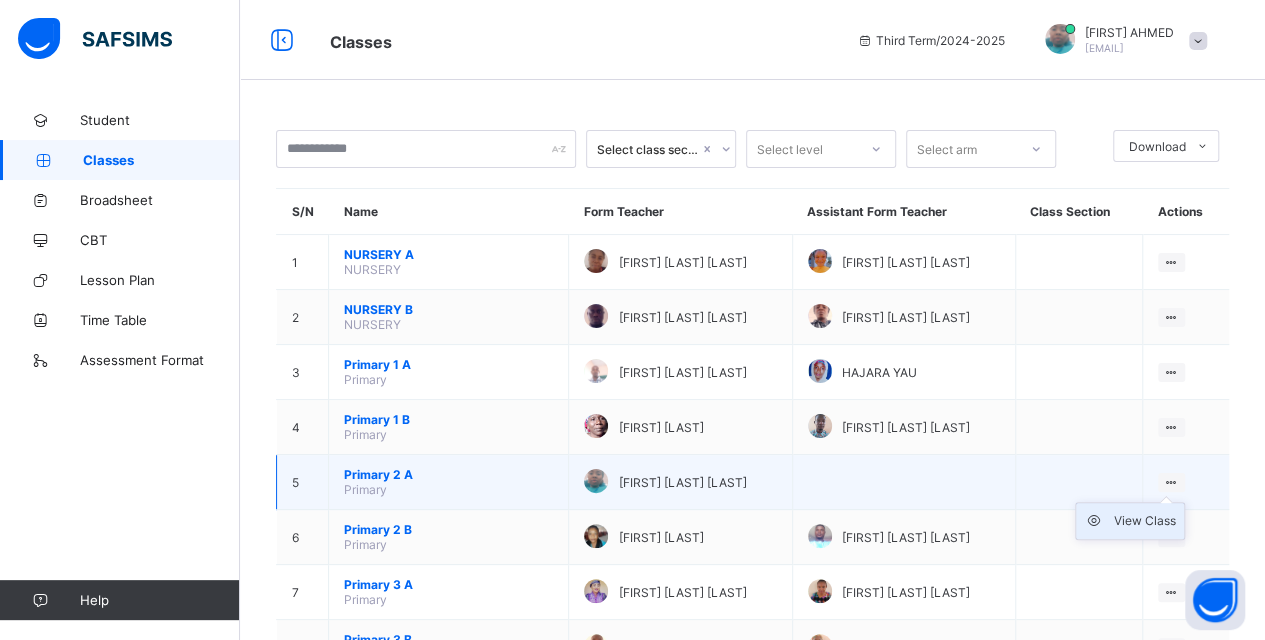 click on "View Class" at bounding box center (1145, 521) 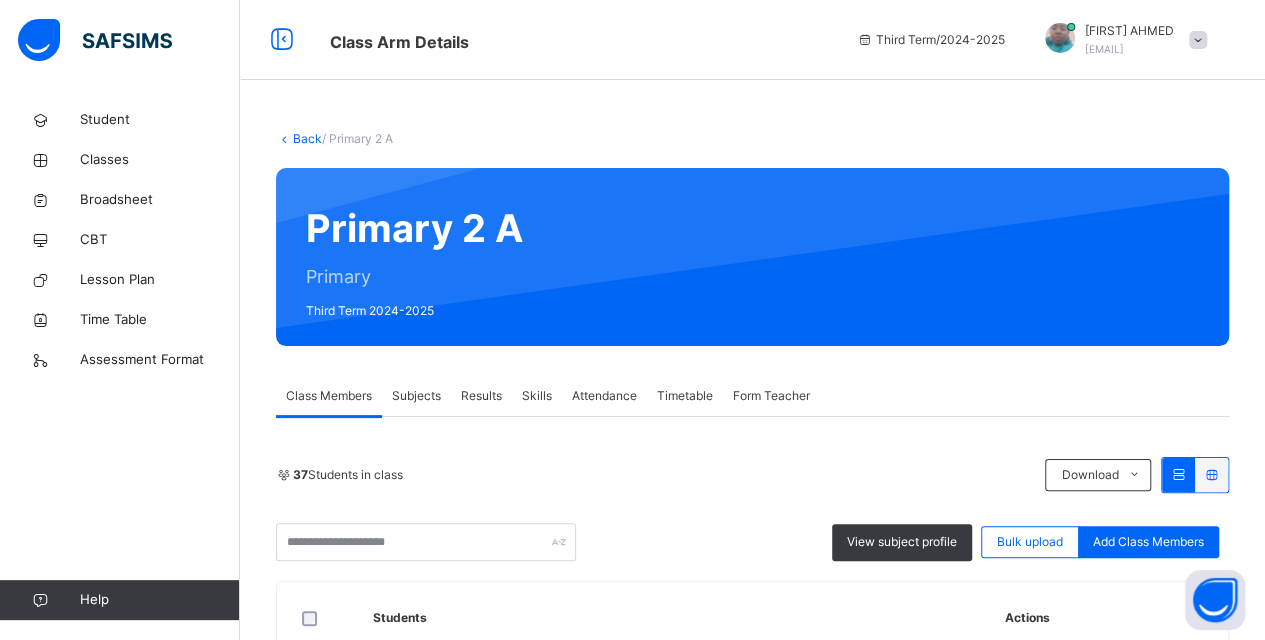 click on "Results" at bounding box center [481, 396] 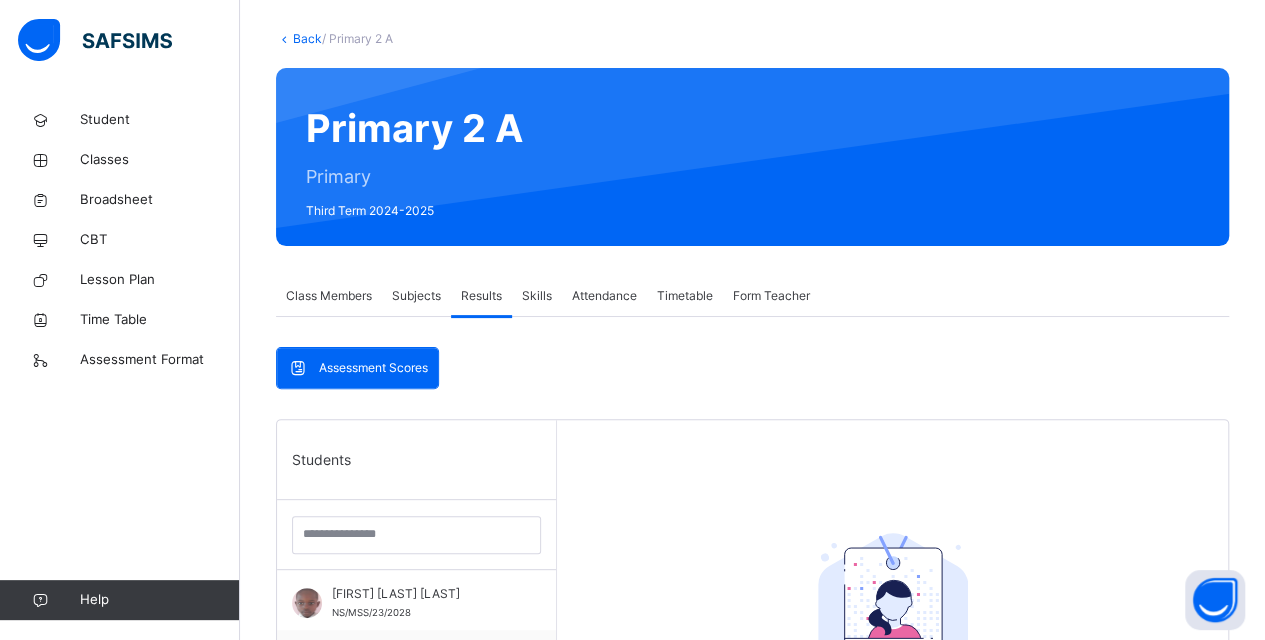 scroll, scrollTop: 400, scrollLeft: 0, axis: vertical 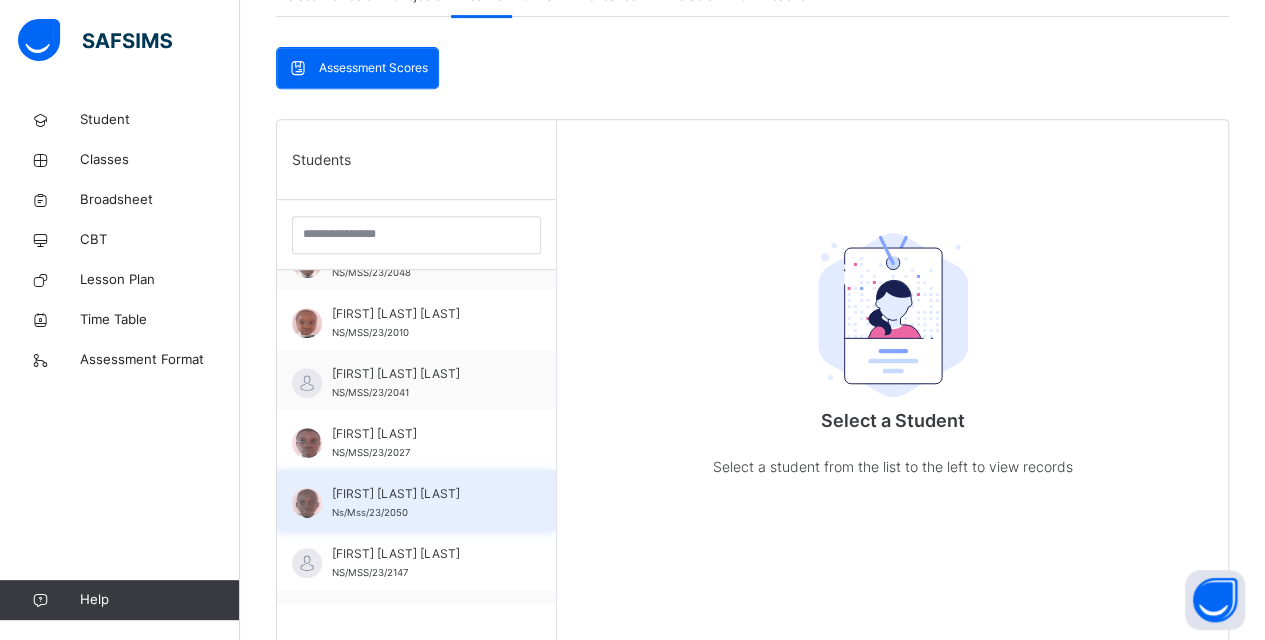 click on "[FIRST] [LAST] [LAST]" at bounding box center [421, 494] 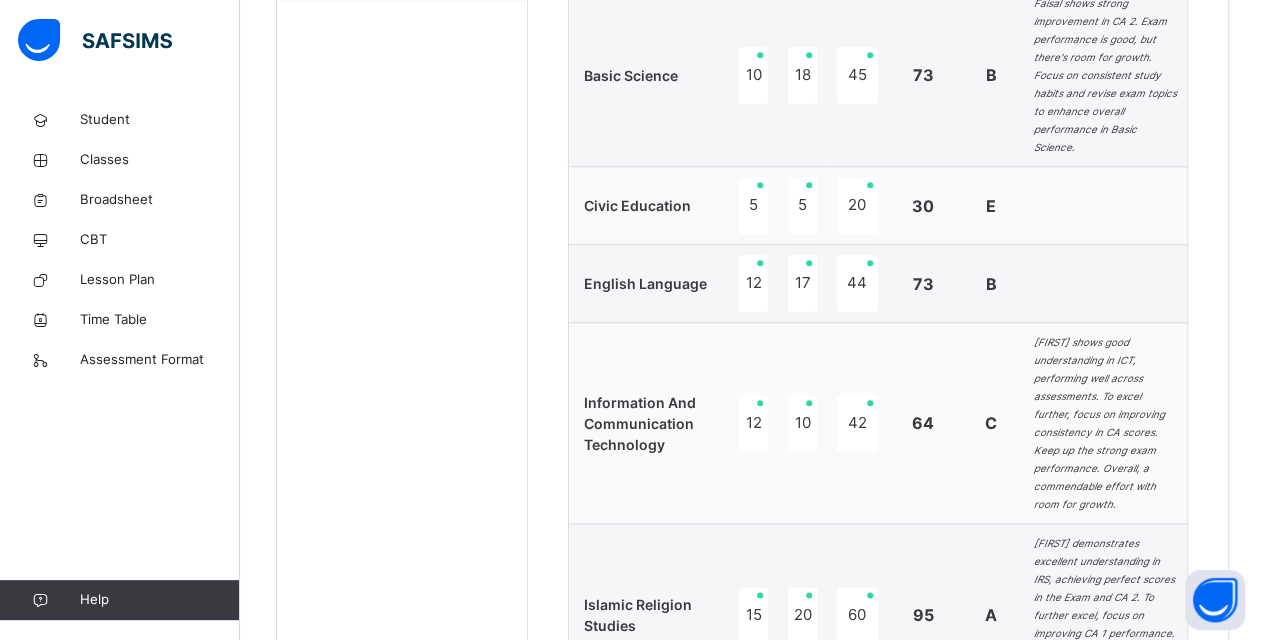 scroll, scrollTop: 754, scrollLeft: 0, axis: vertical 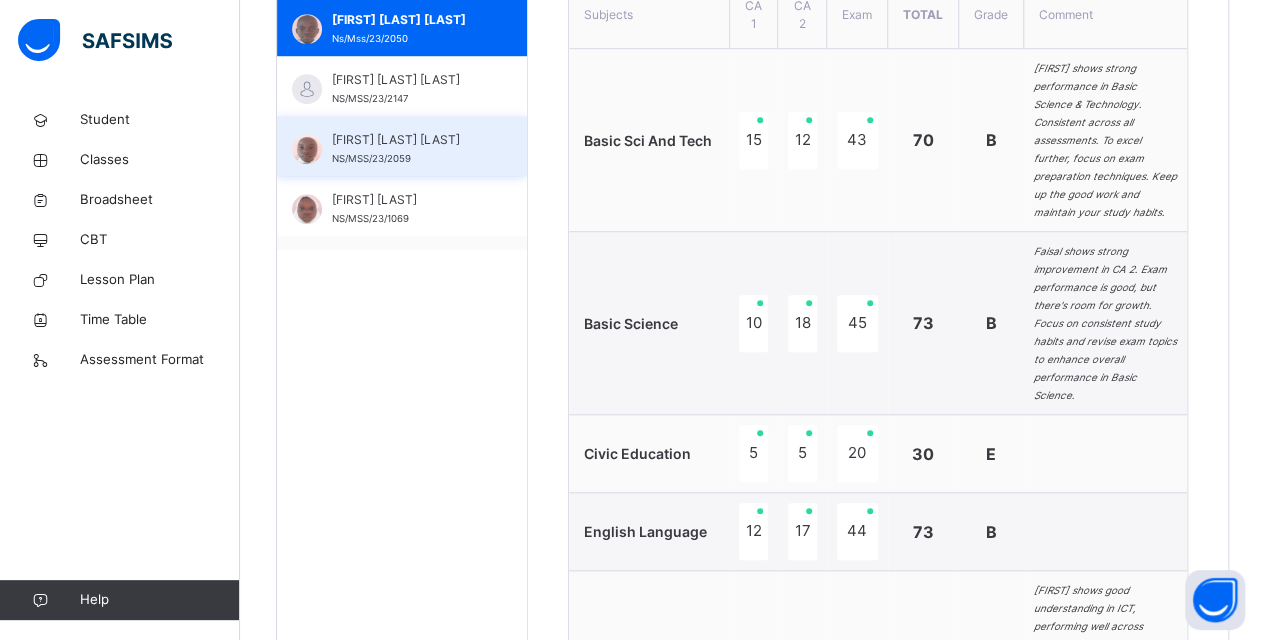click on "[FIRST] [LAST] [LAST]" at bounding box center (407, 140) 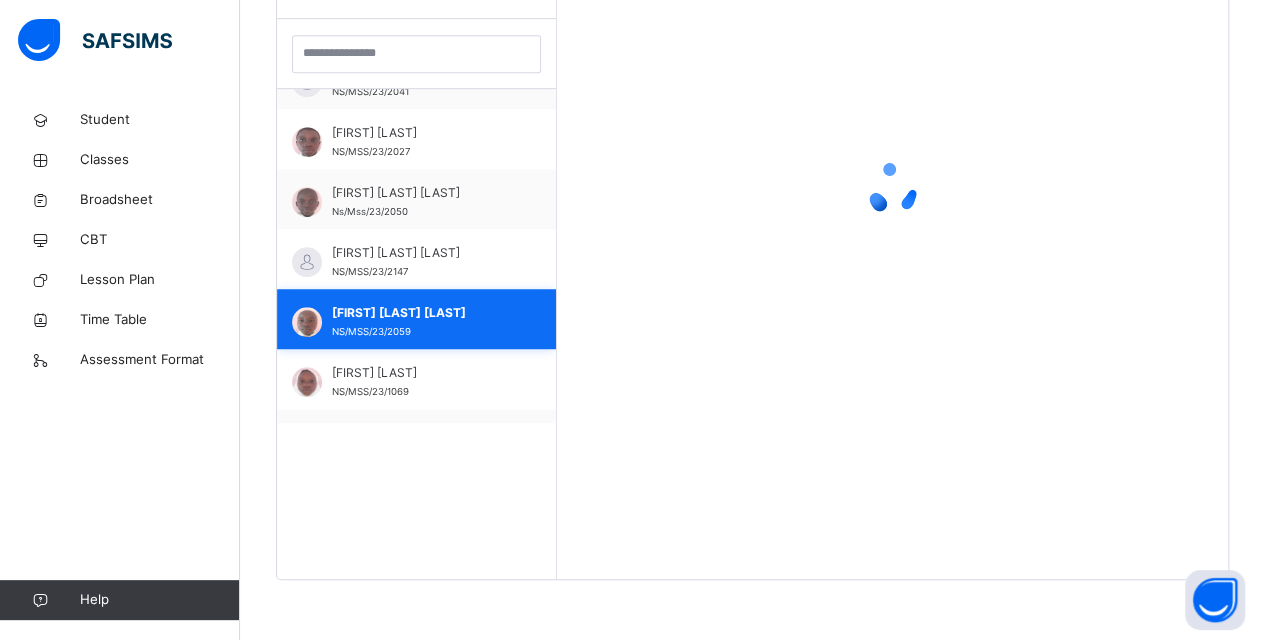 scroll, scrollTop: 579, scrollLeft: 0, axis: vertical 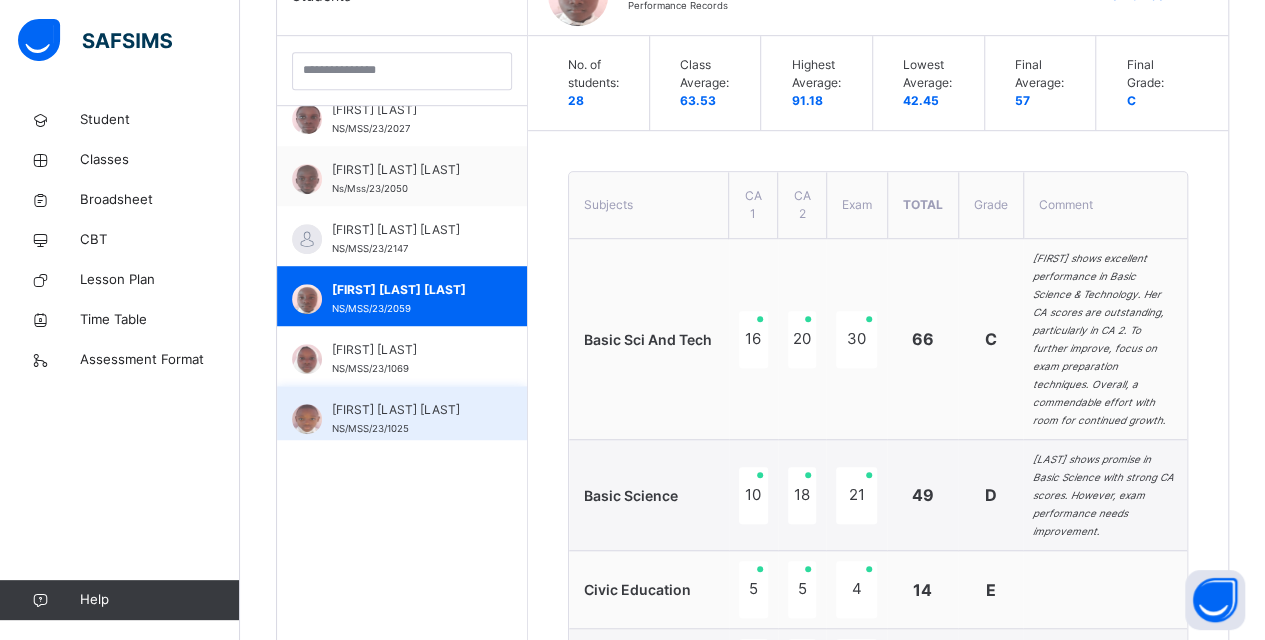 click on "[FIRST] [LAST] [LAST]" at bounding box center (407, 410) 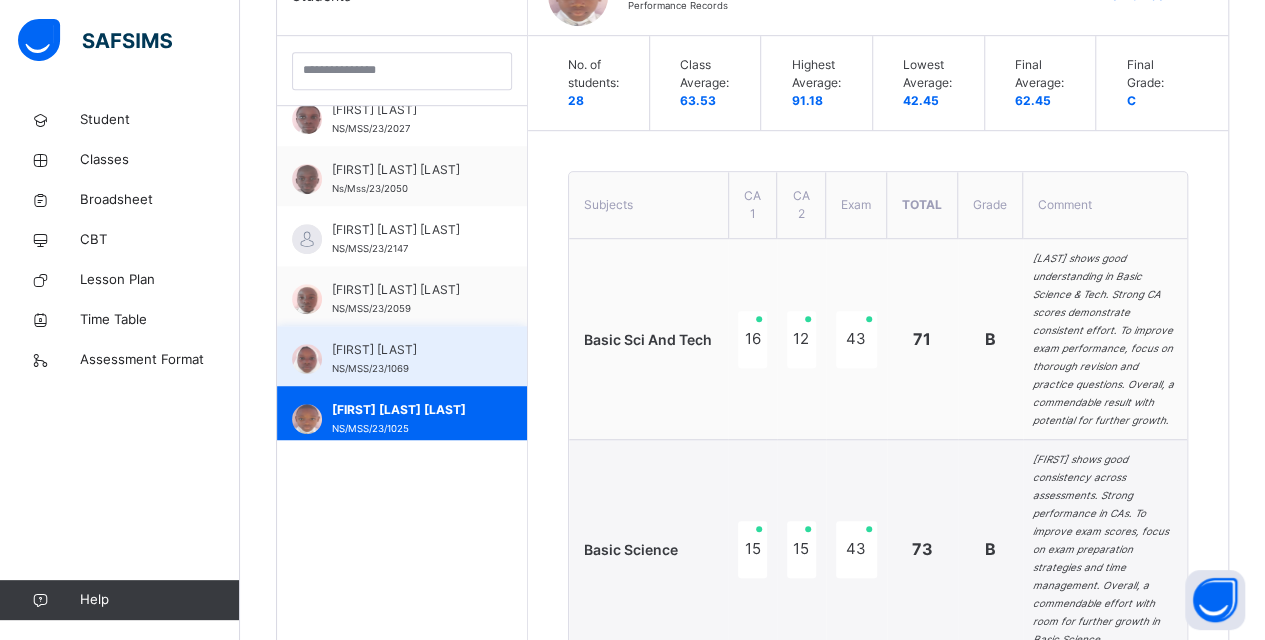click on "[LAST] [LAST] NS/MSS/23/1069" at bounding box center (407, 359) 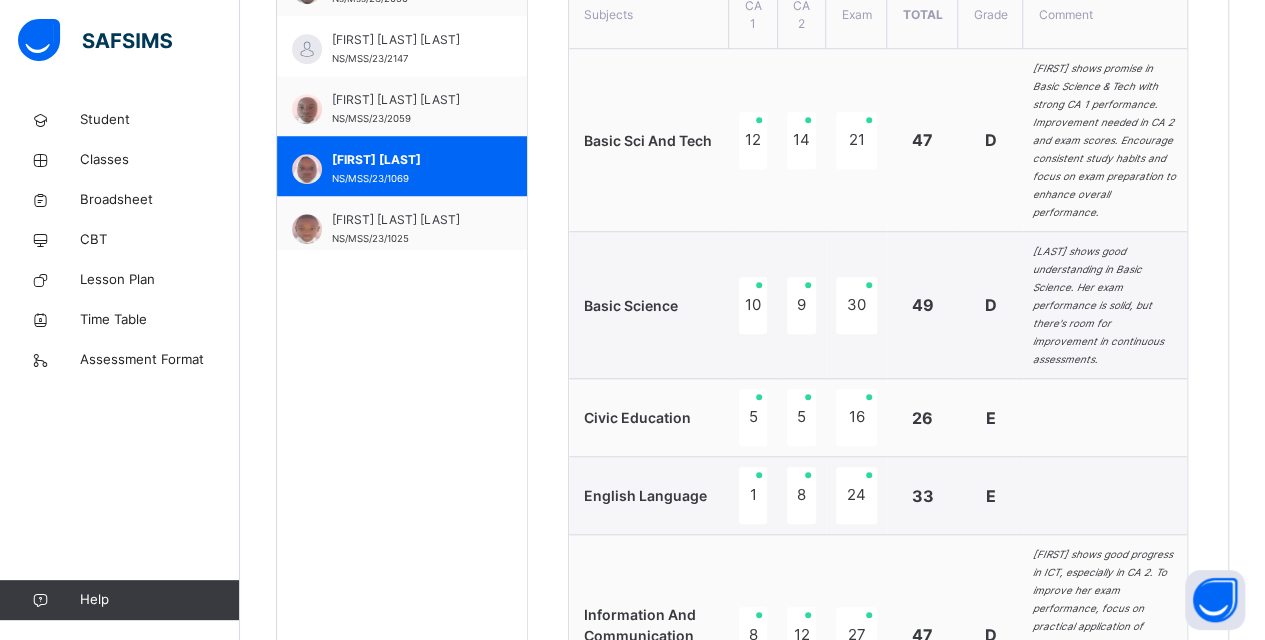 scroll, scrollTop: 654, scrollLeft: 0, axis: vertical 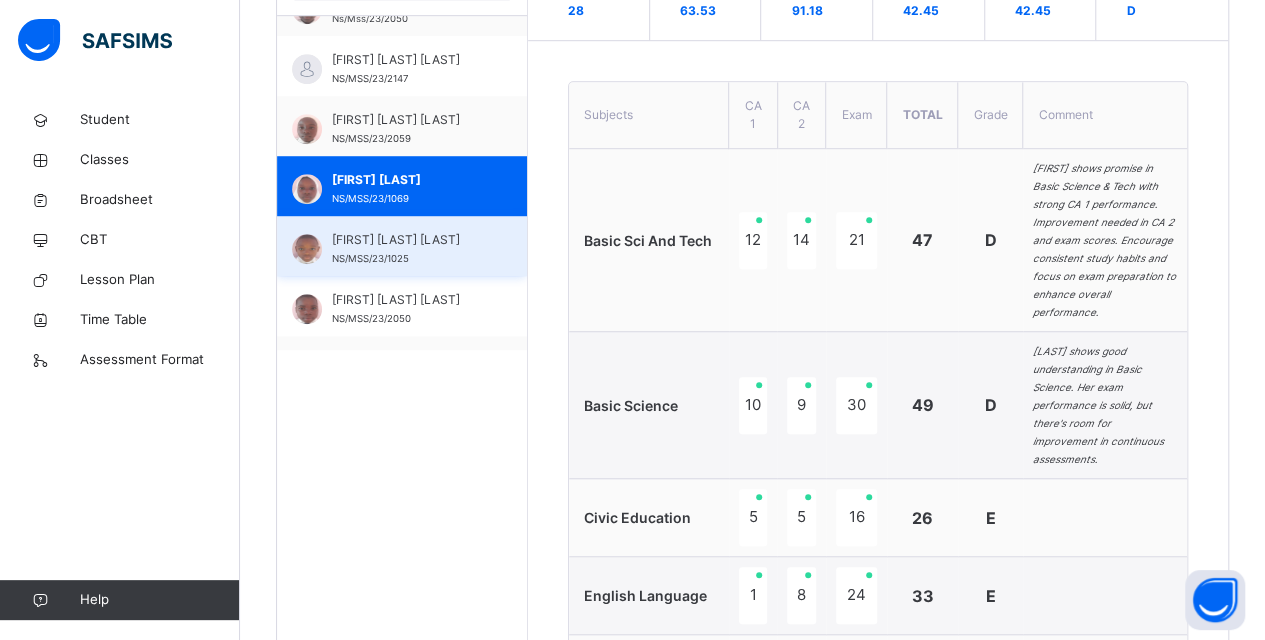 click on "[FIRST] [LAST] [LAST]" at bounding box center (407, 240) 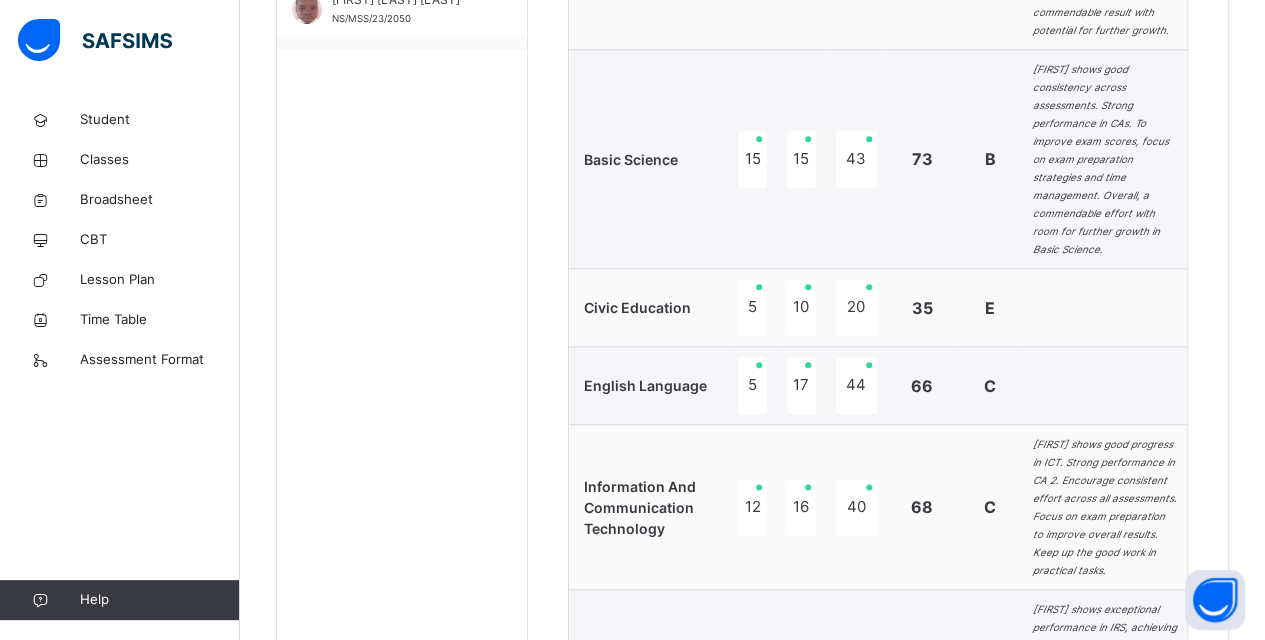 scroll, scrollTop: 554, scrollLeft: 0, axis: vertical 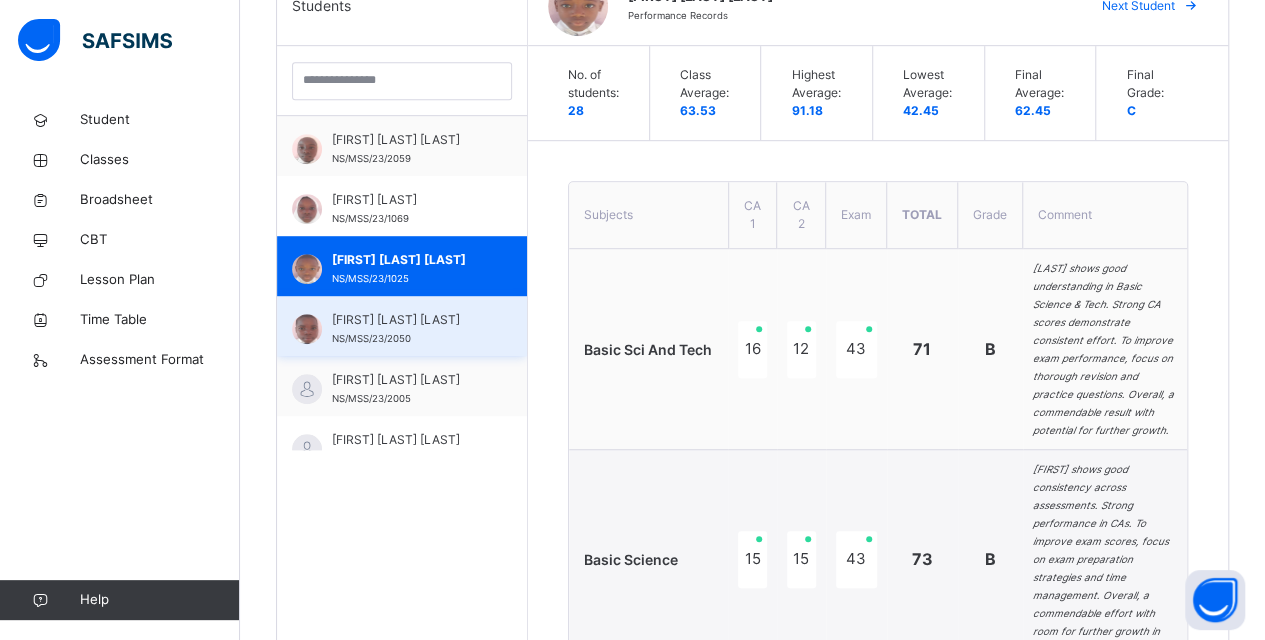 click on "[FIRST] [LAST] [LAST]" at bounding box center [407, 320] 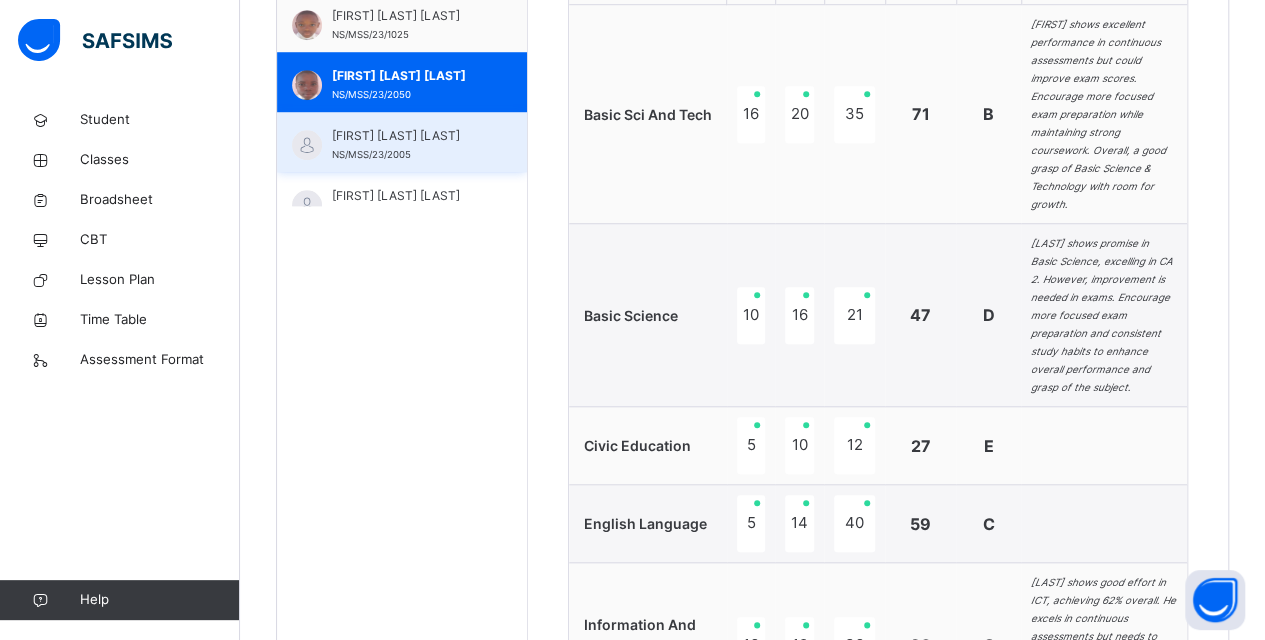 scroll, scrollTop: 726, scrollLeft: 0, axis: vertical 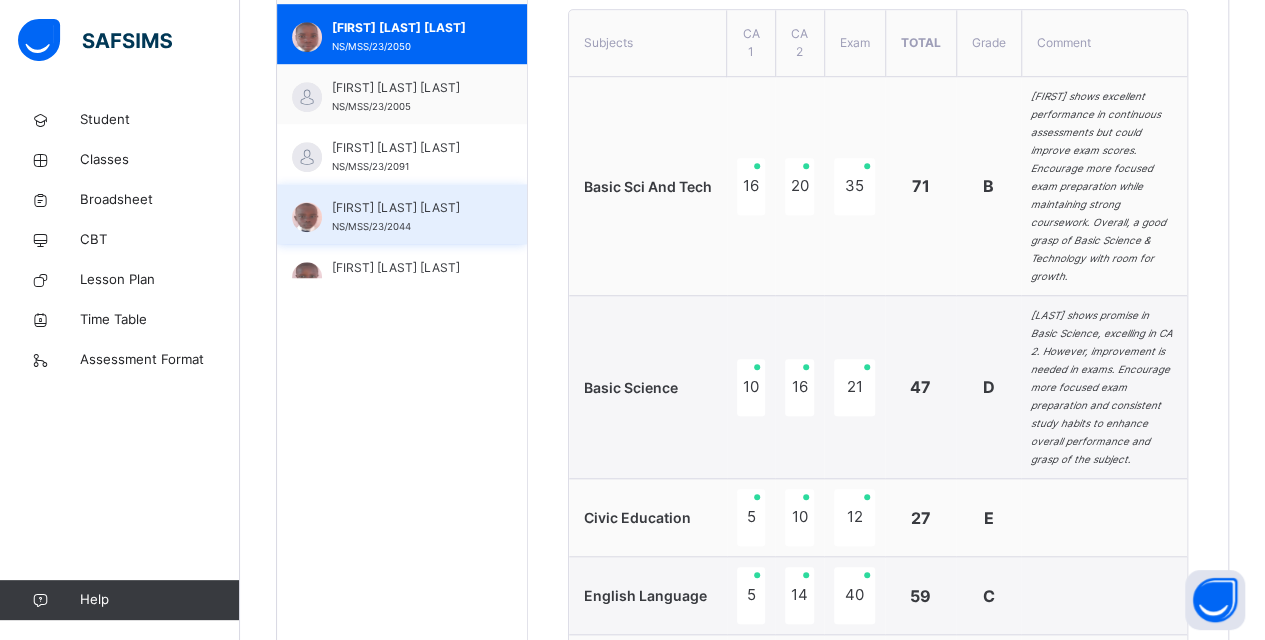 click on "[FIRST] [LAST] [LAST]" at bounding box center [407, 208] 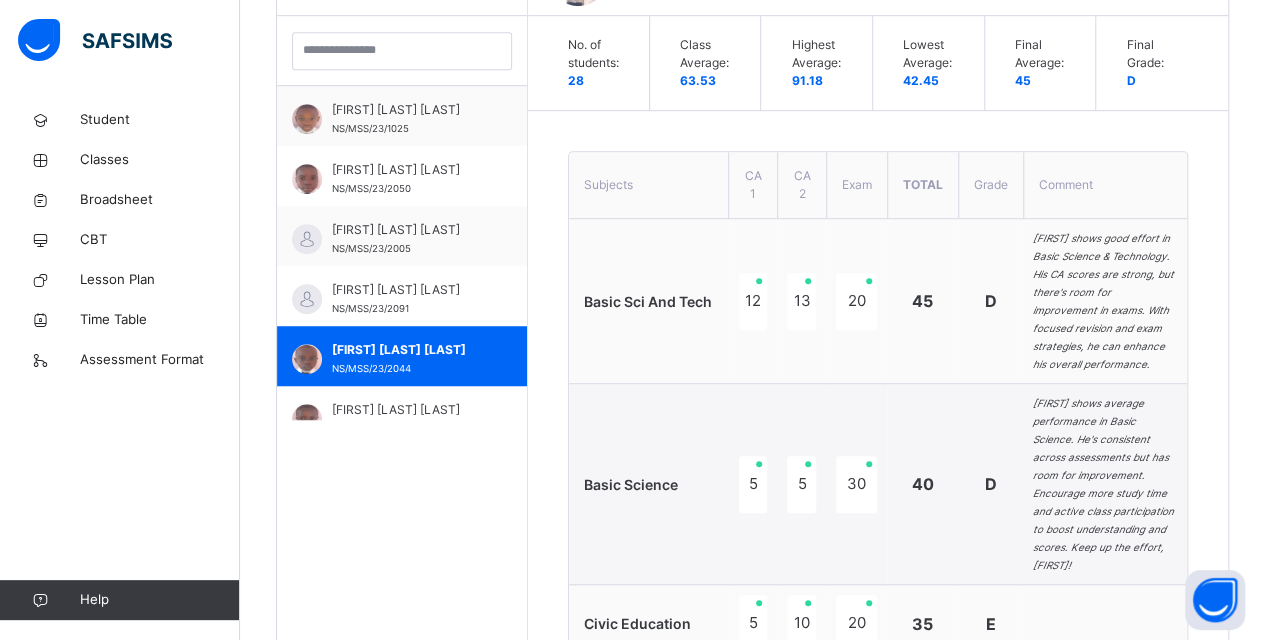 scroll, scrollTop: 526, scrollLeft: 0, axis: vertical 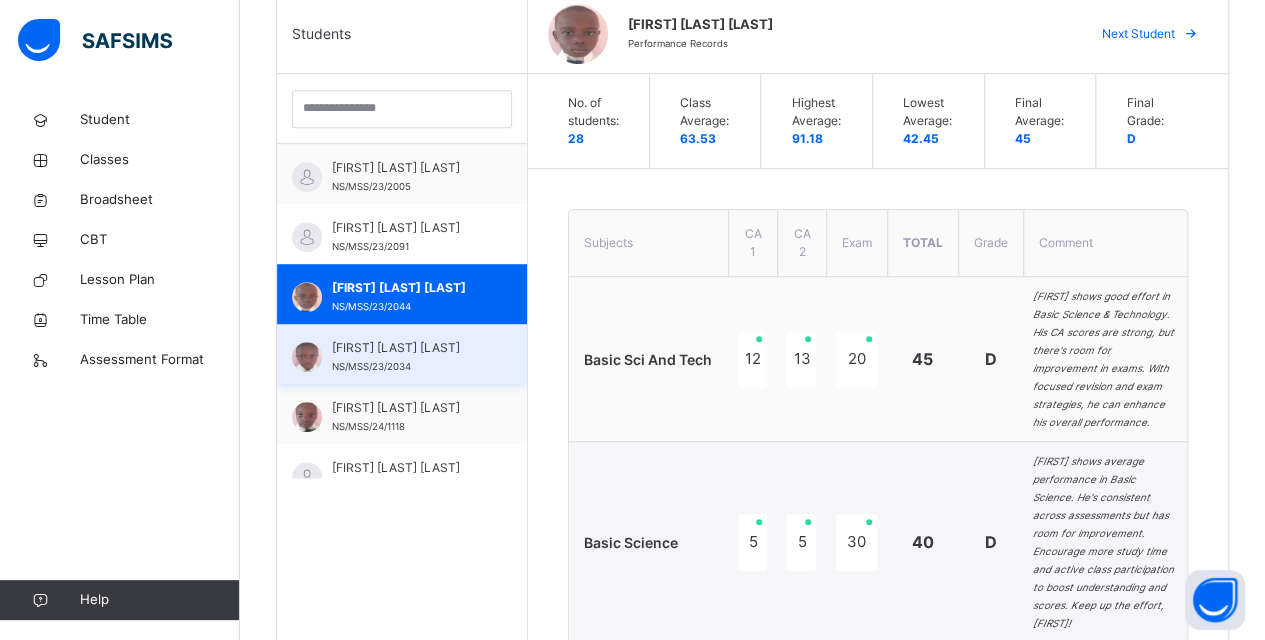 click on "[FIRST] [LAST] [LAST]" at bounding box center [407, 348] 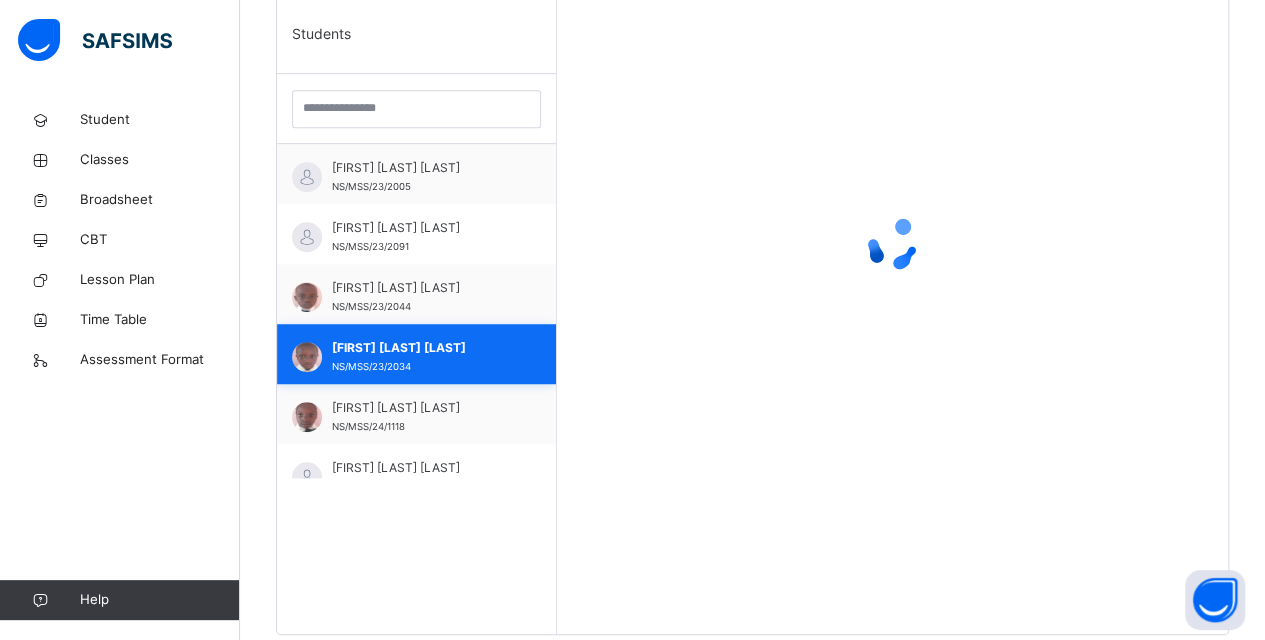 scroll, scrollTop: 1242, scrollLeft: 0, axis: vertical 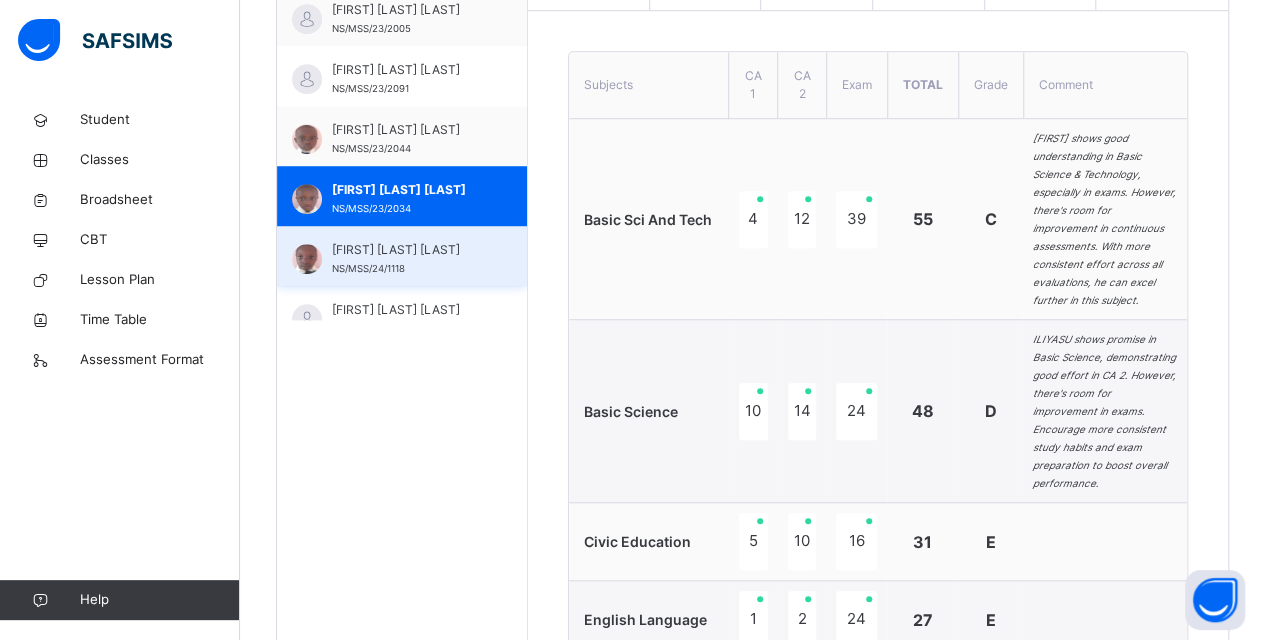 click on "[FIRST] [LAST] [LAST]" at bounding box center (407, 250) 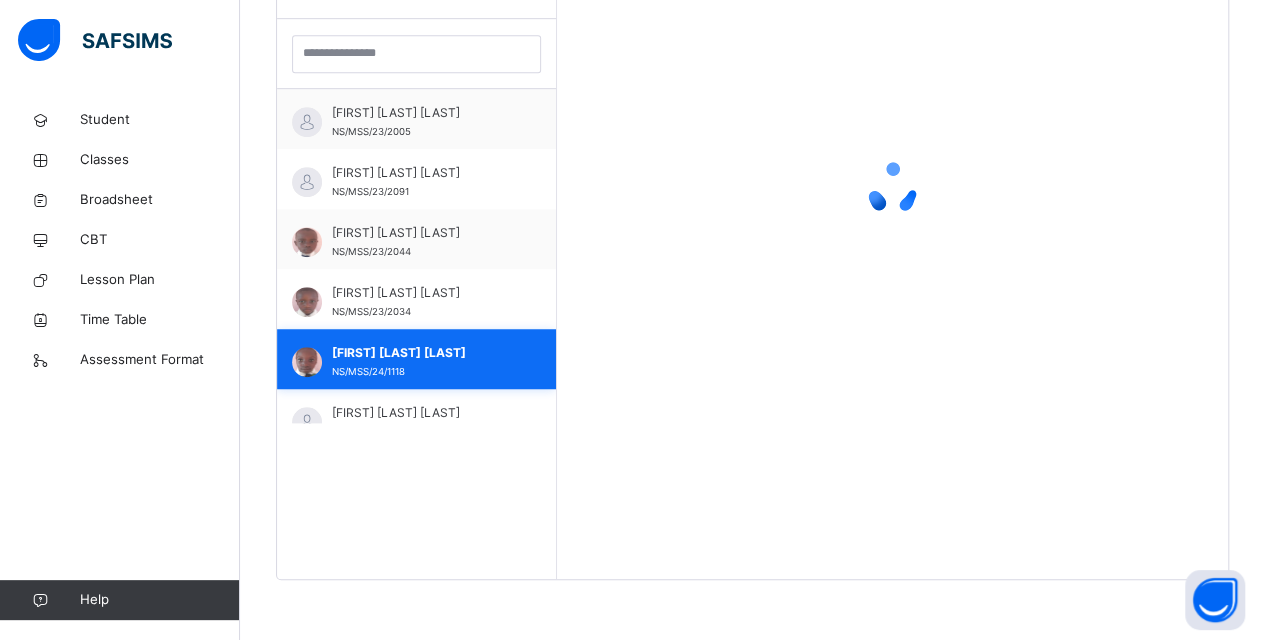 scroll, scrollTop: 579, scrollLeft: 0, axis: vertical 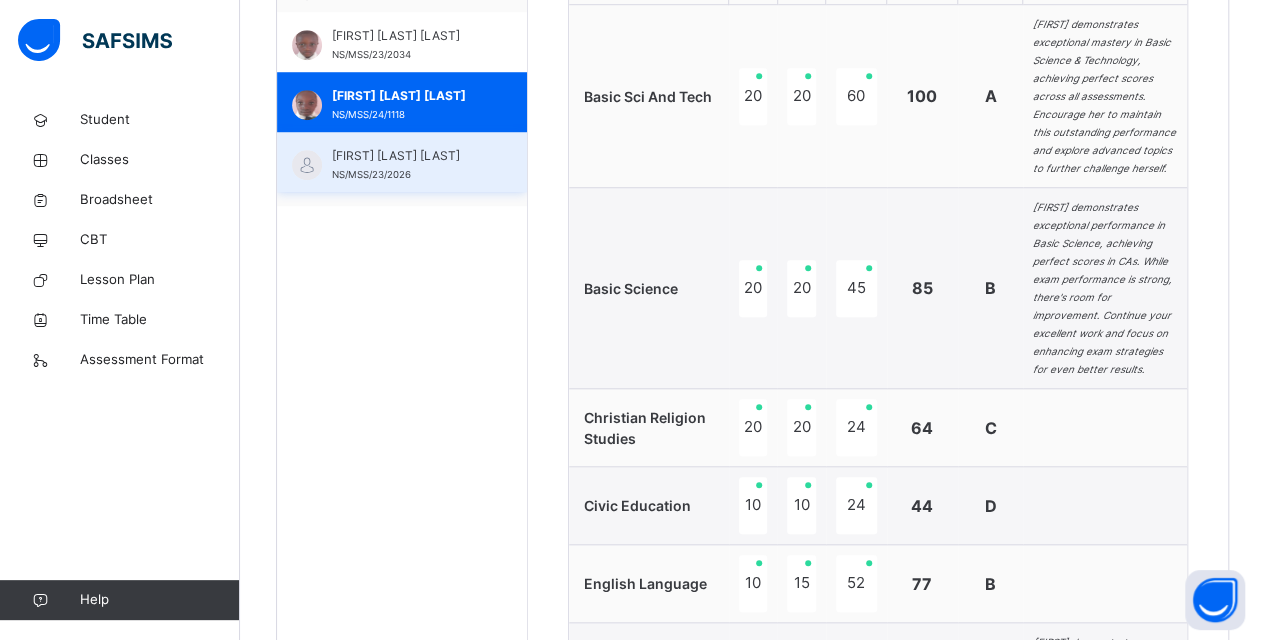 click on "[FIRST] [LAST] [LAST]" at bounding box center (407, 156) 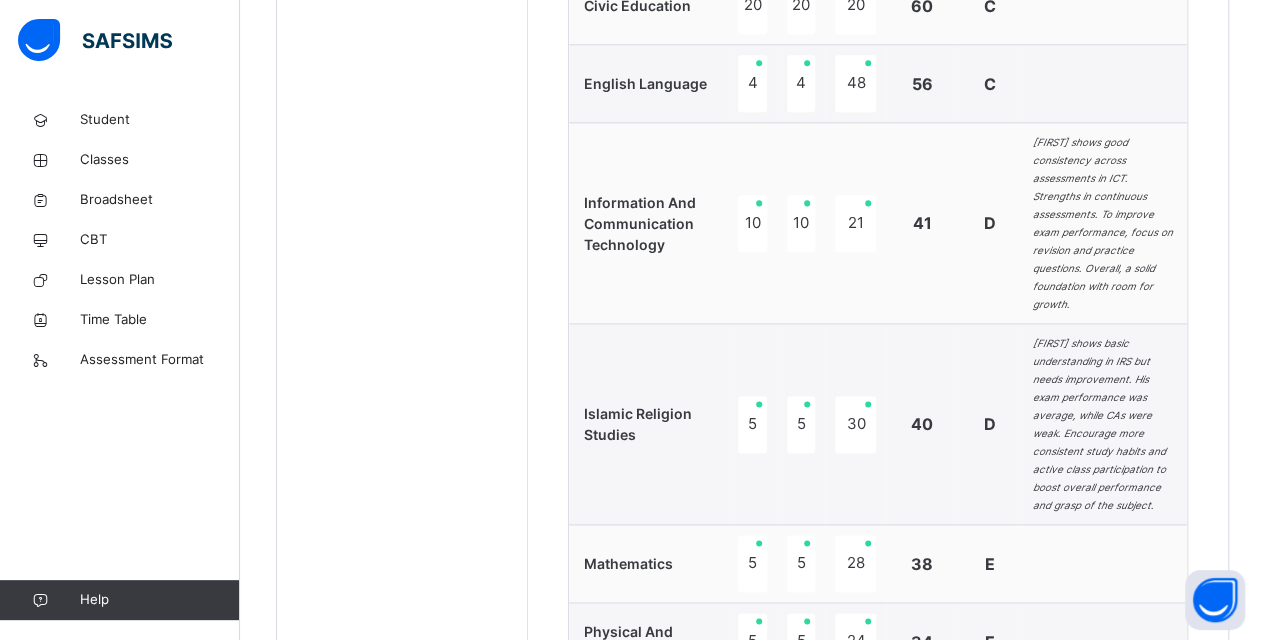 scroll, scrollTop: 920, scrollLeft: 0, axis: vertical 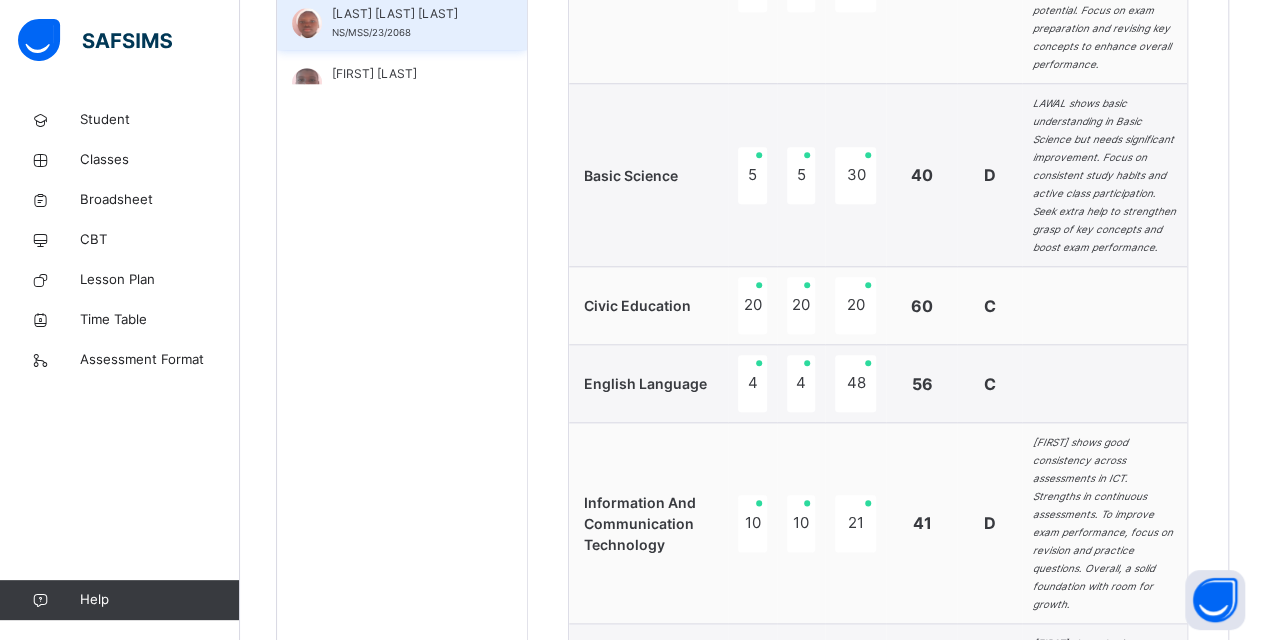 click on "[LAST] [LAST] [LAST]" at bounding box center (407, 14) 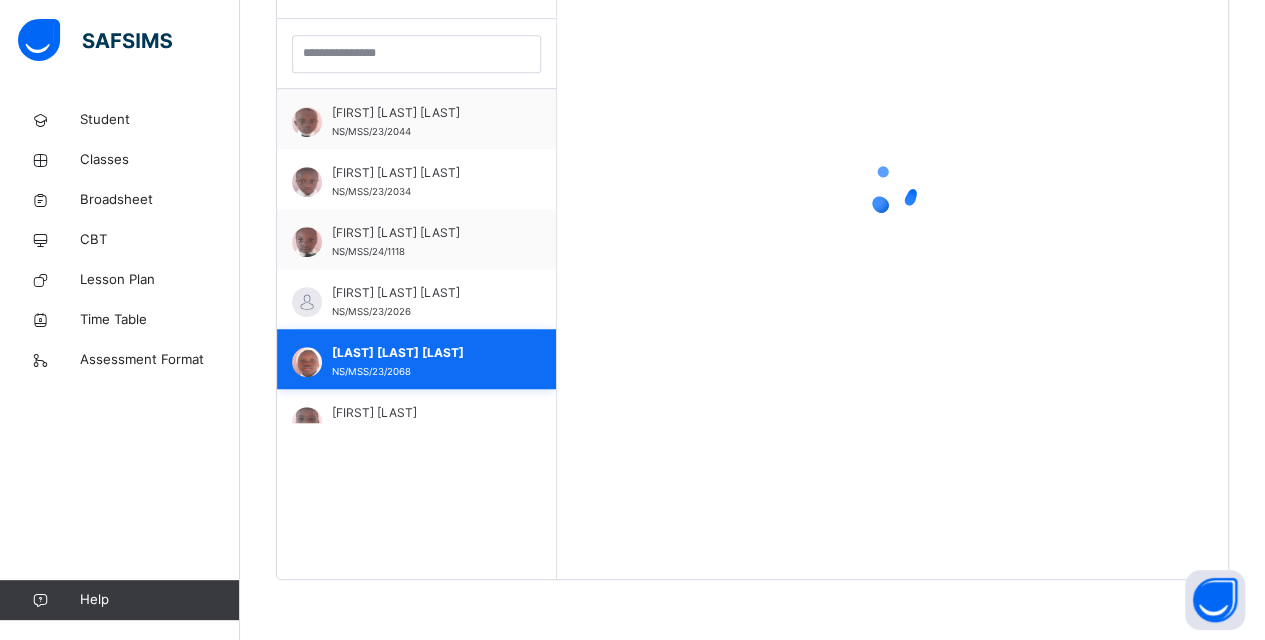 scroll, scrollTop: 579, scrollLeft: 0, axis: vertical 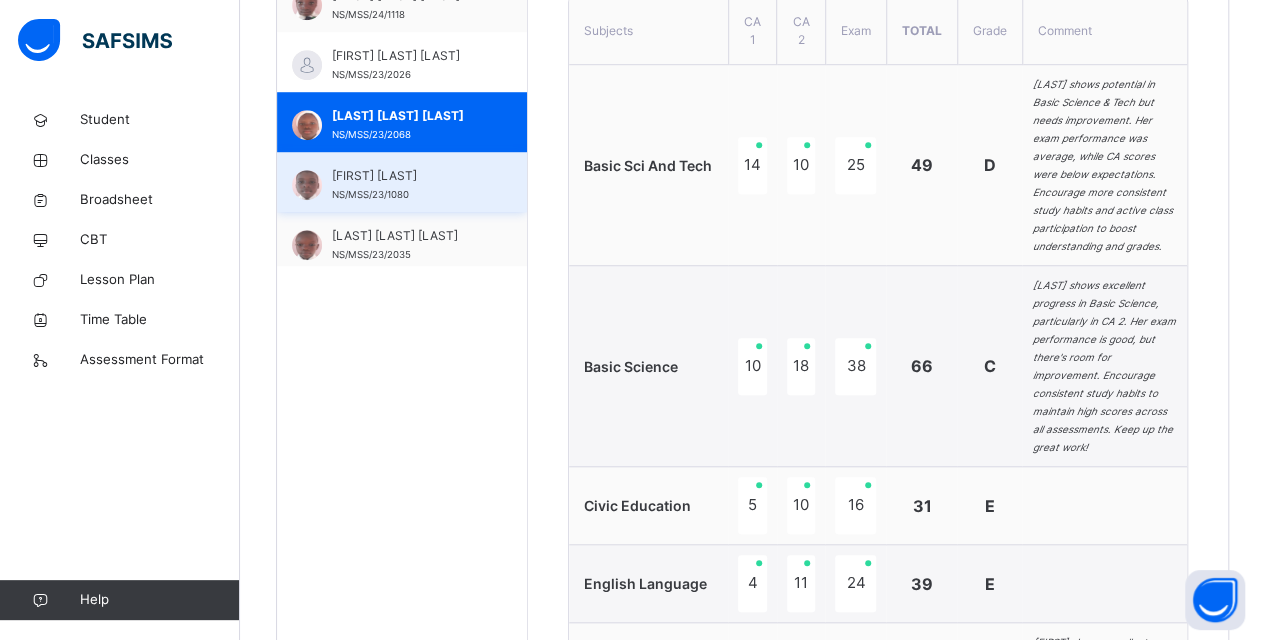 click on "[FIRST] [LAST] NS/MSS/[YEAR]/1080" at bounding box center [407, 185] 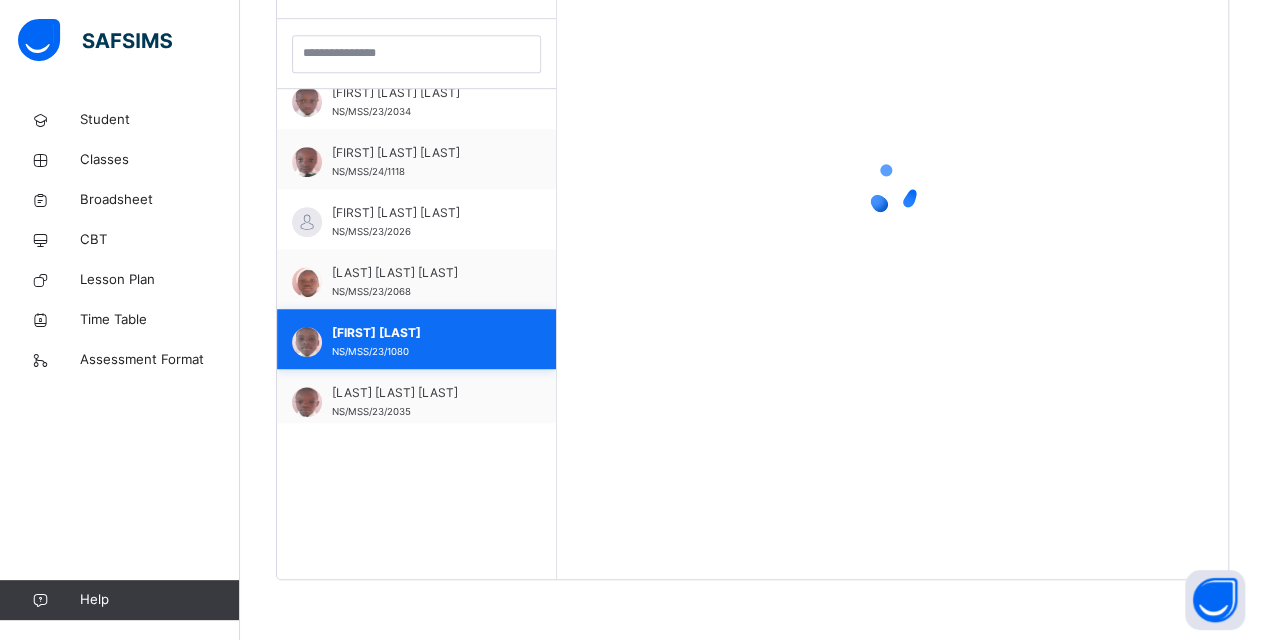 scroll, scrollTop: 579, scrollLeft: 0, axis: vertical 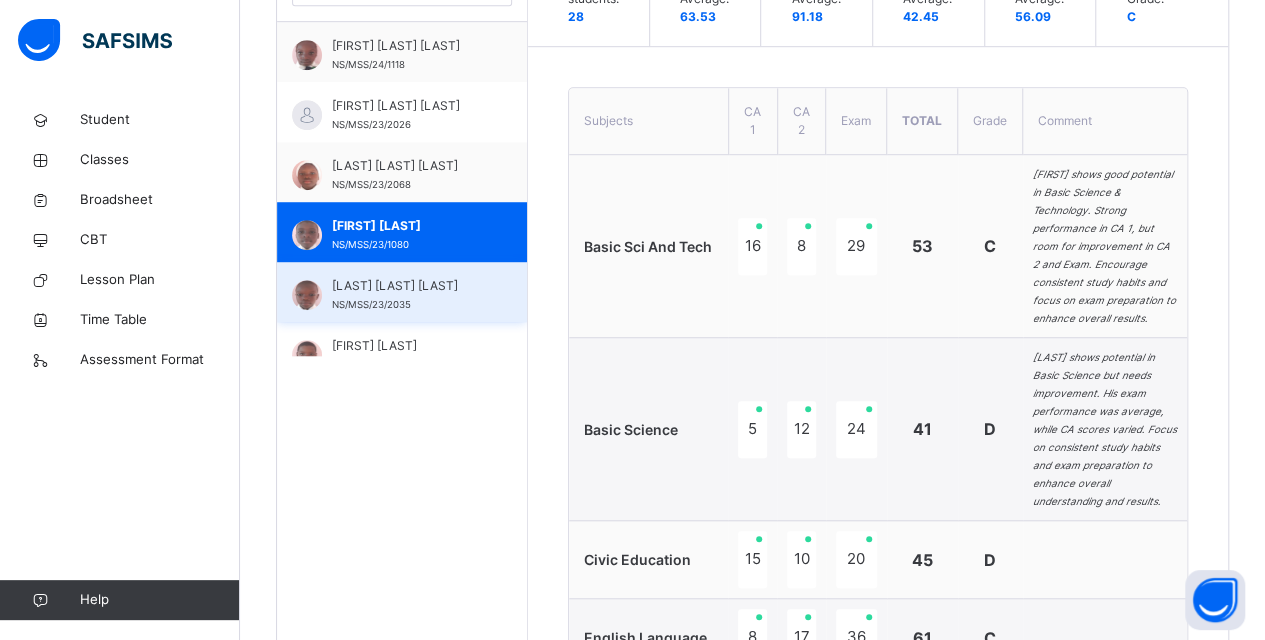 click on "[LAST] [LAST] [LAST]" at bounding box center (407, 286) 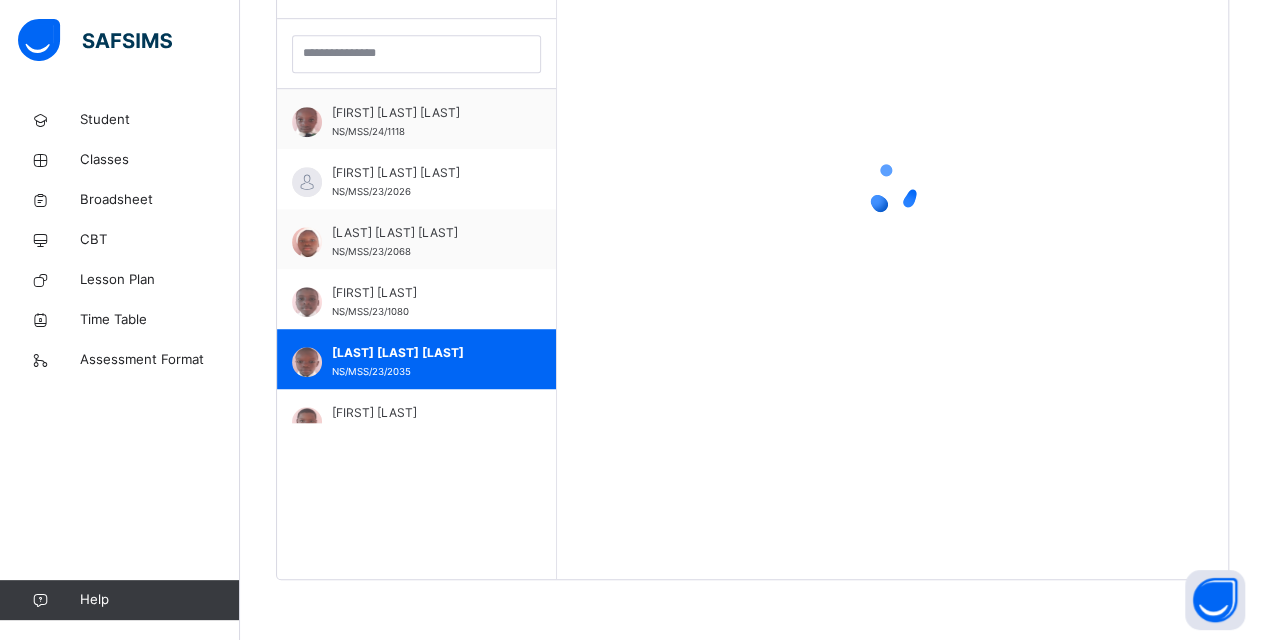 scroll, scrollTop: 579, scrollLeft: 0, axis: vertical 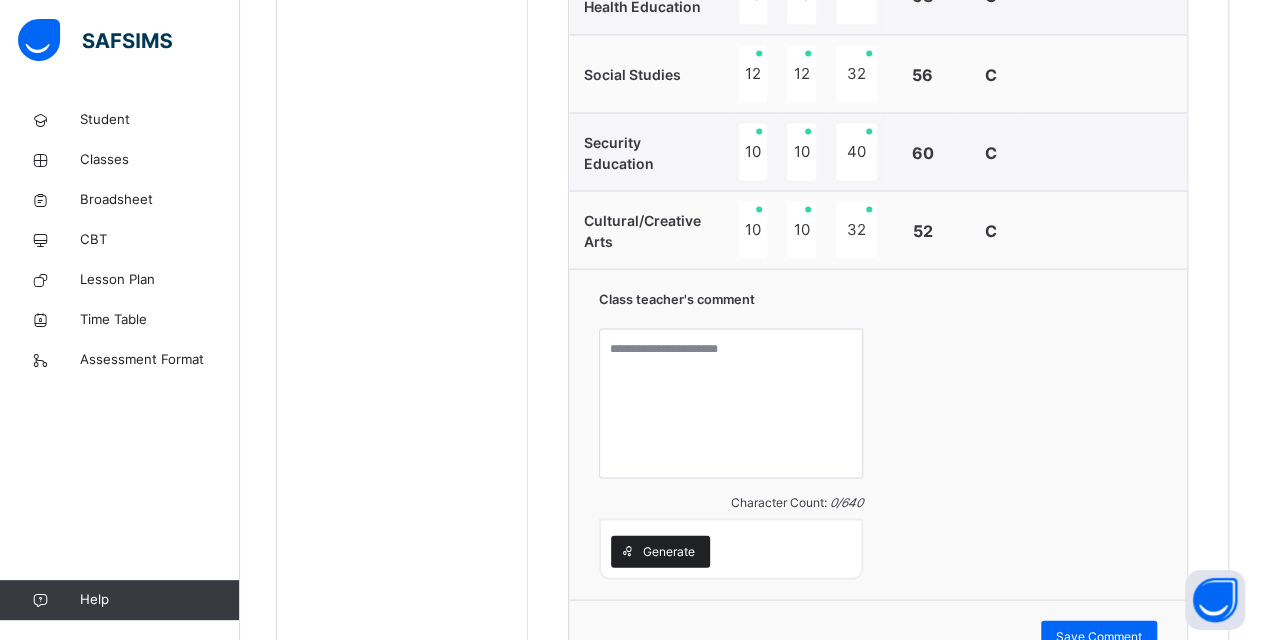 click on "Generate" at bounding box center [669, 551] 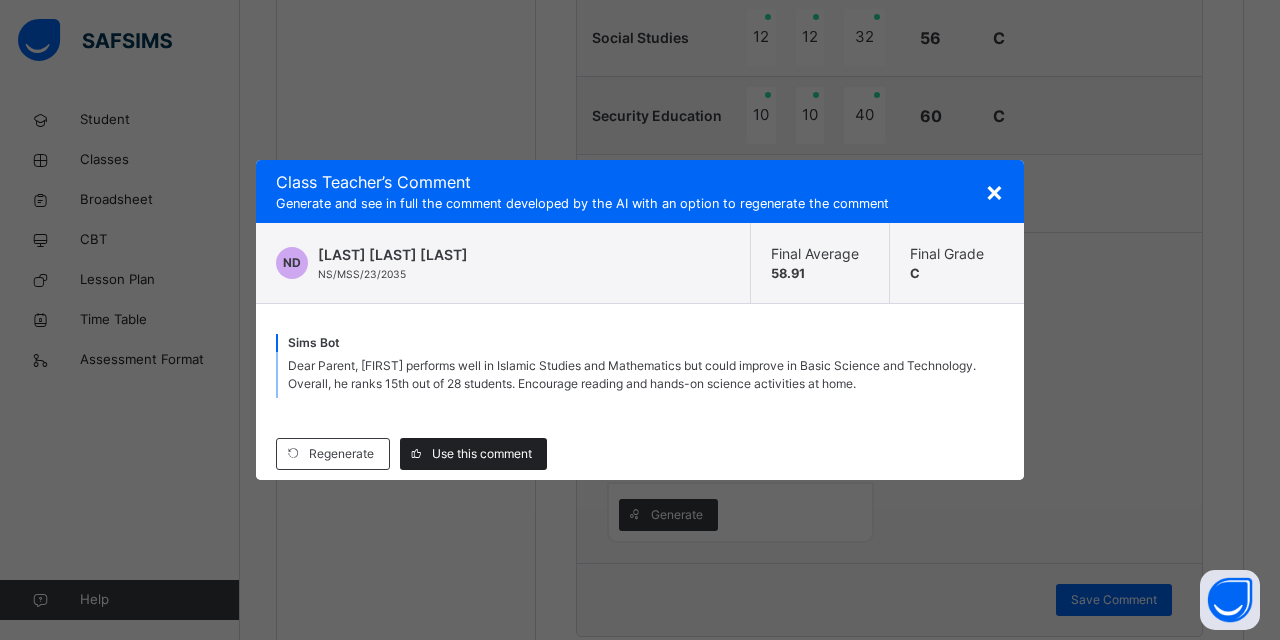 click on "Use this comment" at bounding box center (482, 454) 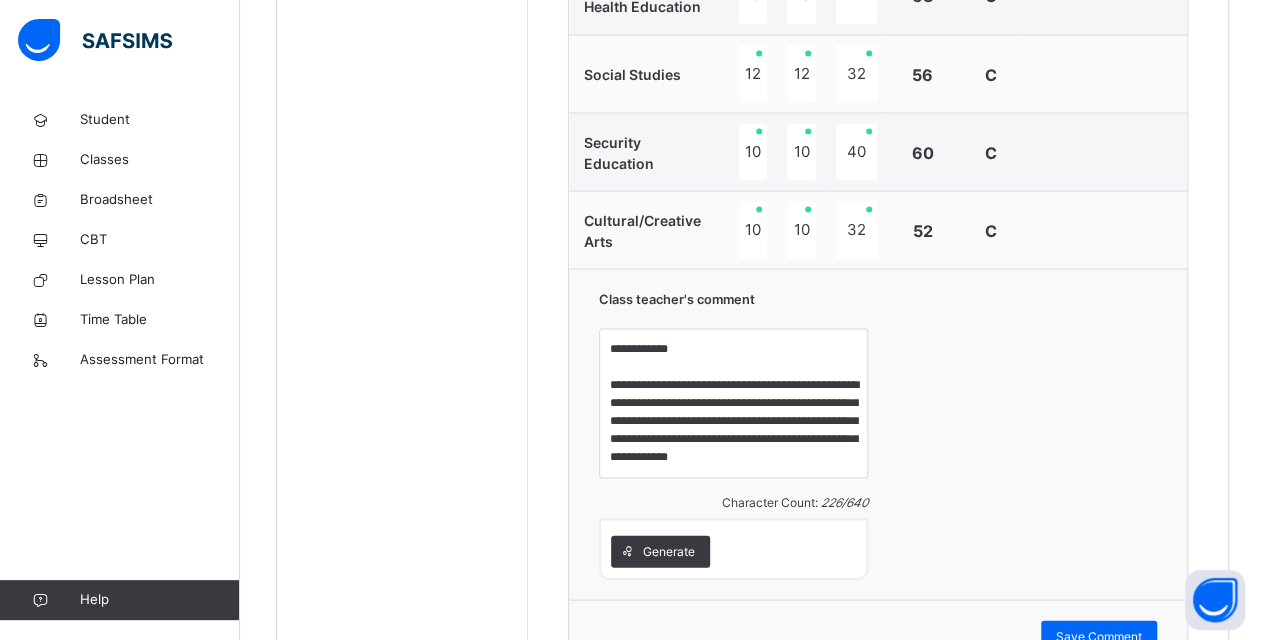 scroll, scrollTop: 15, scrollLeft: 0, axis: vertical 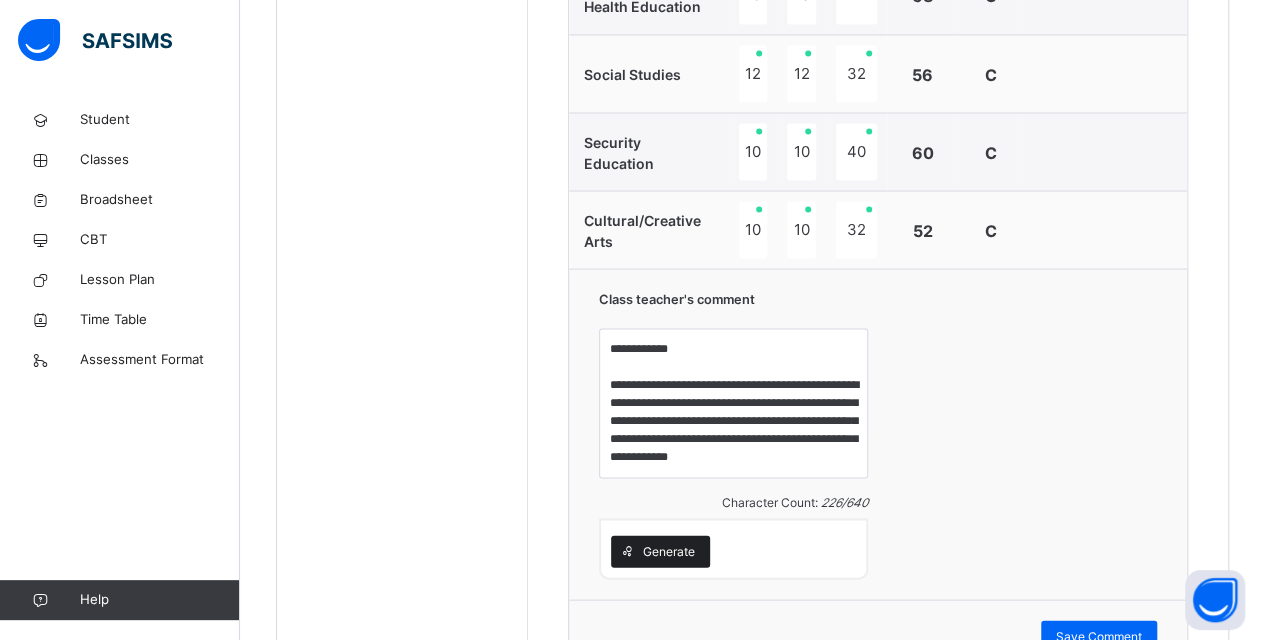 click on "Generate" at bounding box center (669, 551) 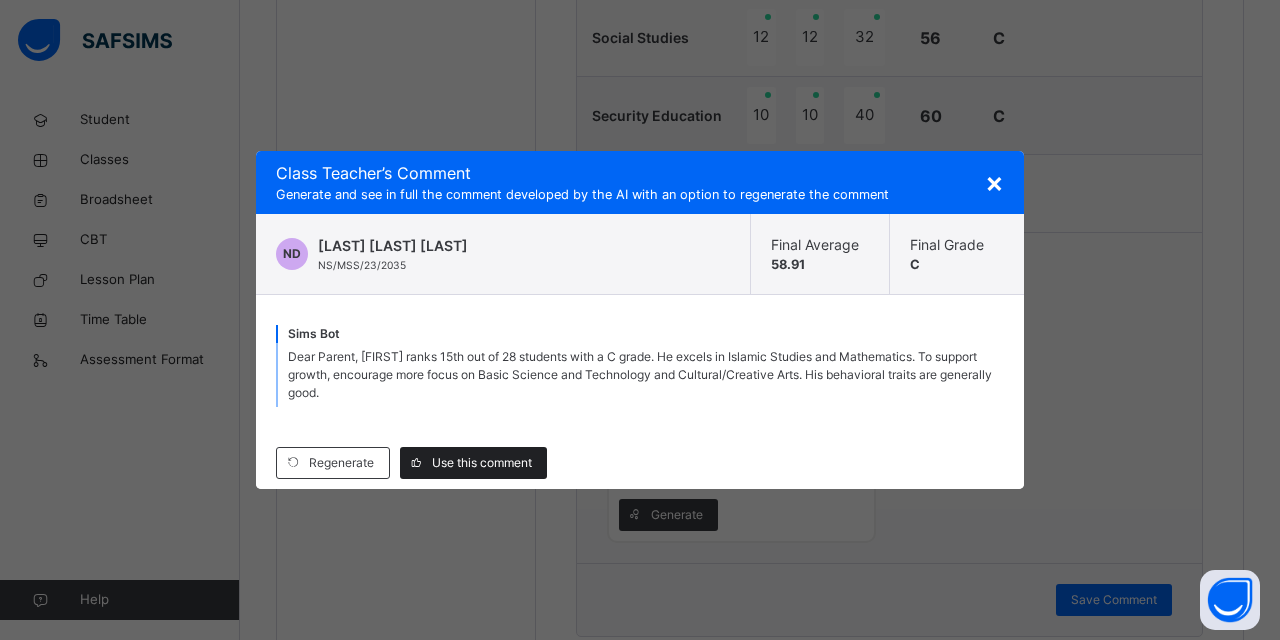 click on "Use this comment" at bounding box center (482, 463) 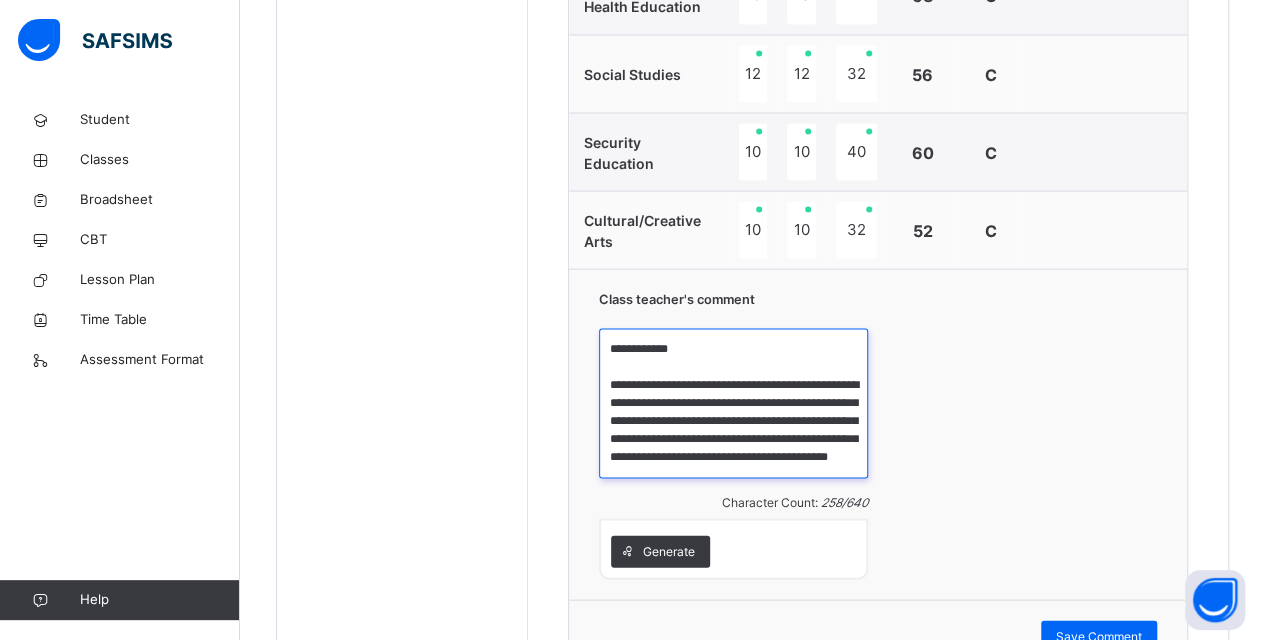 drag, startPoint x: 704, startPoint y: 362, endPoint x: 731, endPoint y: 378, distance: 31.38471 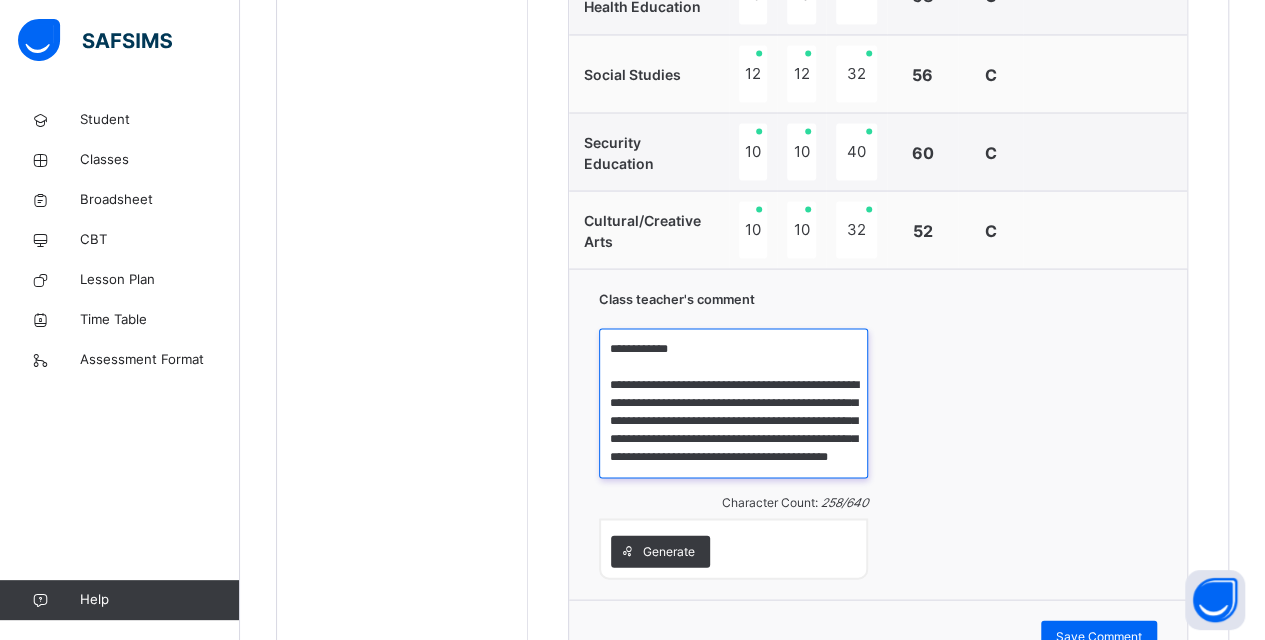click on "**********" at bounding box center [733, 403] 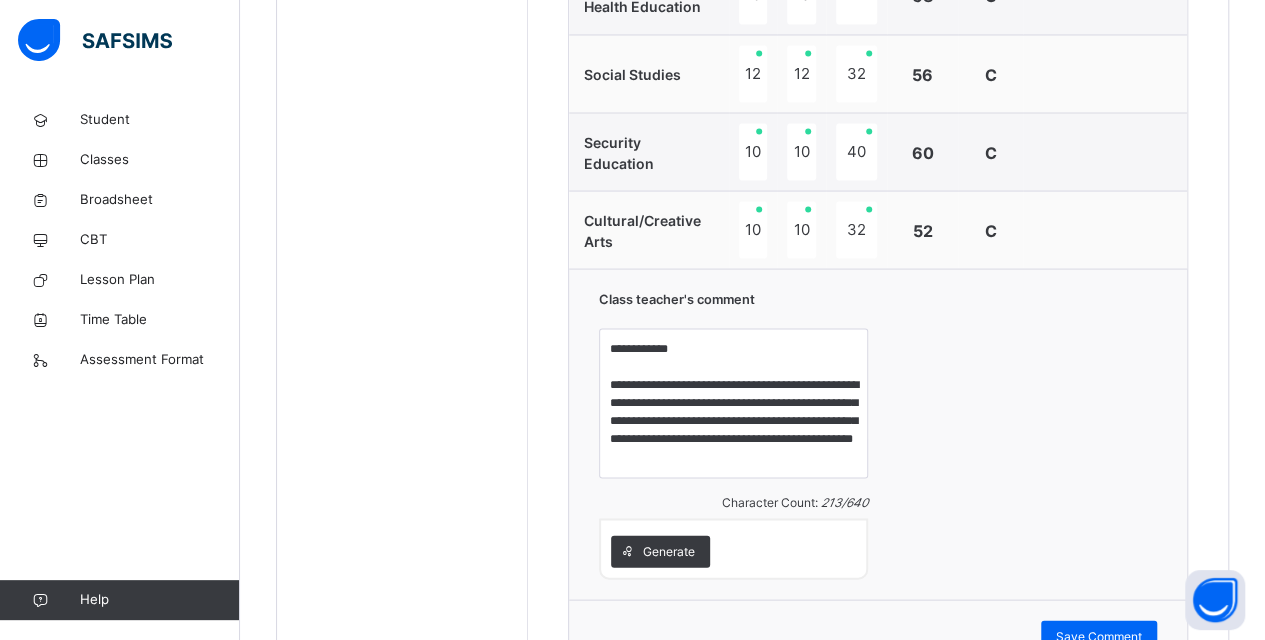 click on "**********" at bounding box center [878, 433] 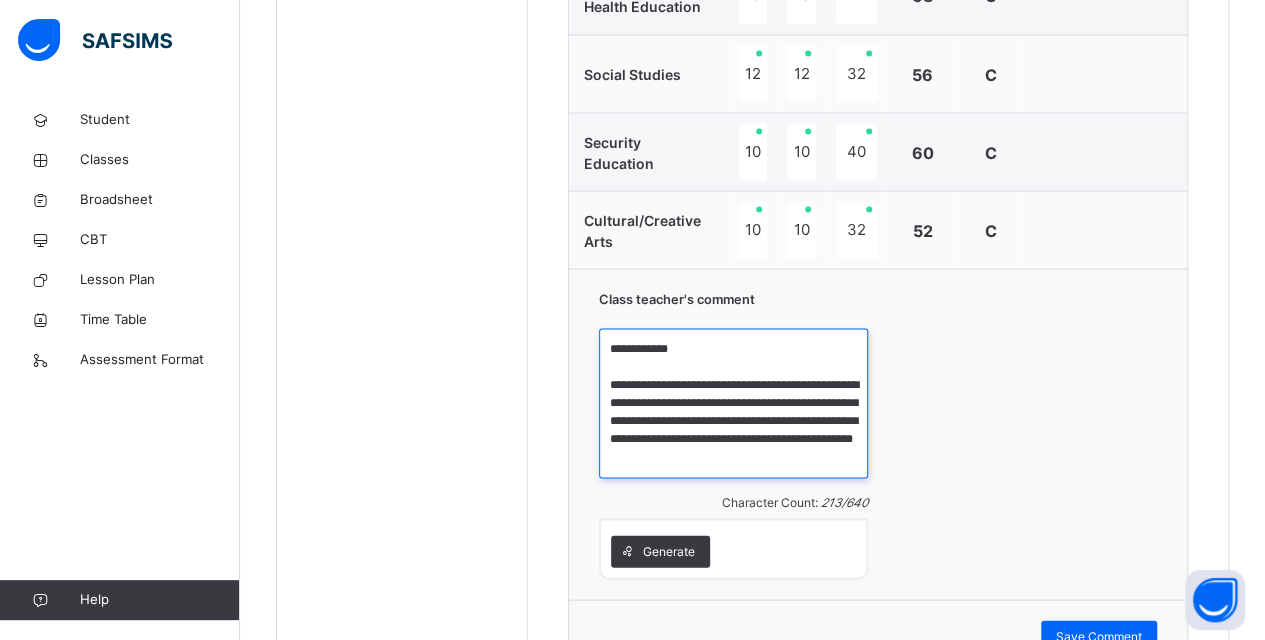 drag, startPoint x: 761, startPoint y: 380, endPoint x: 640, endPoint y: 418, distance: 126.82665 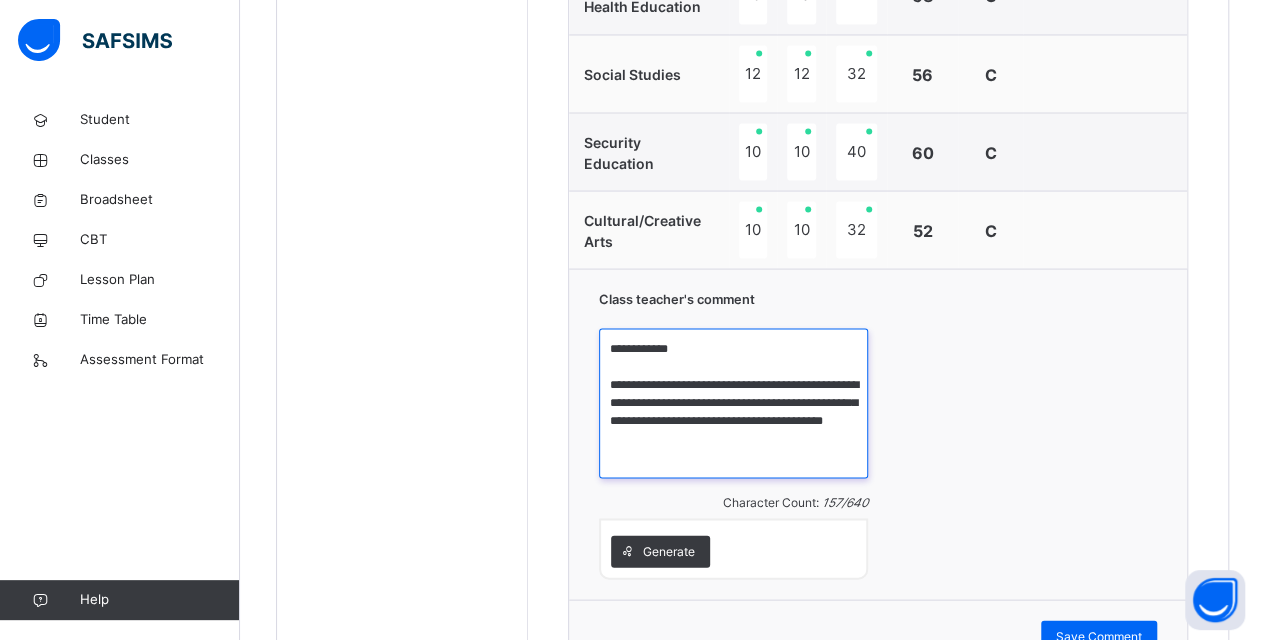 scroll, scrollTop: 0, scrollLeft: 0, axis: both 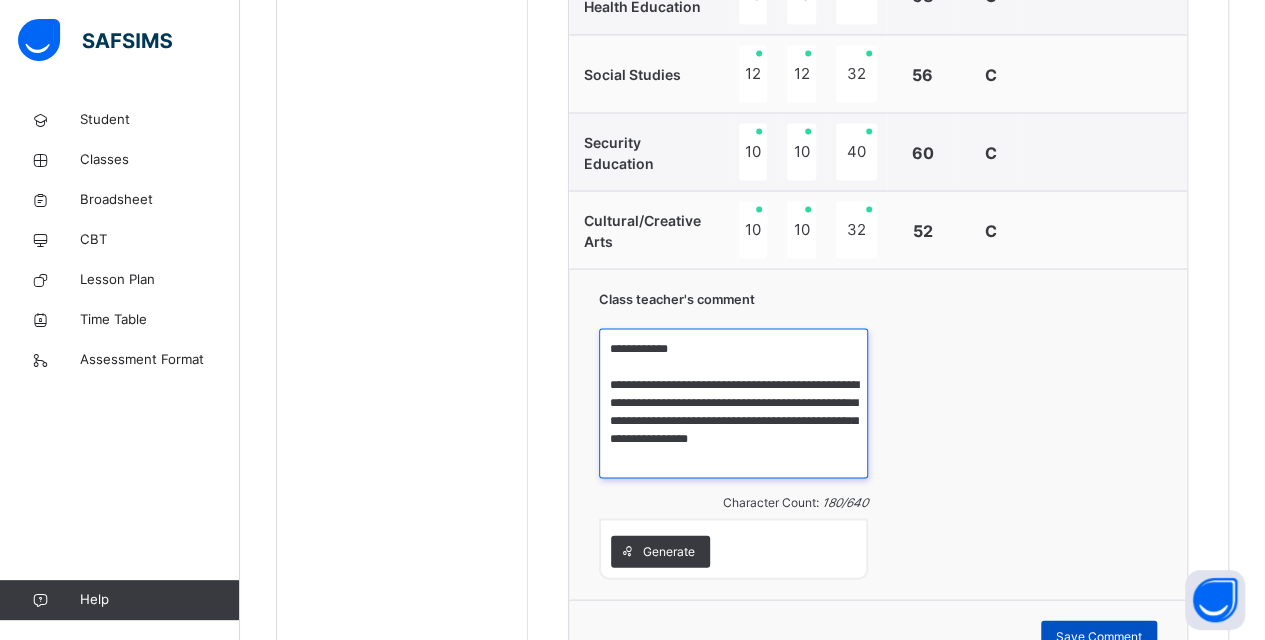 type on "**********" 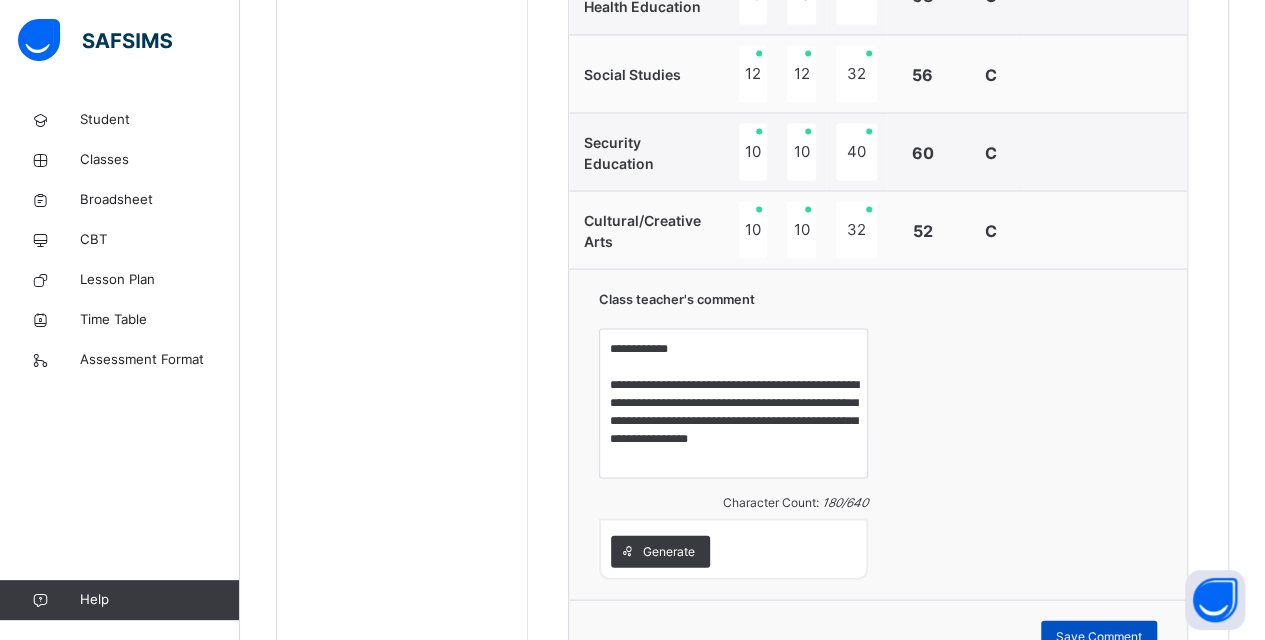 click on "Save Comment" at bounding box center [1099, 636] 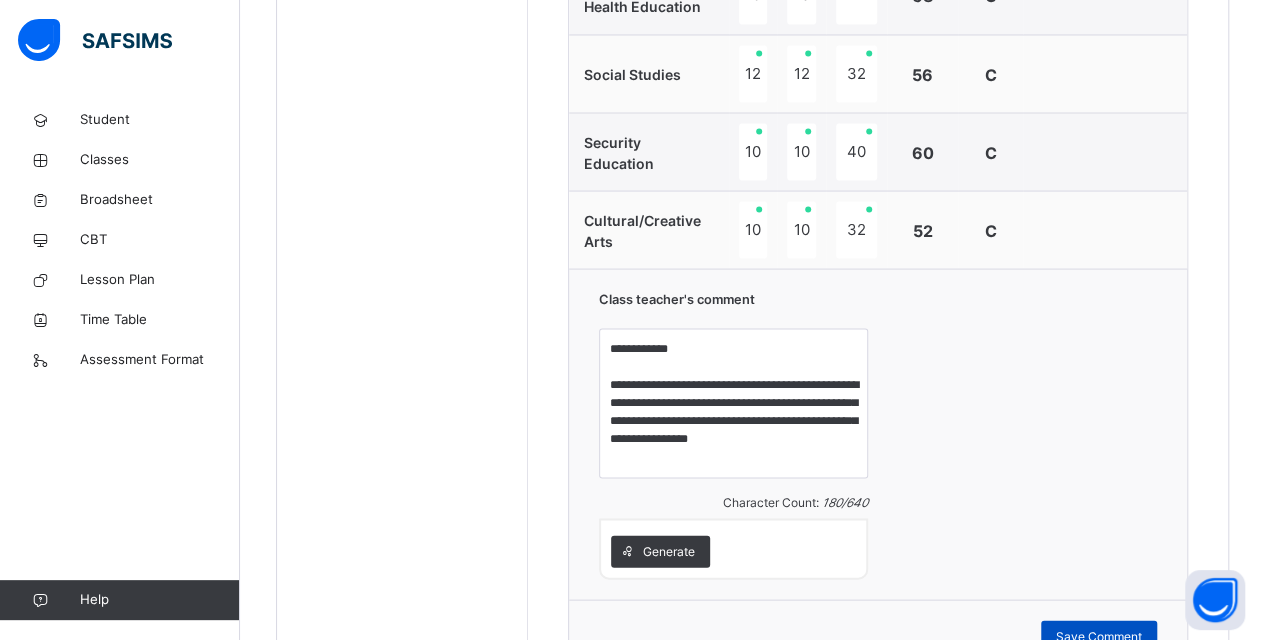 click on "Save Comment" at bounding box center [1099, 636] 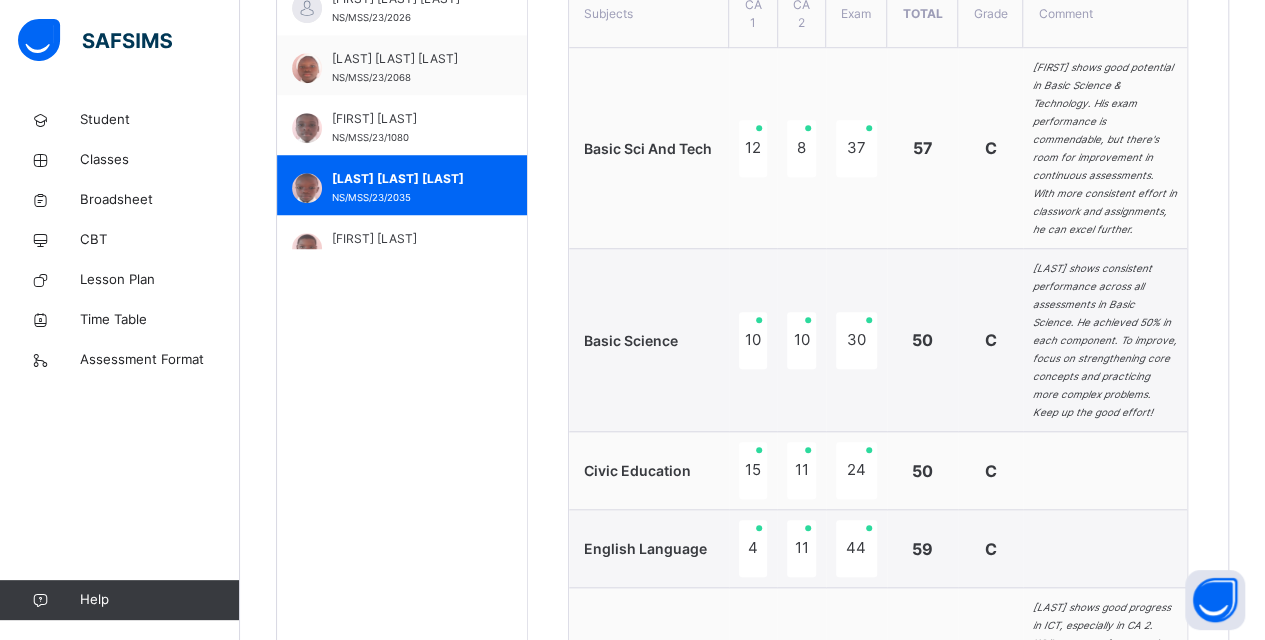 scroll, scrollTop: 748, scrollLeft: 0, axis: vertical 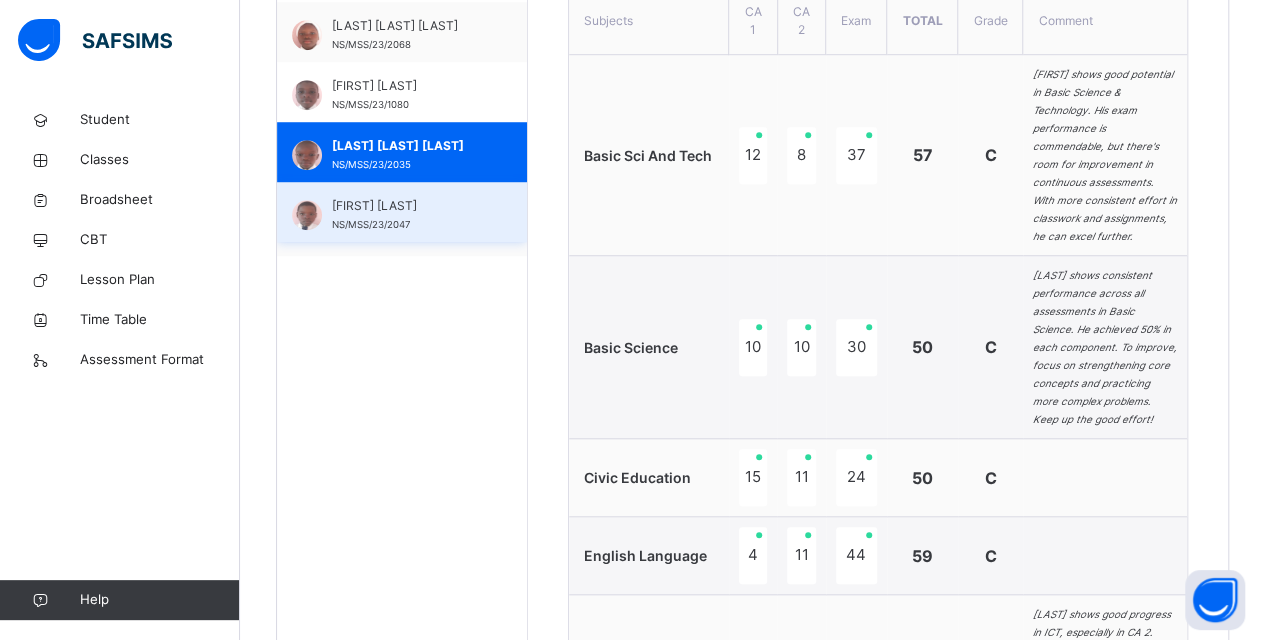 click on "OMEGA TIMOTHY [SSN]" at bounding box center [407, 215] 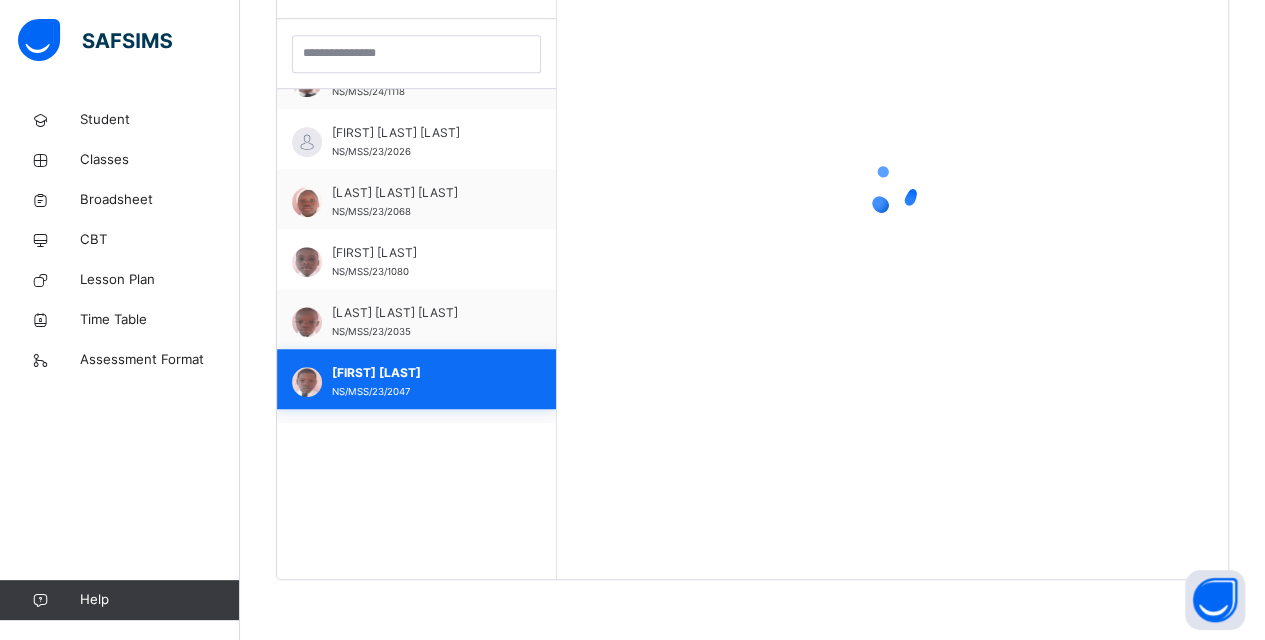scroll, scrollTop: 579, scrollLeft: 0, axis: vertical 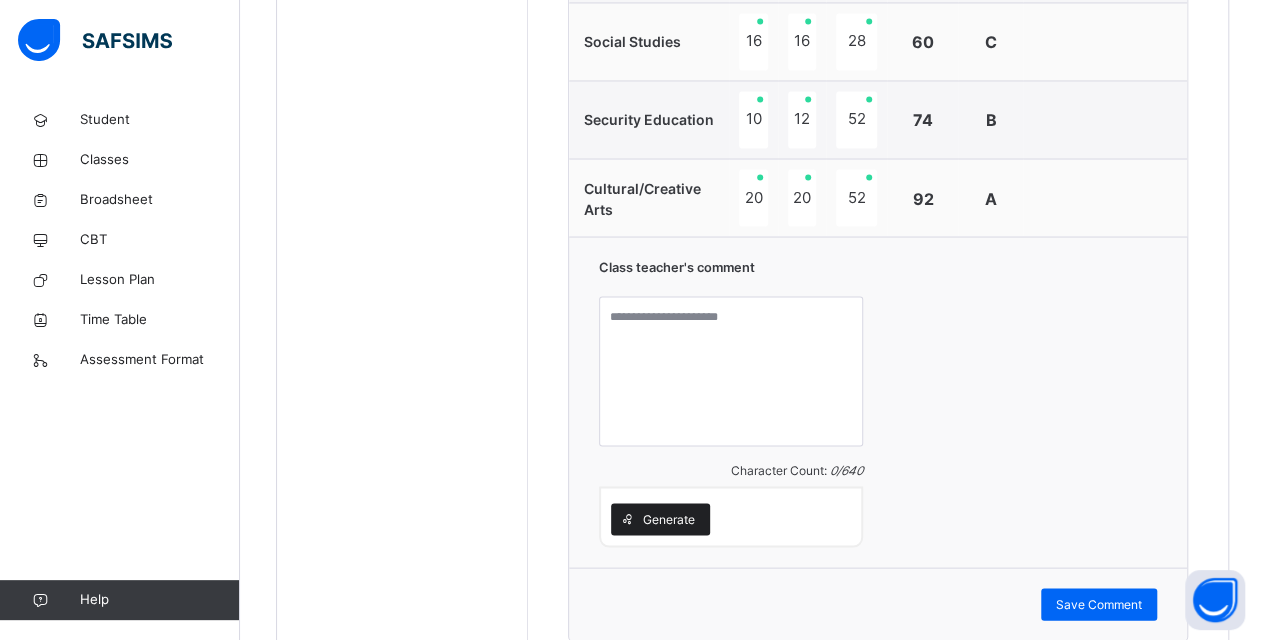 click on "Generate" at bounding box center [669, 519] 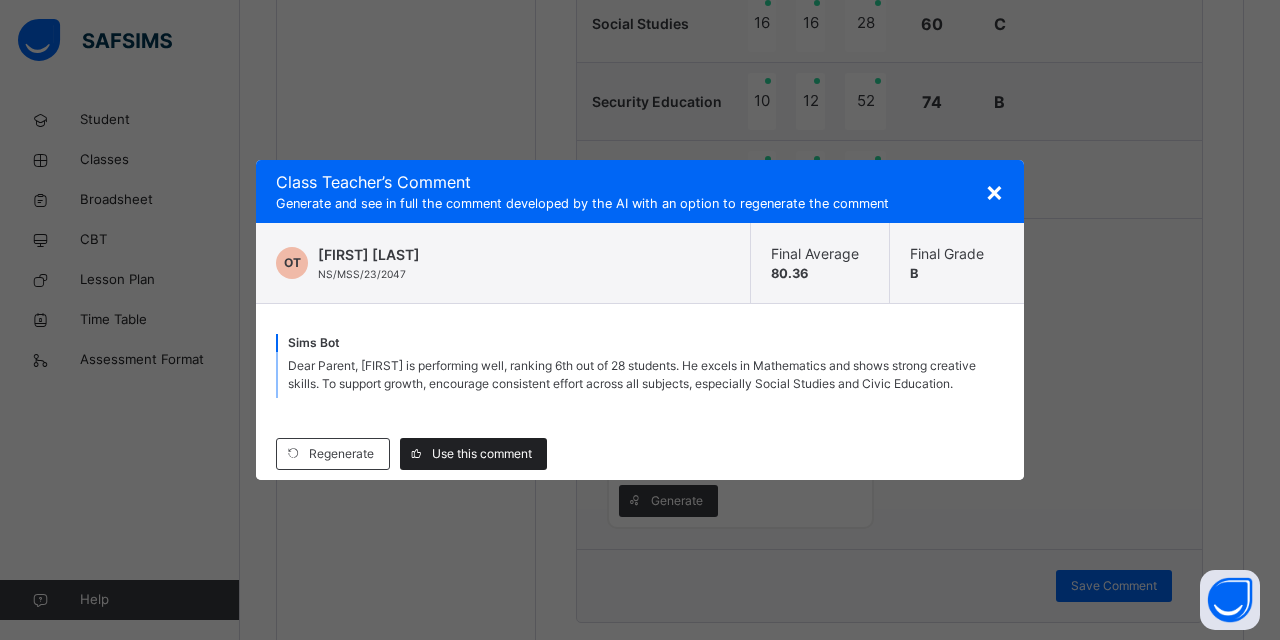 click on "Use this comment" at bounding box center (482, 454) 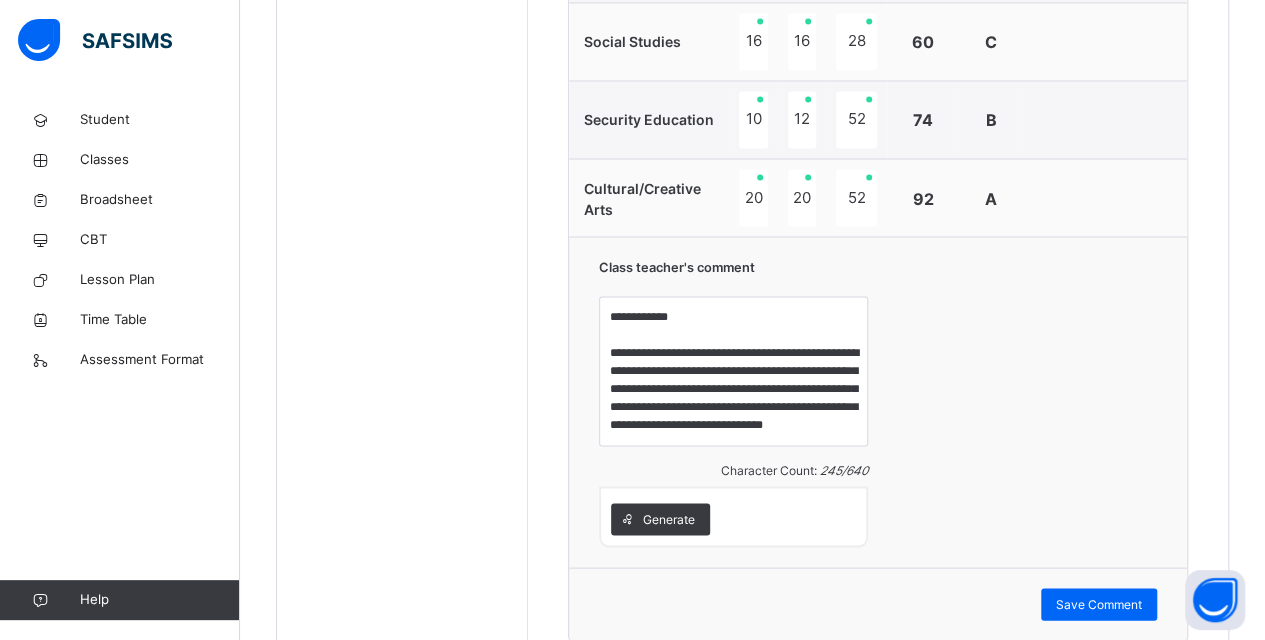 scroll, scrollTop: 33, scrollLeft: 0, axis: vertical 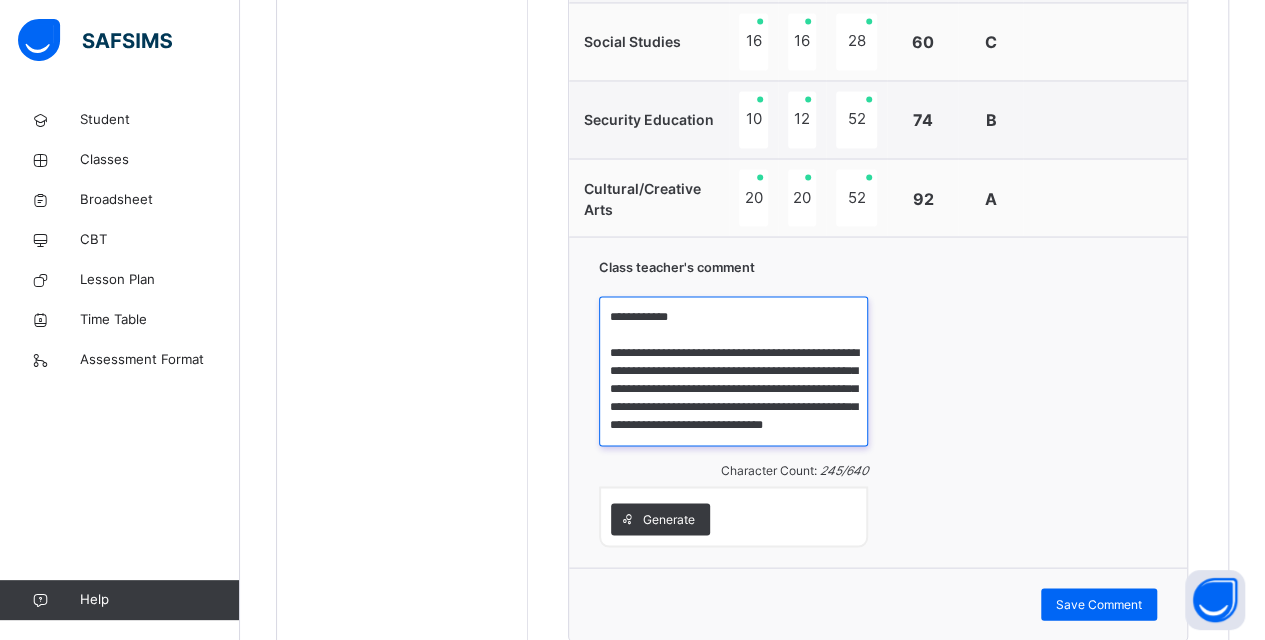 drag, startPoint x: 612, startPoint y: 368, endPoint x: 783, endPoint y: 380, distance: 171.42053 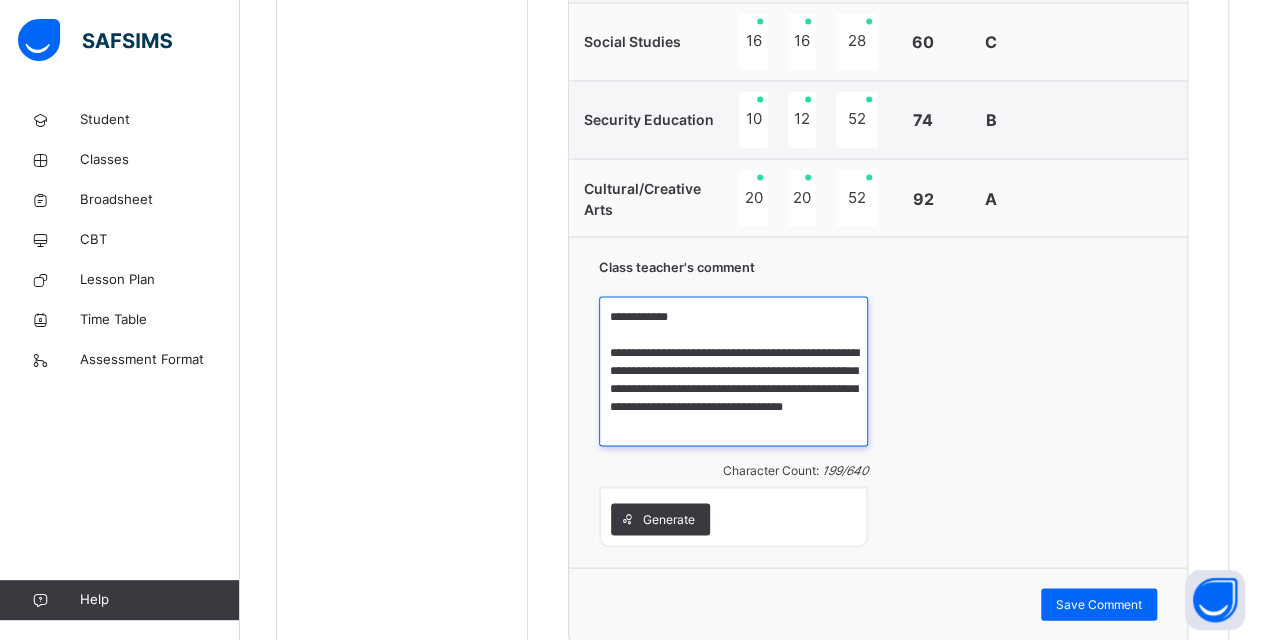 scroll, scrollTop: 0, scrollLeft: 0, axis: both 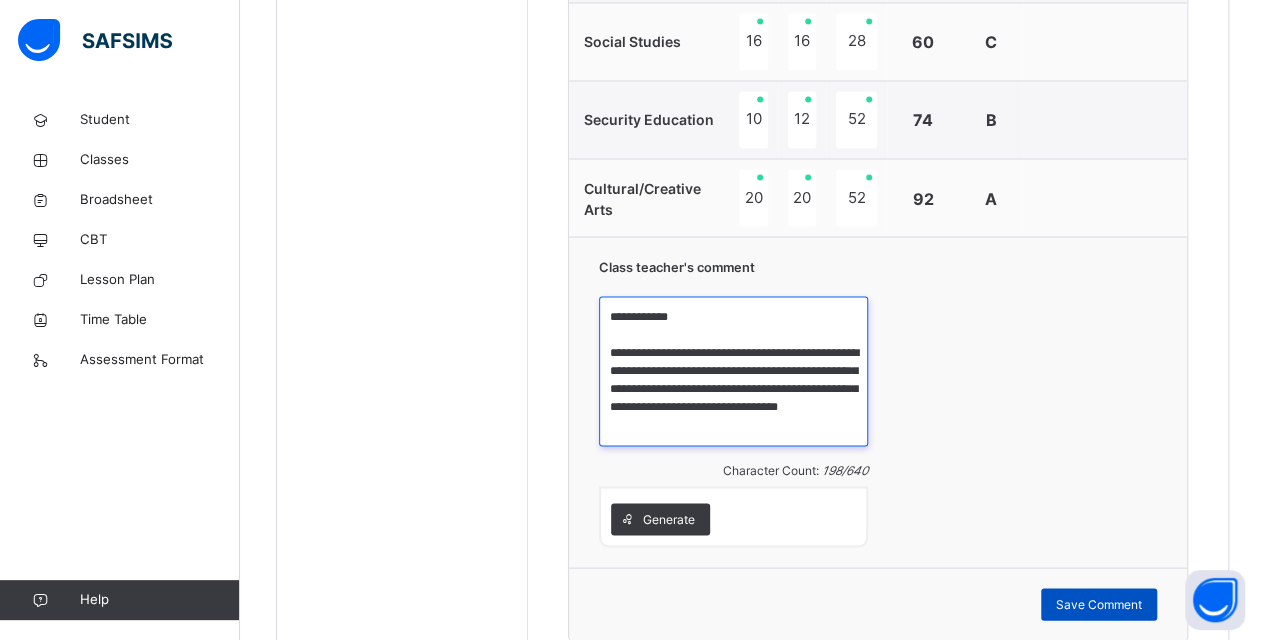 type on "**********" 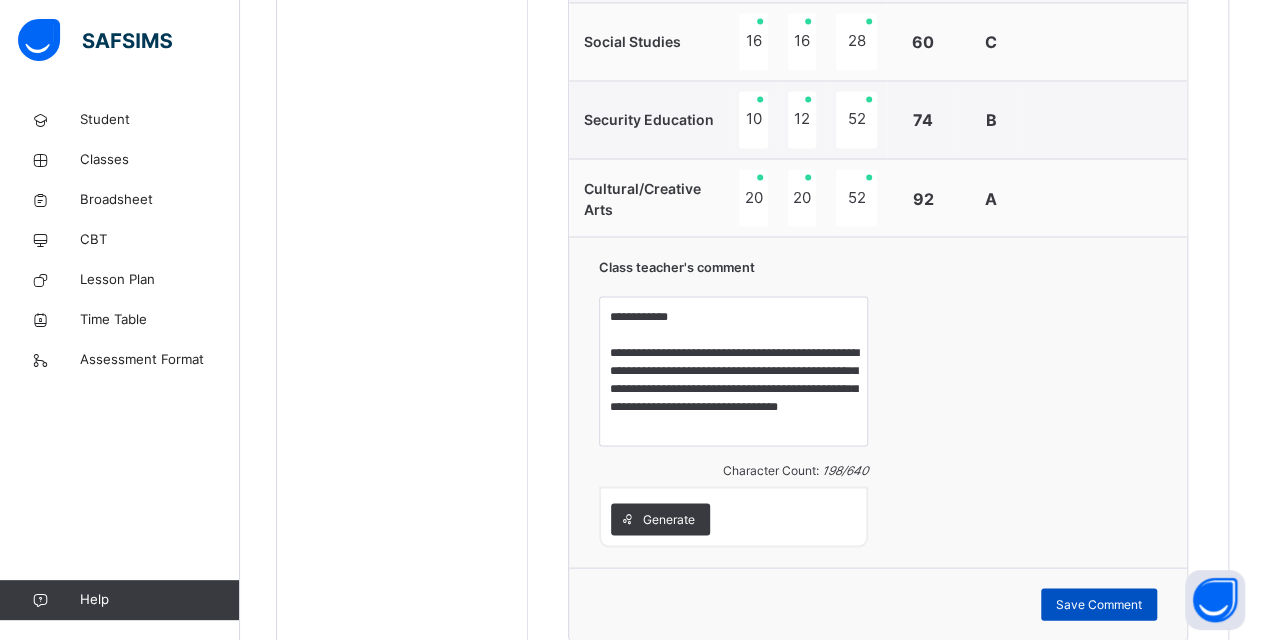 click on "Save Comment" at bounding box center (1099, 604) 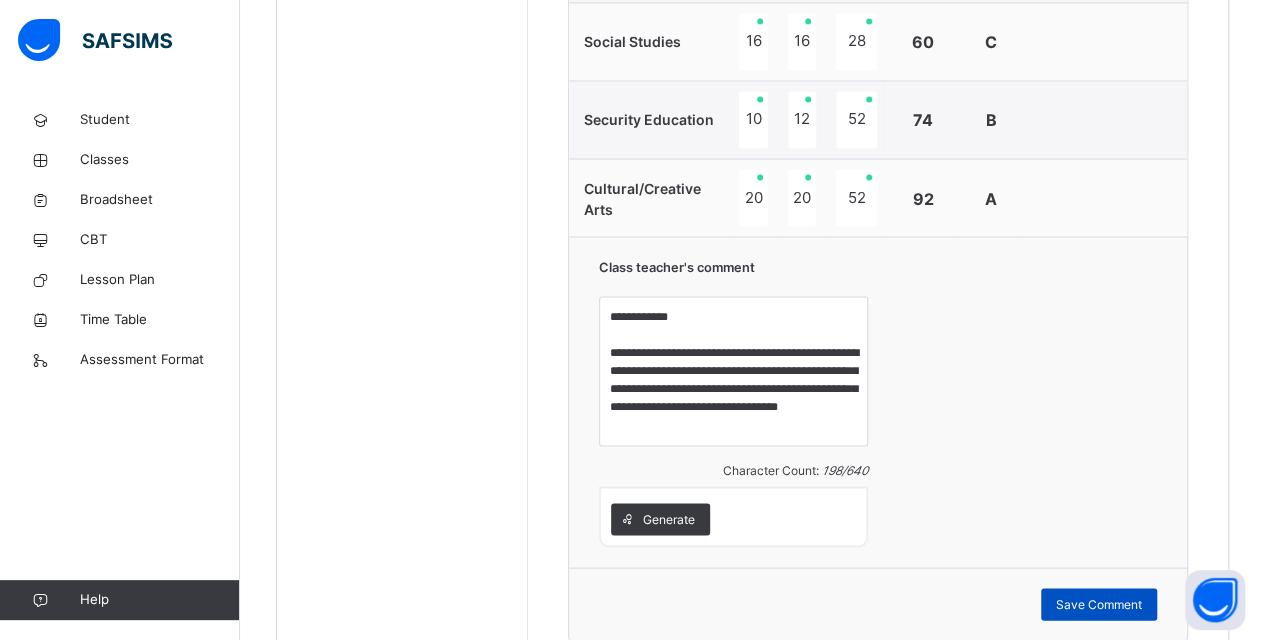 click on "Save Comment" at bounding box center (1099, 604) 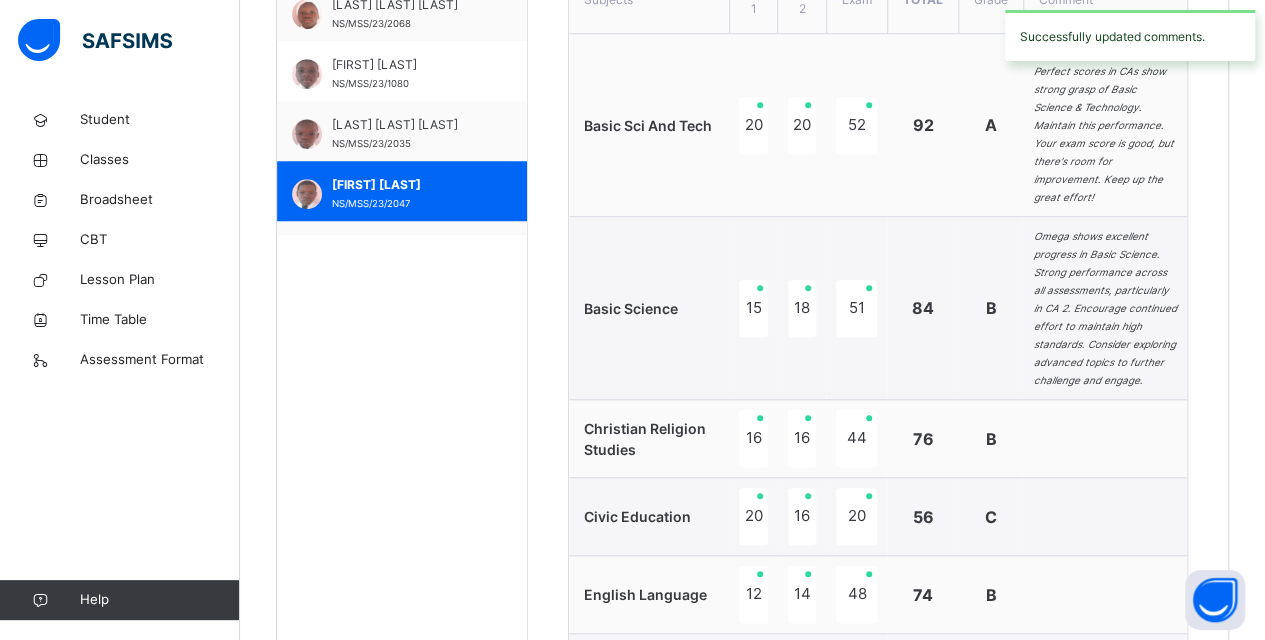 scroll, scrollTop: 657, scrollLeft: 0, axis: vertical 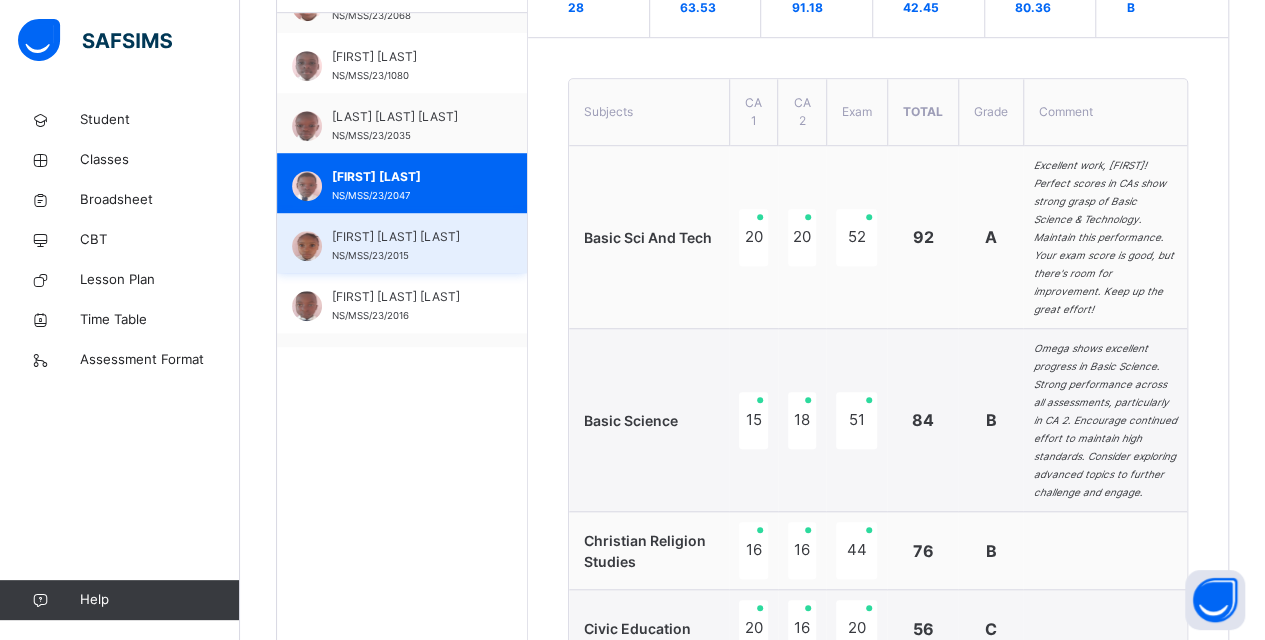 click on "[FIRST] [LAST] [LAST]" at bounding box center (407, 237) 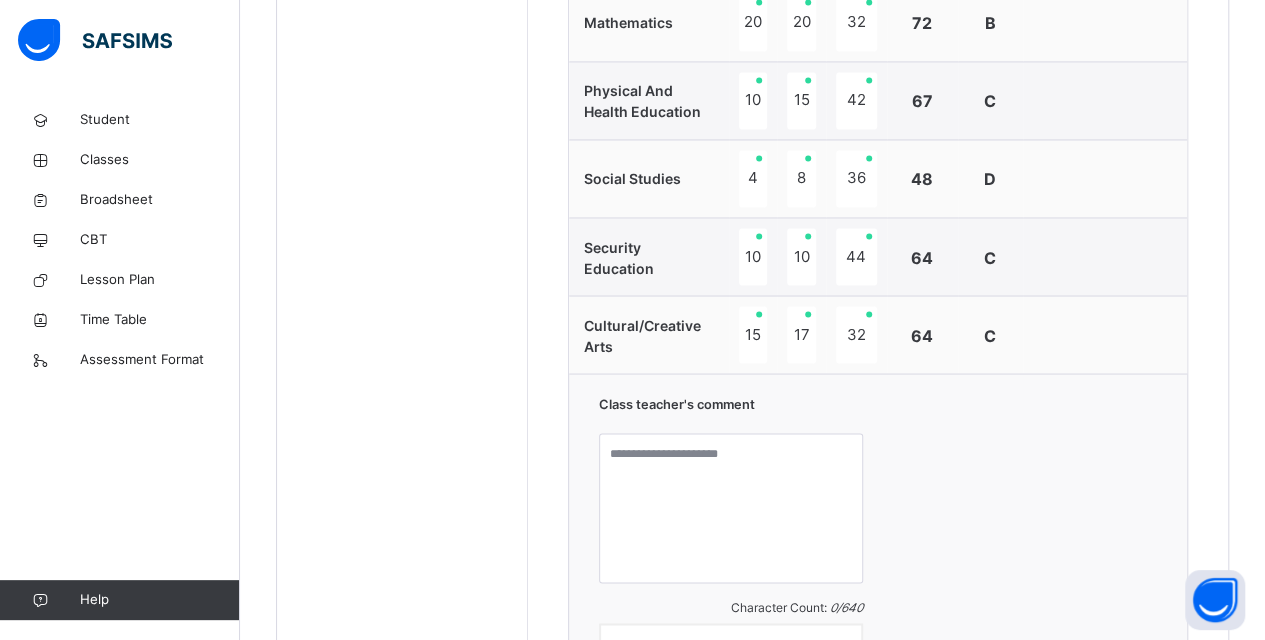 scroll, scrollTop: 1657, scrollLeft: 0, axis: vertical 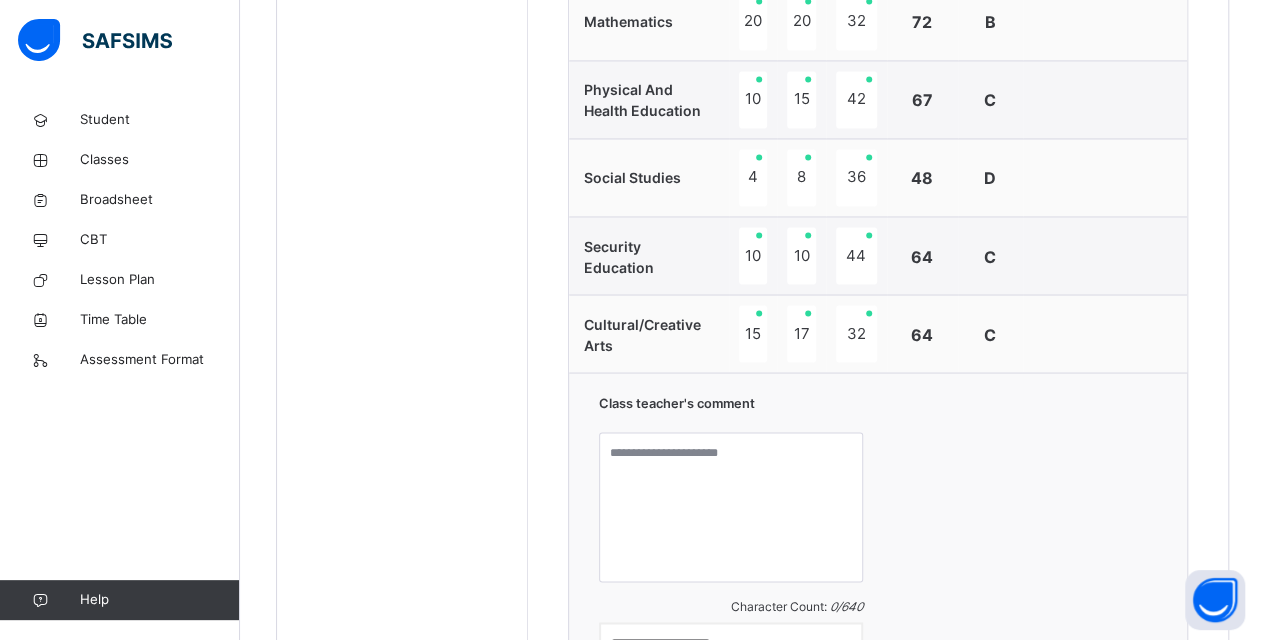 click on "Generate" at bounding box center (669, 655) 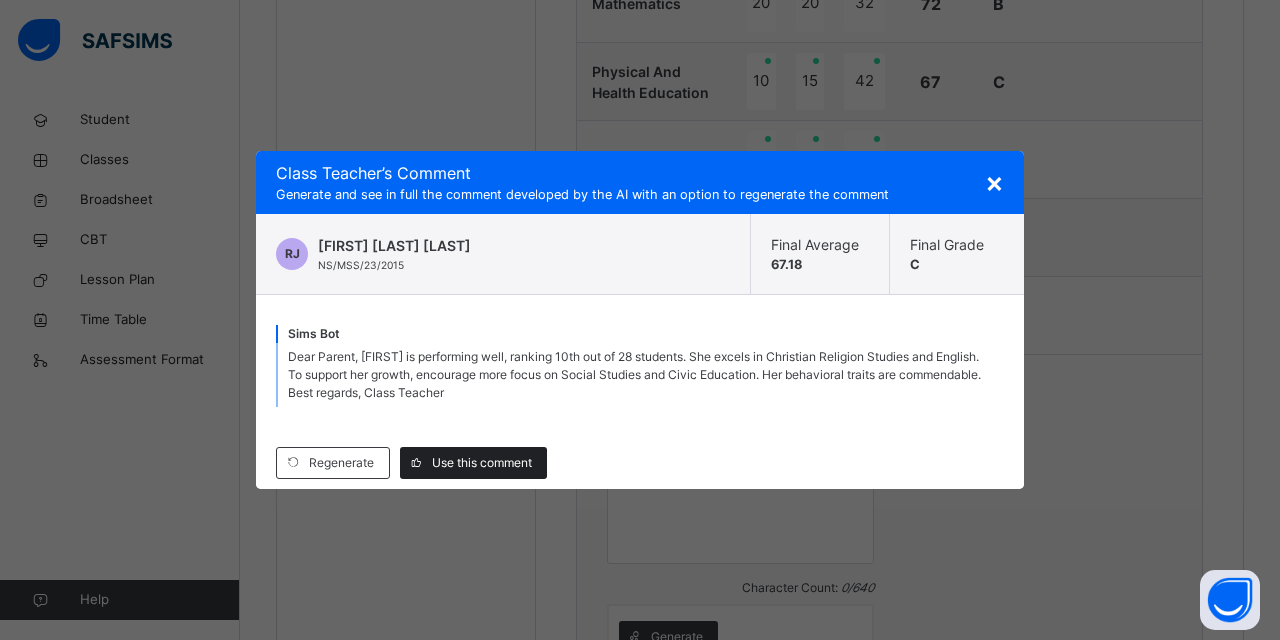 click on "Use this comment" at bounding box center [482, 463] 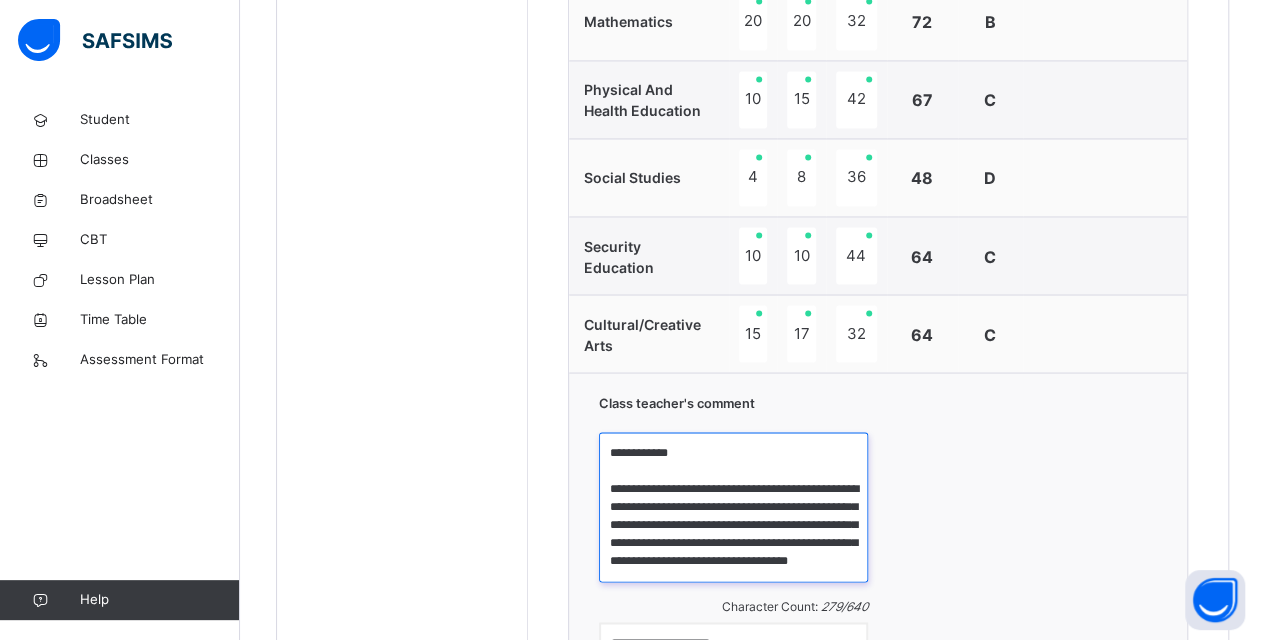 drag, startPoint x: 726, startPoint y: 448, endPoint x: 850, endPoint y: 469, distance: 125.765656 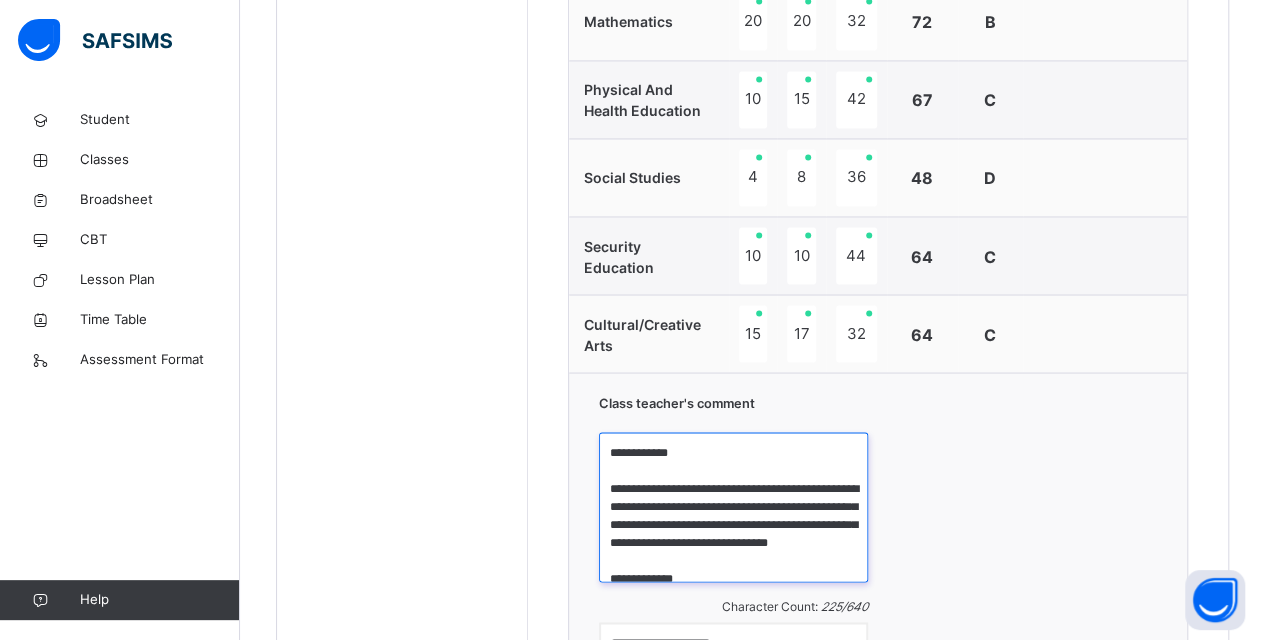 drag, startPoint x: 812, startPoint y: 464, endPoint x: 770, endPoint y: 473, distance: 42.953465 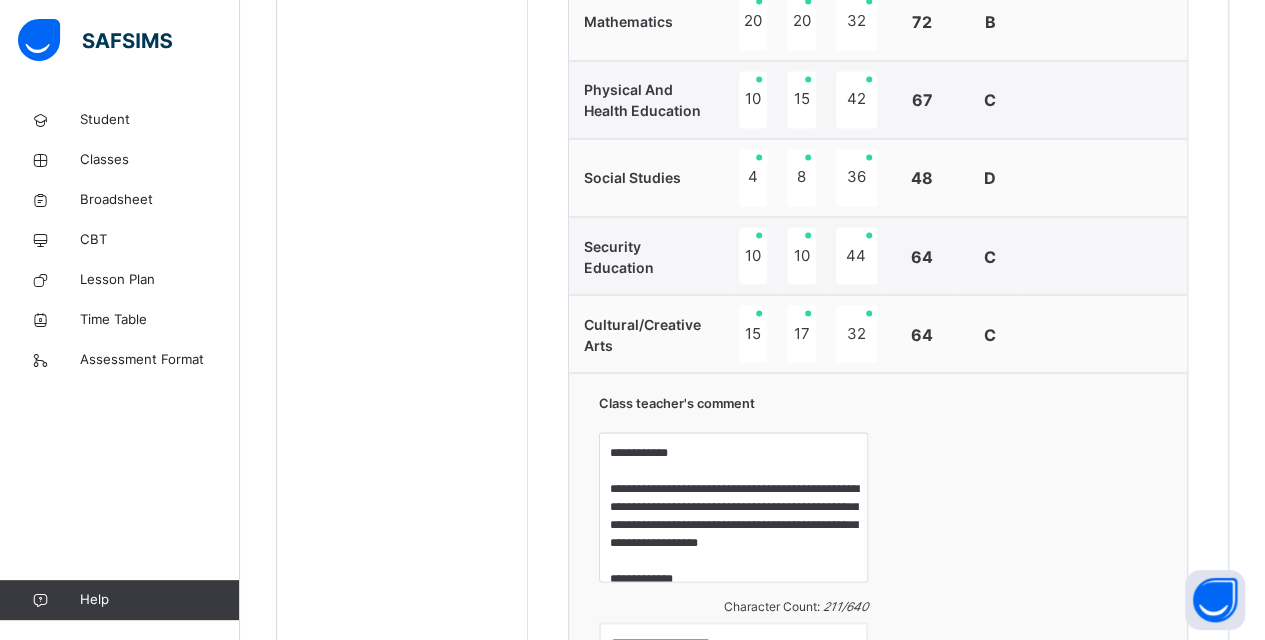 click on "**********" at bounding box center [878, 537] 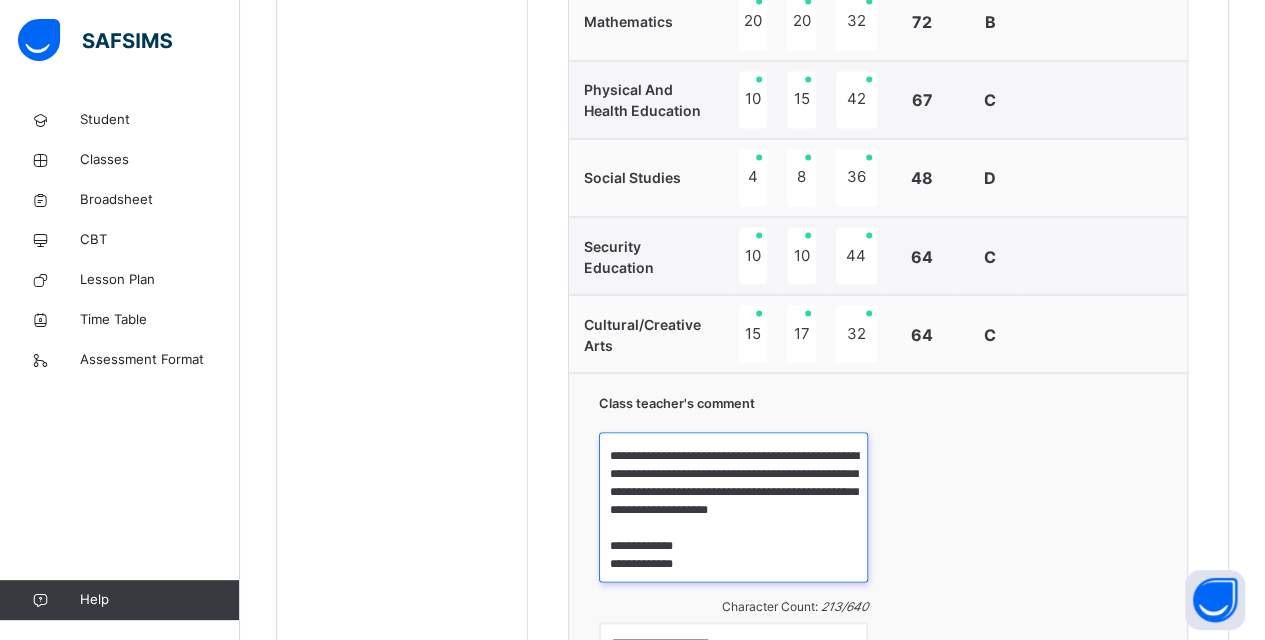 scroll, scrollTop: 51, scrollLeft: 0, axis: vertical 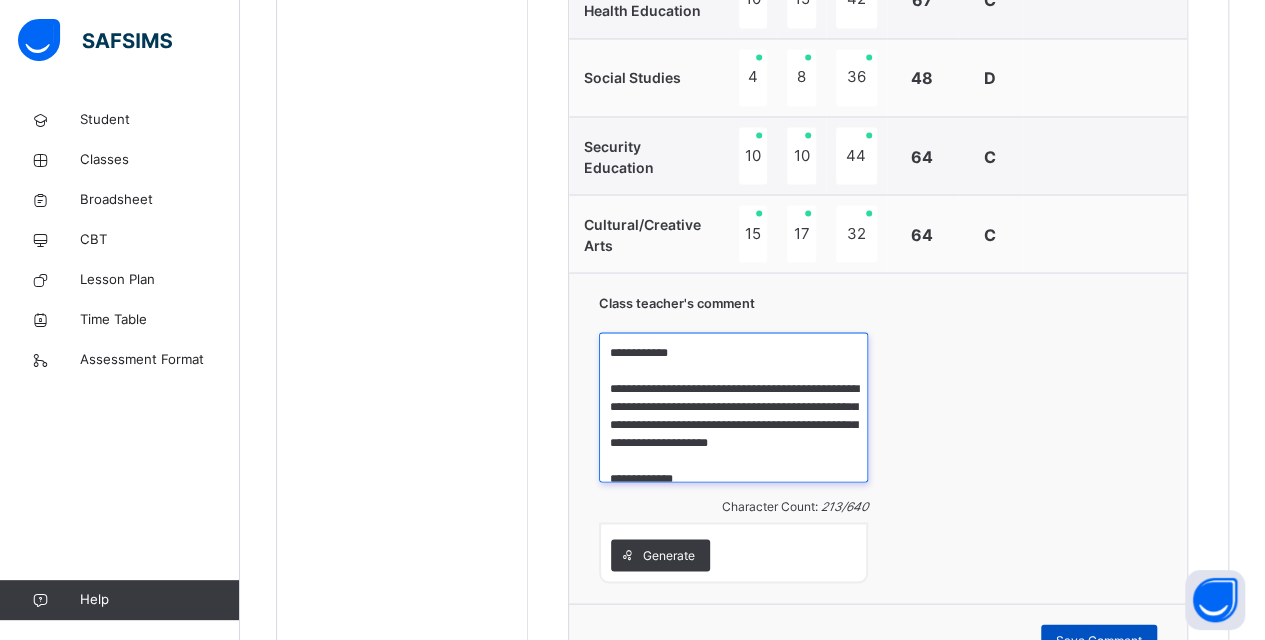 type on "**********" 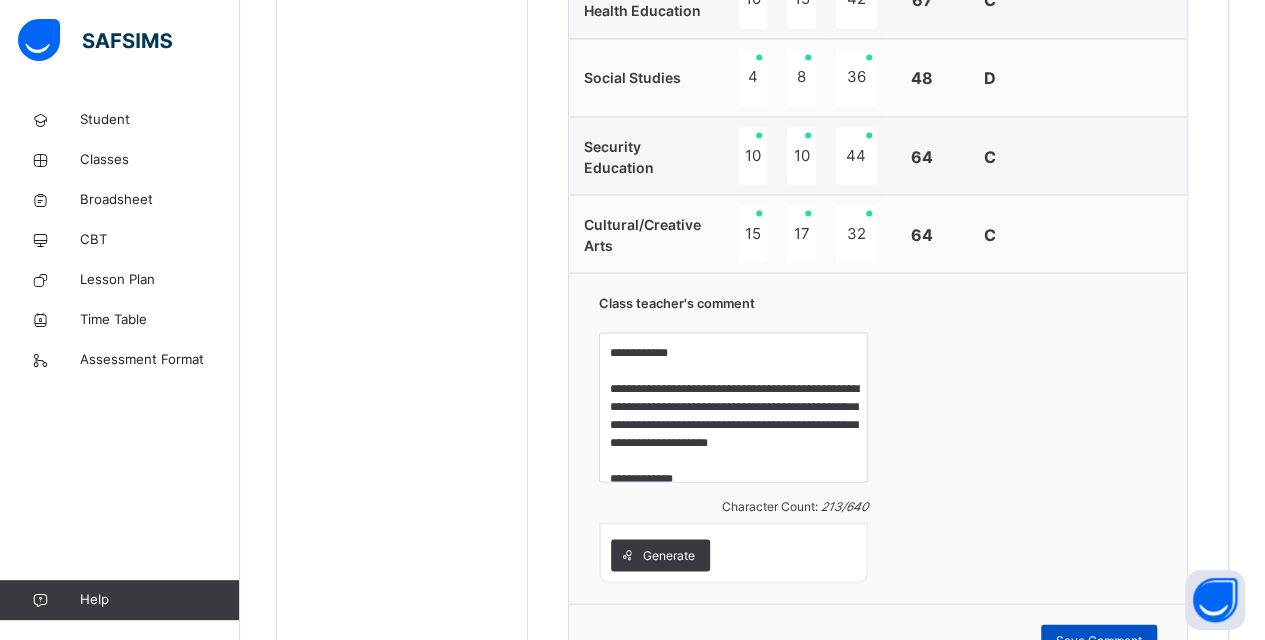 click on "Save Comment" at bounding box center [1099, 640] 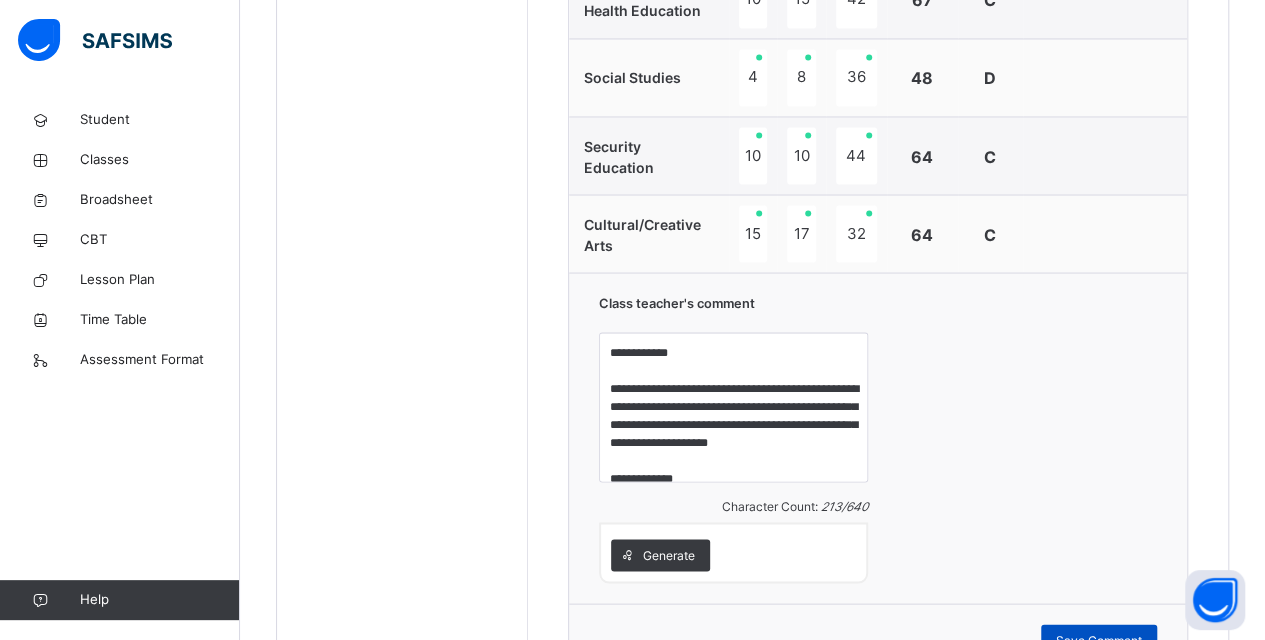 click on "Save Comment" at bounding box center [1099, 640] 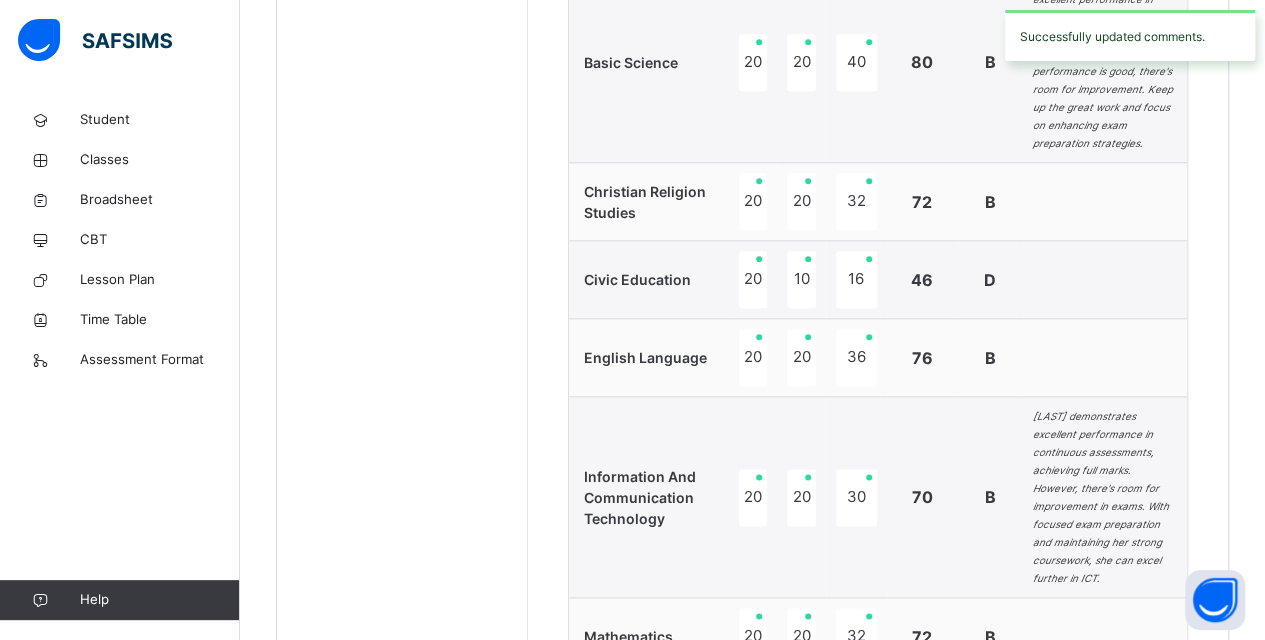 scroll, scrollTop: 857, scrollLeft: 0, axis: vertical 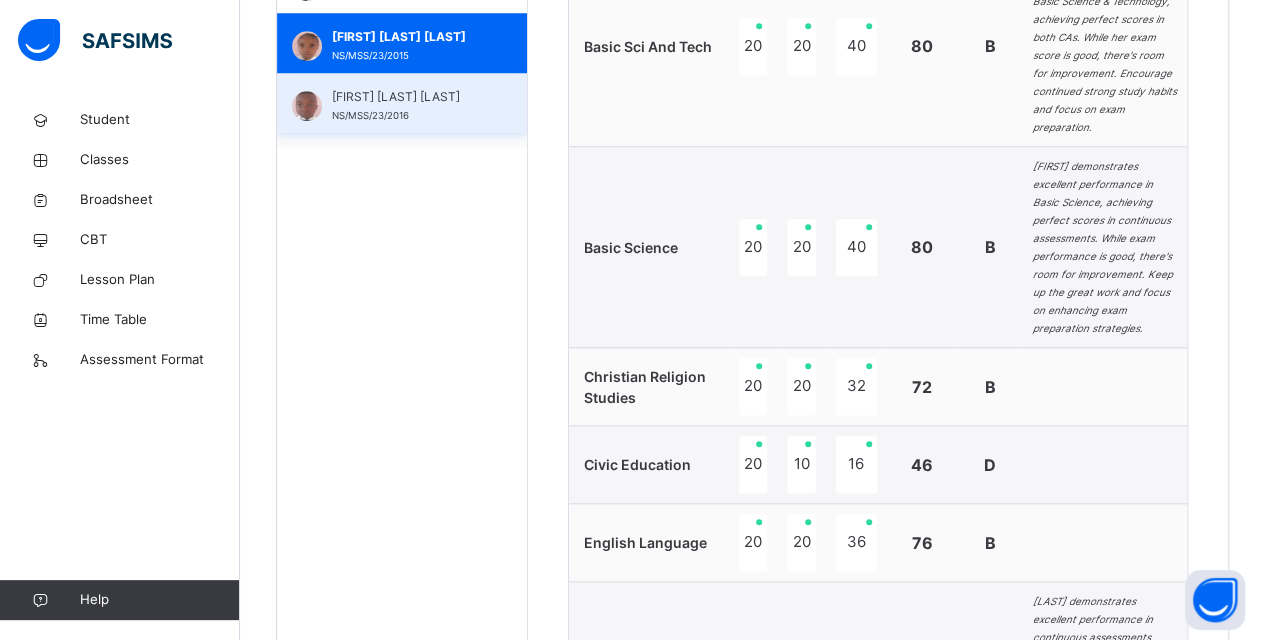 click on "[FIRST] [LAST] [LAST]" at bounding box center (407, 97) 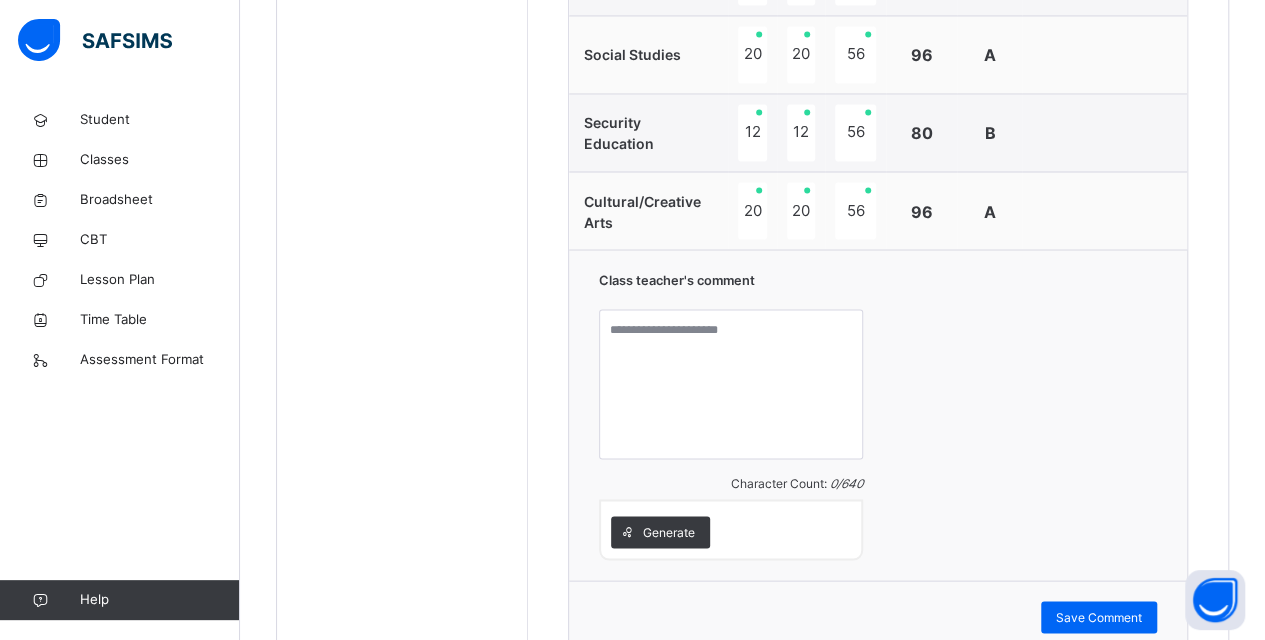 scroll, scrollTop: 1780, scrollLeft: 0, axis: vertical 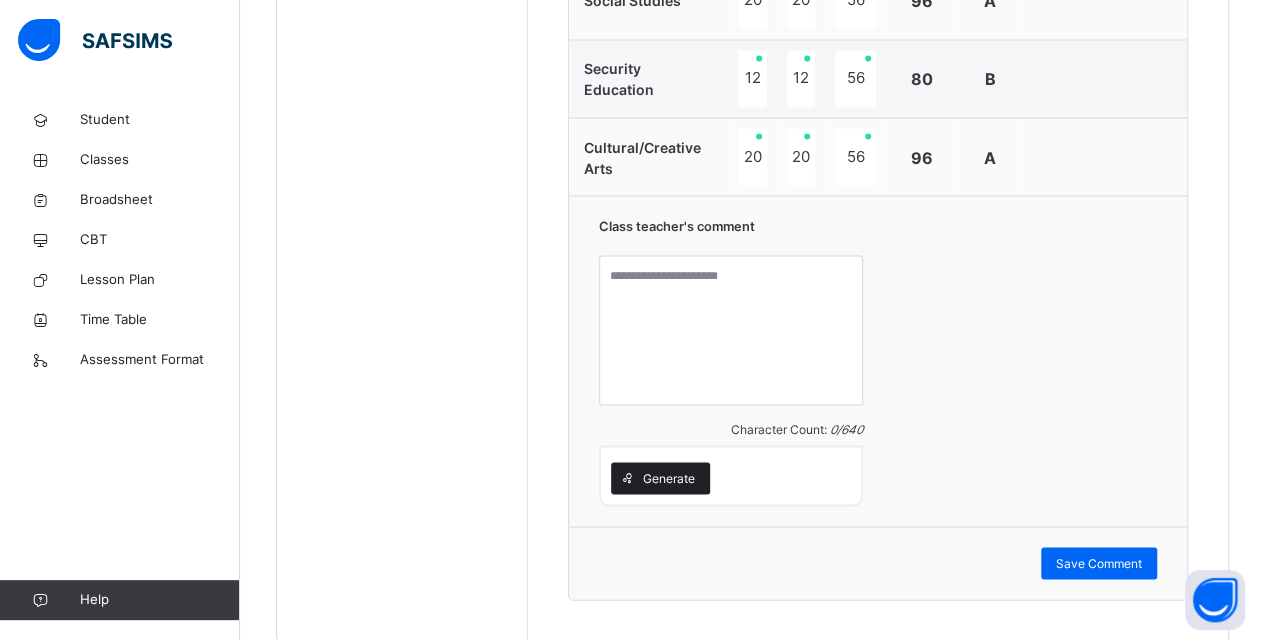 click on "Generate" at bounding box center [669, 478] 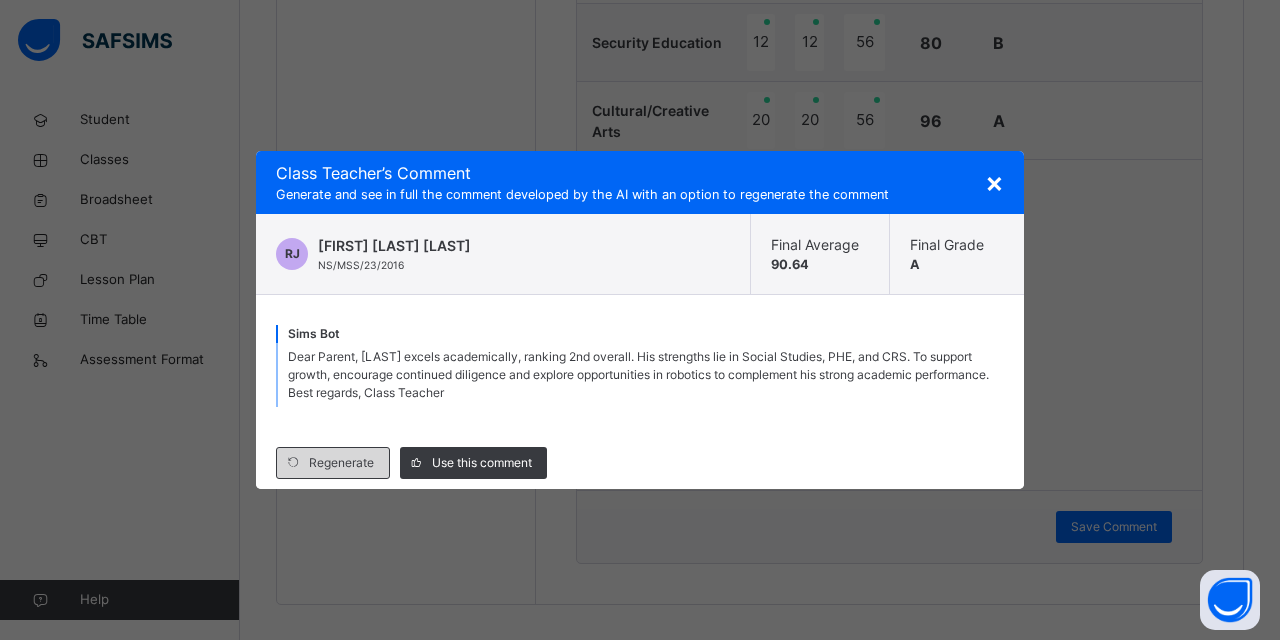 click on "Regenerate" at bounding box center [341, 463] 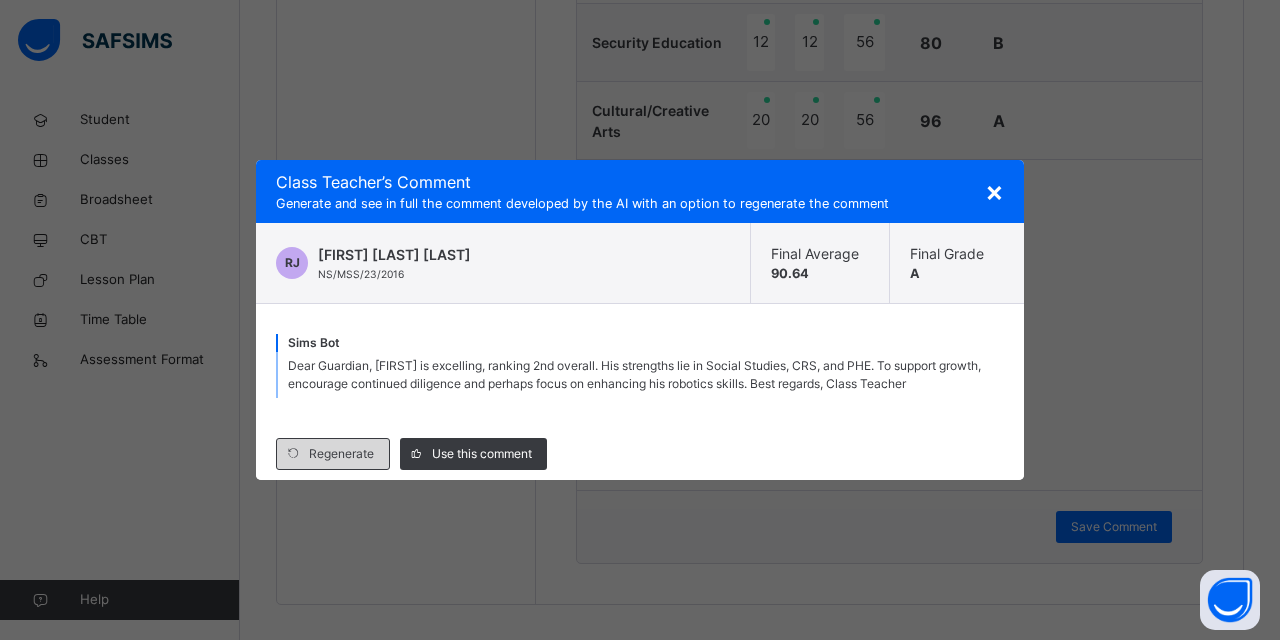 click on "Regenerate" at bounding box center (341, 454) 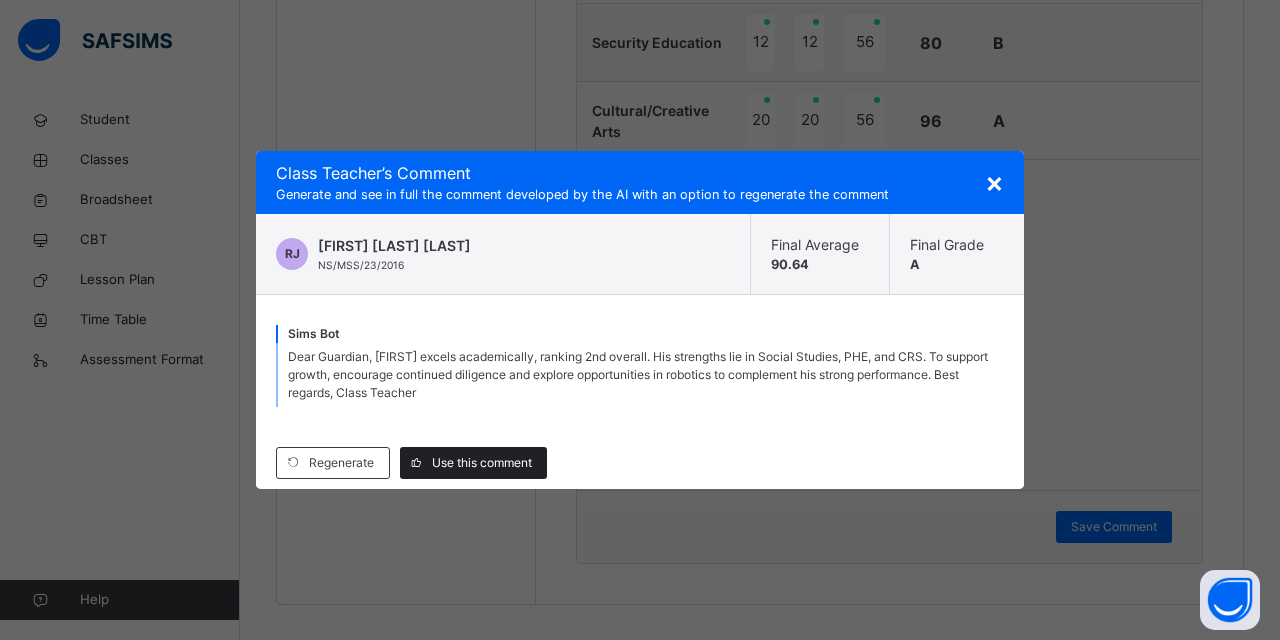 click on "Use this comment" at bounding box center (482, 463) 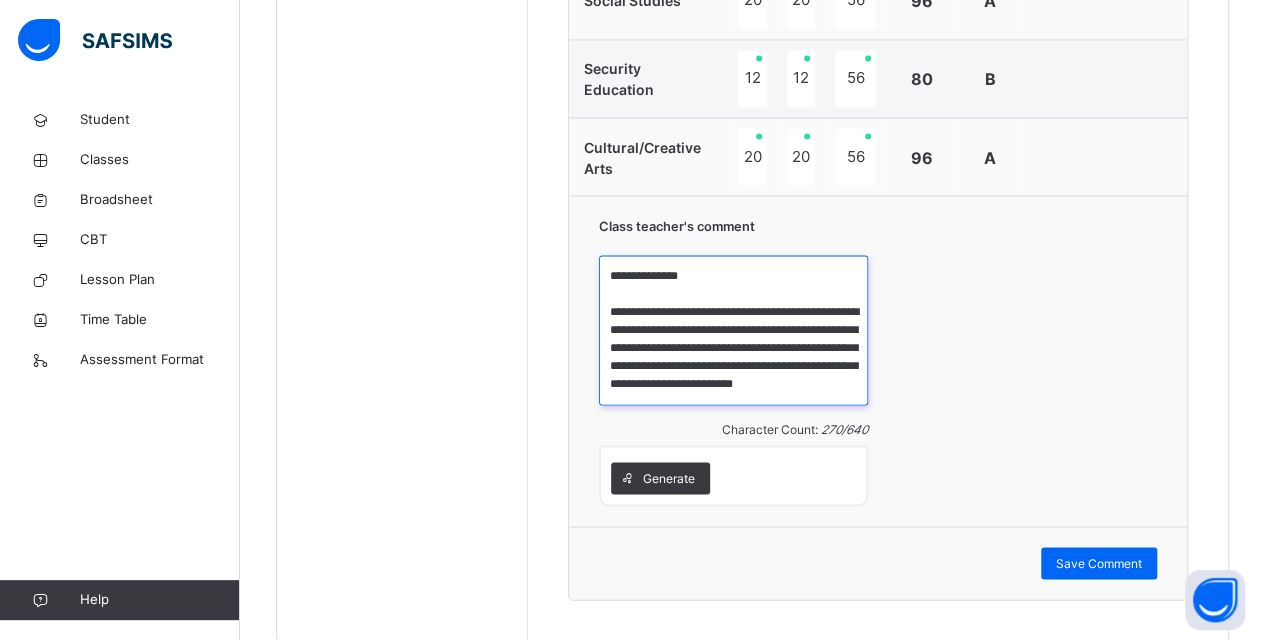 click on "**********" at bounding box center (733, 330) 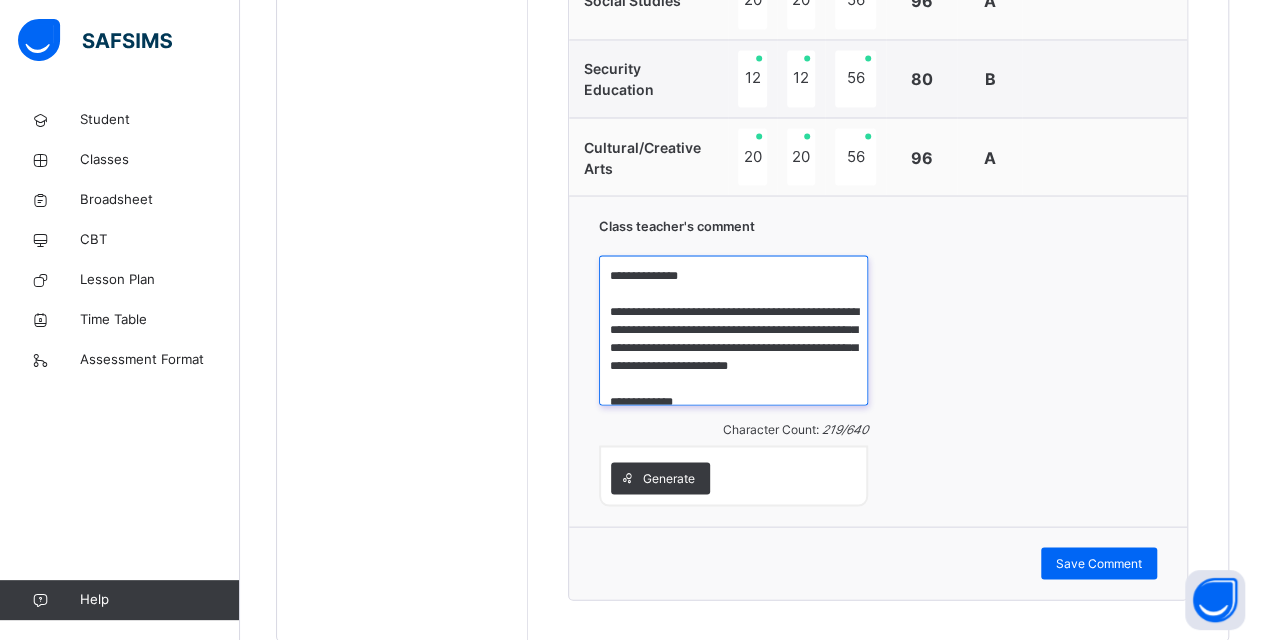drag, startPoint x: 739, startPoint y: 304, endPoint x: 802, endPoint y: 306, distance: 63.03174 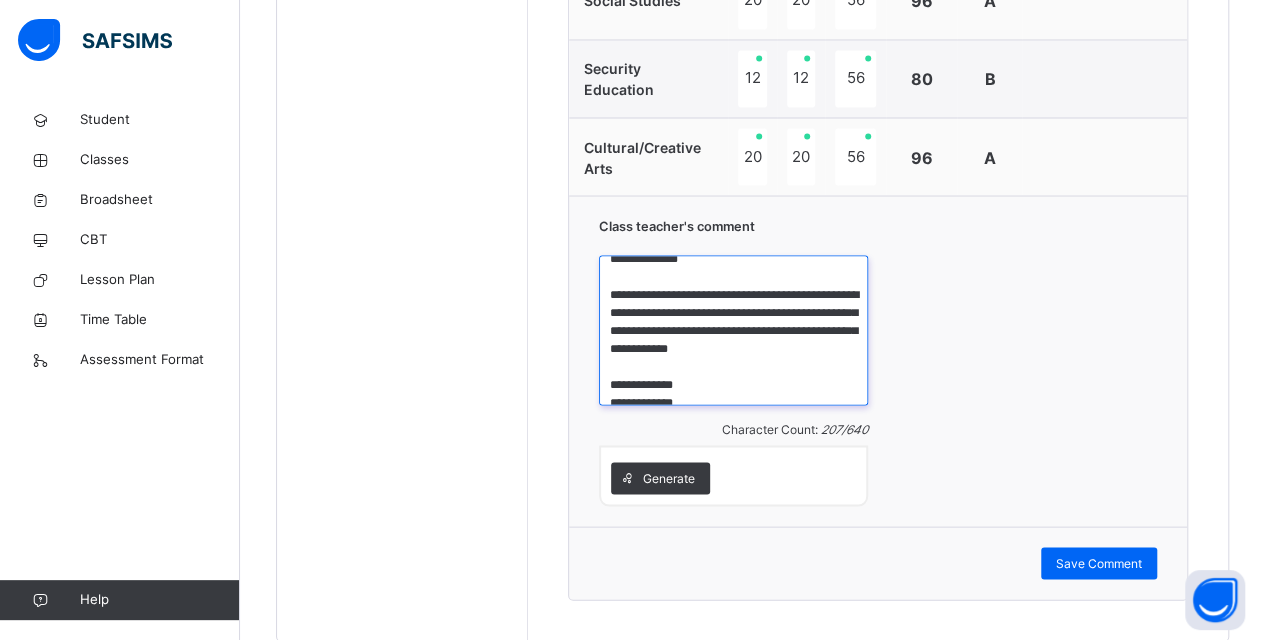 scroll, scrollTop: 0, scrollLeft: 0, axis: both 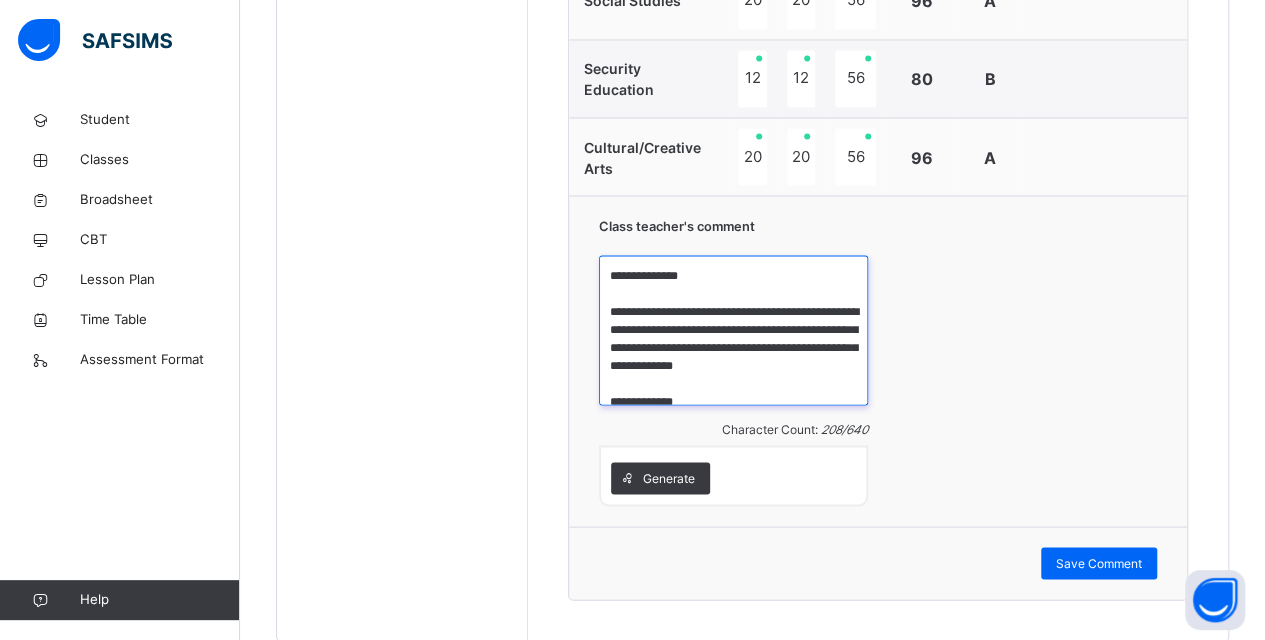 drag, startPoint x: 660, startPoint y: 306, endPoint x: 710, endPoint y: 314, distance: 50.635956 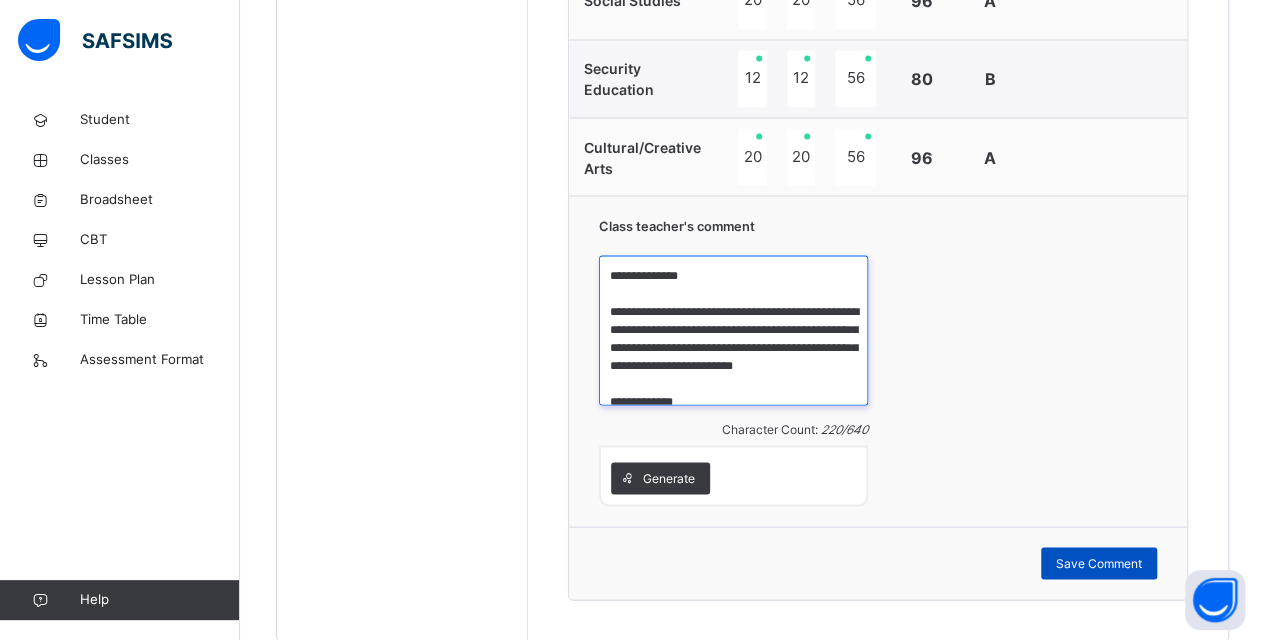 type on "**********" 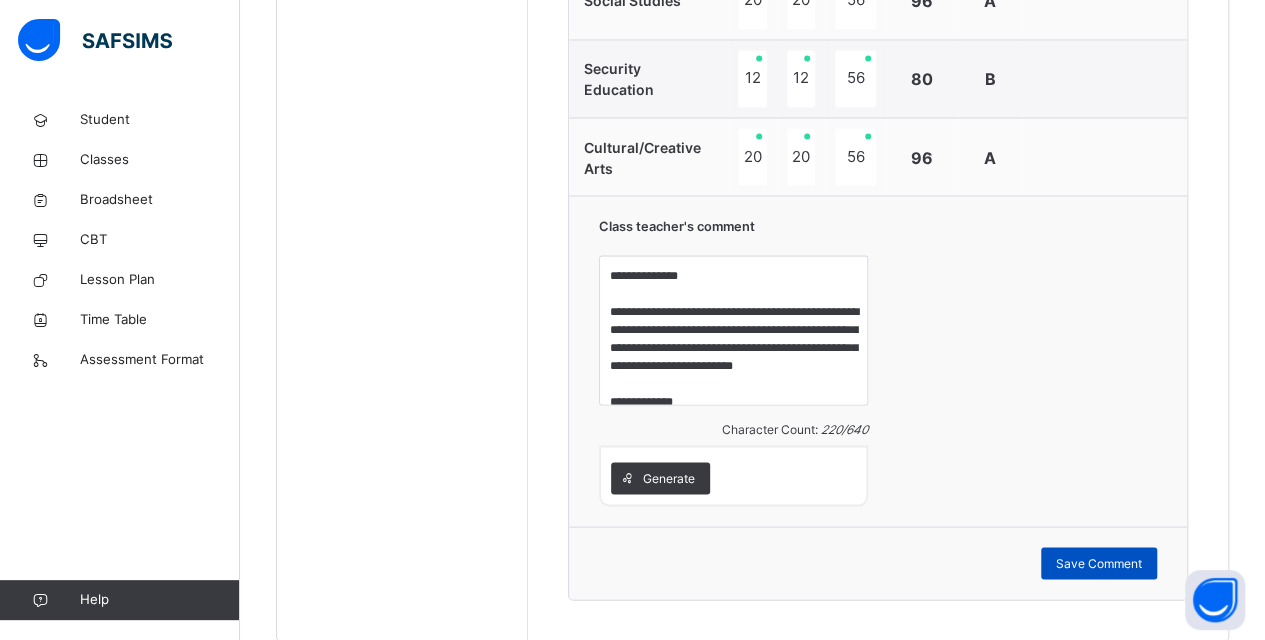 click on "Save Comment" at bounding box center (1099, 563) 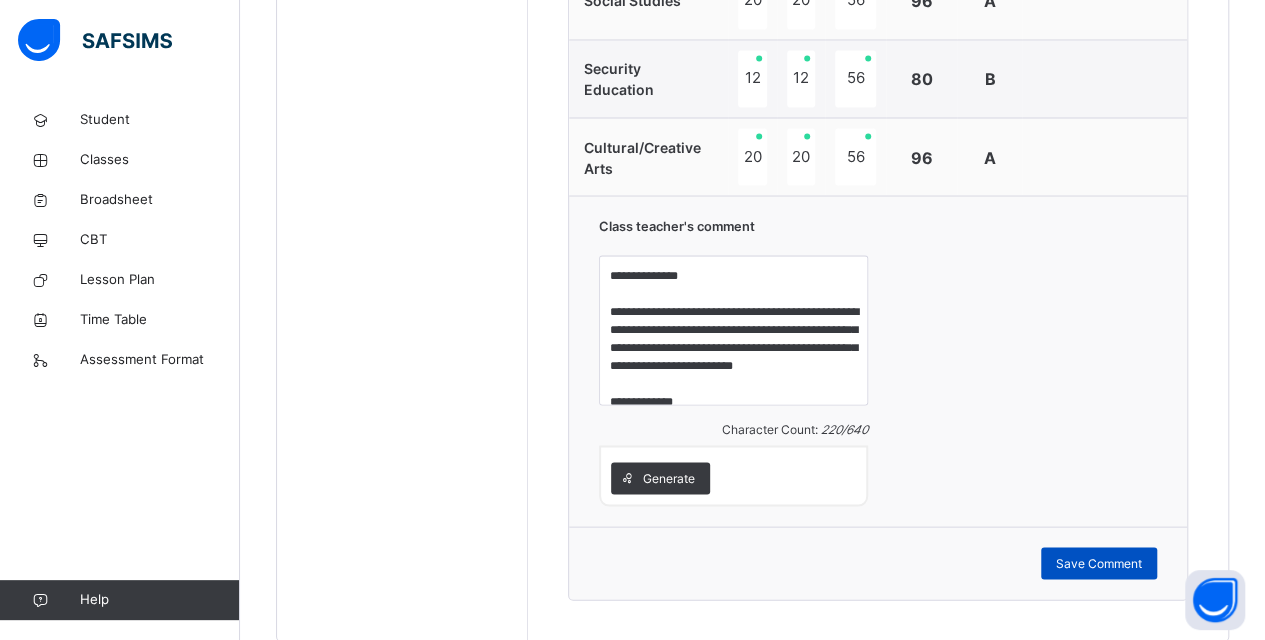 click on "Save Comment" at bounding box center [1099, 563] 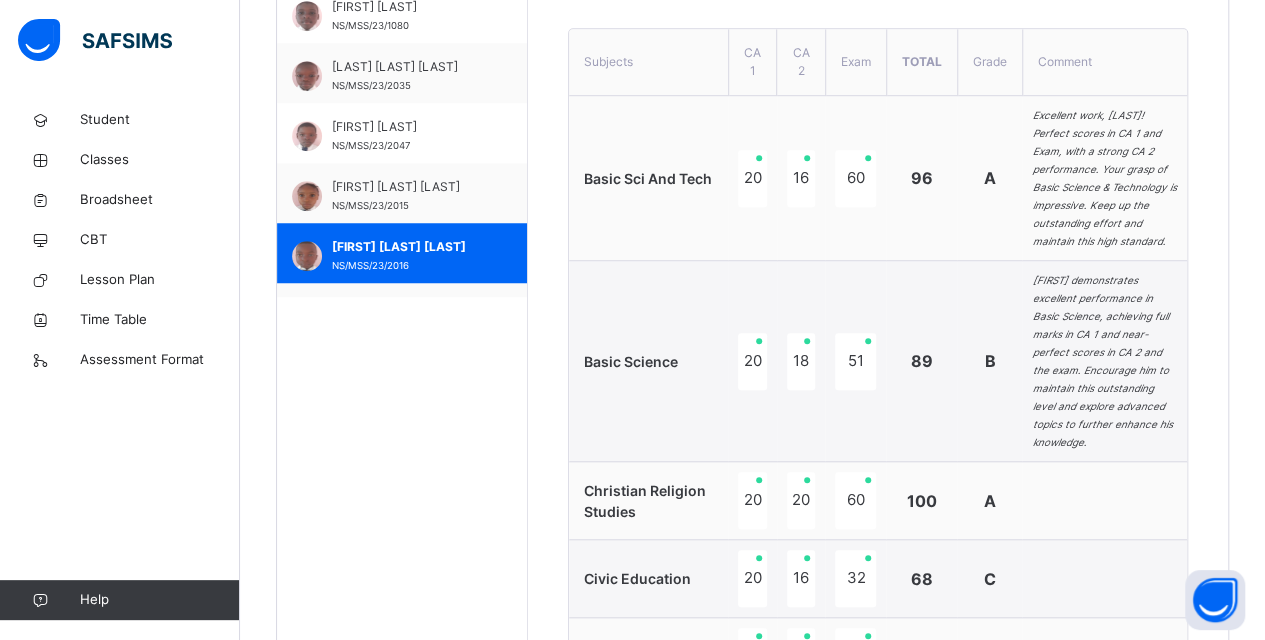 scroll, scrollTop: 680, scrollLeft: 0, axis: vertical 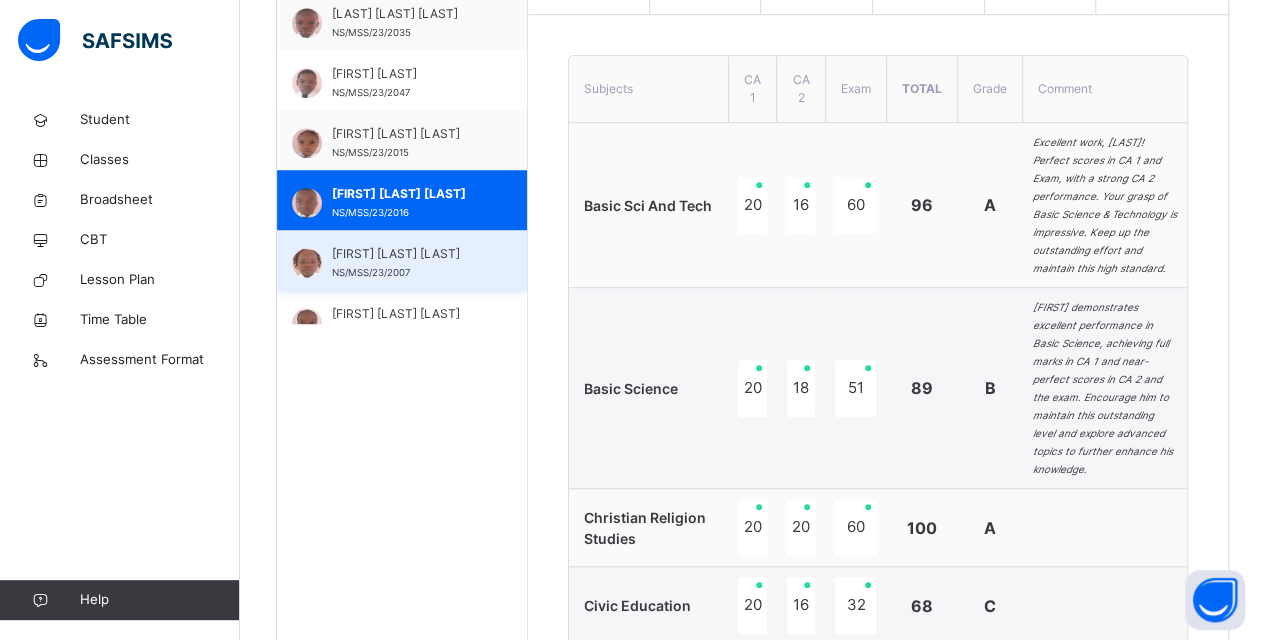 click on "[FIRST] [LAST] NS/MSS/[YEAR]/2007" at bounding box center (407, 263) 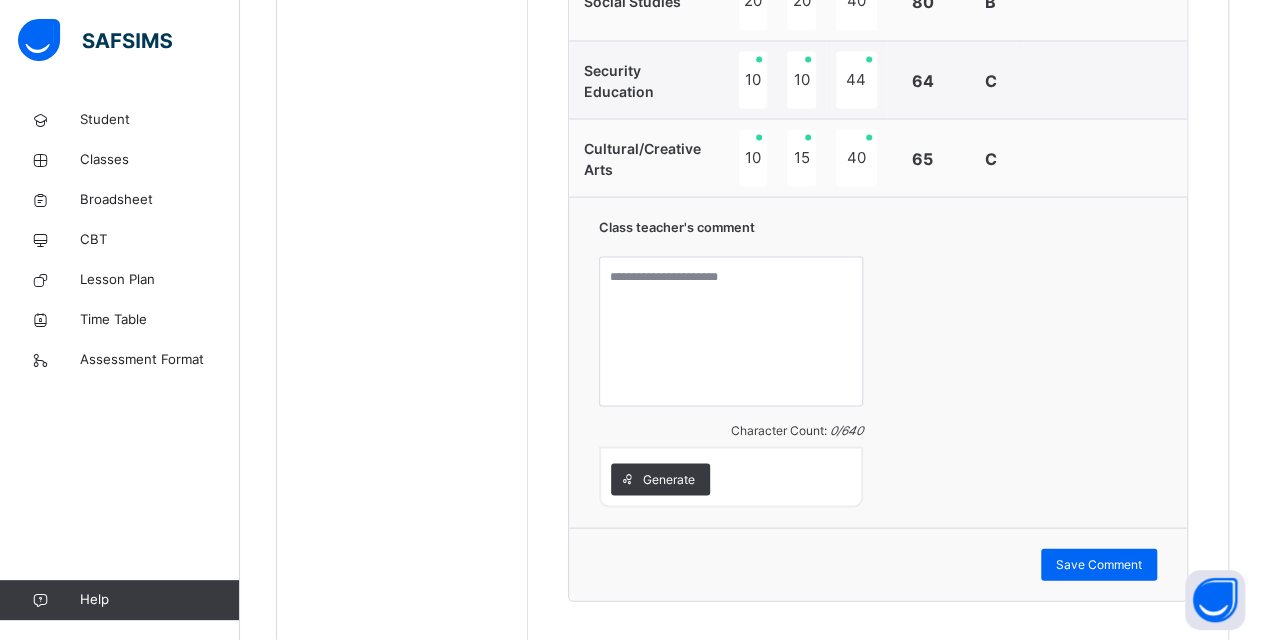 scroll, scrollTop: 1834, scrollLeft: 0, axis: vertical 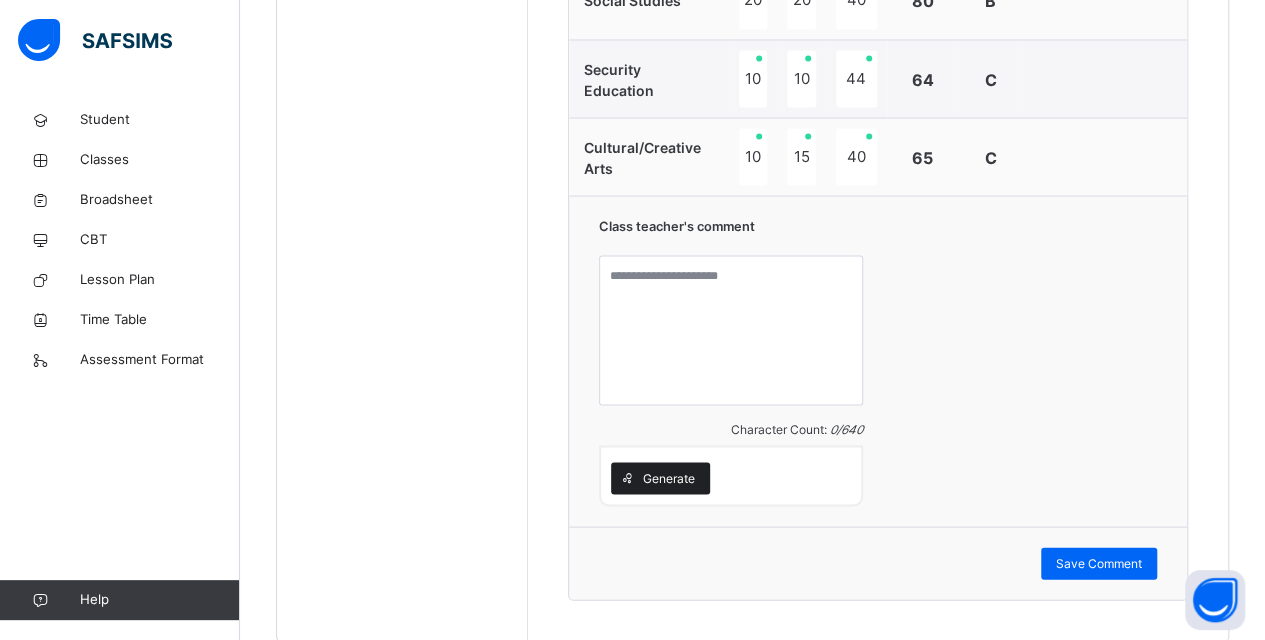 click on "Generate" at bounding box center (669, 478) 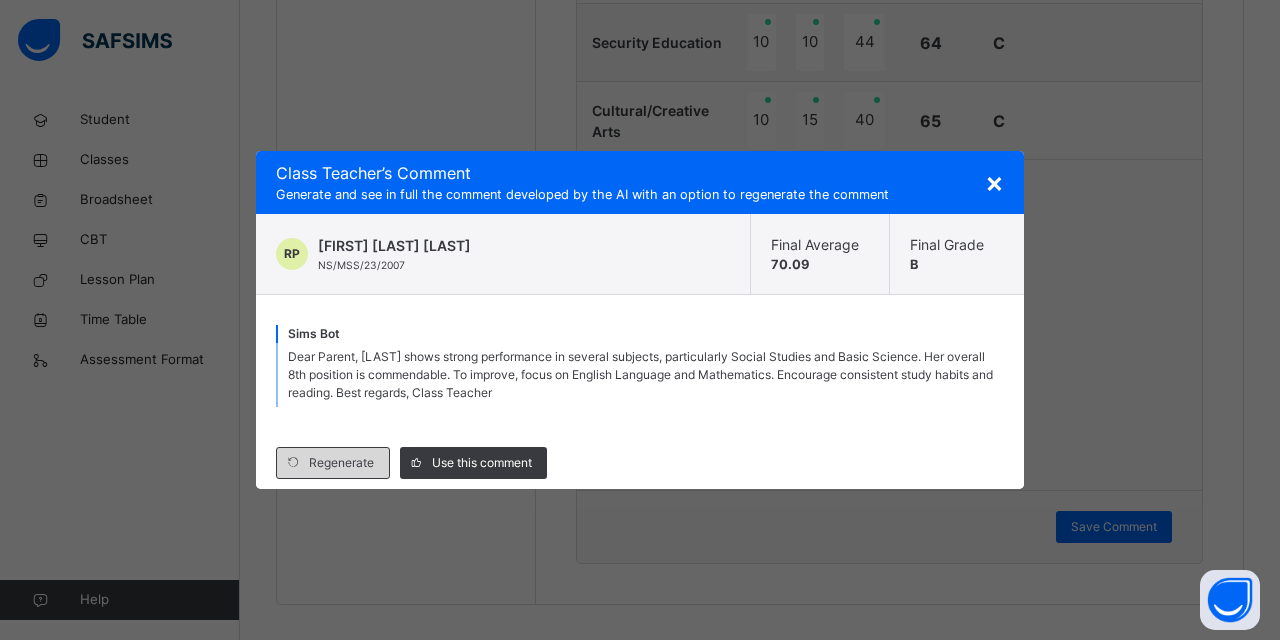 click on "Regenerate" at bounding box center [341, 463] 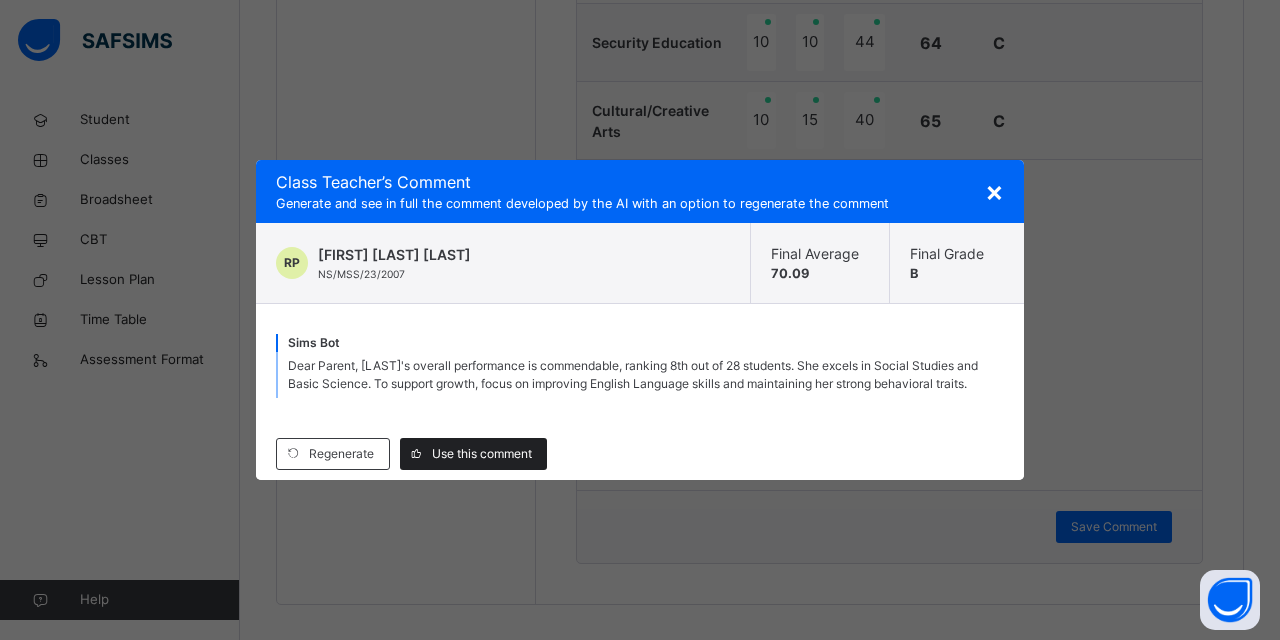 click on "Use this comment" at bounding box center (482, 454) 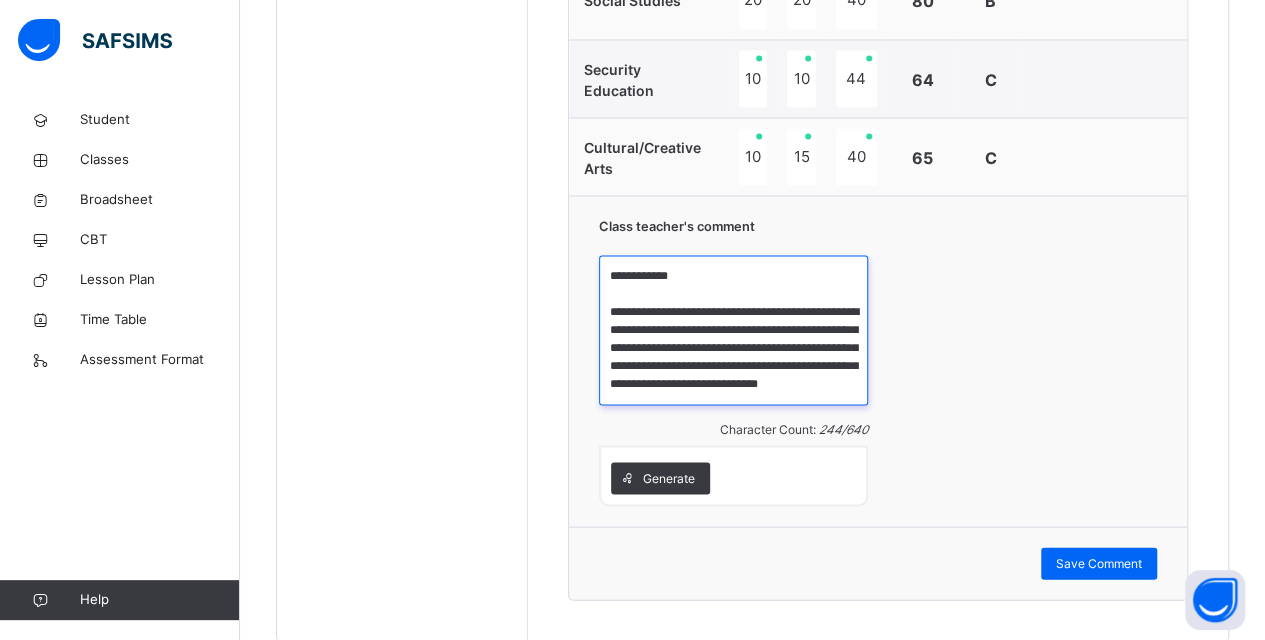drag, startPoint x: 670, startPoint y: 286, endPoint x: 720, endPoint y: 308, distance: 54.626 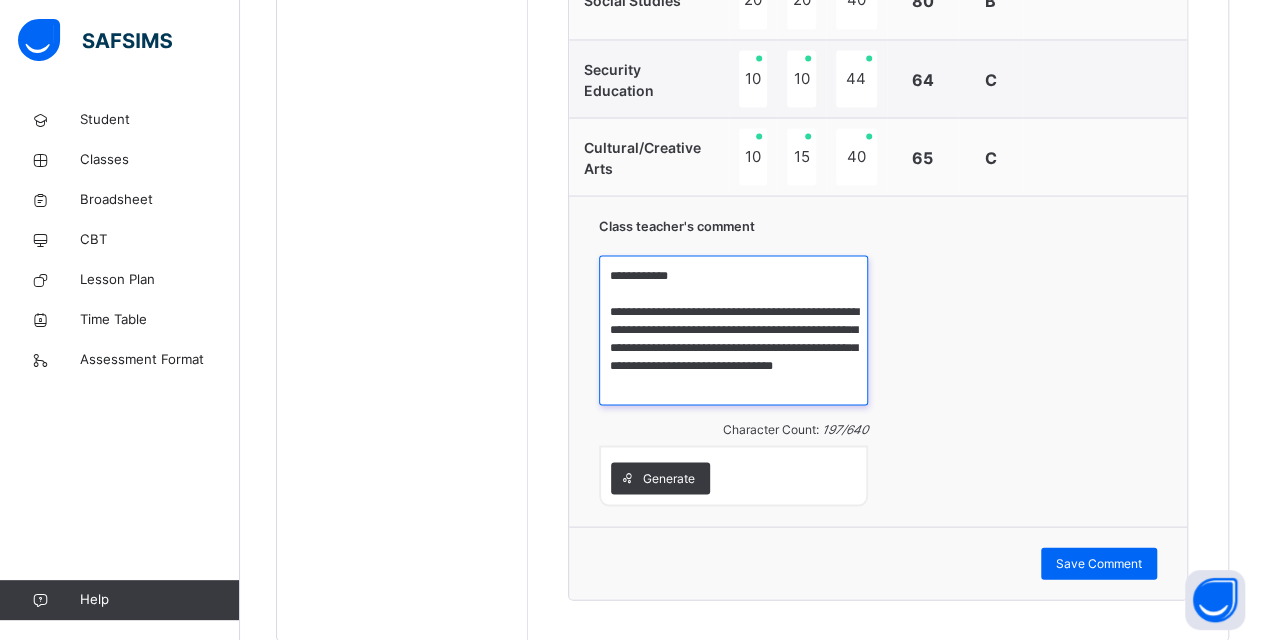 drag, startPoint x: 714, startPoint y: 286, endPoint x: 738, endPoint y: 288, distance: 24.083189 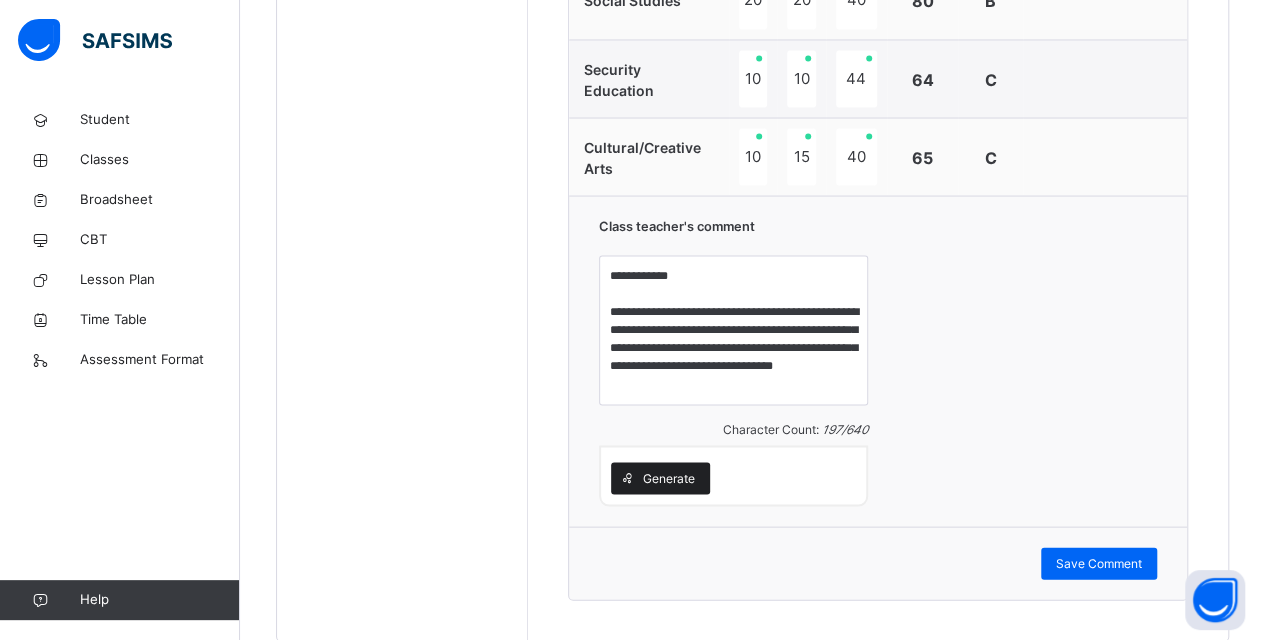 click on "Generate" at bounding box center [669, 478] 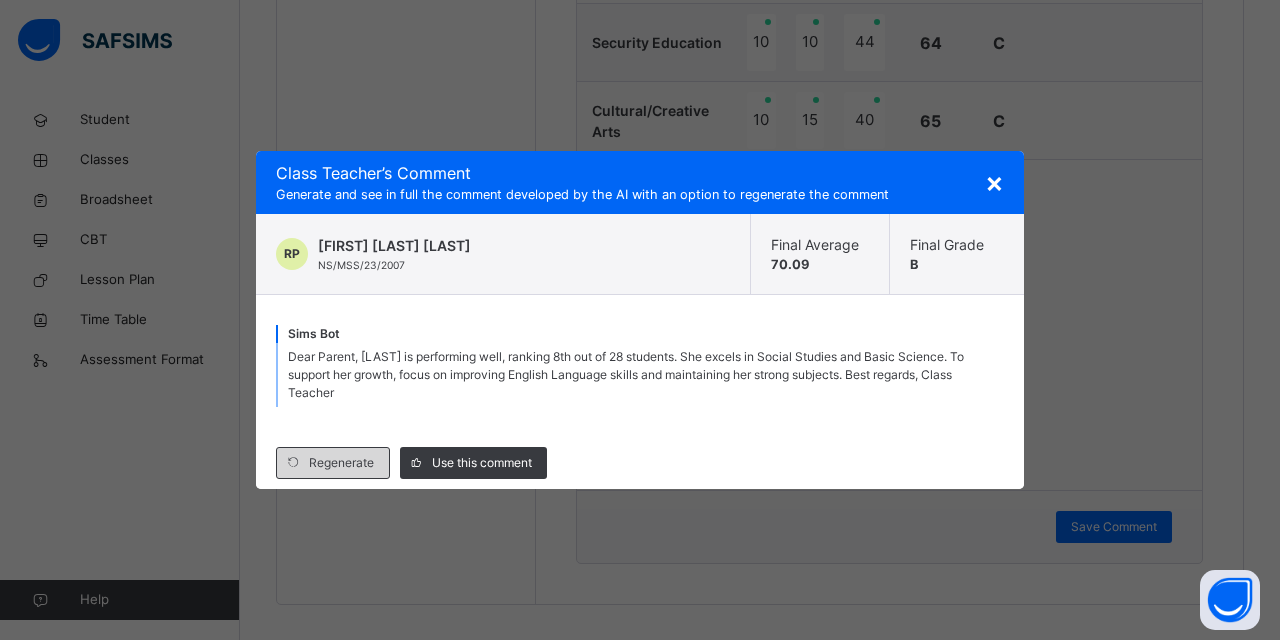 click on "Regenerate" at bounding box center [341, 463] 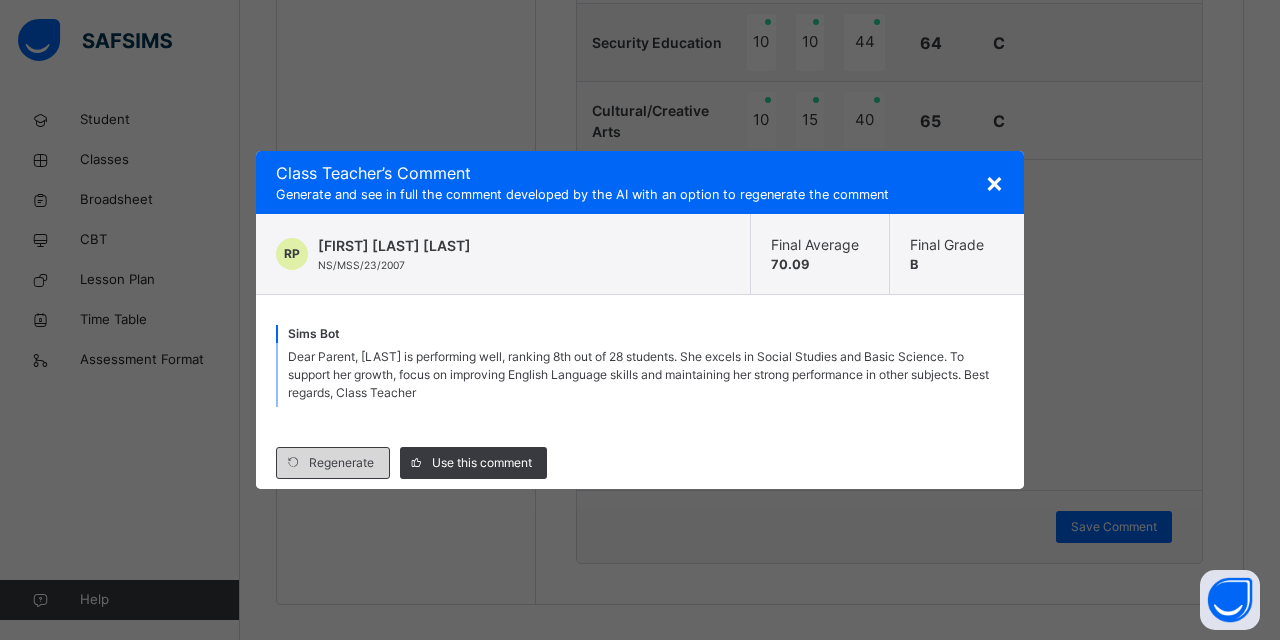 click on "Regenerate" at bounding box center (341, 463) 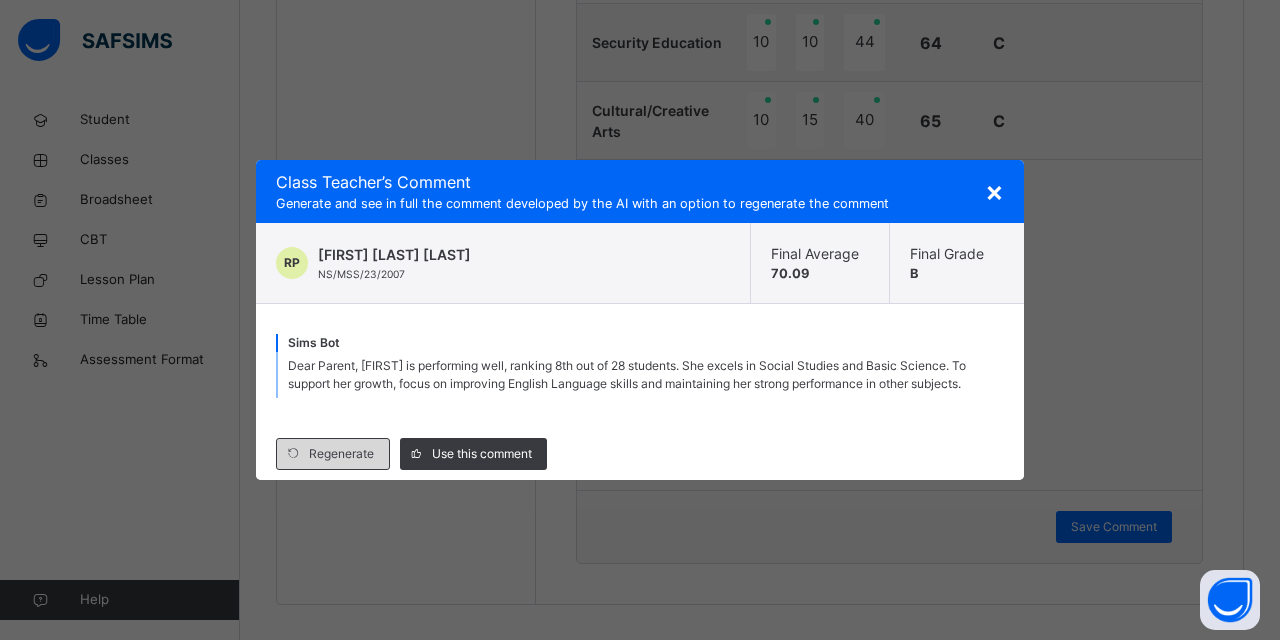 click on "Regenerate" at bounding box center [341, 454] 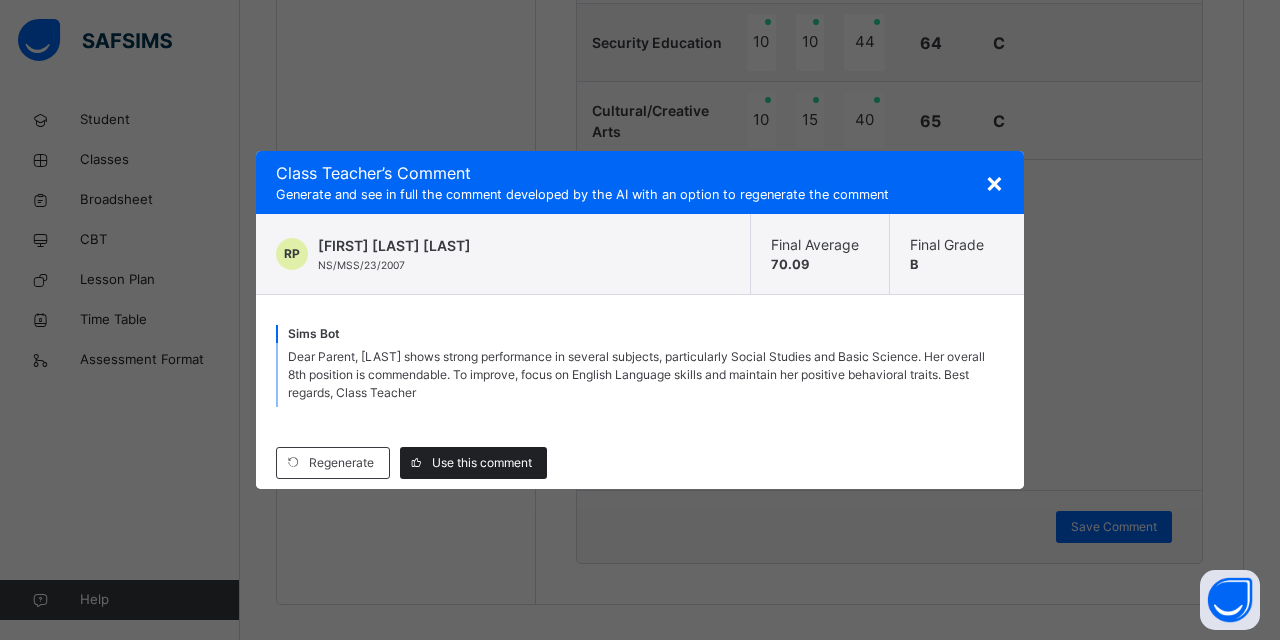 click on "Use this comment" at bounding box center (482, 463) 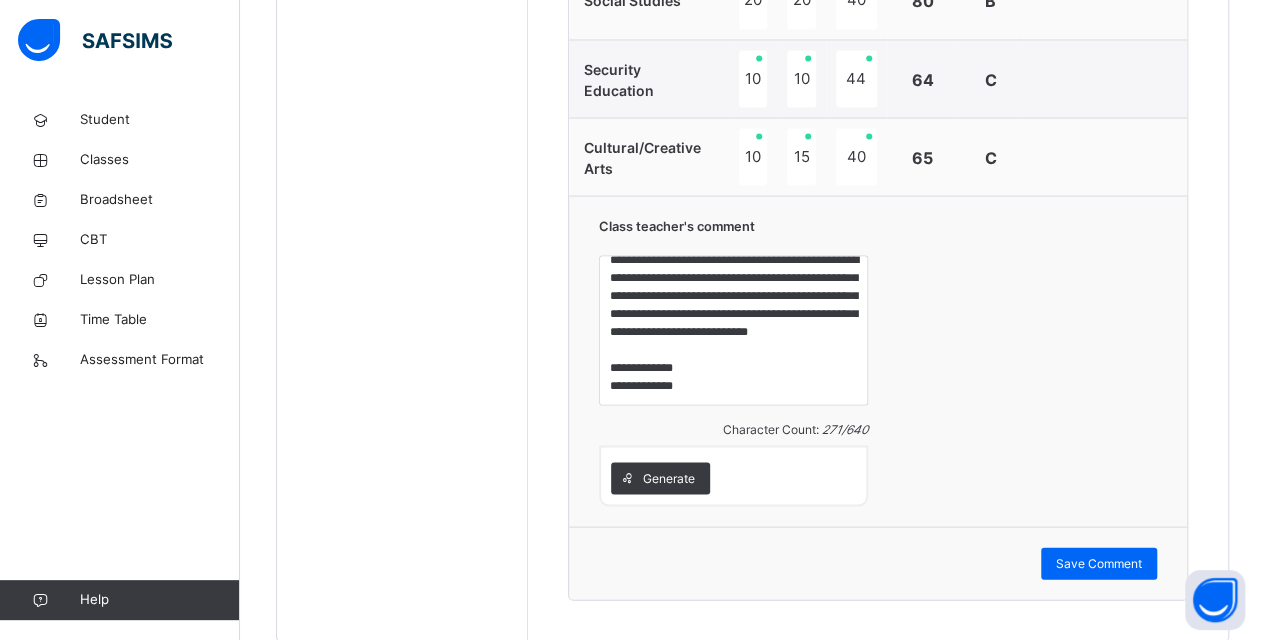 scroll, scrollTop: 0, scrollLeft: 0, axis: both 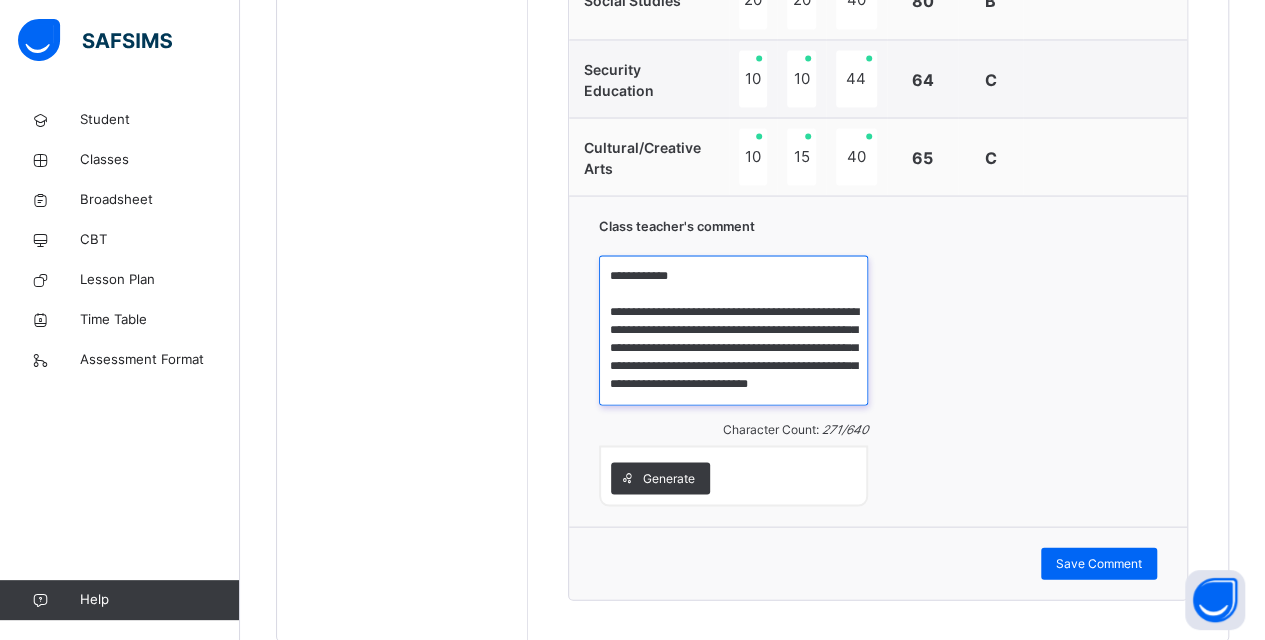 drag, startPoint x: 711, startPoint y: 266, endPoint x: 768, endPoint y: 284, distance: 59.77458 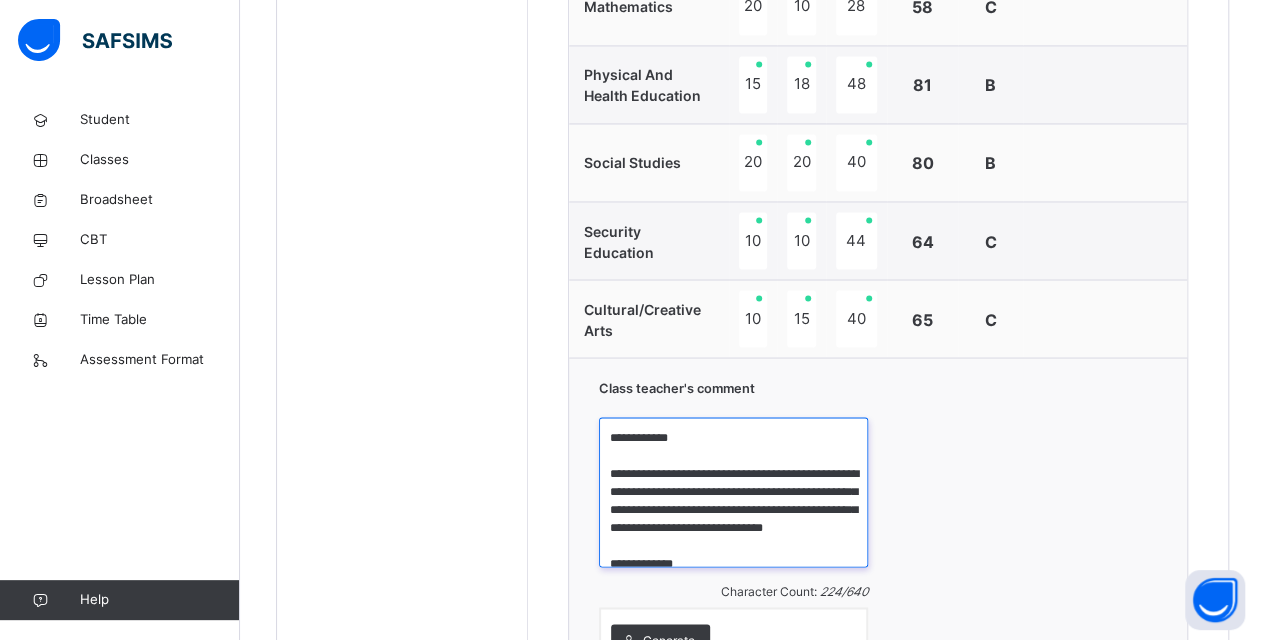 scroll, scrollTop: 1634, scrollLeft: 0, axis: vertical 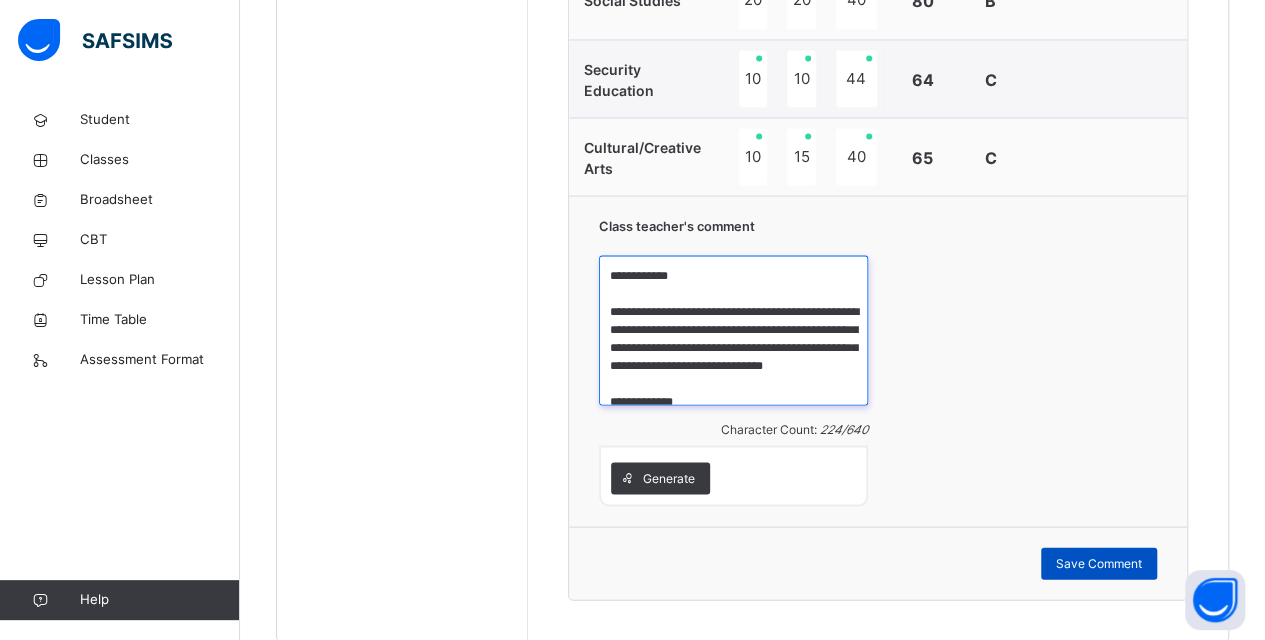 type on "**********" 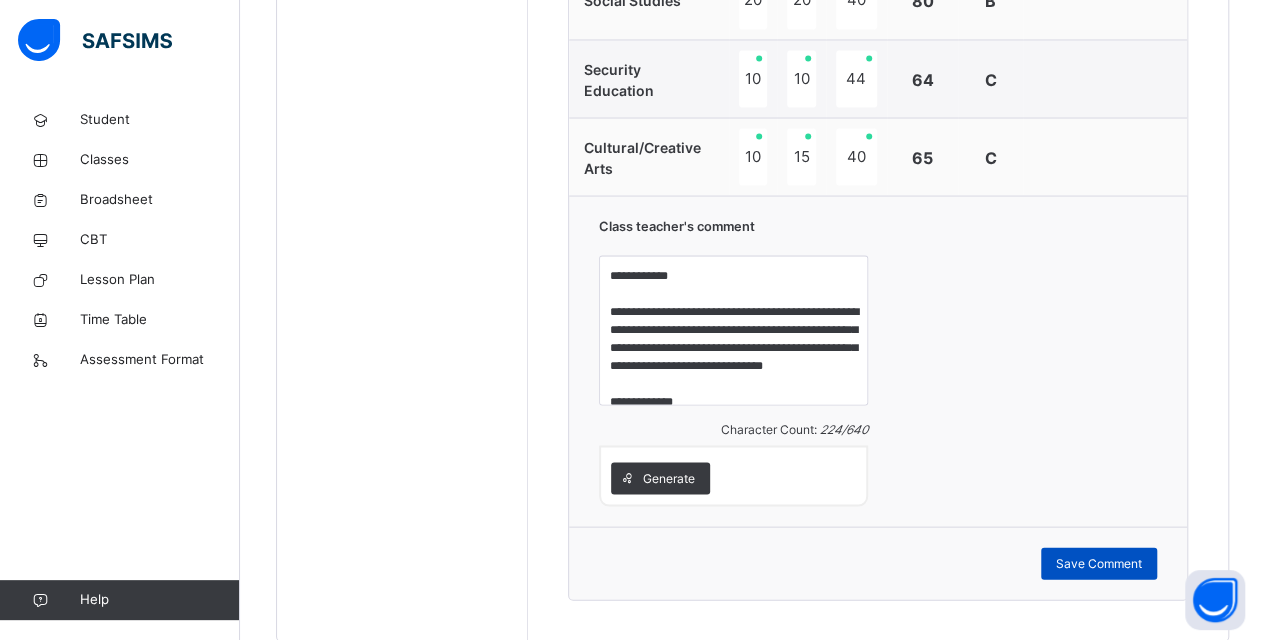 click on "Save Comment" at bounding box center (1099, 563) 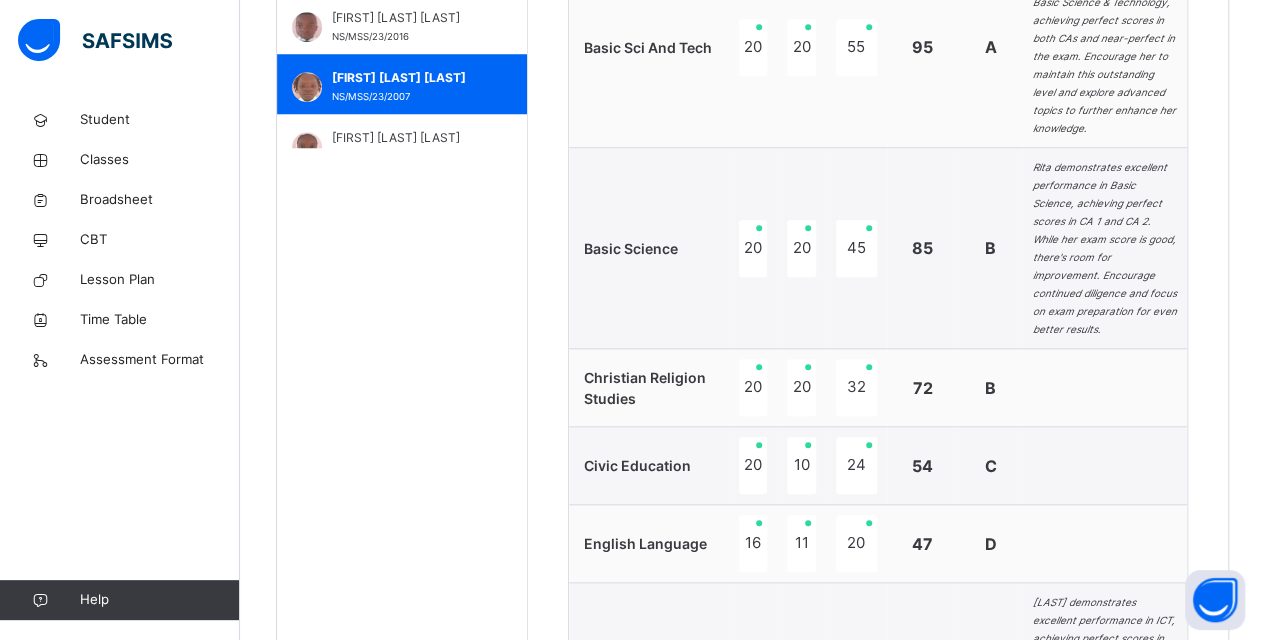 scroll, scrollTop: 834, scrollLeft: 0, axis: vertical 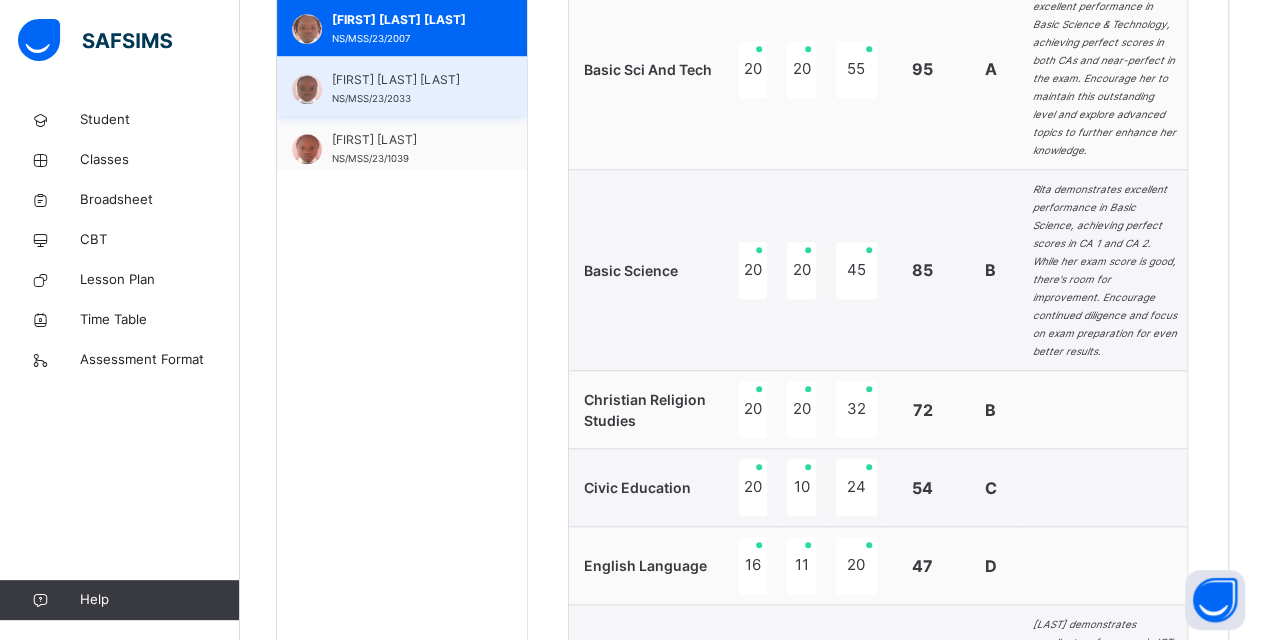 click on "[FIRST] [LAST] [LAST]" at bounding box center [407, 80] 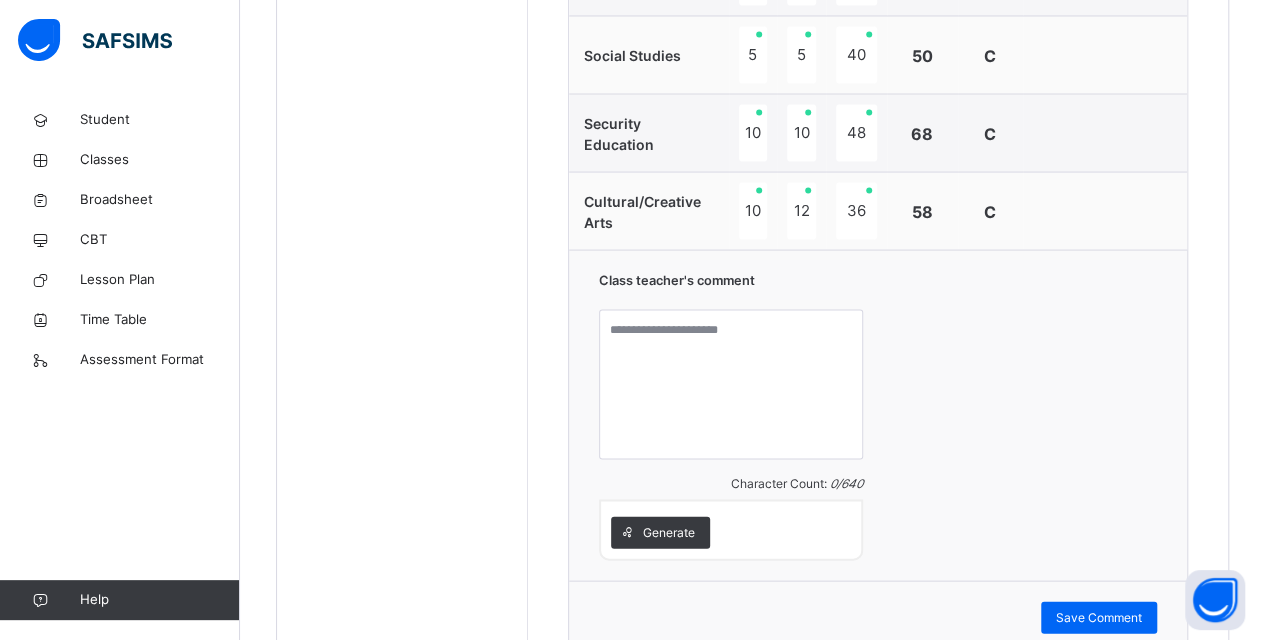 scroll, scrollTop: 1884, scrollLeft: 0, axis: vertical 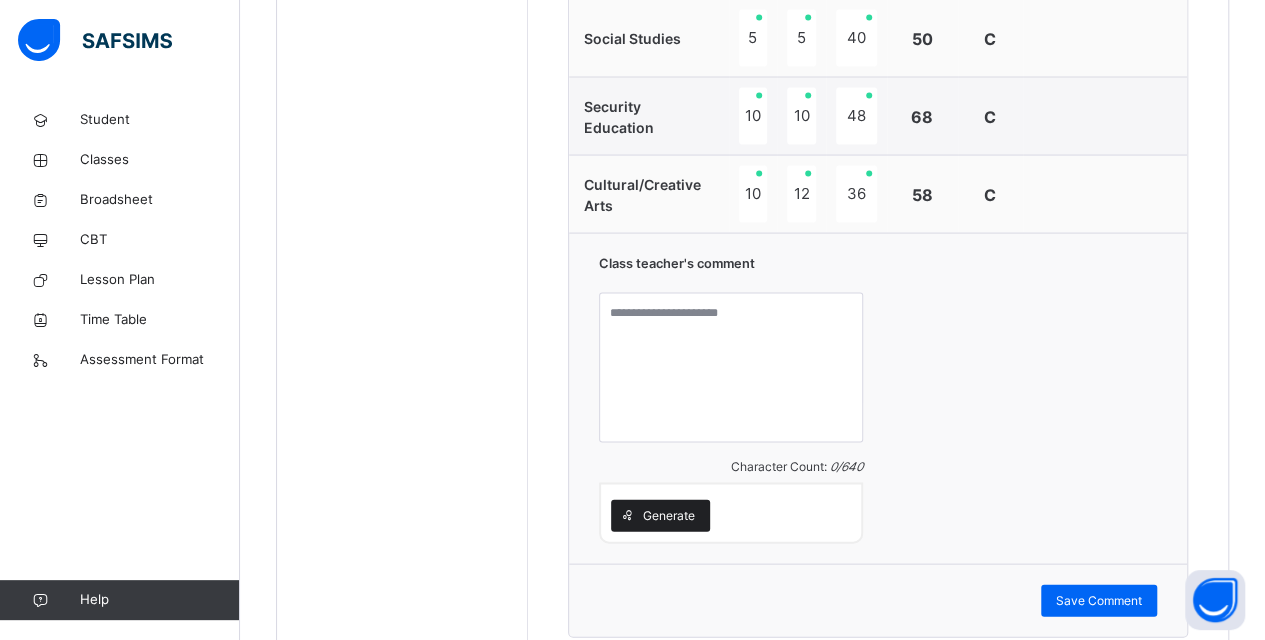 click on "Generate" at bounding box center [669, 515] 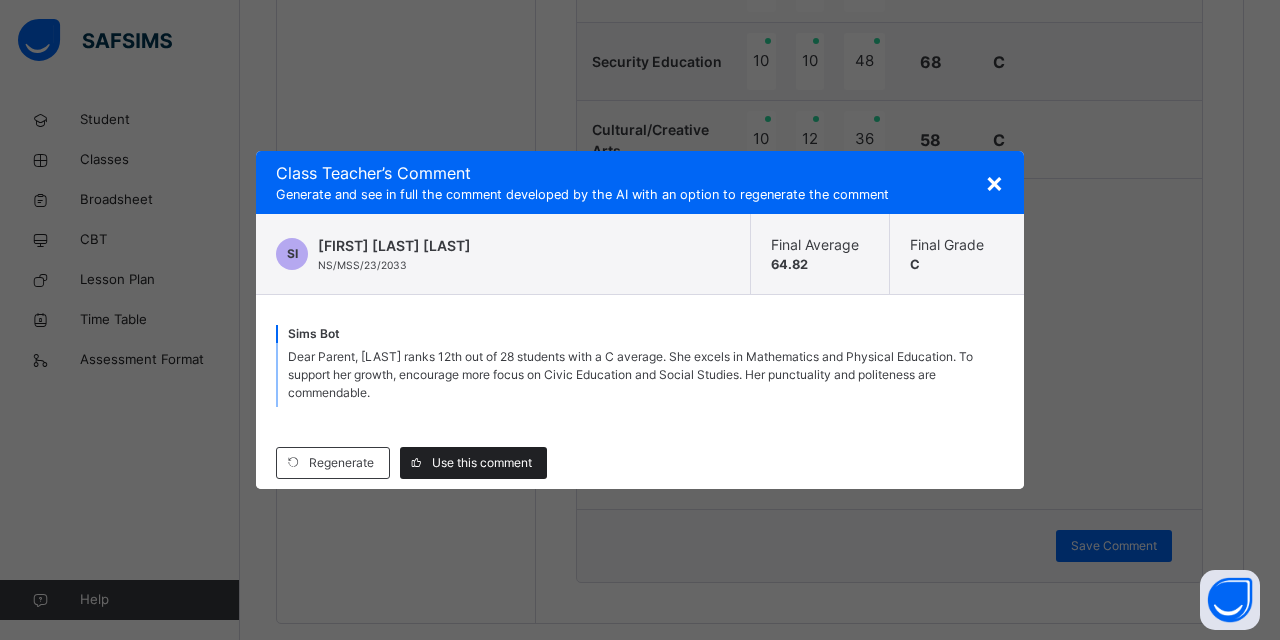 click on "Use this comment" at bounding box center (482, 463) 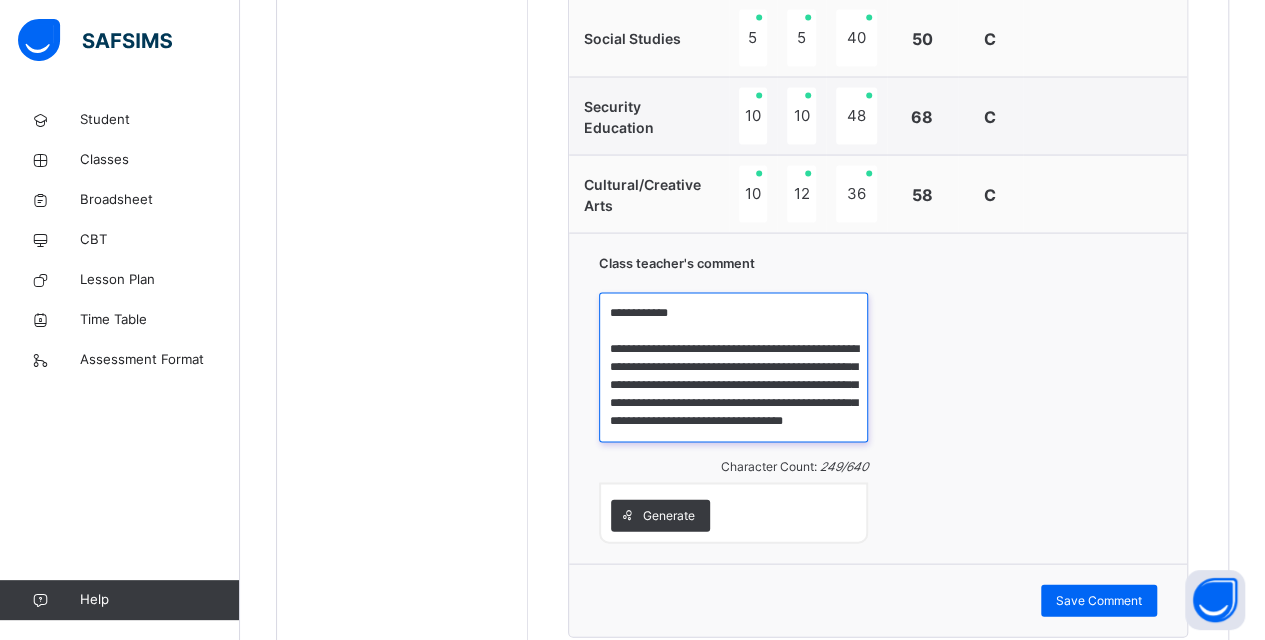 drag, startPoint x: 717, startPoint y: 270, endPoint x: 824, endPoint y: 285, distance: 108.04629 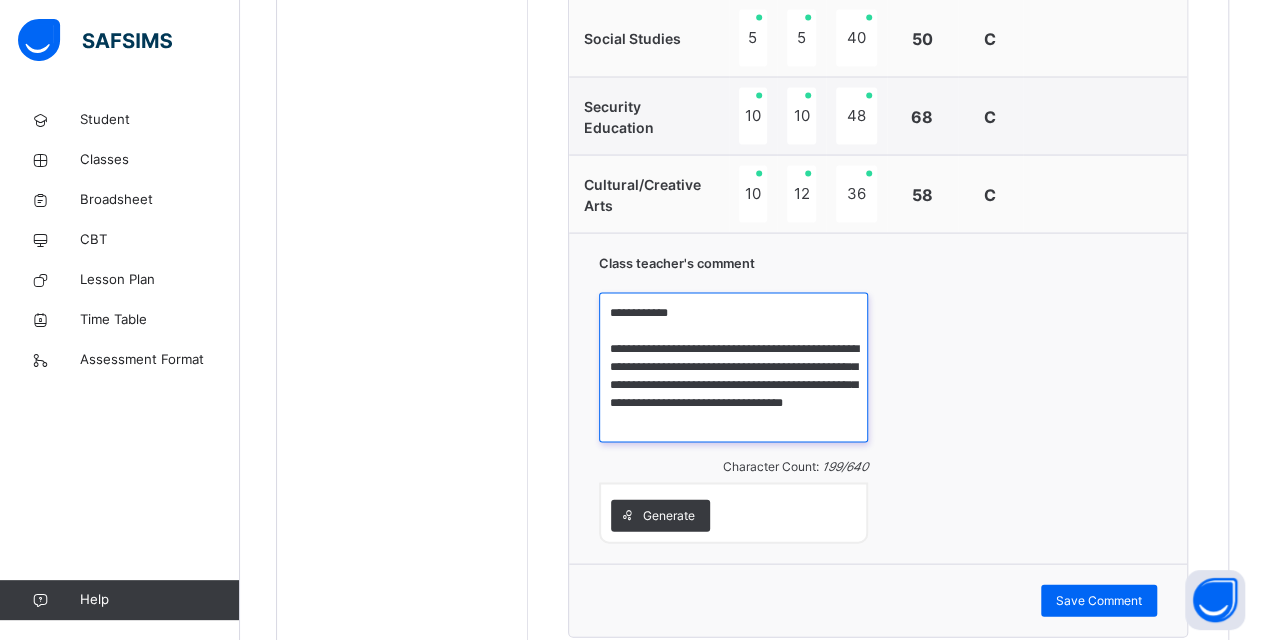 drag, startPoint x: 765, startPoint y: 283, endPoint x: 776, endPoint y: 307, distance: 26.400757 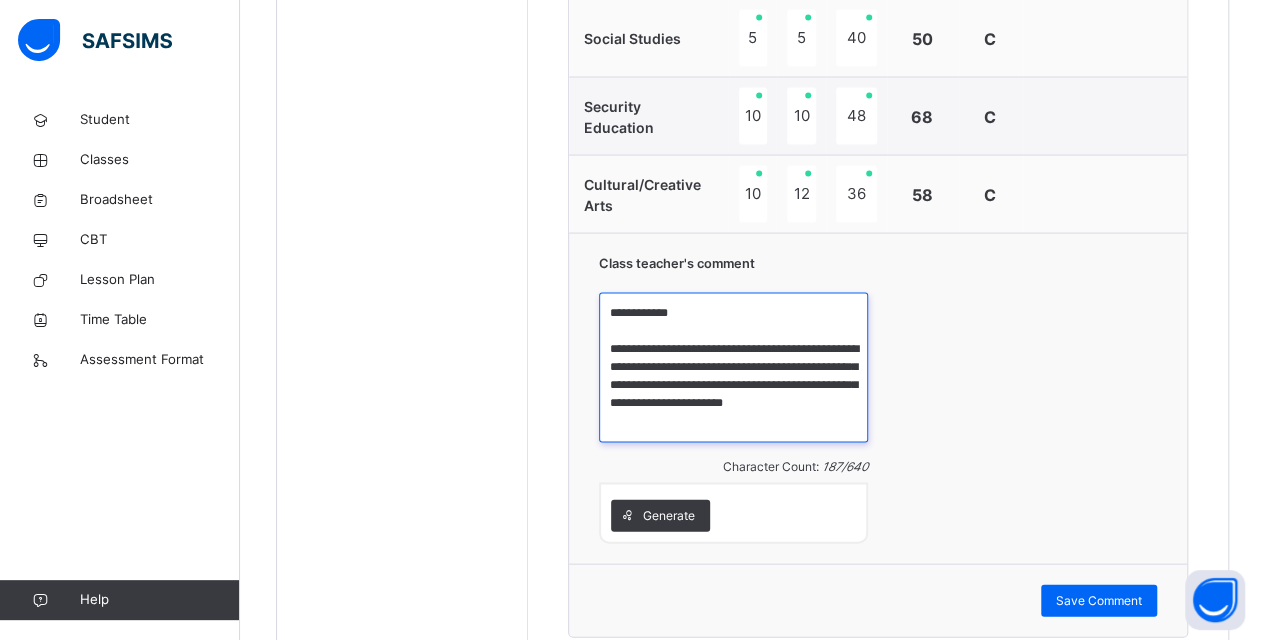 drag, startPoint x: 781, startPoint y: 306, endPoint x: 699, endPoint y: 308, distance: 82.02438 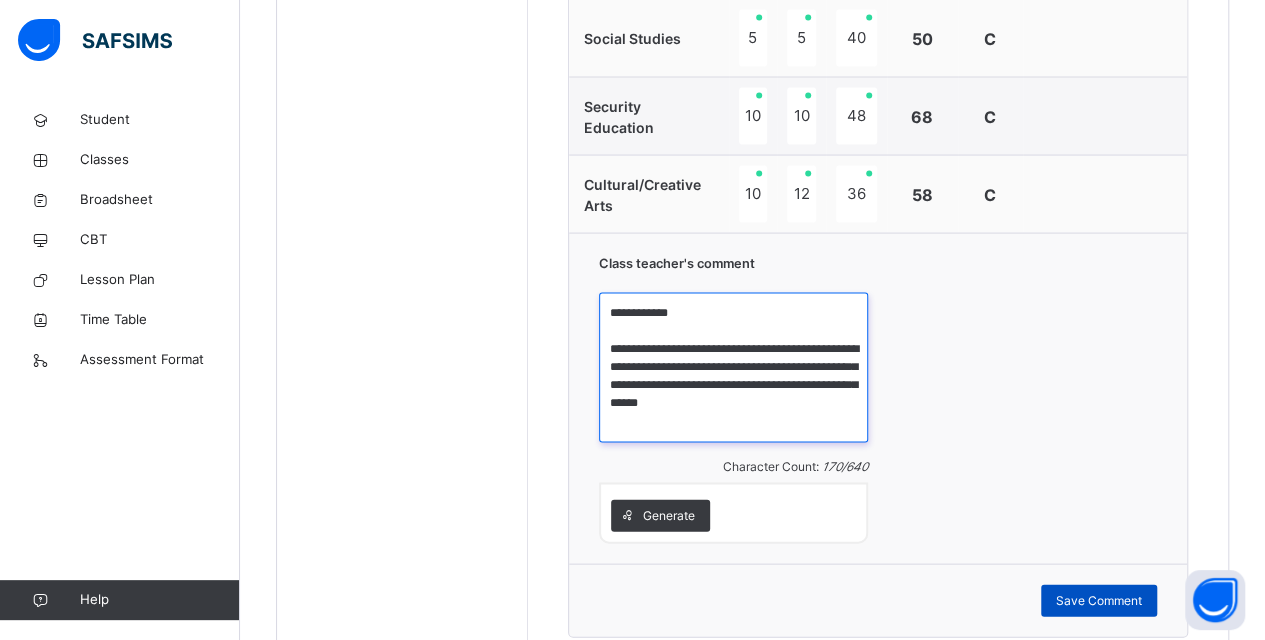 type on "**********" 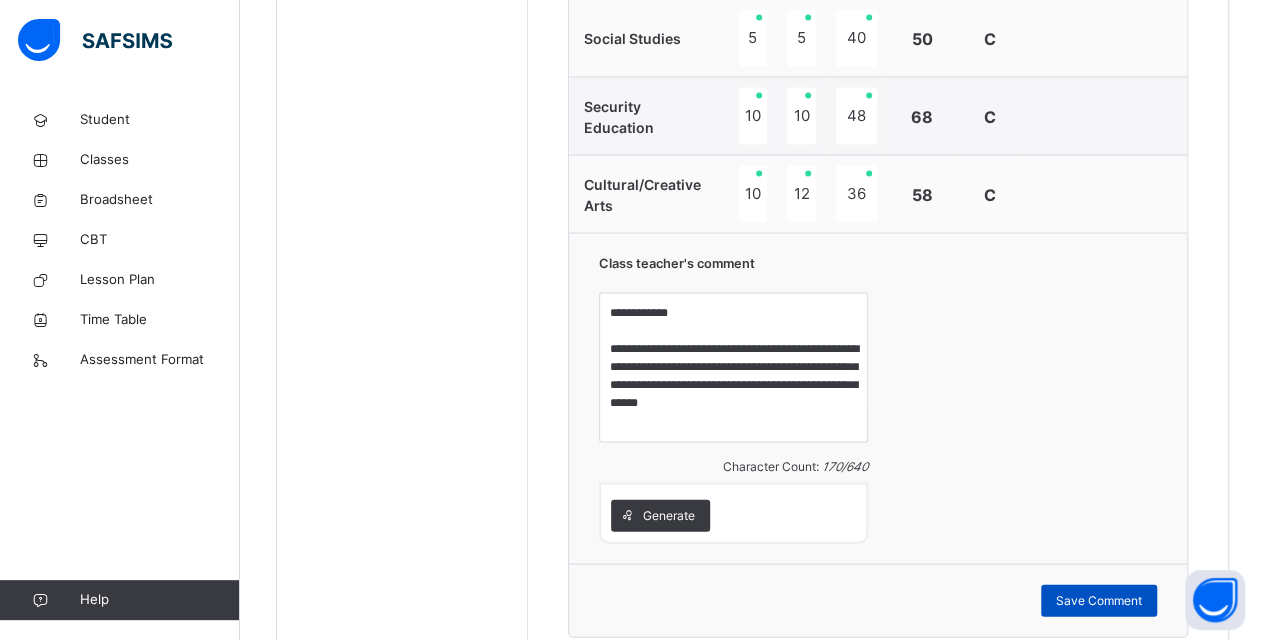 click on "Save Comment" at bounding box center (1099, 600) 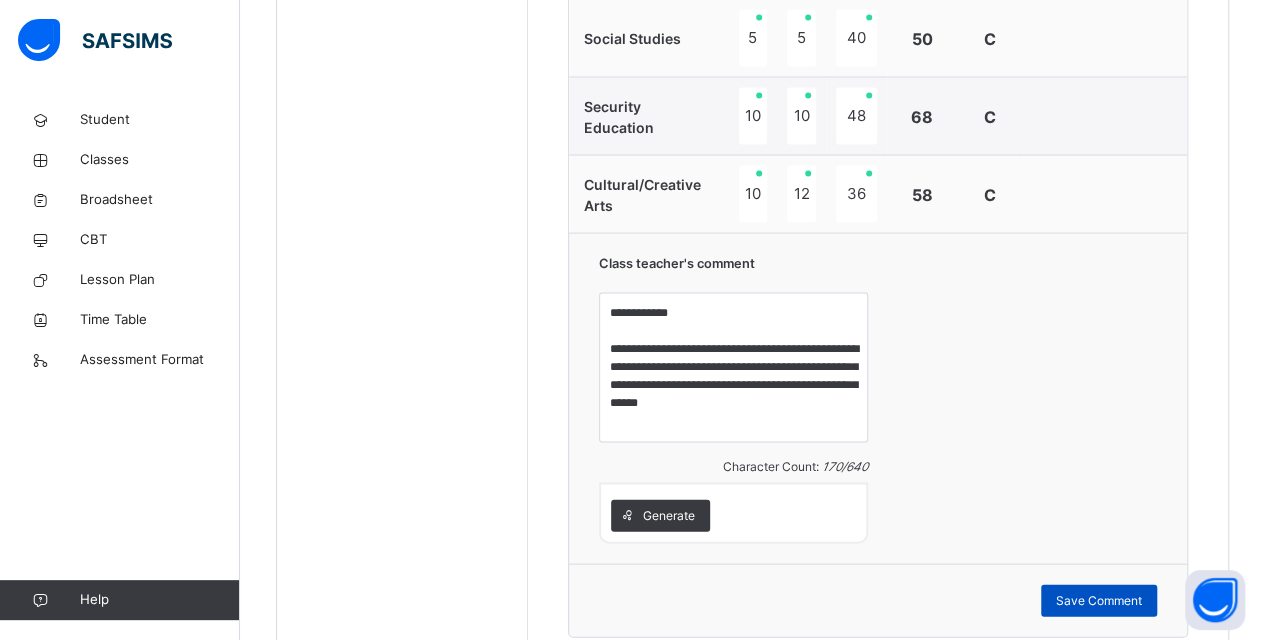 click on "Save Comment" at bounding box center (1099, 600) 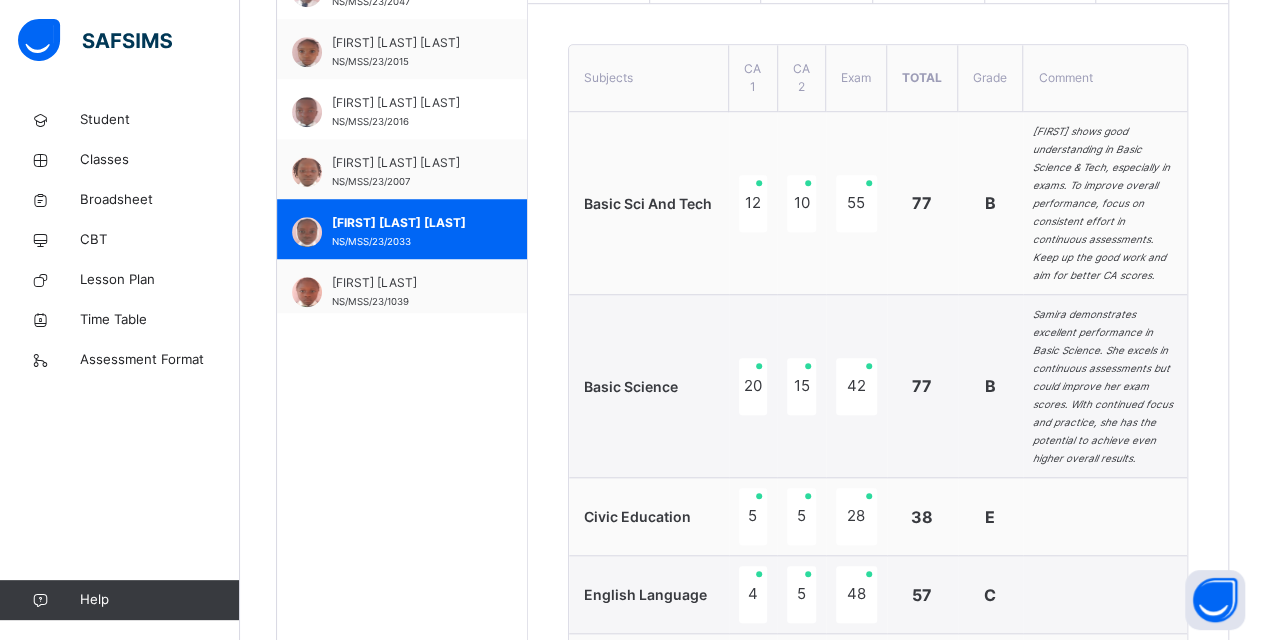 scroll, scrollTop: 584, scrollLeft: 0, axis: vertical 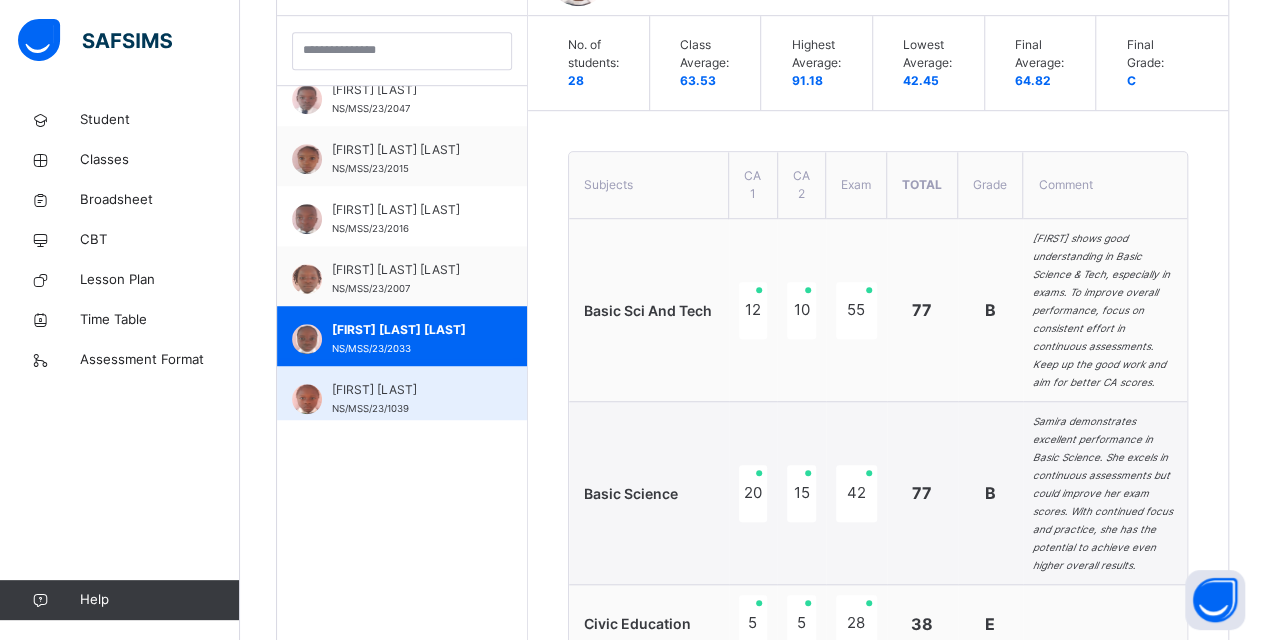 click on "[FIRST] [LAST] NS/MSS/[YEAR]/1039" at bounding box center [402, 396] 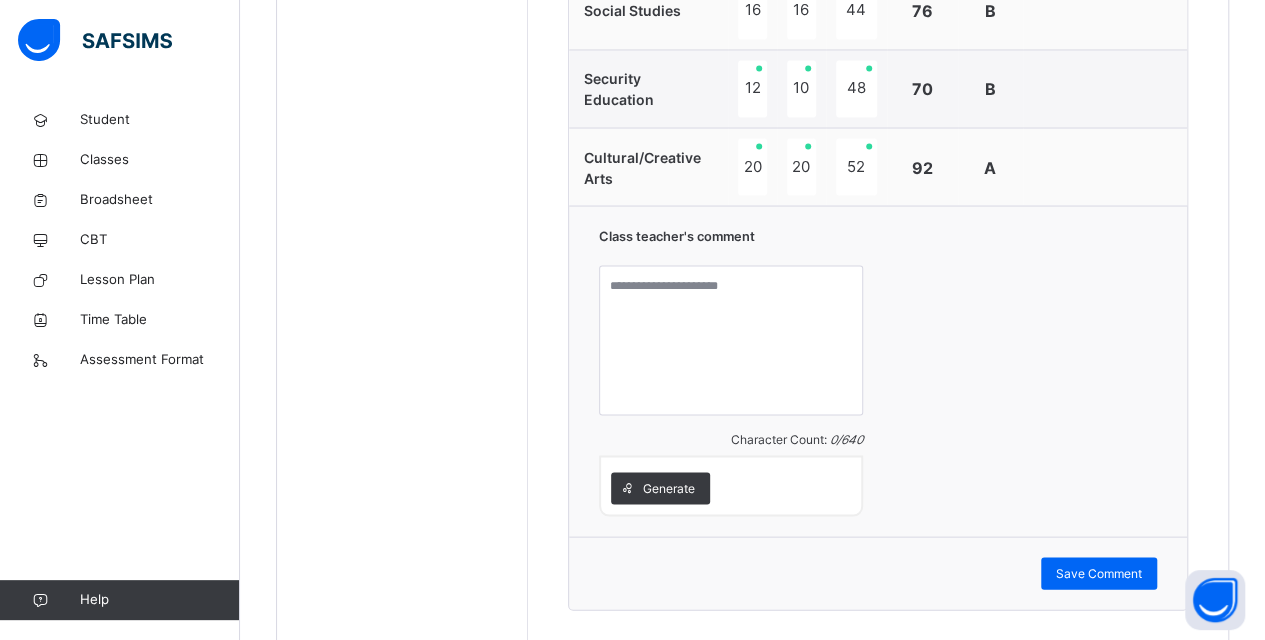 scroll, scrollTop: 1798, scrollLeft: 0, axis: vertical 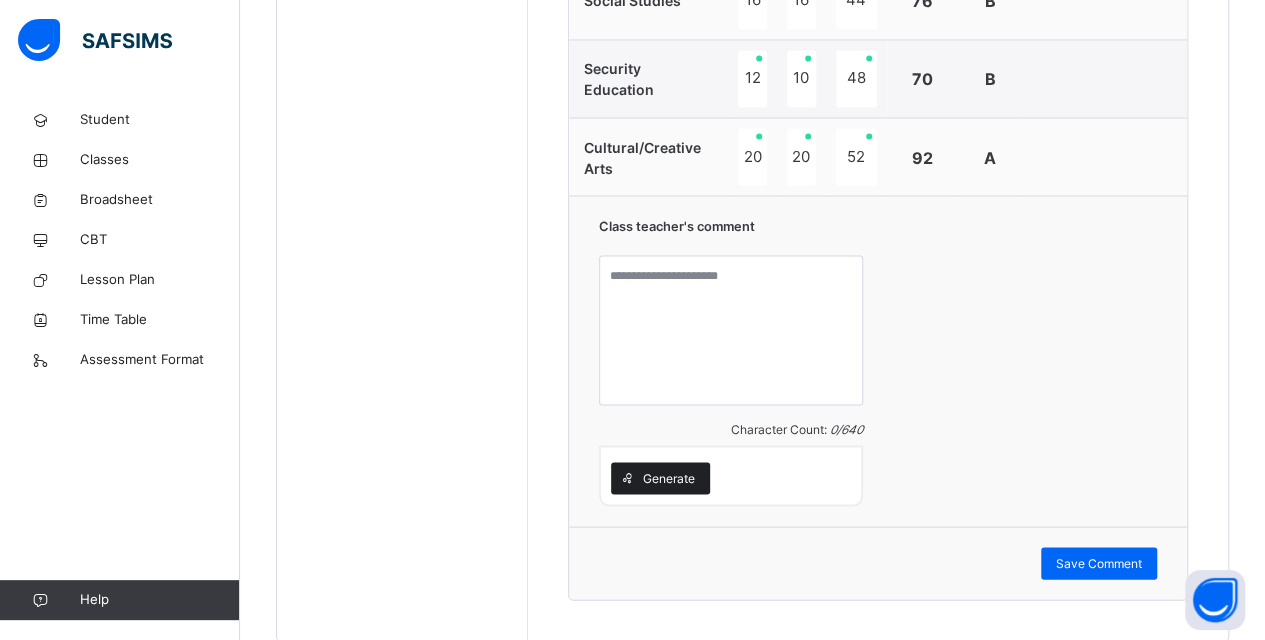 click on "Generate" at bounding box center (669, 478) 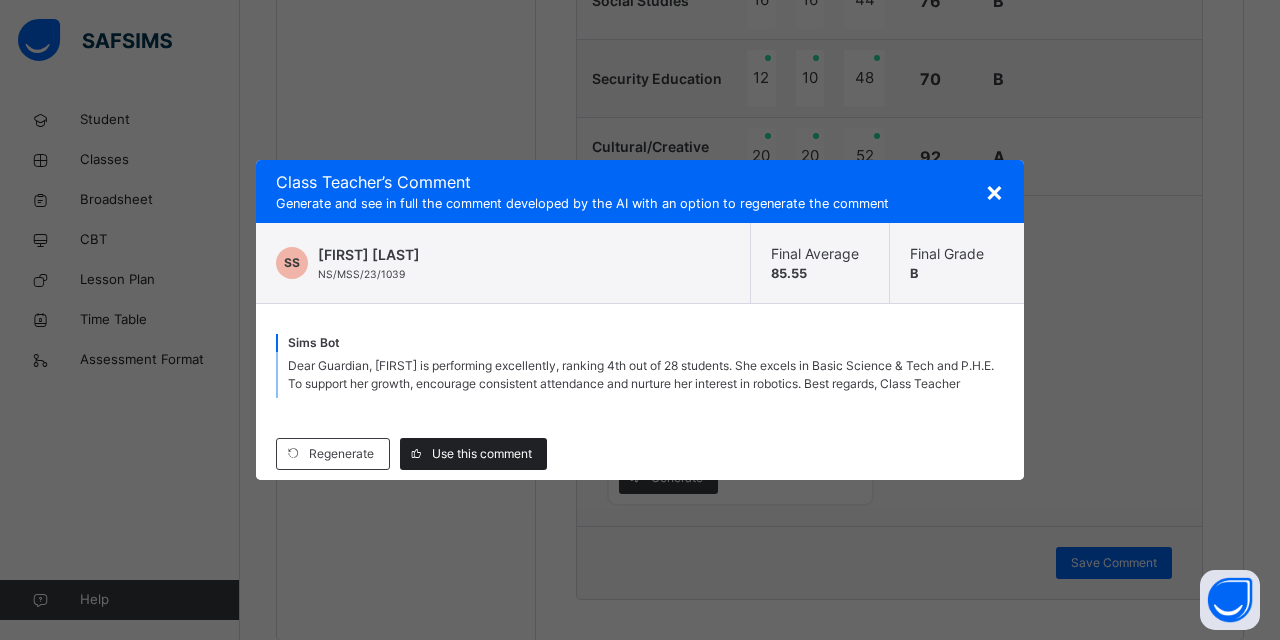 click on "Use this comment" at bounding box center (482, 454) 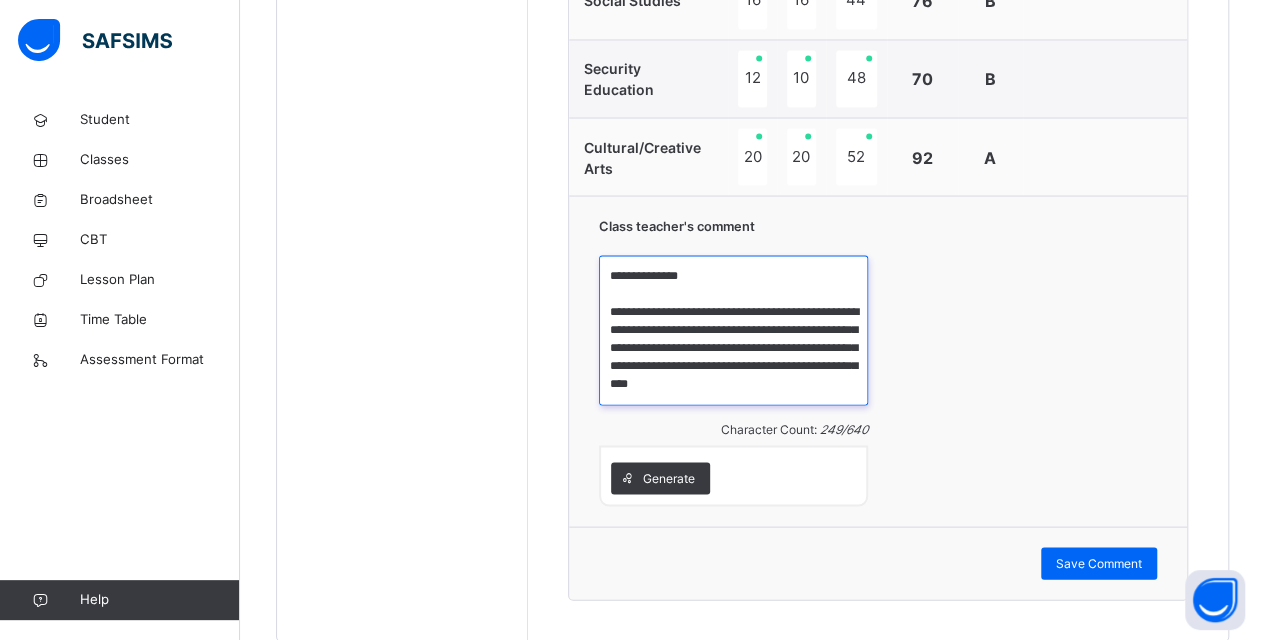 drag, startPoint x: 752, startPoint y: 268, endPoint x: 797, endPoint y: 286, distance: 48.466484 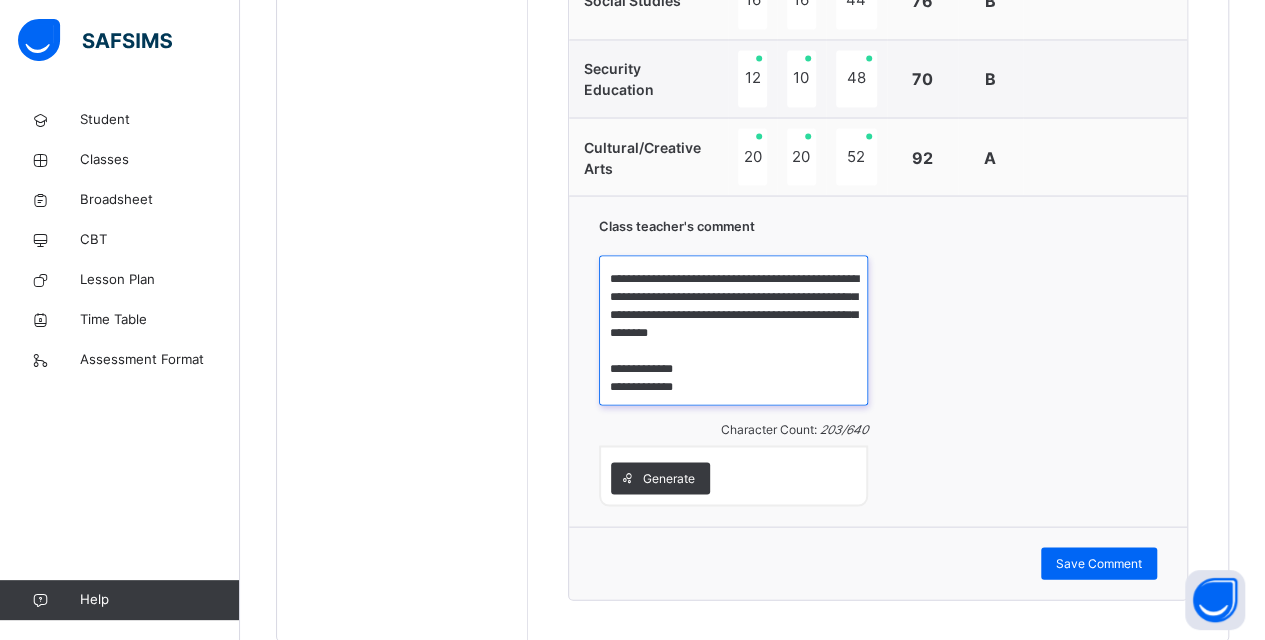 scroll, scrollTop: 51, scrollLeft: 0, axis: vertical 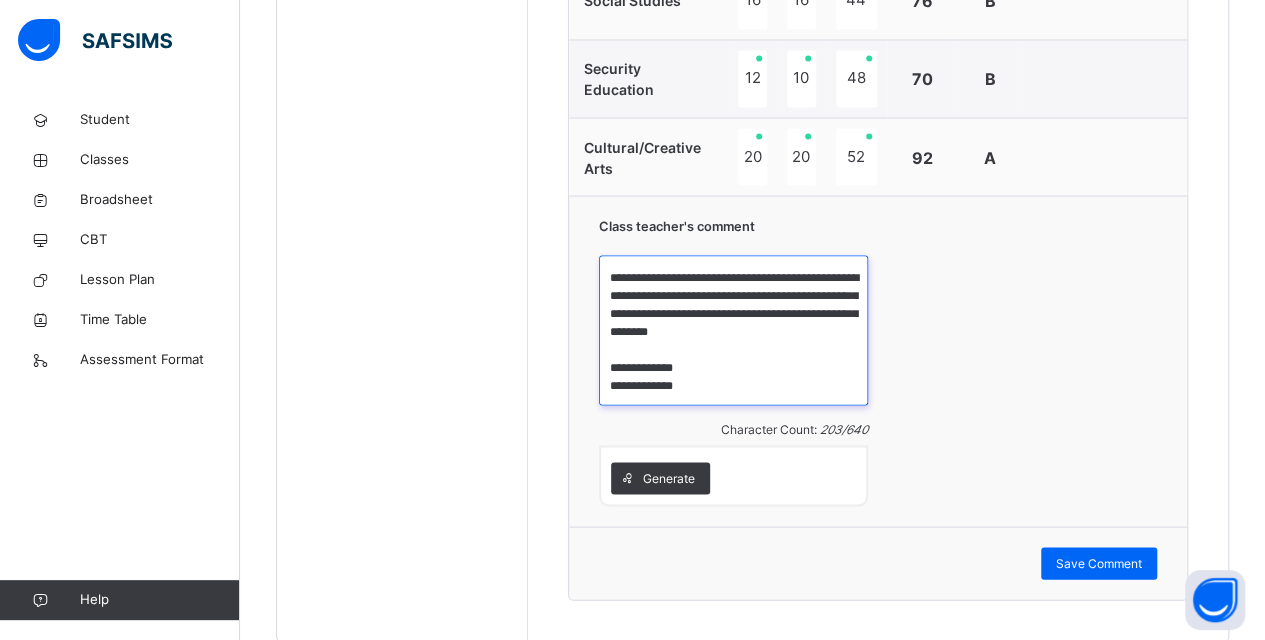 click on "**********" at bounding box center [733, 330] 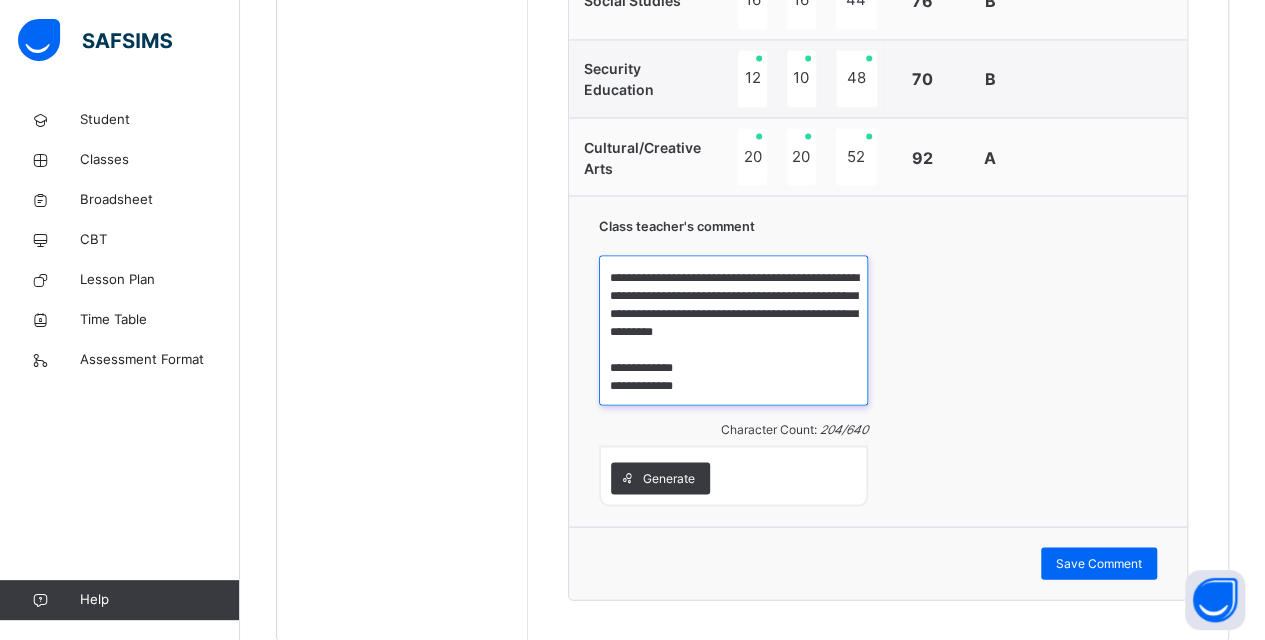 drag, startPoint x: 688, startPoint y: 258, endPoint x: 708, endPoint y: 270, distance: 23.323807 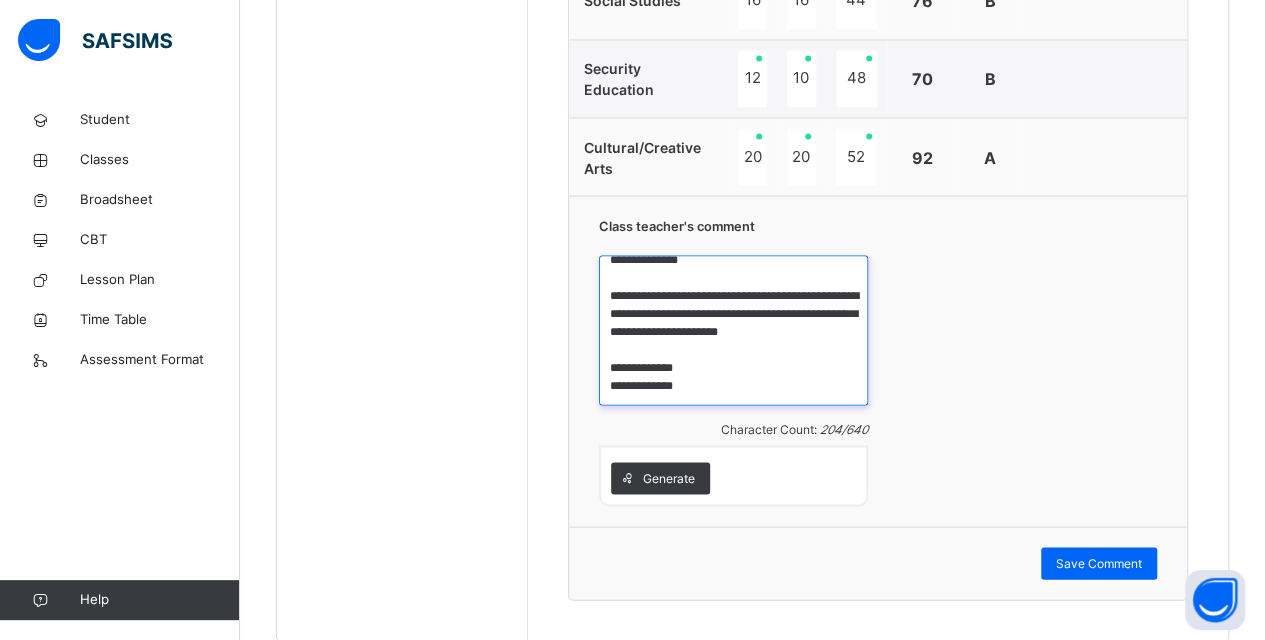scroll, scrollTop: 33, scrollLeft: 0, axis: vertical 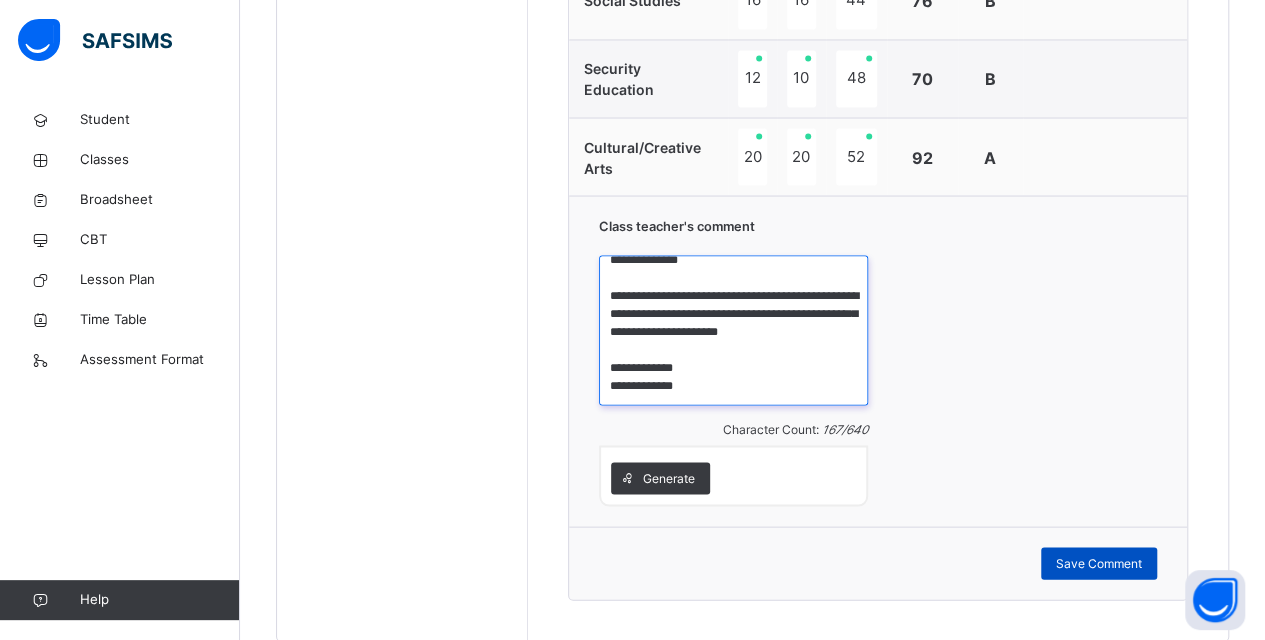 type on "**********" 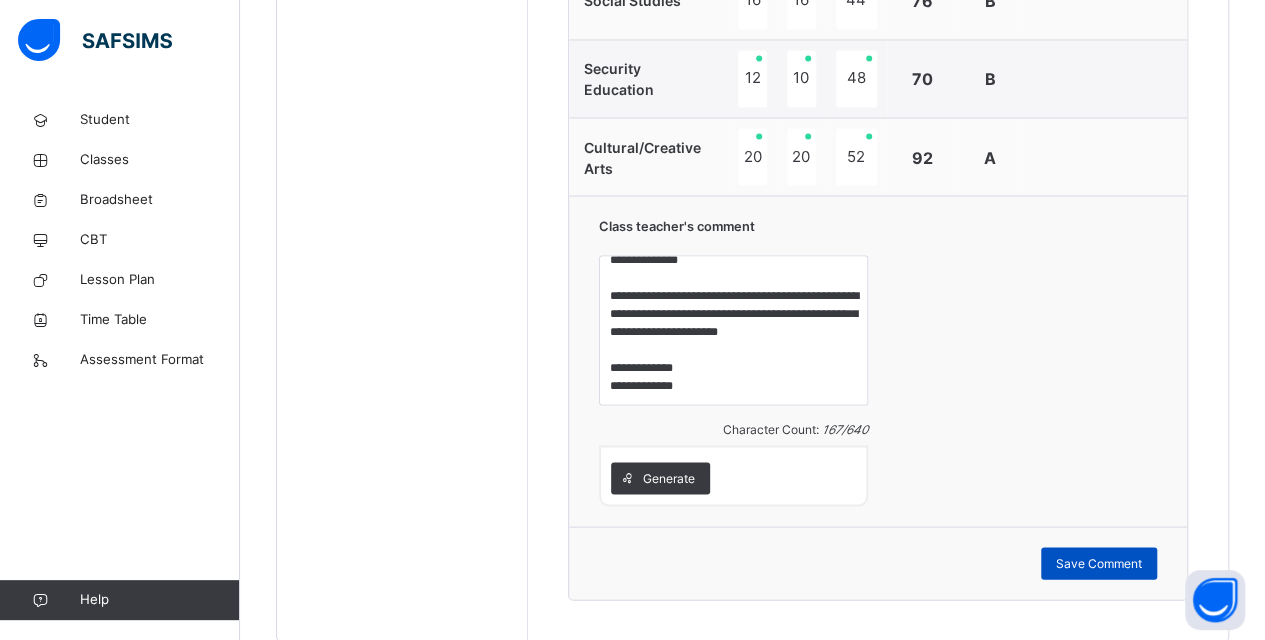 click on "Save Comment" at bounding box center (1099, 563) 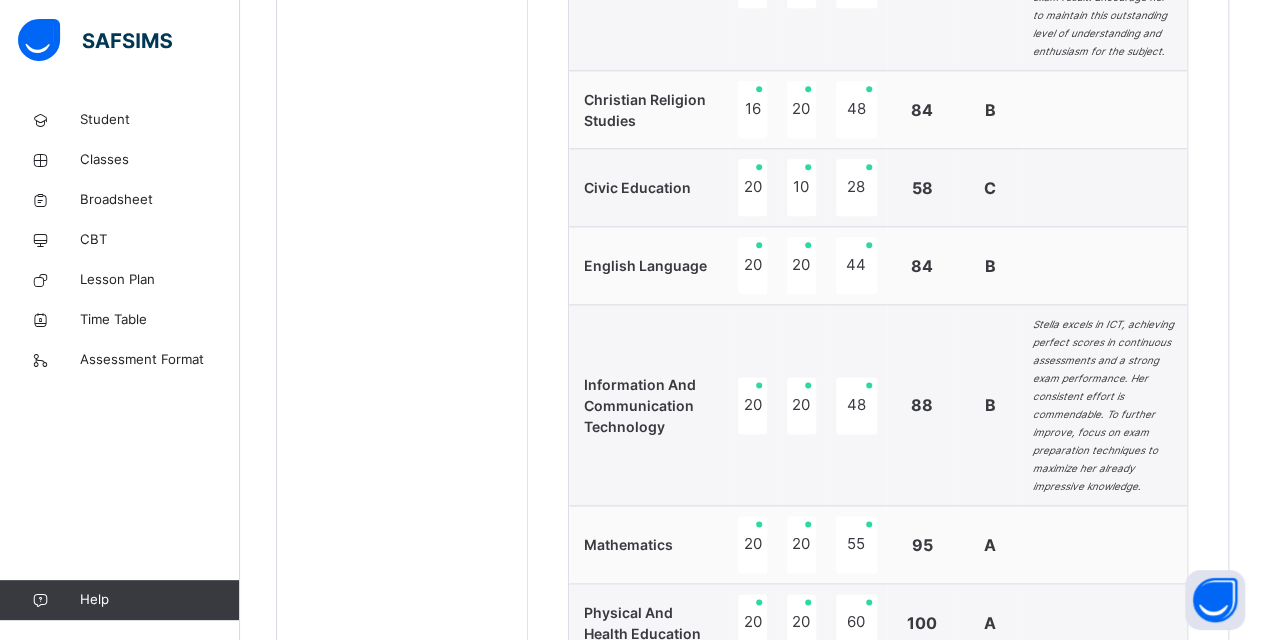 scroll, scrollTop: 798, scrollLeft: 0, axis: vertical 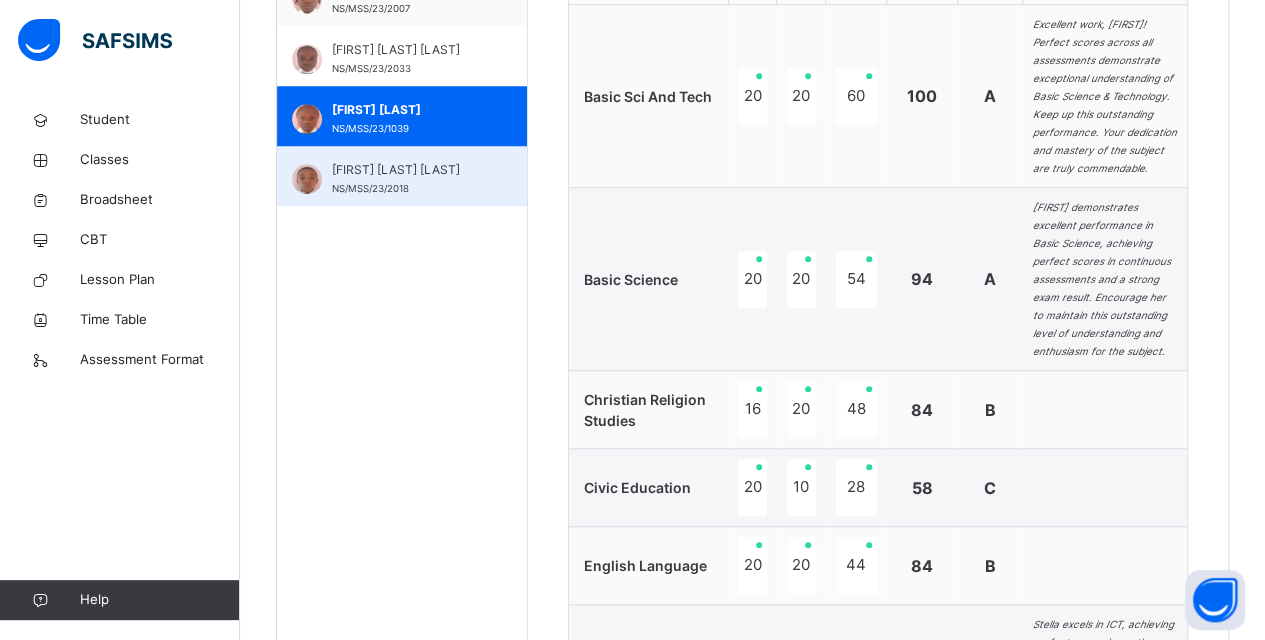 click on "[FIRST] [LAST] [LAST]" at bounding box center [407, 170] 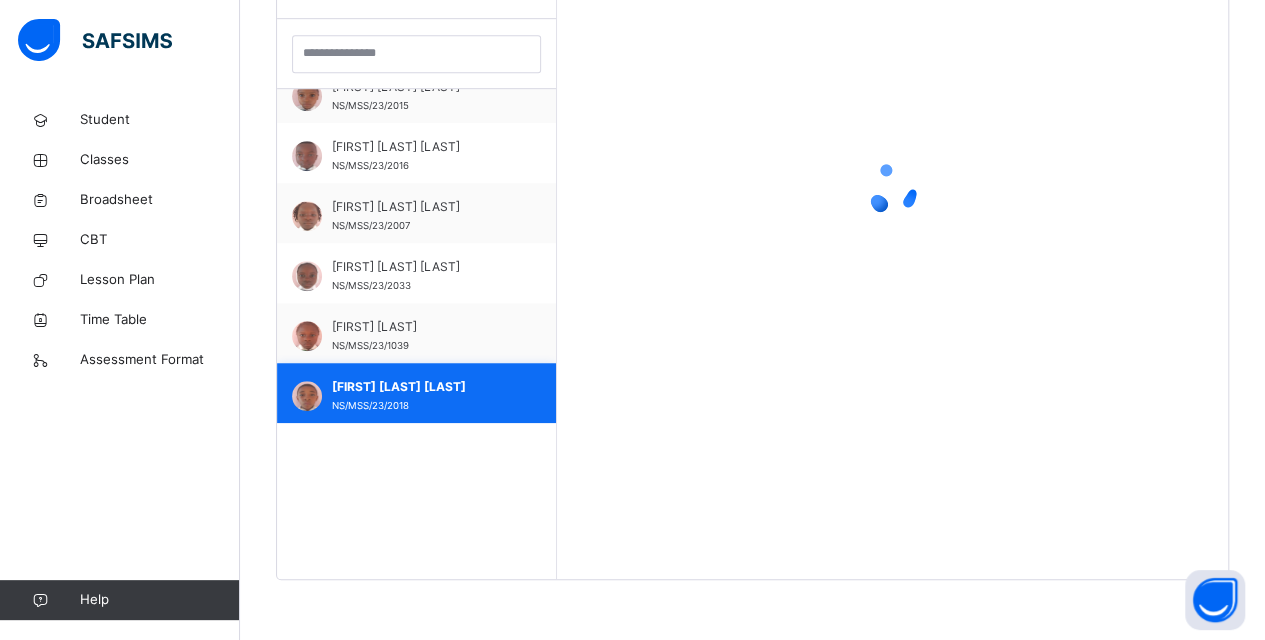 scroll, scrollTop: 579, scrollLeft: 0, axis: vertical 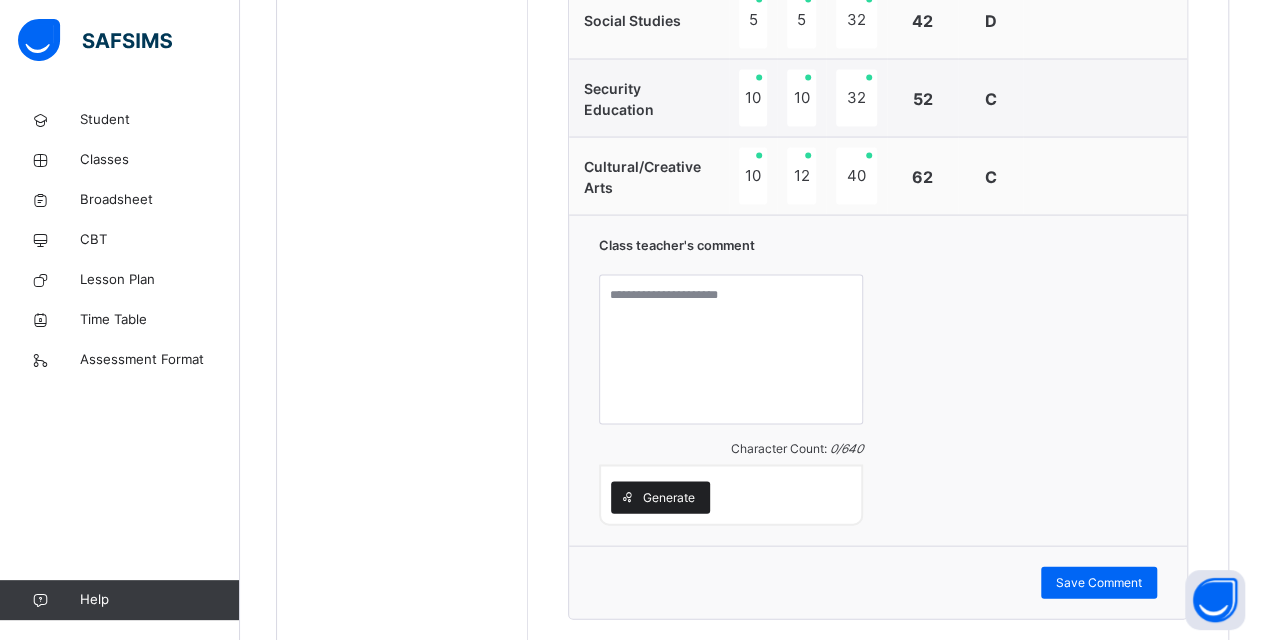 click on "Generate" at bounding box center (669, 497) 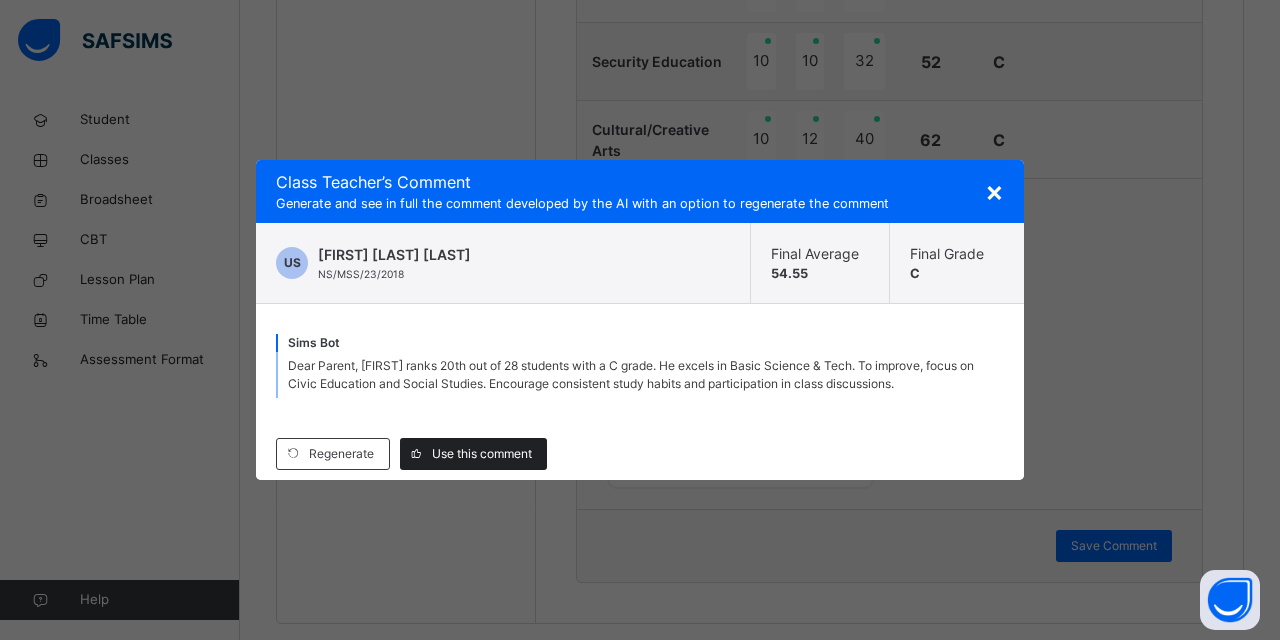 click on "Use this comment" at bounding box center (482, 454) 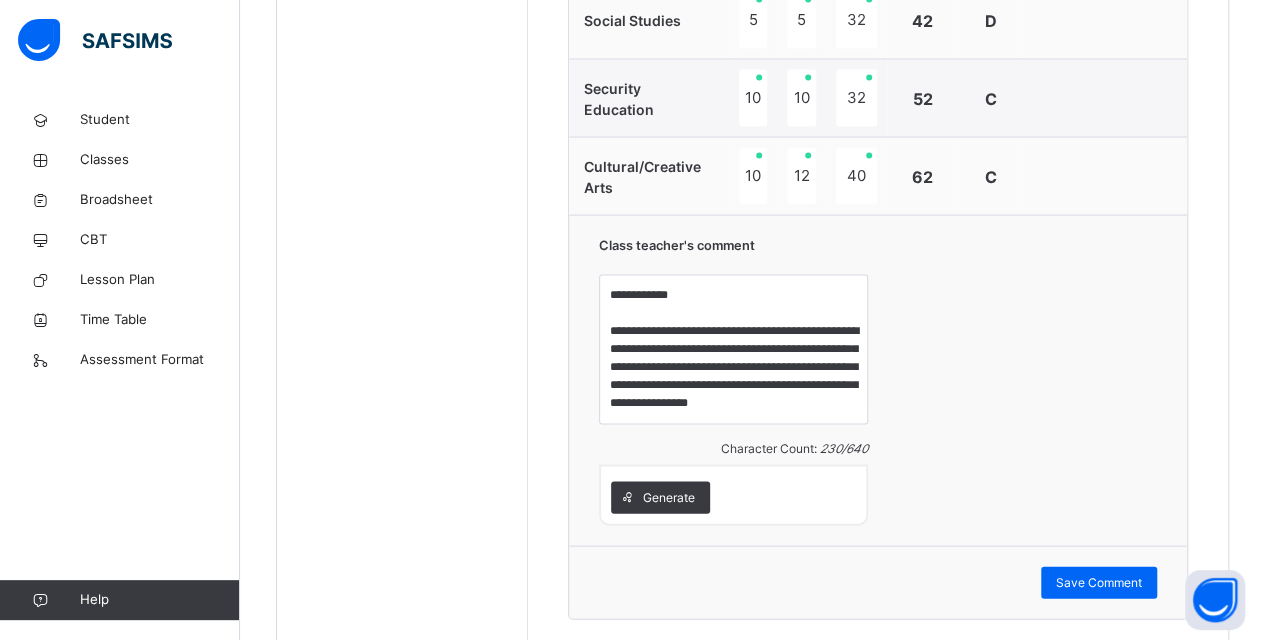 scroll, scrollTop: 15, scrollLeft: 0, axis: vertical 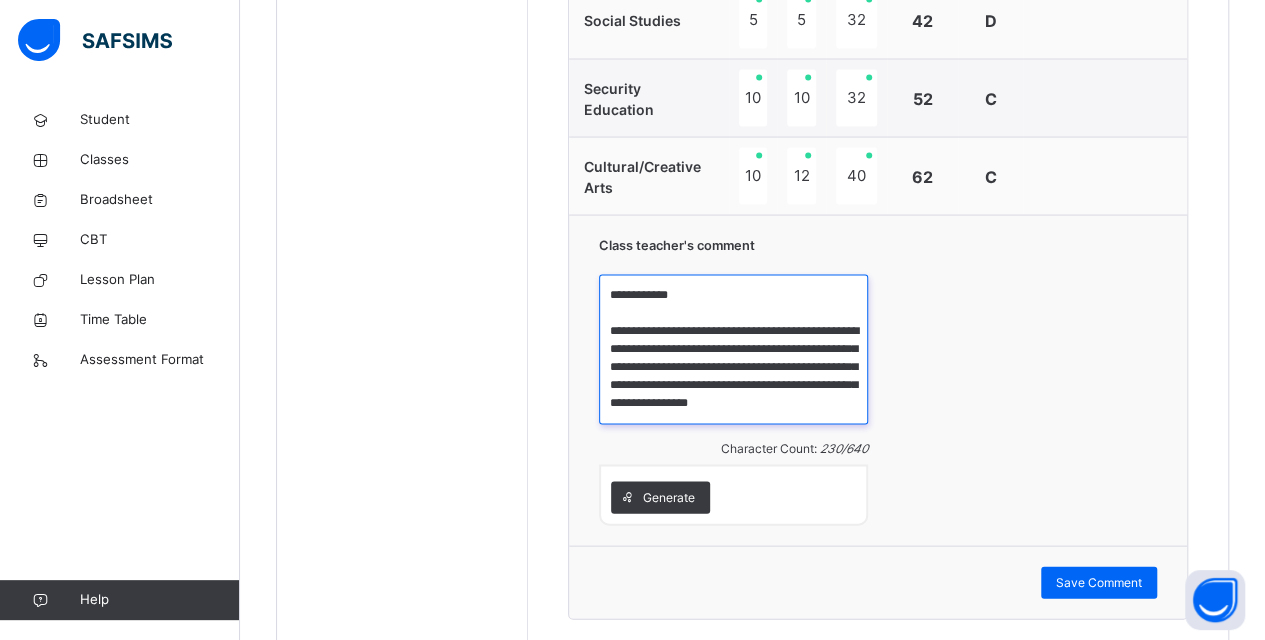 drag, startPoint x: 679, startPoint y: 253, endPoint x: 649, endPoint y: 270, distance: 34.48188 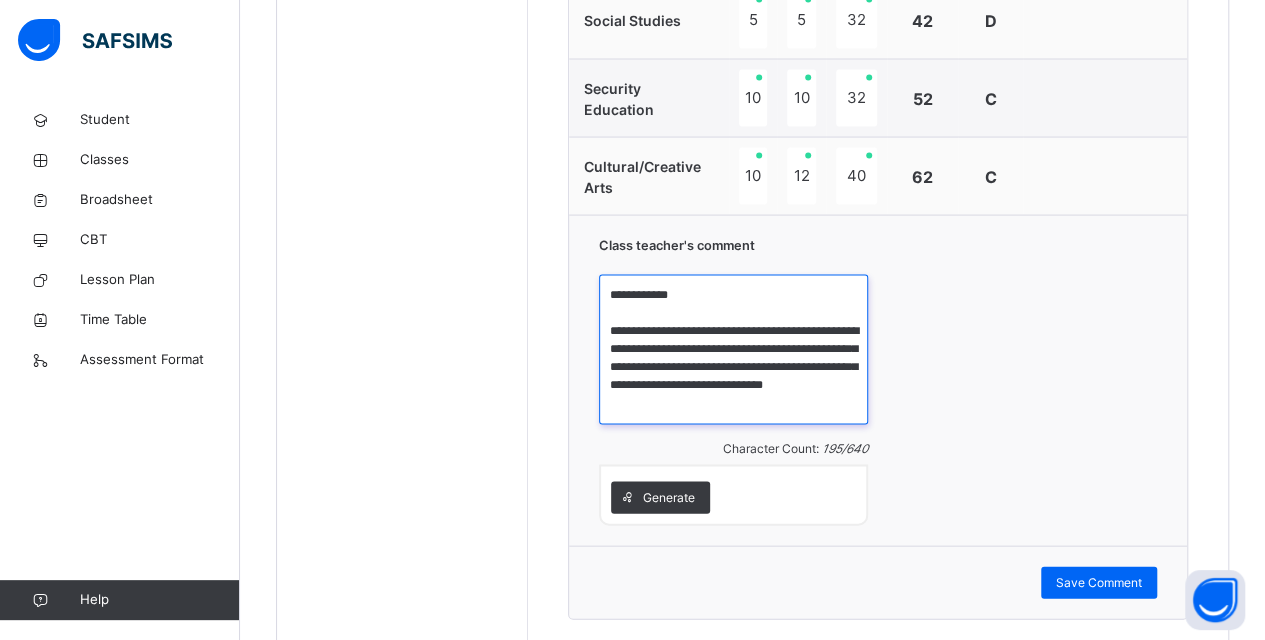 scroll, scrollTop: 0, scrollLeft: 0, axis: both 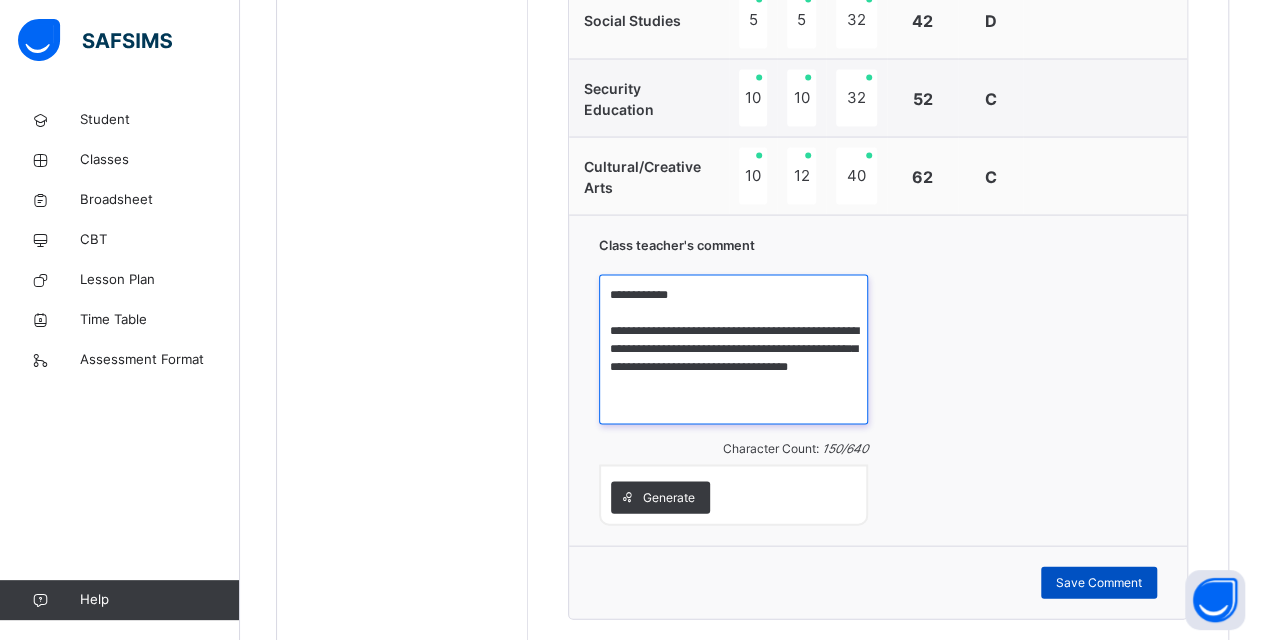 type on "**********" 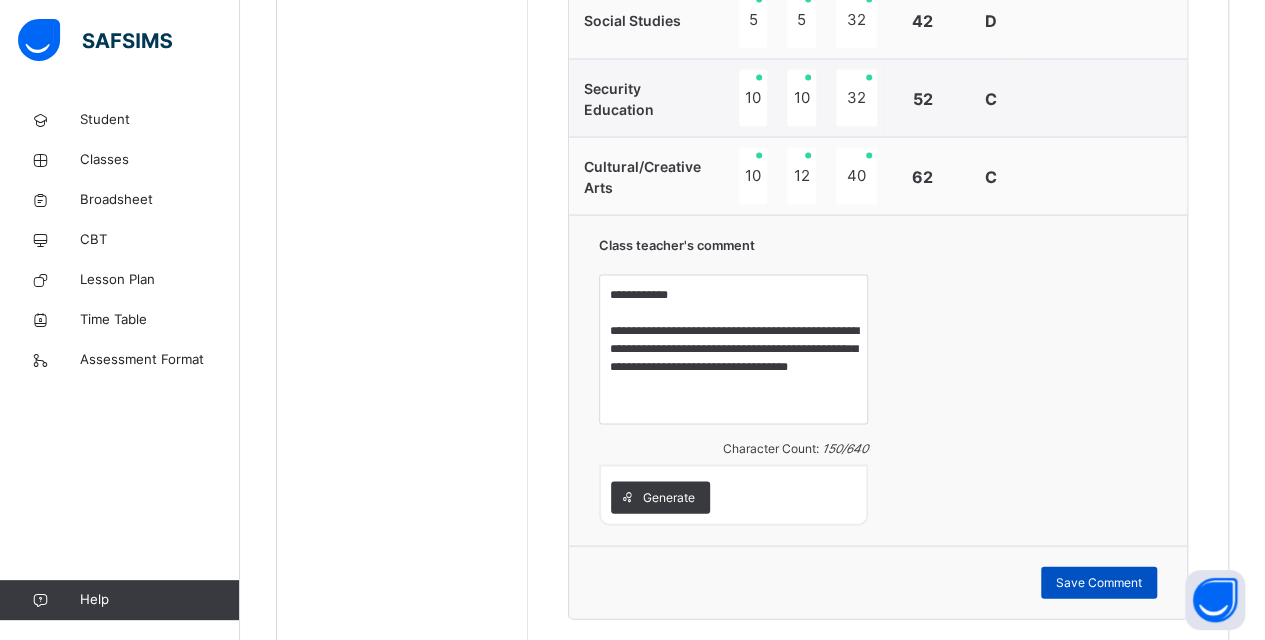 click on "Save Comment" at bounding box center [1099, 582] 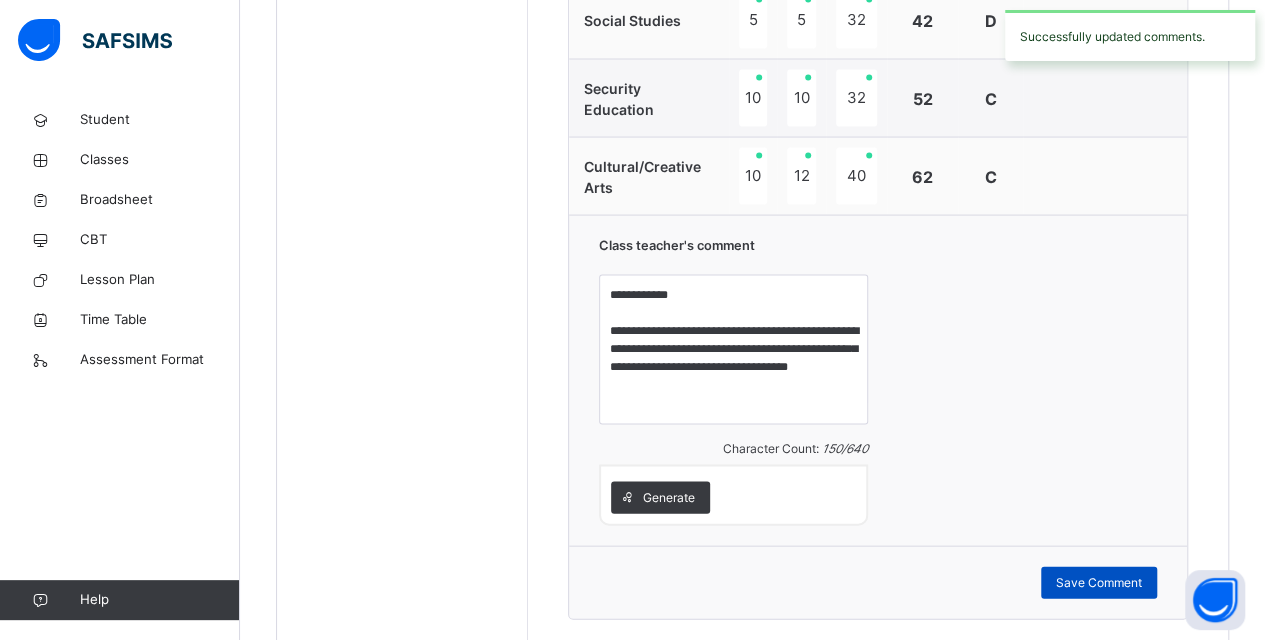 click on "Save Comment" at bounding box center (1099, 582) 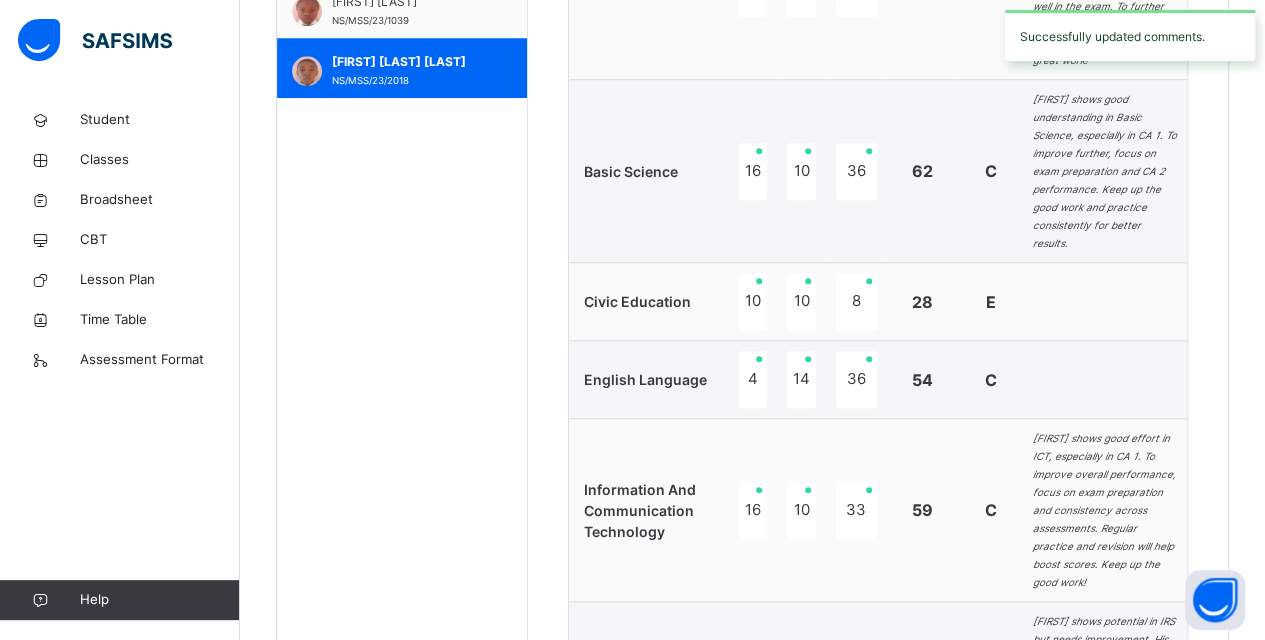 scroll, scrollTop: 784, scrollLeft: 0, axis: vertical 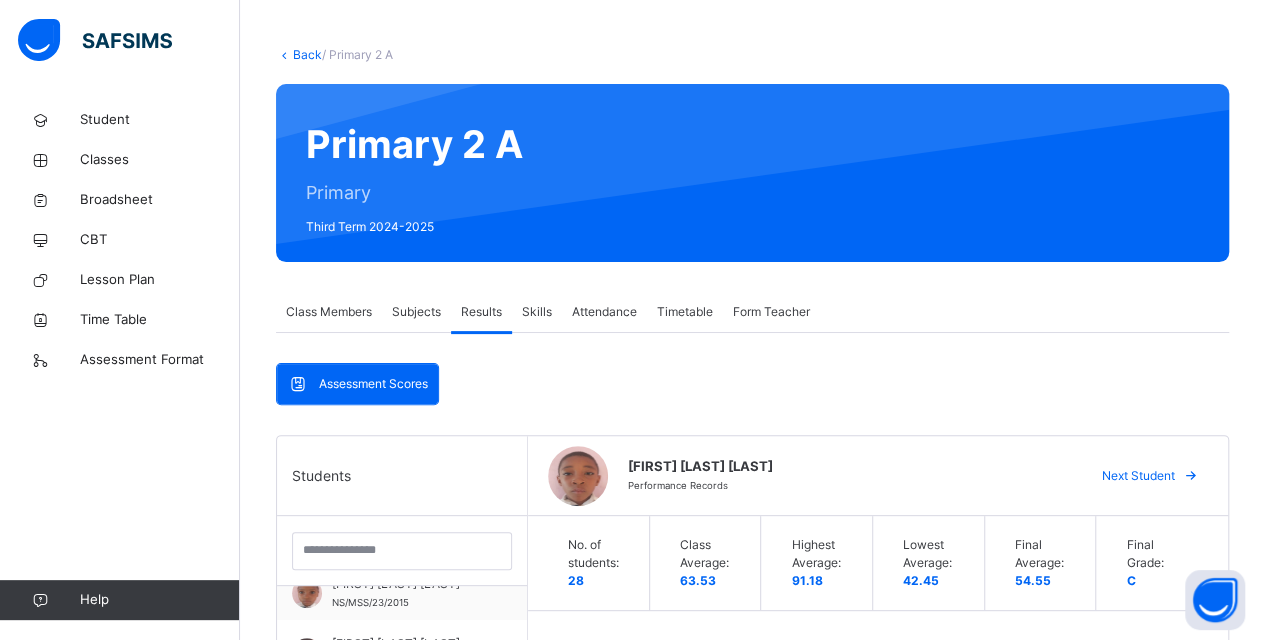 click on "Skills" at bounding box center [537, 312] 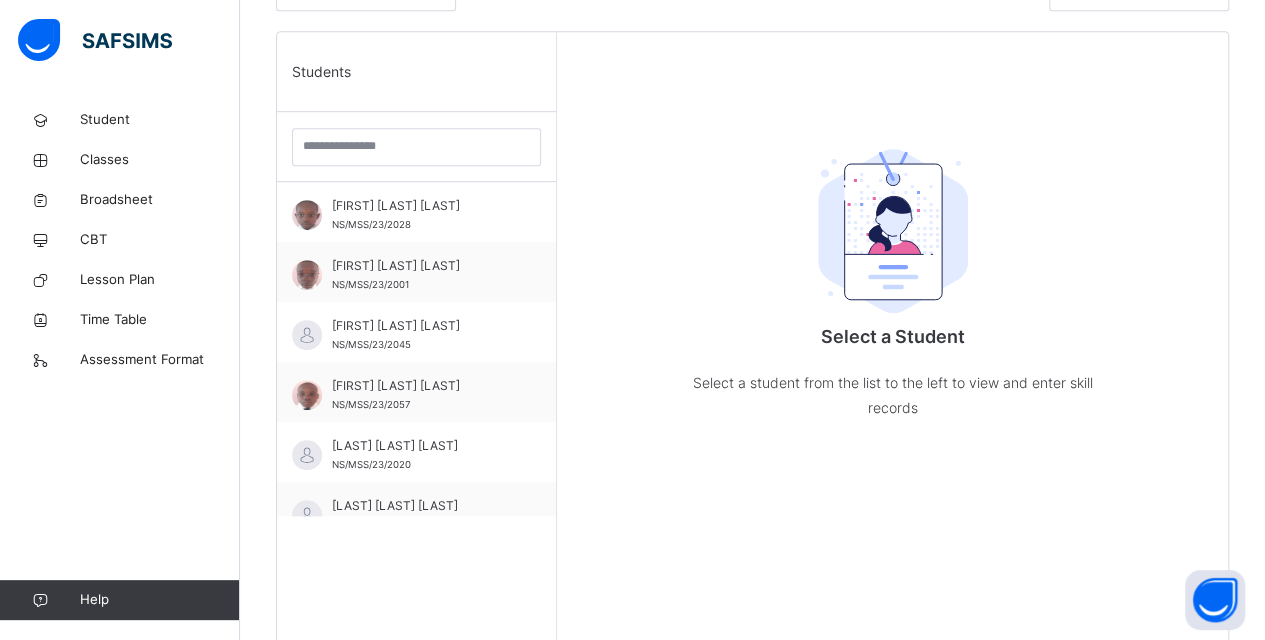 scroll, scrollTop: 484, scrollLeft: 0, axis: vertical 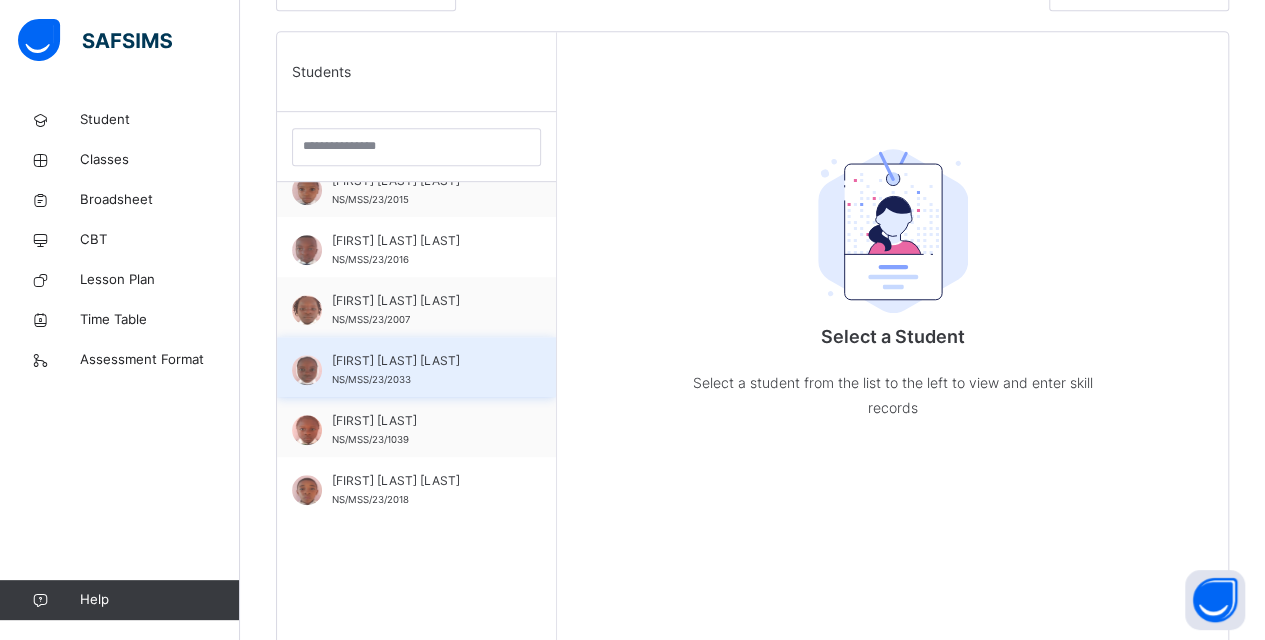 click on "[LAST] [LAST] [LAST] NS/MSS/23/2033" at bounding box center (421, 370) 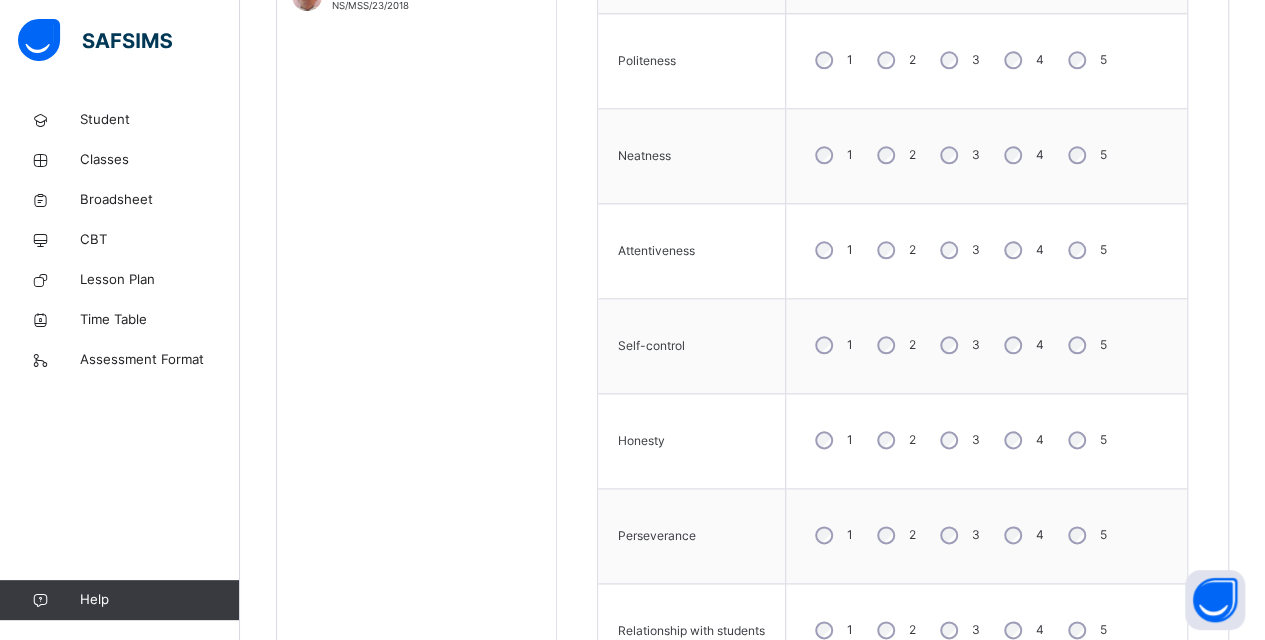 scroll, scrollTop: 1175, scrollLeft: 0, axis: vertical 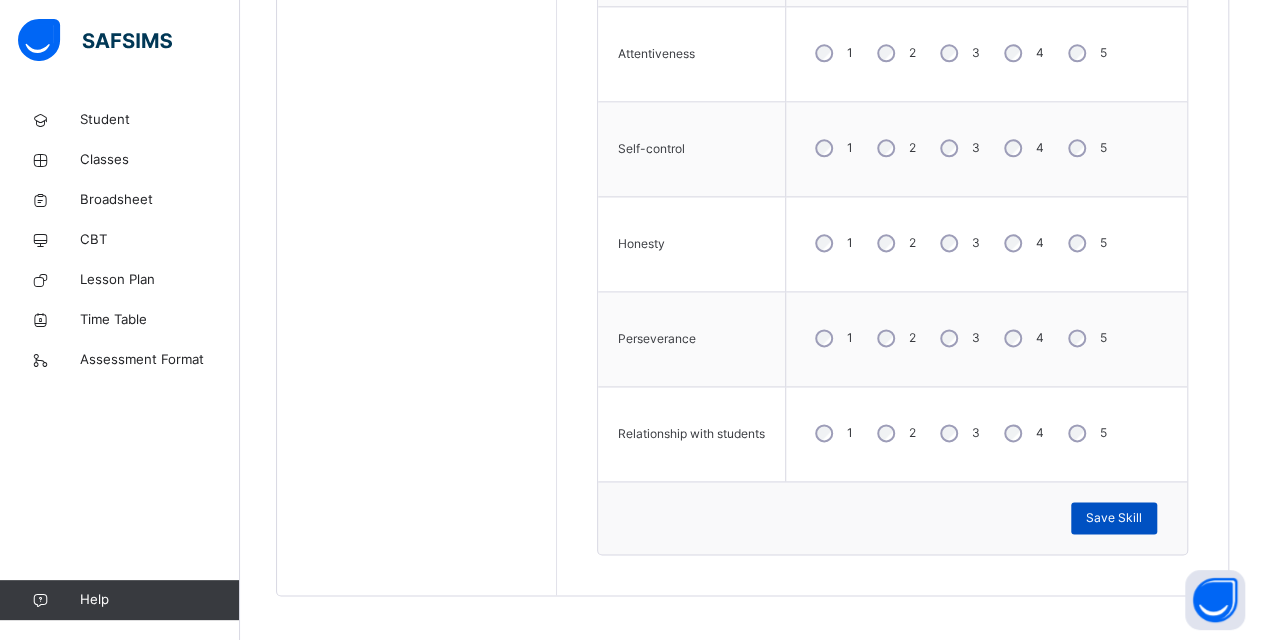click on "Save Skill" at bounding box center (1114, 518) 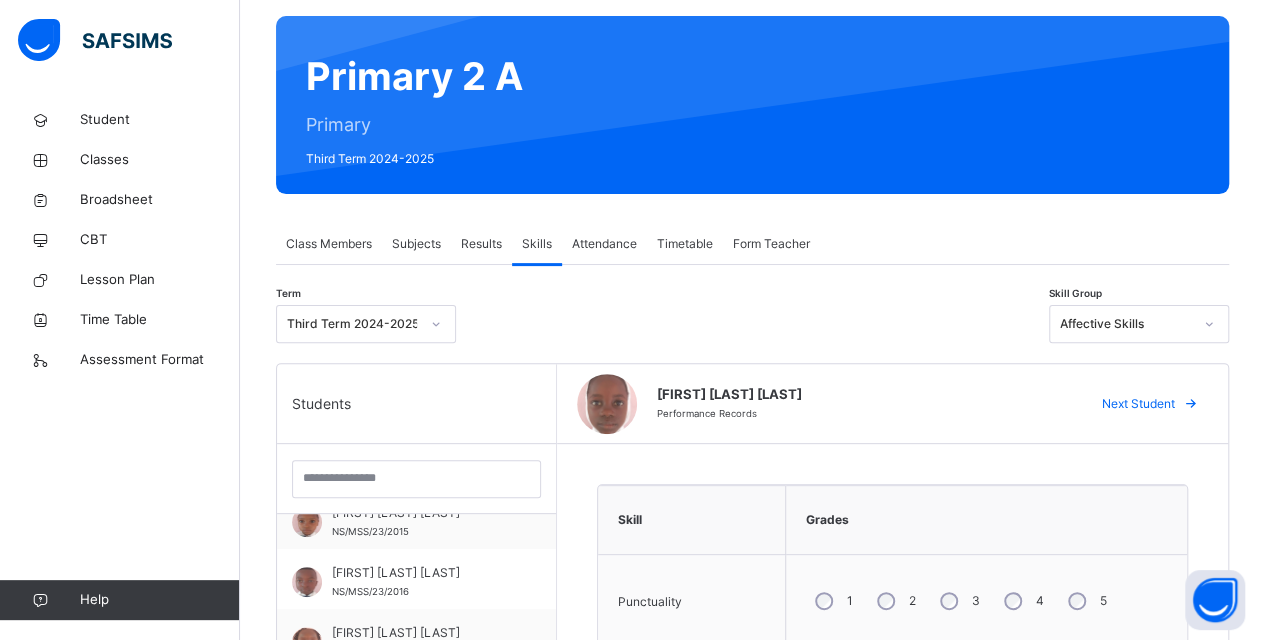 scroll, scrollTop: 75, scrollLeft: 0, axis: vertical 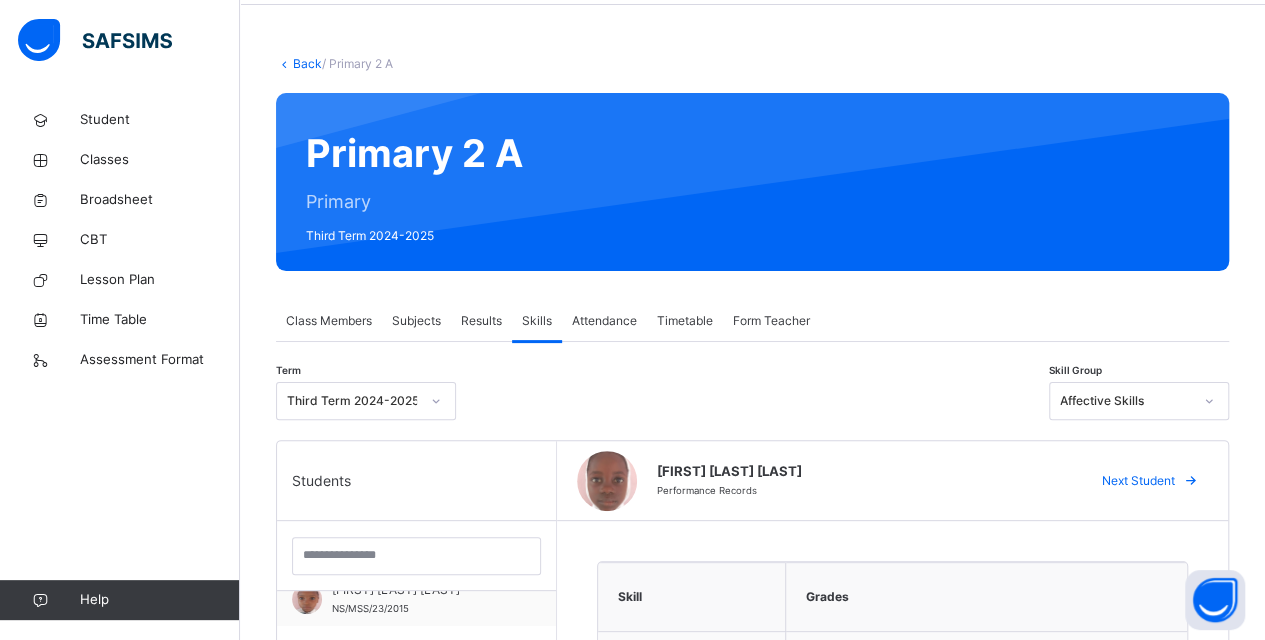 click on "Results" at bounding box center [481, 321] 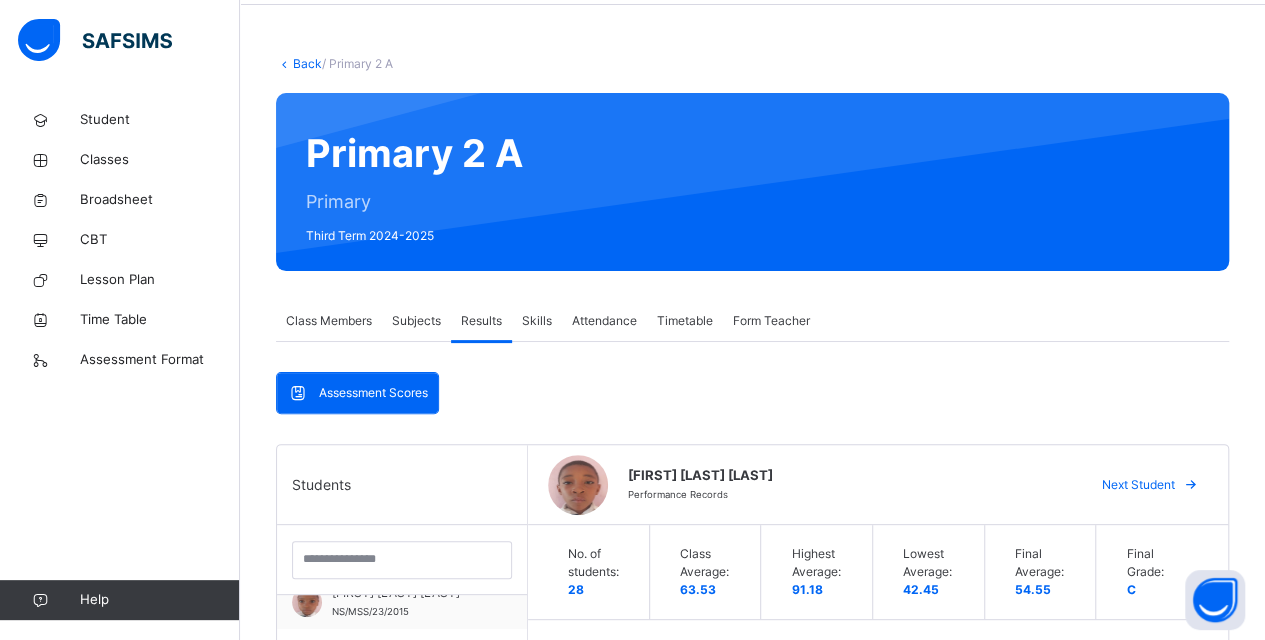 scroll, scrollTop: 475, scrollLeft: 0, axis: vertical 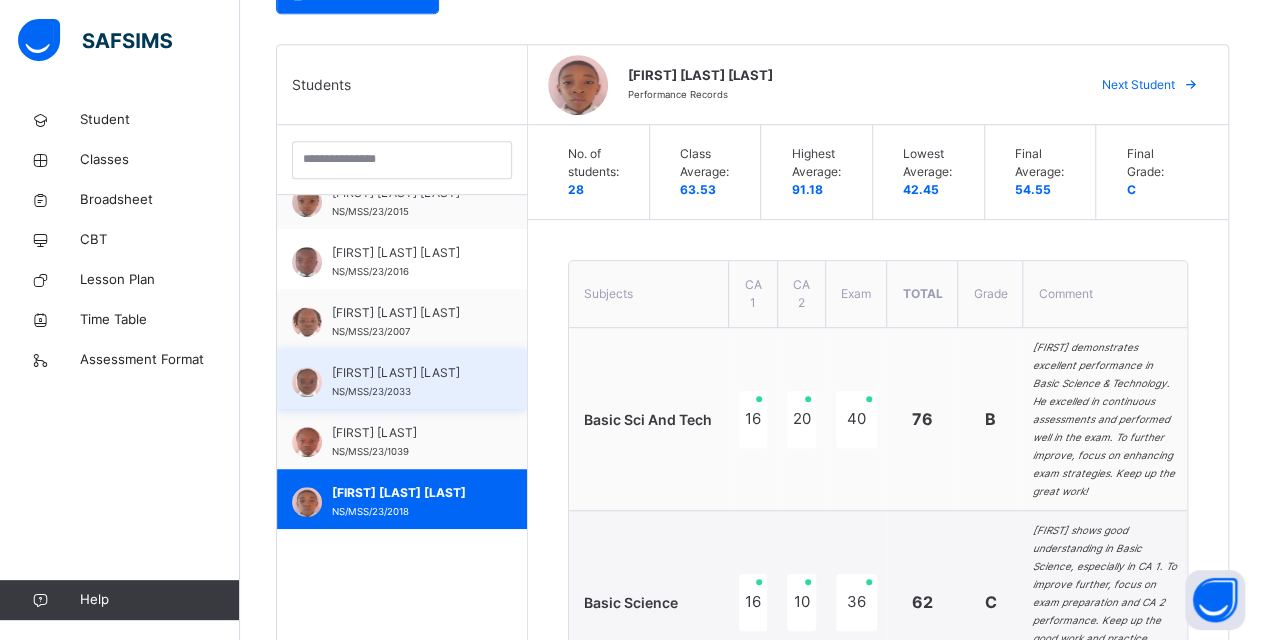 click on "[FIRST] [LAST] [LAST]" at bounding box center [407, 373] 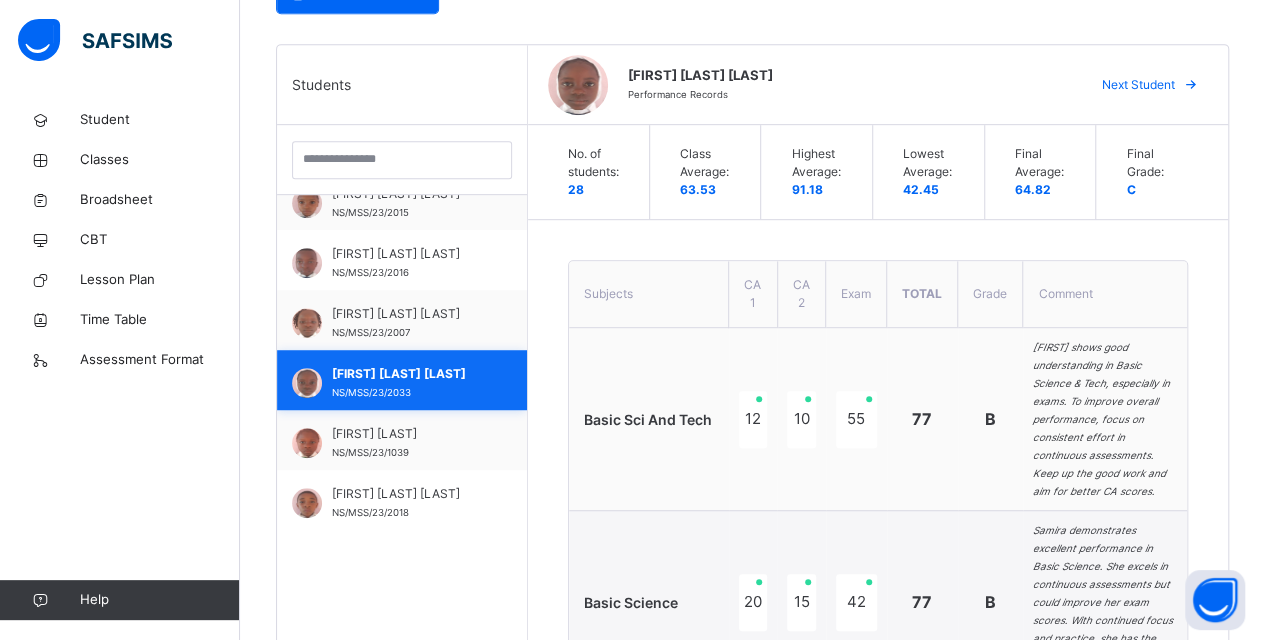 scroll, scrollTop: 1894, scrollLeft: 0, axis: vertical 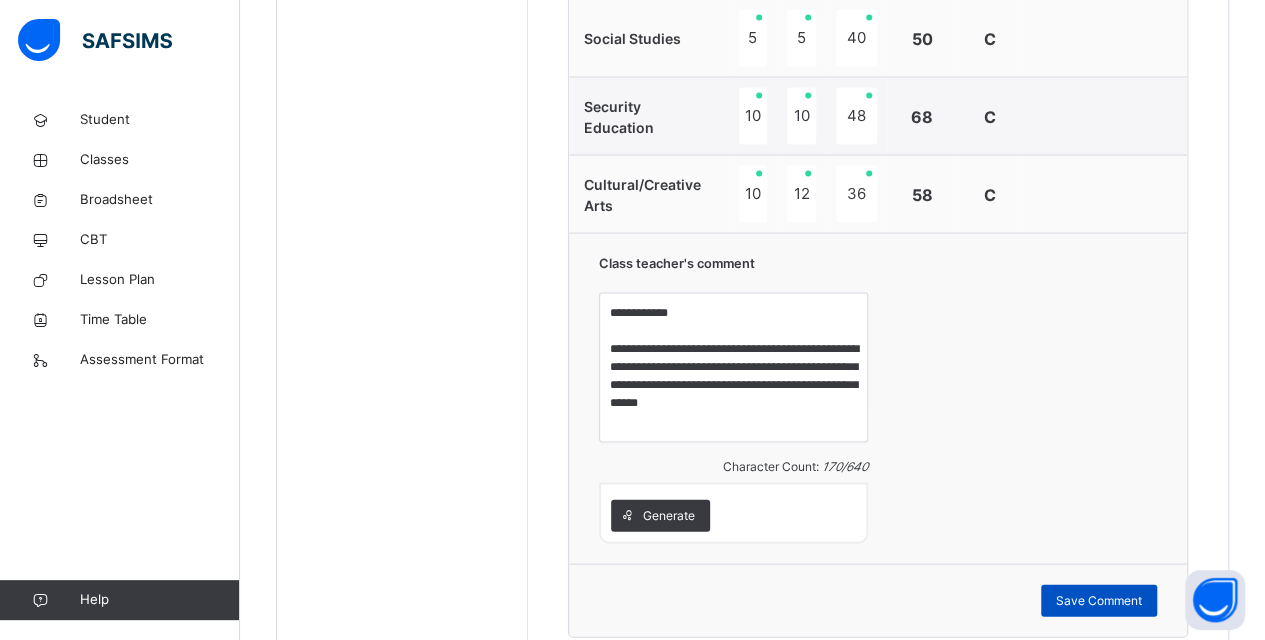 click on "Save Comment" at bounding box center (1099, 600) 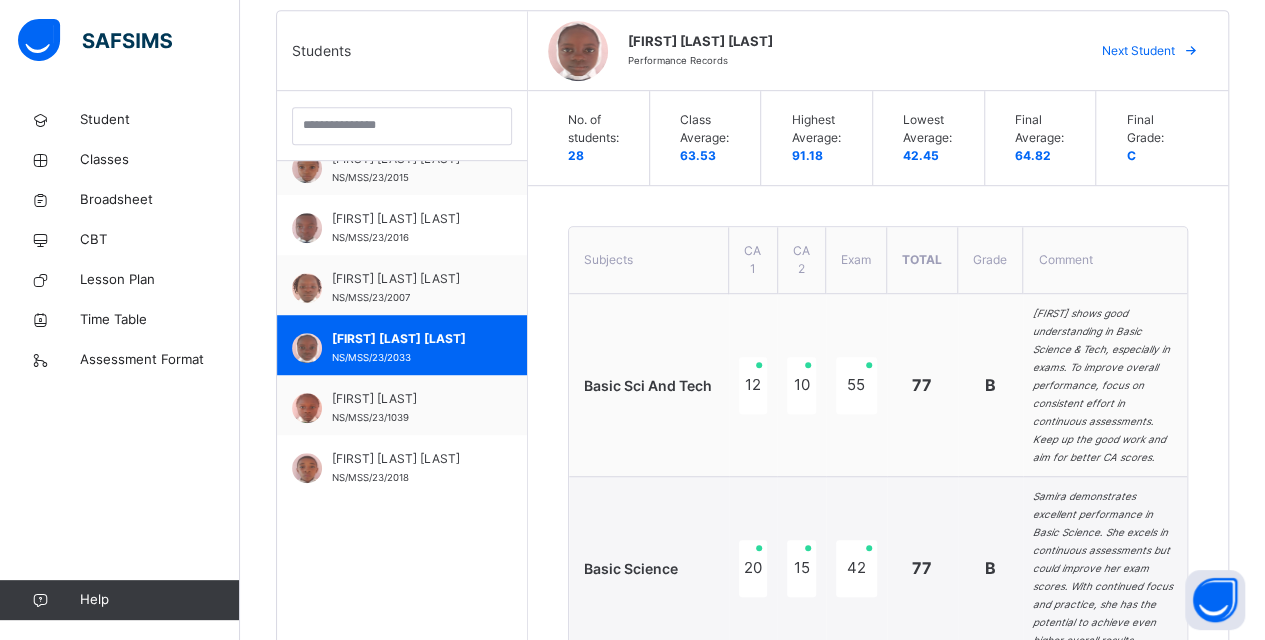 scroll, scrollTop: 484, scrollLeft: 0, axis: vertical 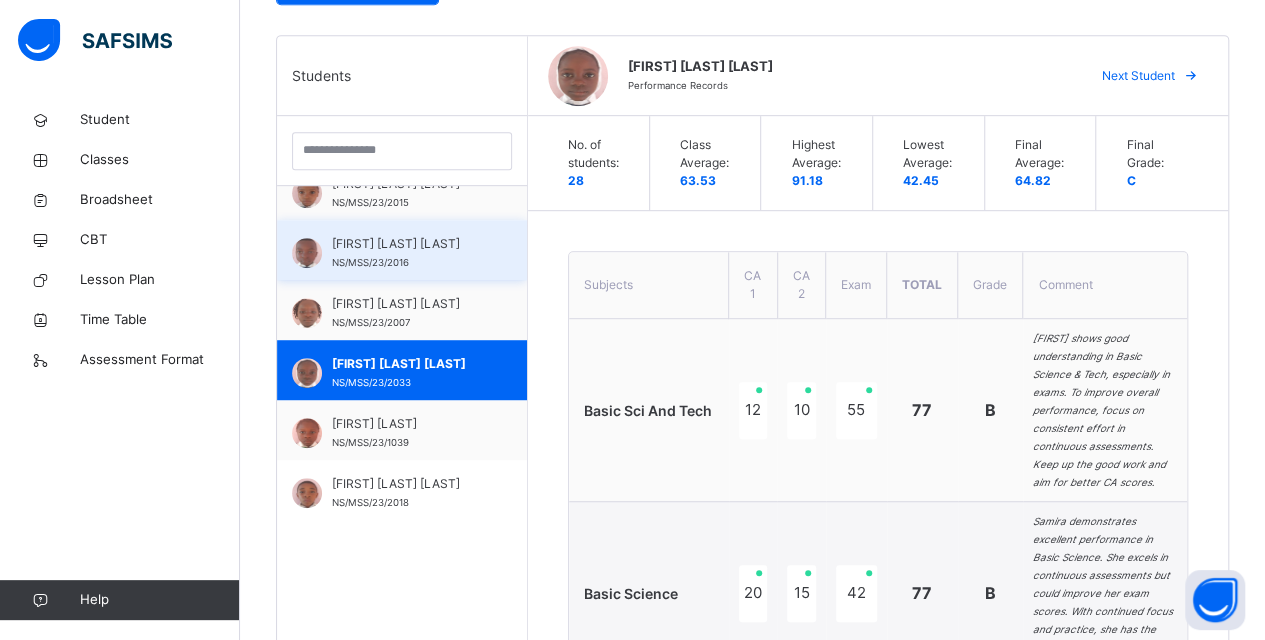 click on "[FIRST] [LAST] [LAST]" at bounding box center (407, 244) 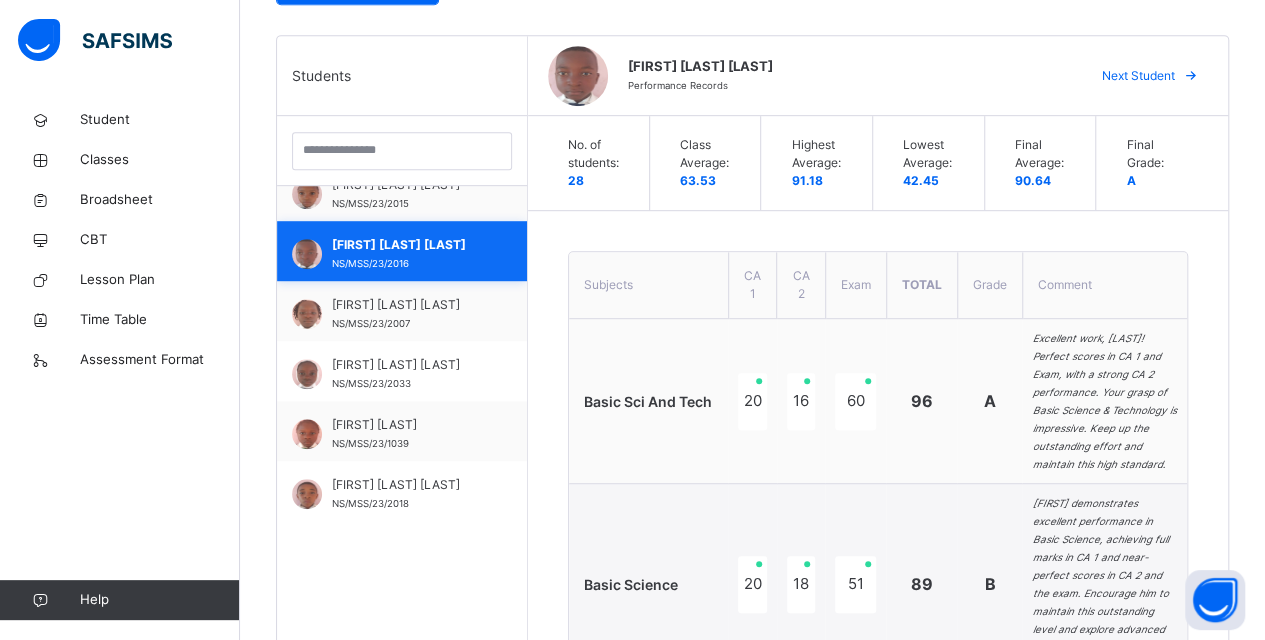scroll, scrollTop: 1894, scrollLeft: 0, axis: vertical 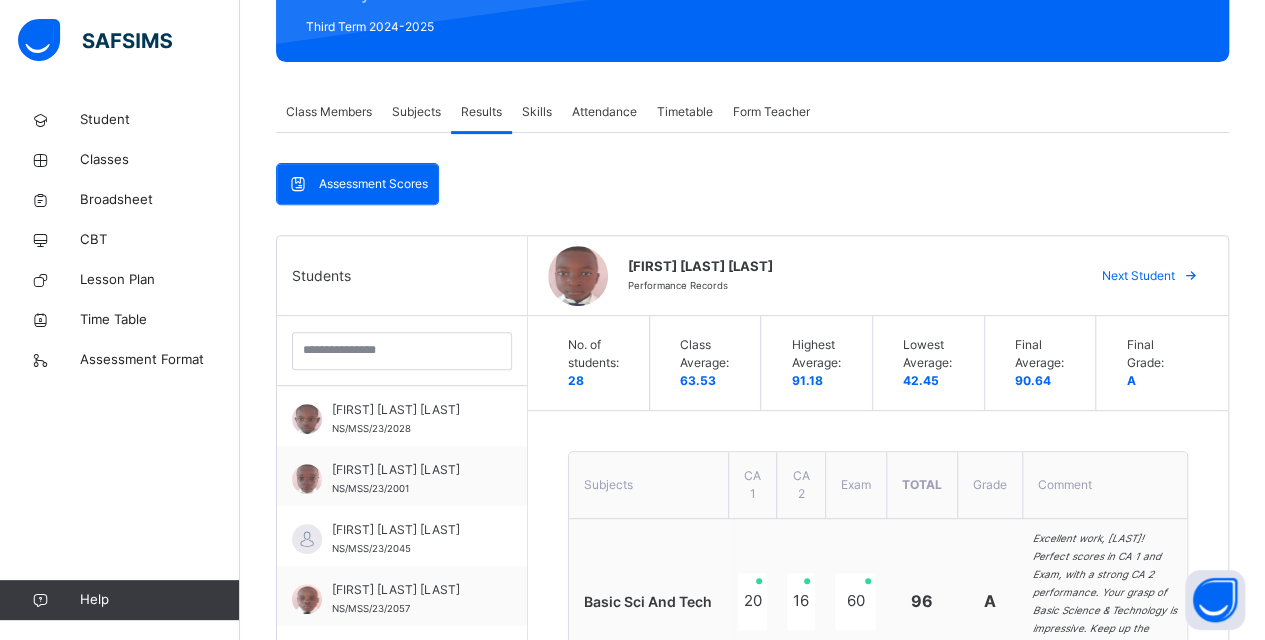 click on "Subjects" at bounding box center (416, 112) 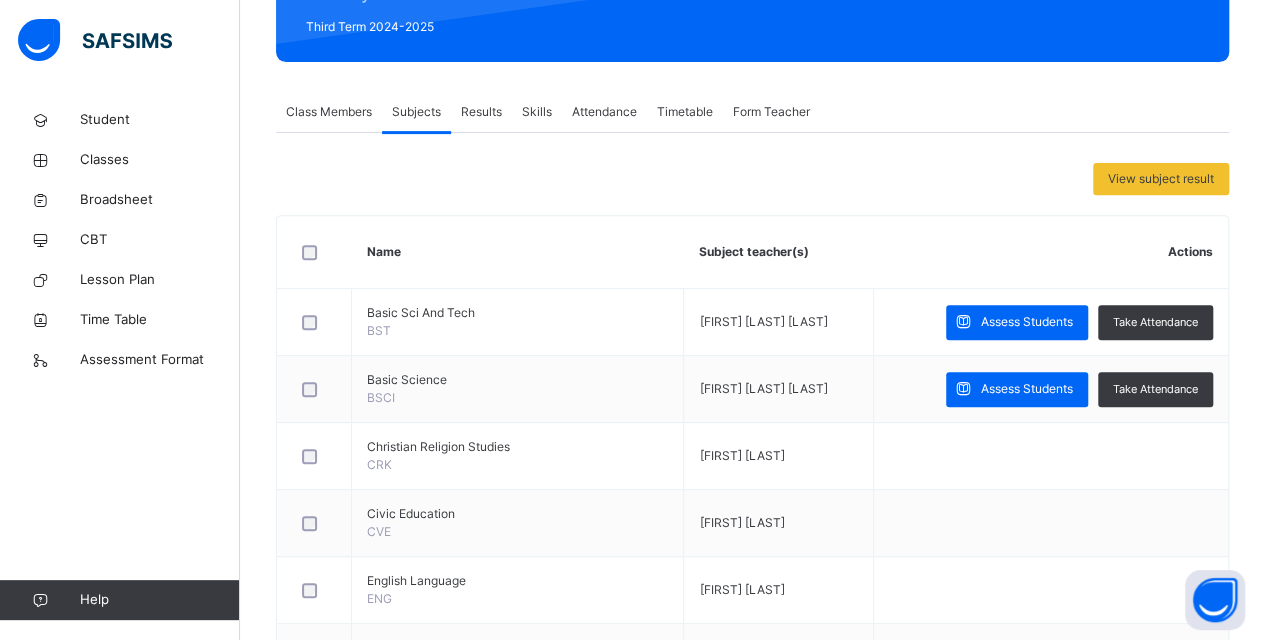 click on "Class Members" at bounding box center (329, 112) 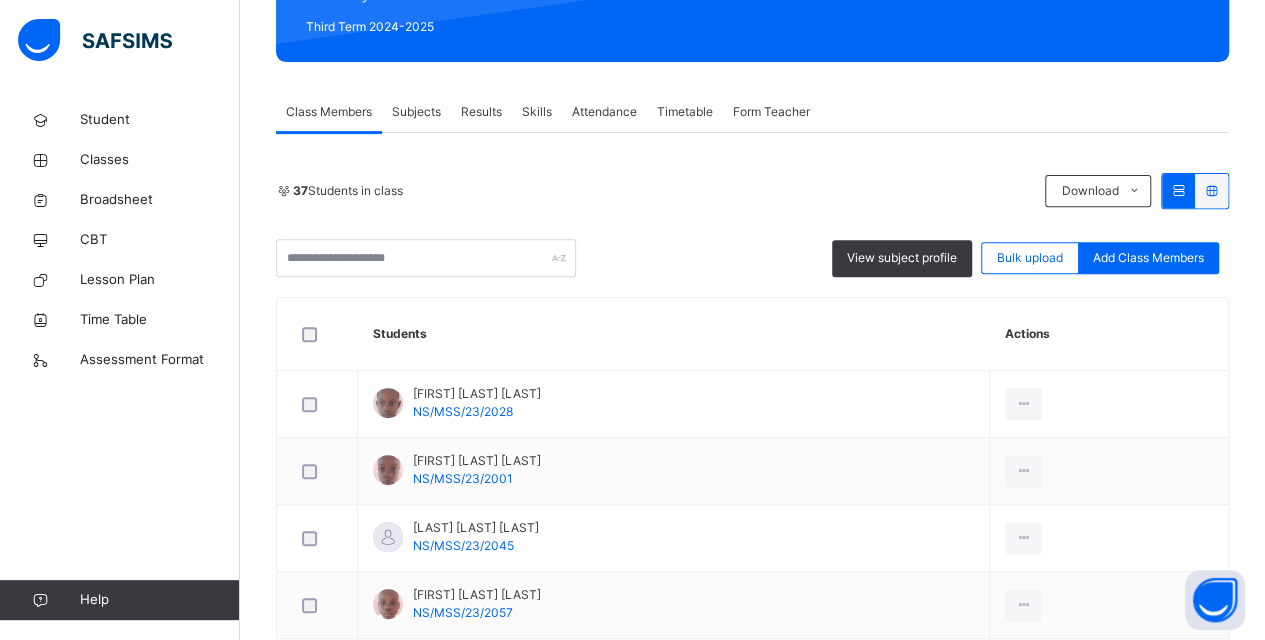 click on "Attendance" at bounding box center [604, 112] 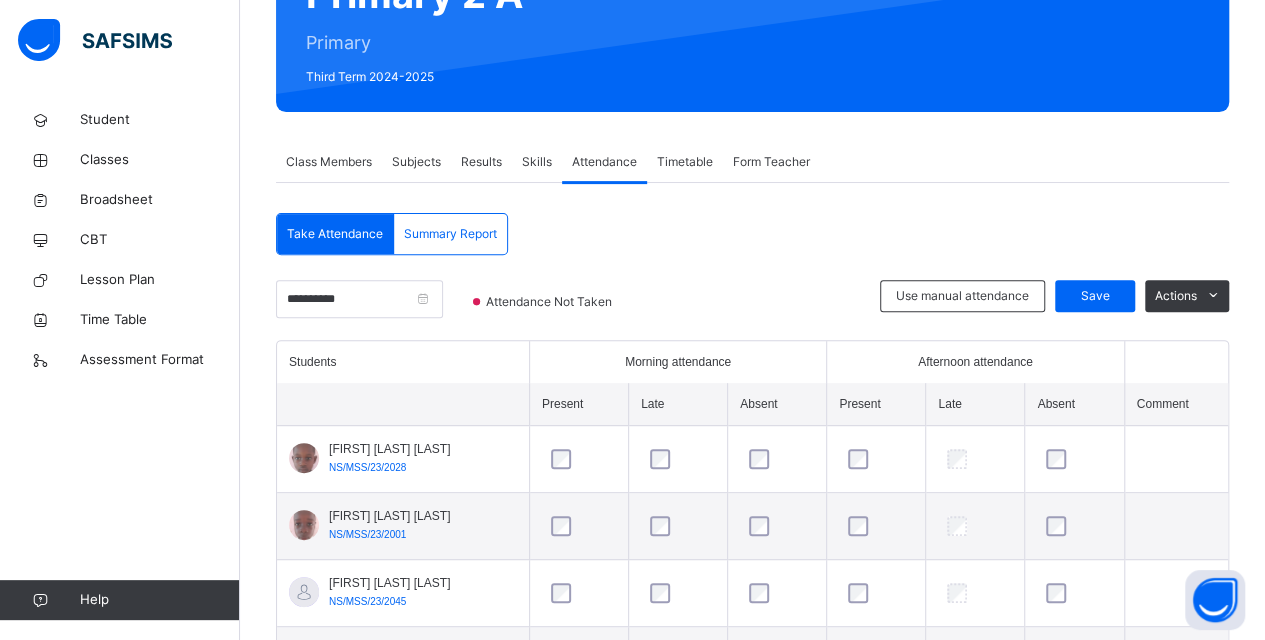 scroll, scrollTop: 184, scrollLeft: 0, axis: vertical 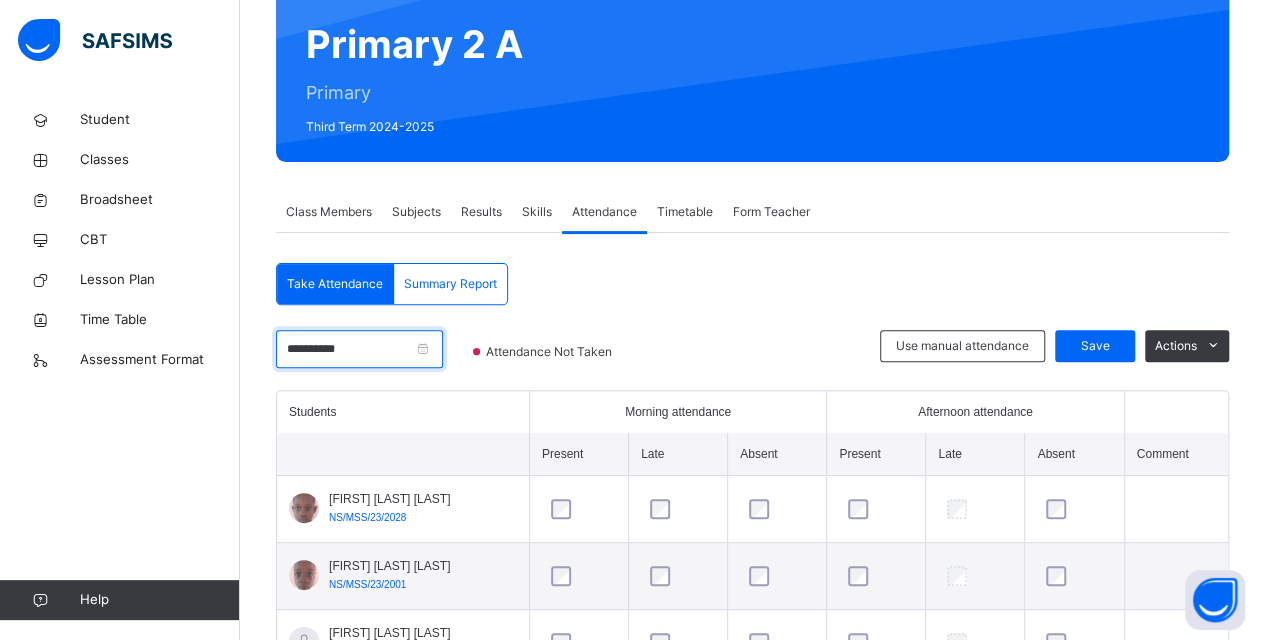click on "**********" at bounding box center (359, 349) 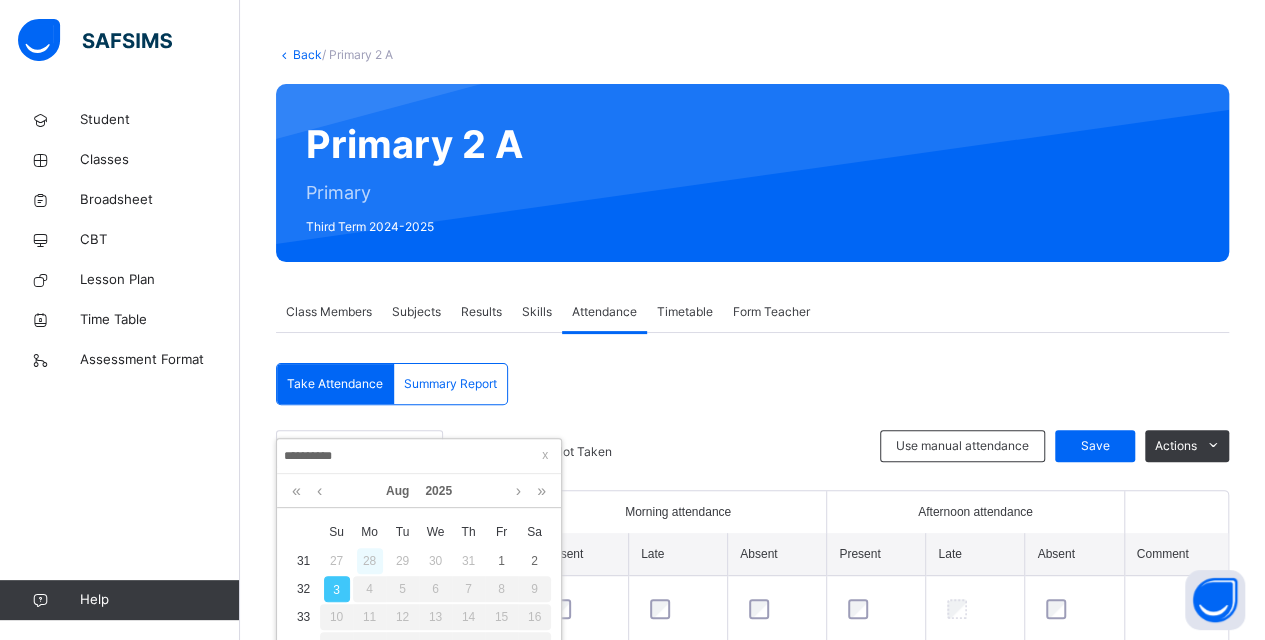 scroll, scrollTop: 184, scrollLeft: 0, axis: vertical 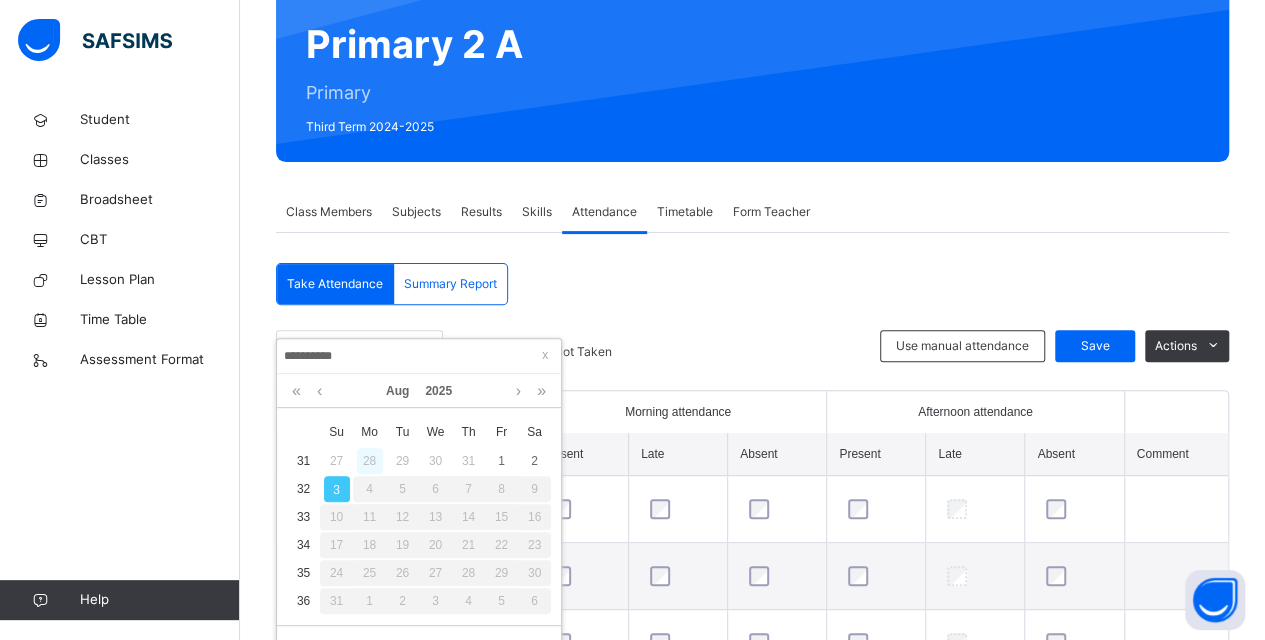 click on "28" at bounding box center [370, 461] 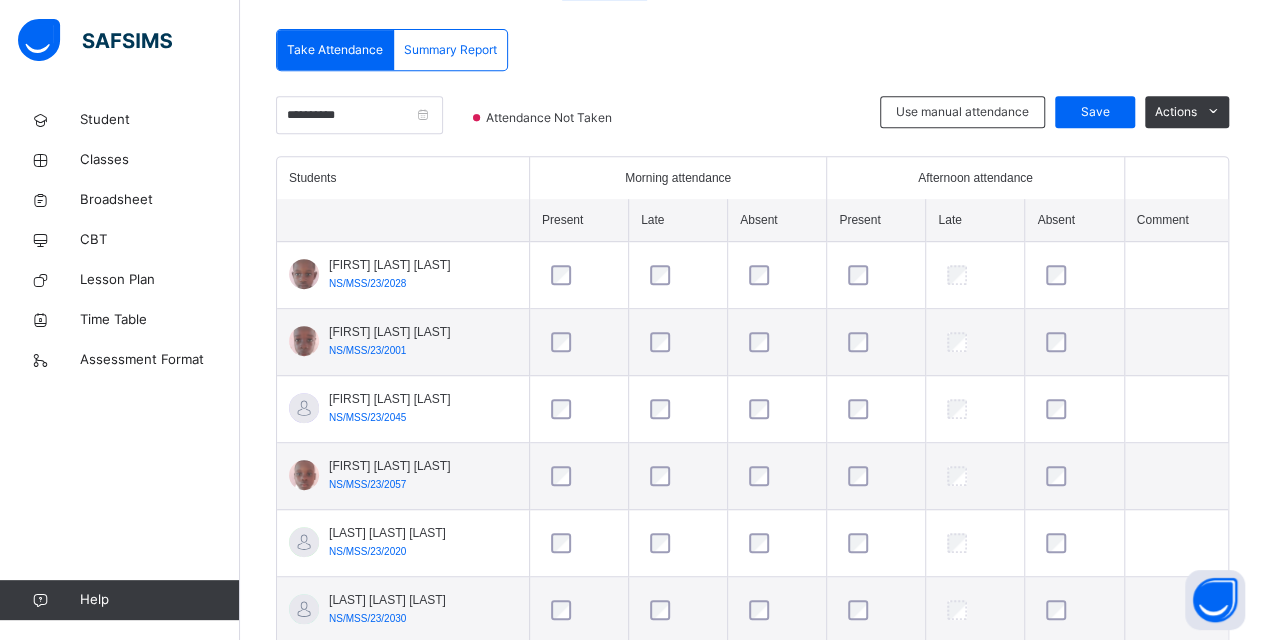 scroll, scrollTop: 484, scrollLeft: 0, axis: vertical 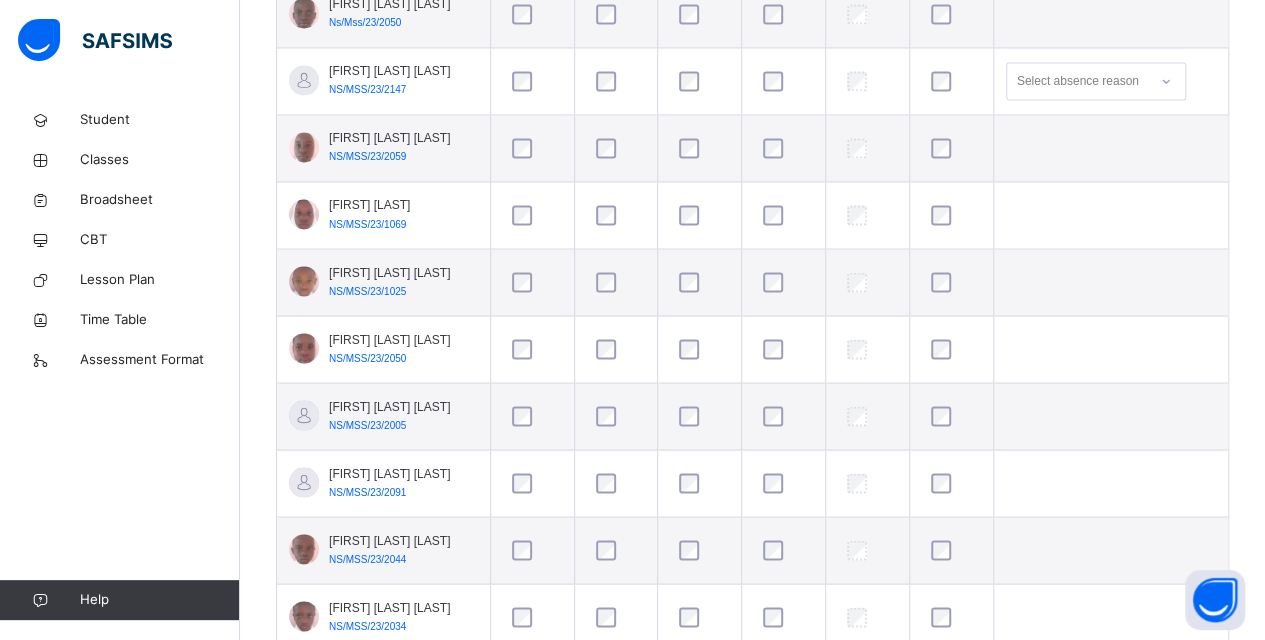 click at bounding box center [699, 416] 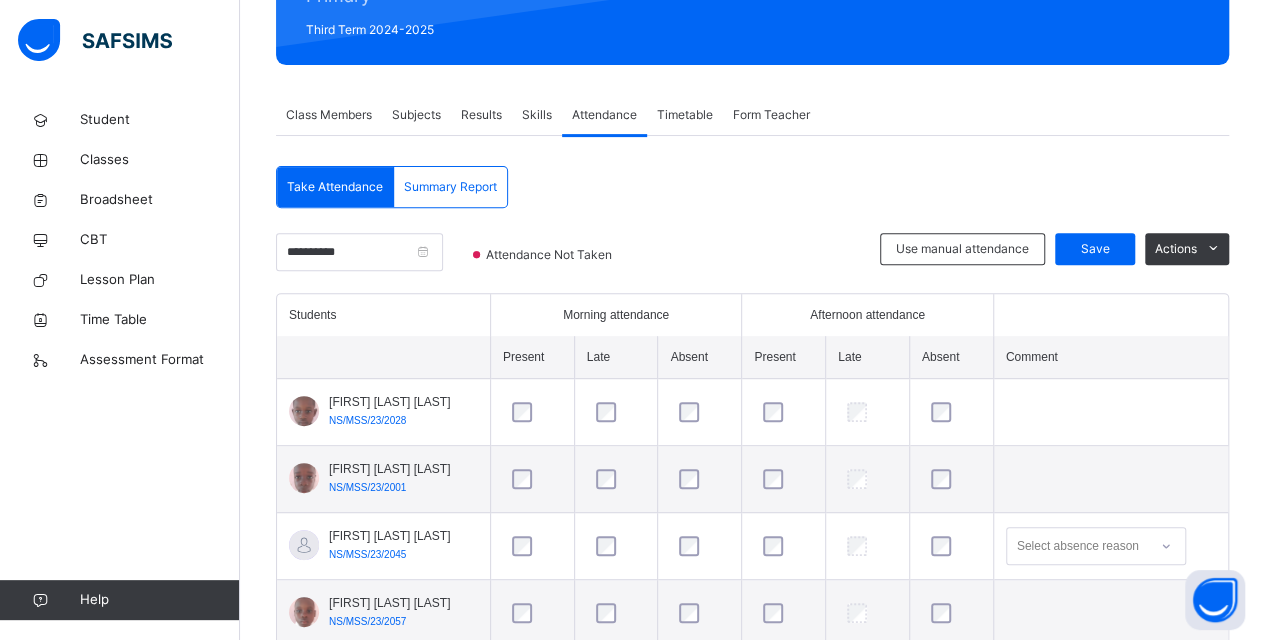 scroll, scrollTop: 40, scrollLeft: 0, axis: vertical 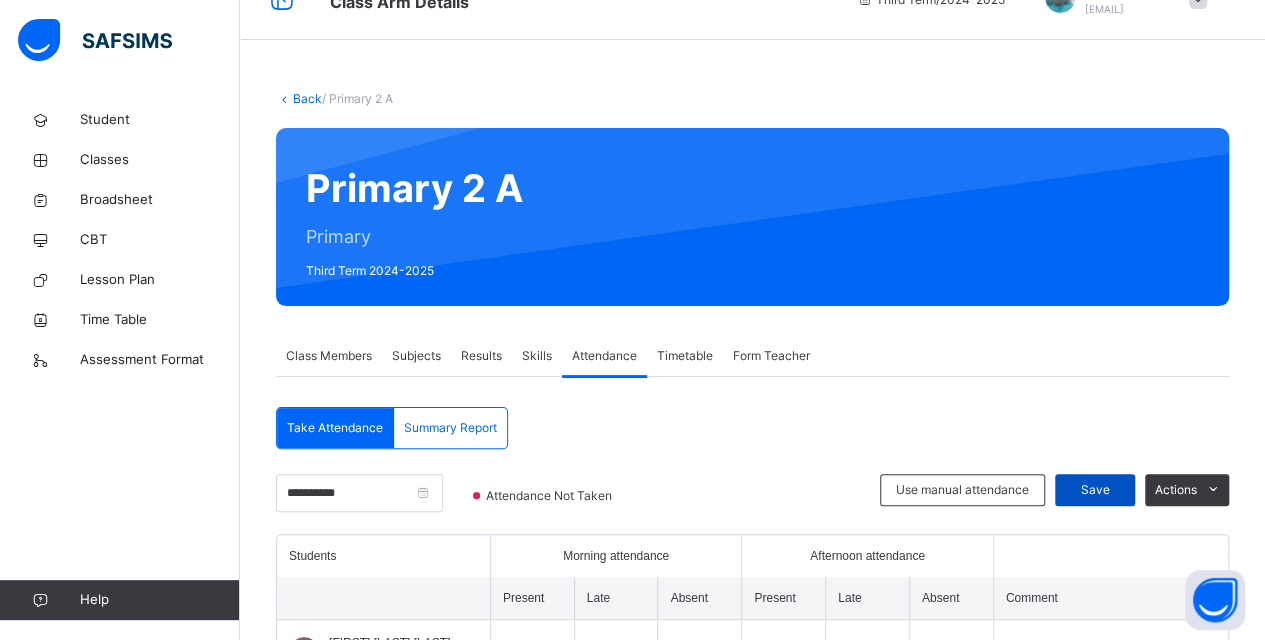 click on "Save" at bounding box center (1095, 490) 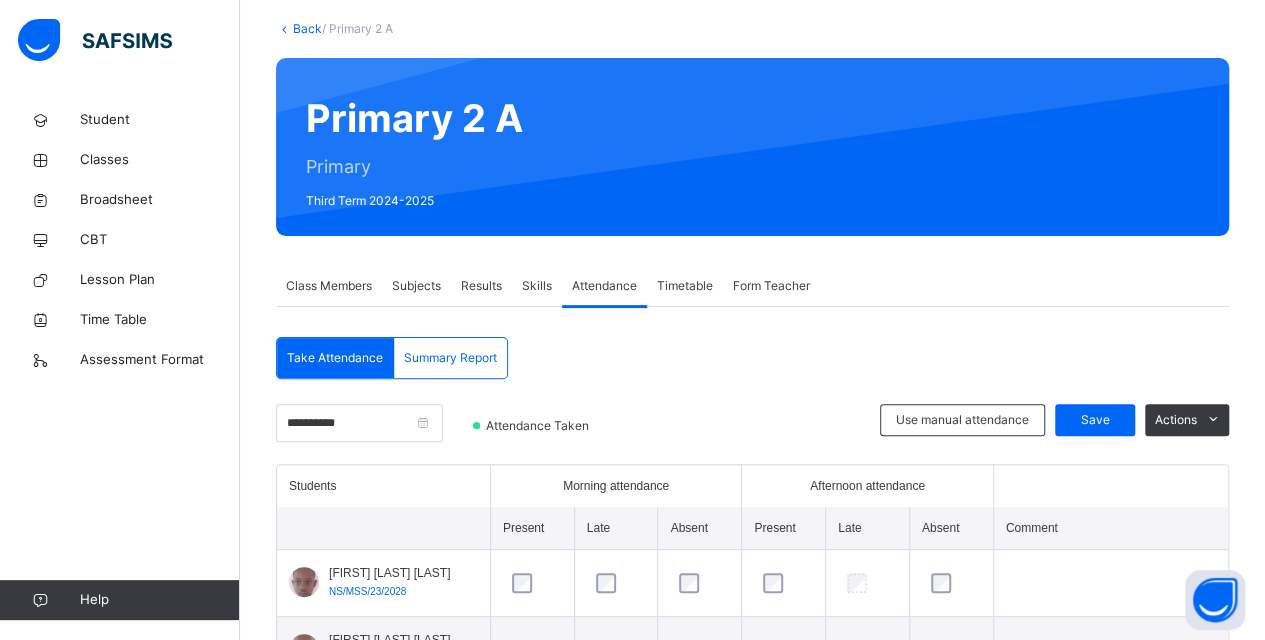 scroll, scrollTop: 140, scrollLeft: 0, axis: vertical 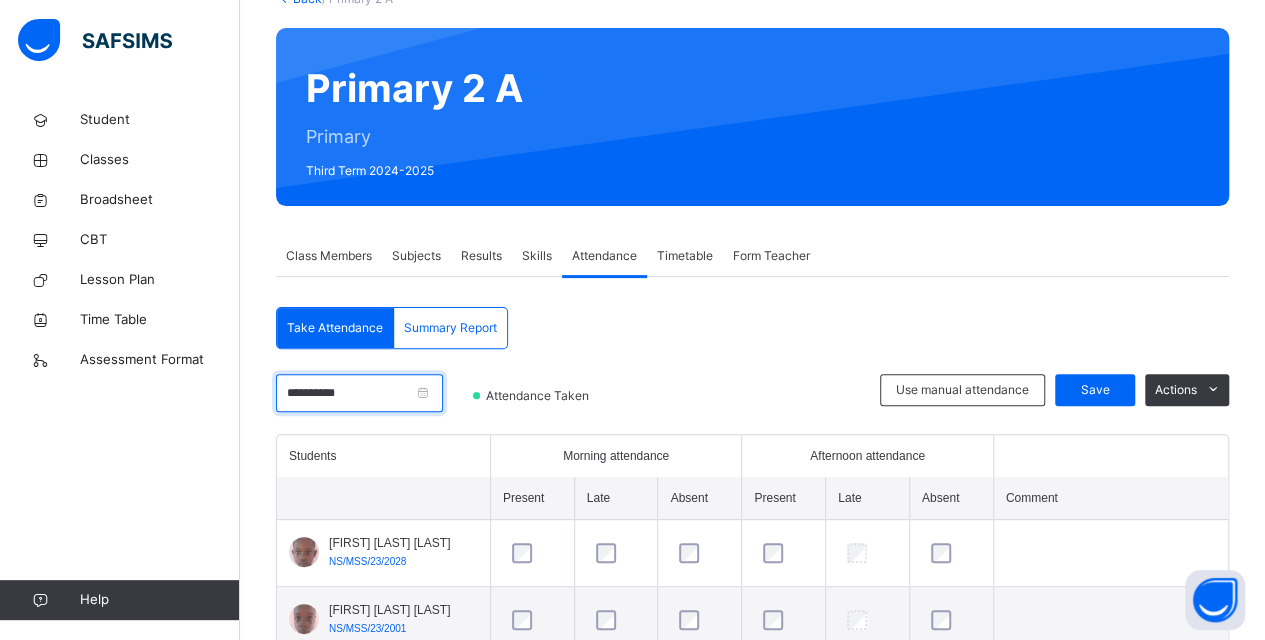 click on "**********" at bounding box center (359, 393) 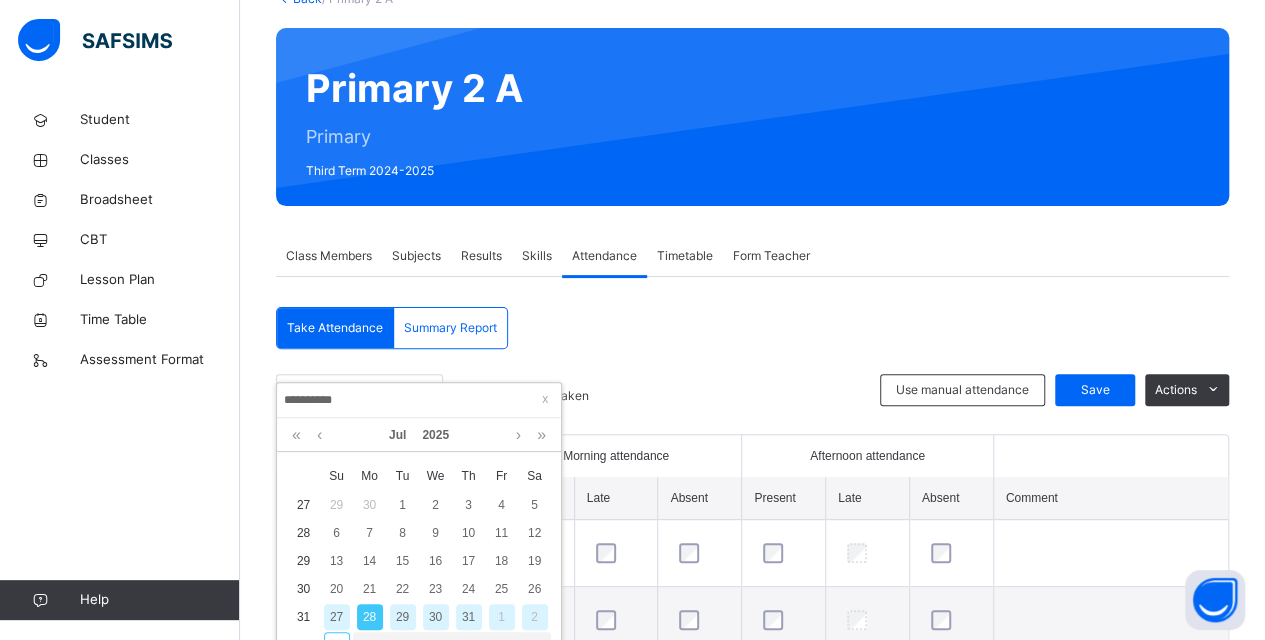 click on "29" at bounding box center [403, 617] 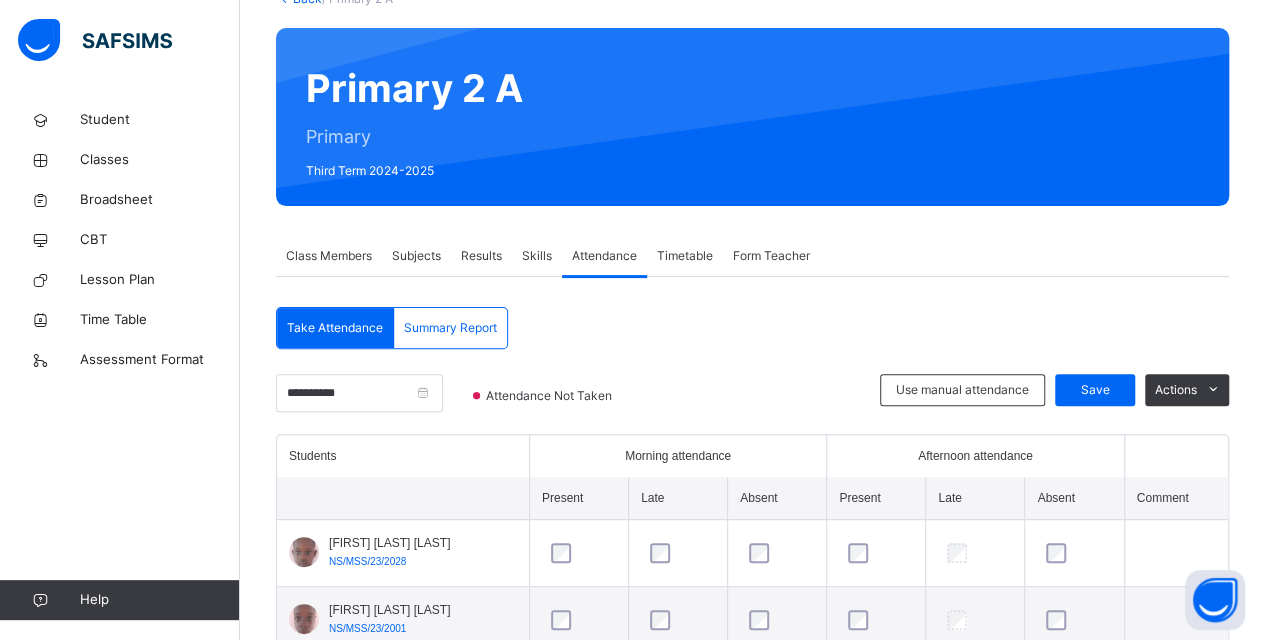 scroll, scrollTop: 440, scrollLeft: 0, axis: vertical 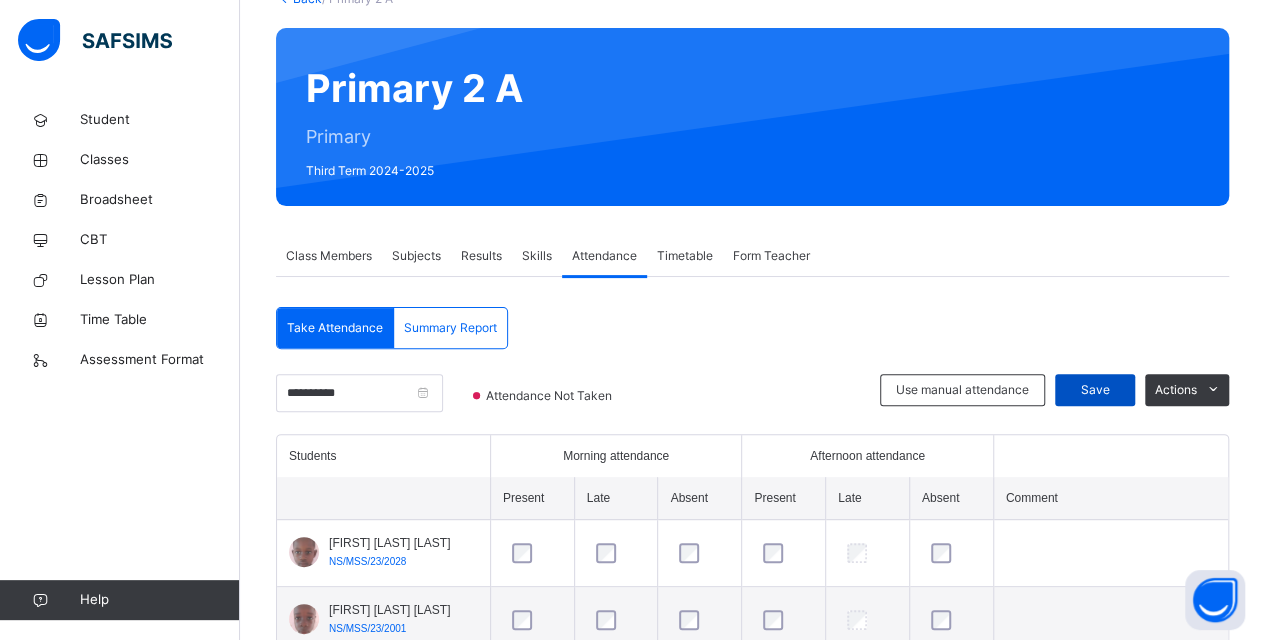 click on "Save" at bounding box center (1095, 390) 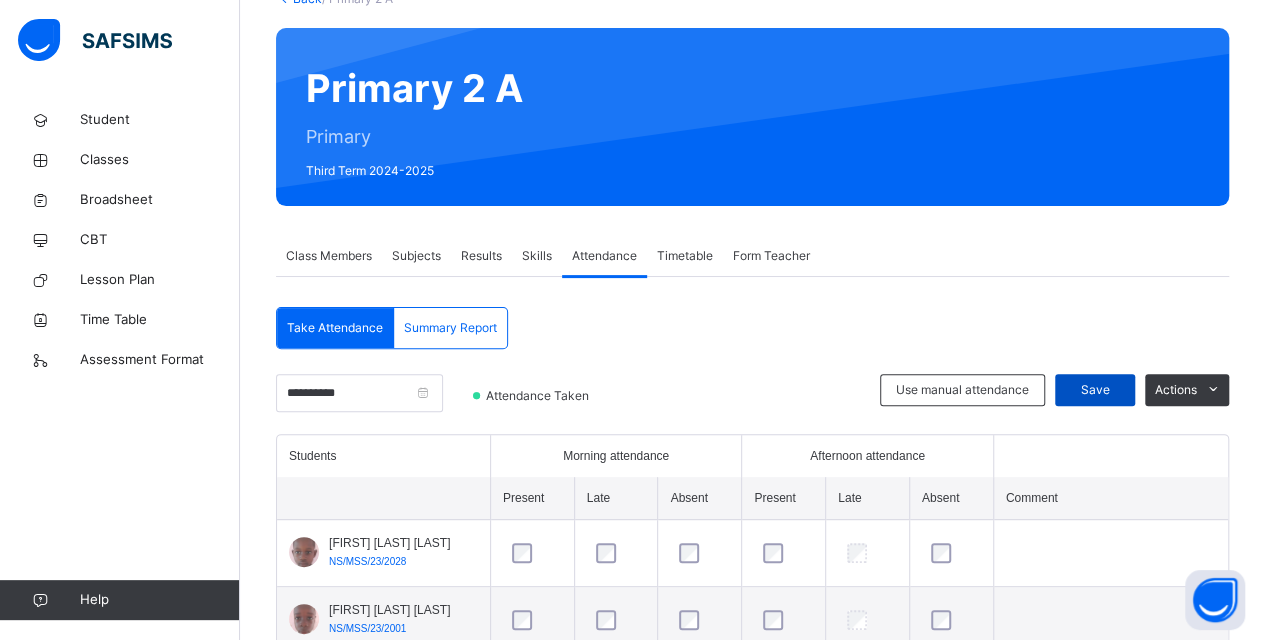 click on "Save" at bounding box center [1095, 390] 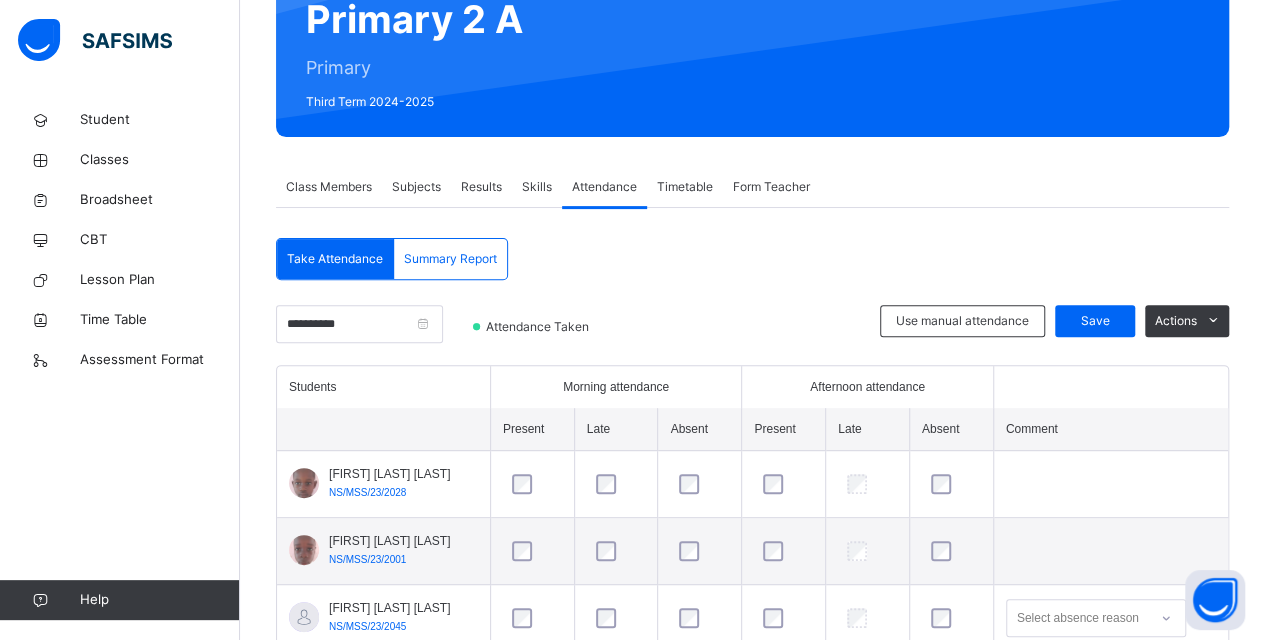 scroll, scrollTop: 240, scrollLeft: 0, axis: vertical 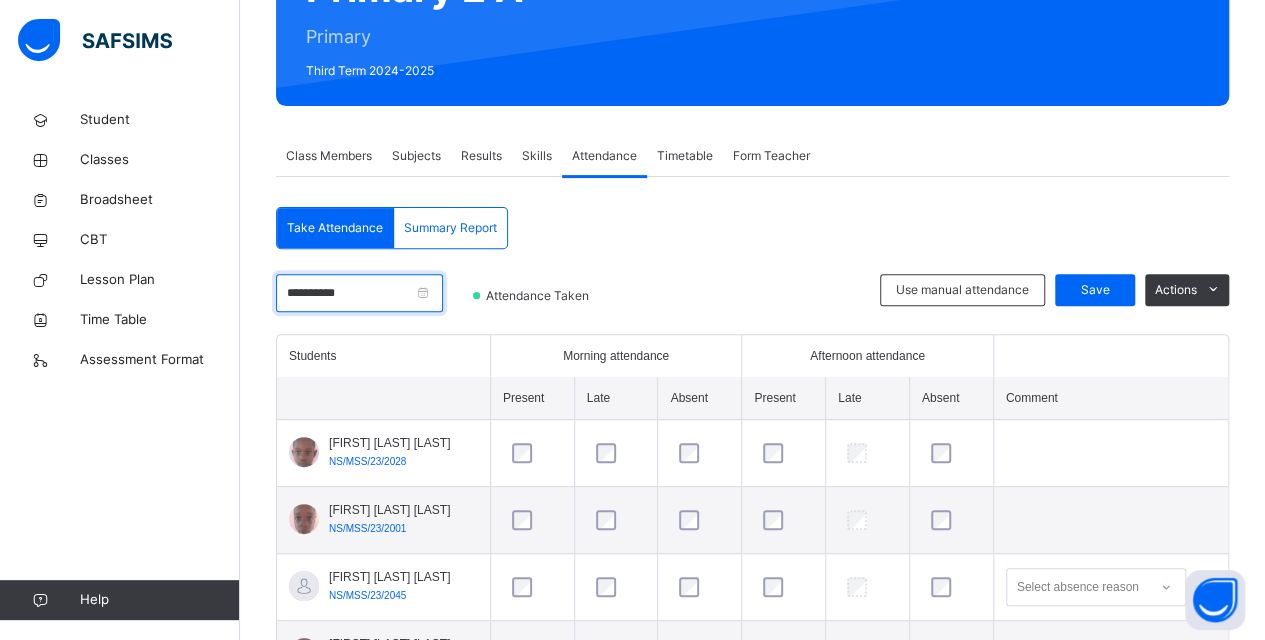 click on "**********" at bounding box center [359, 293] 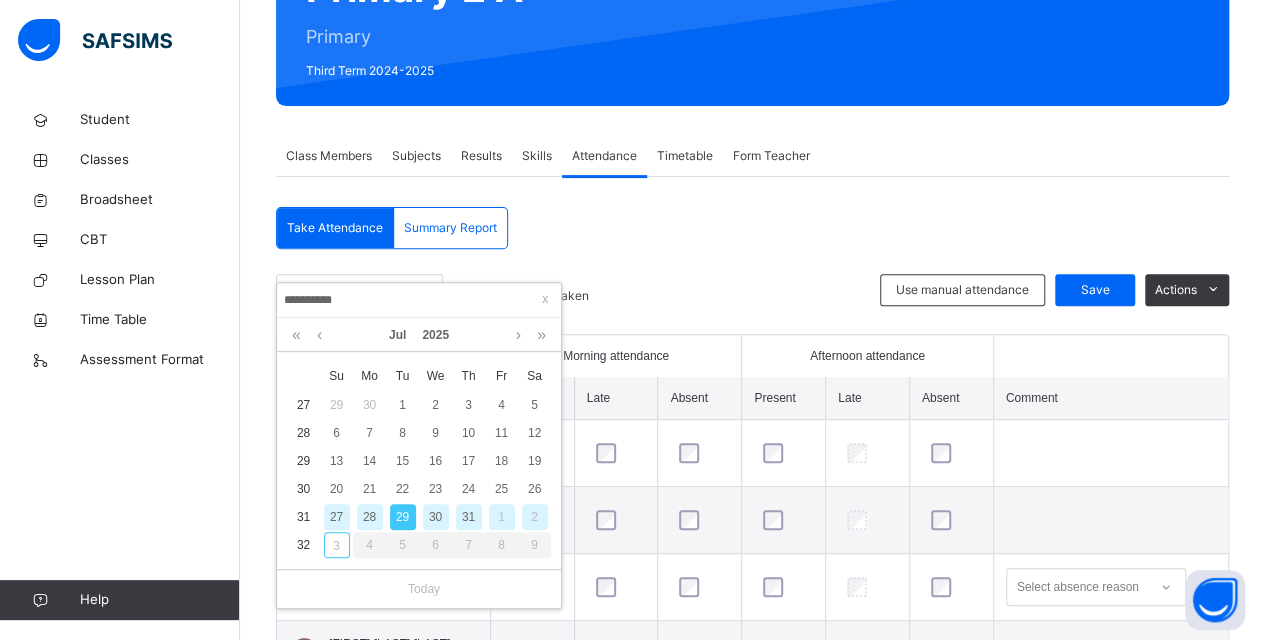 click on "30" at bounding box center [436, 517] 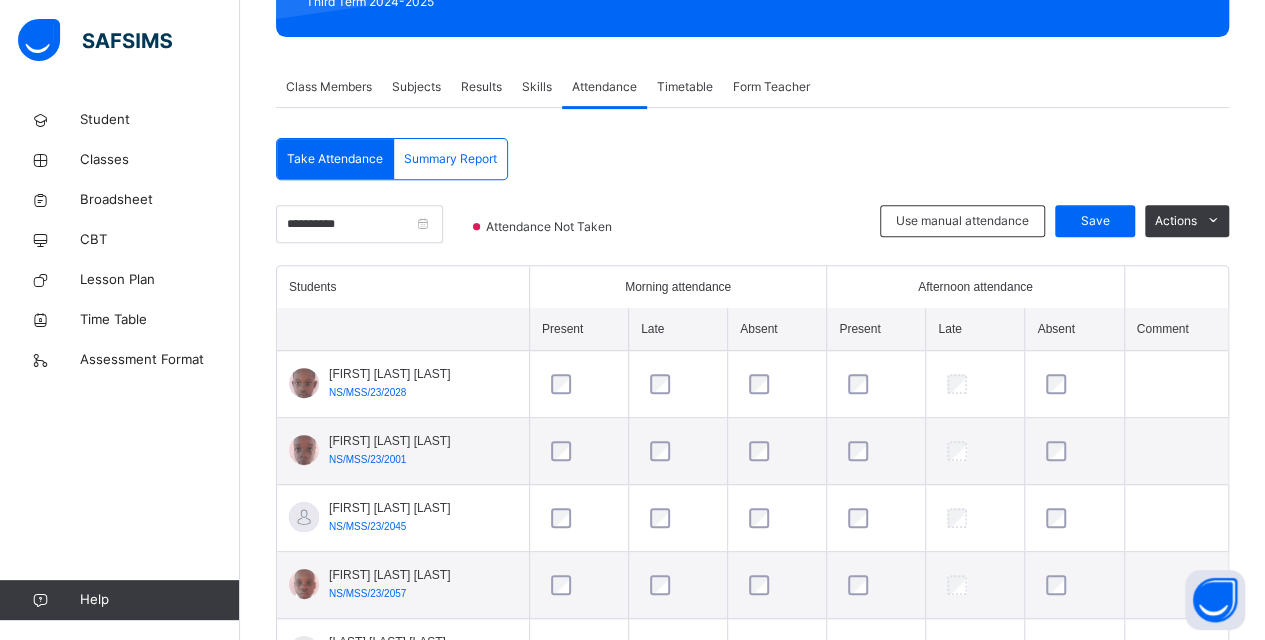 scroll, scrollTop: 340, scrollLeft: 0, axis: vertical 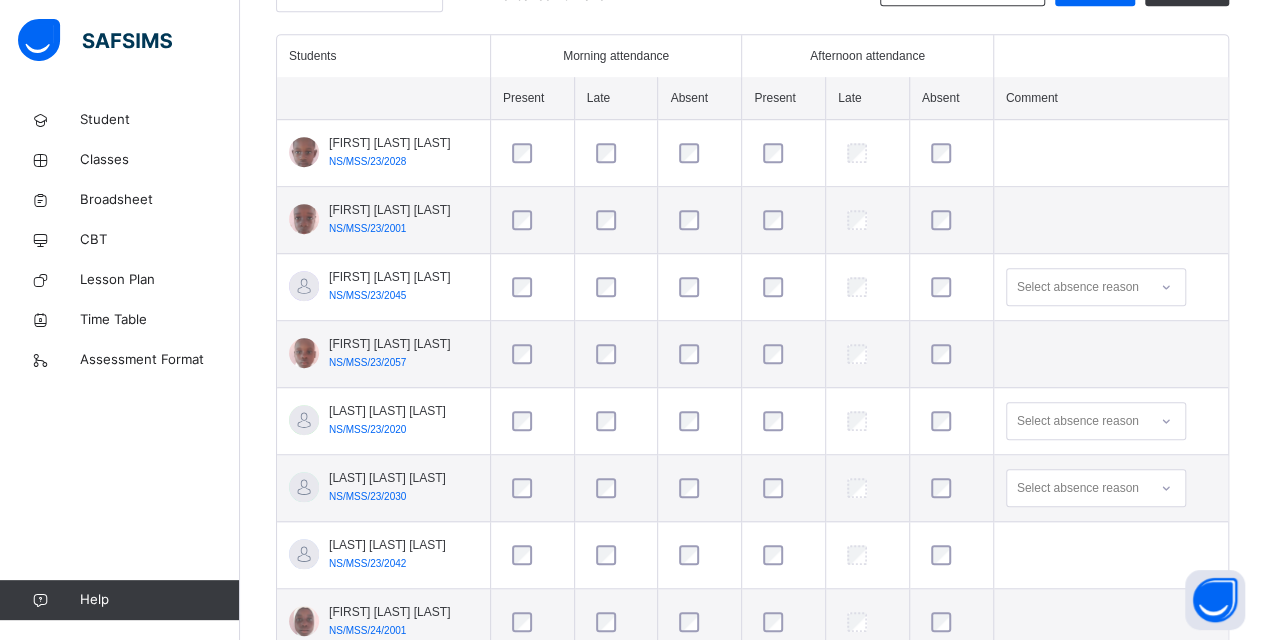 click at bounding box center (951, 488) 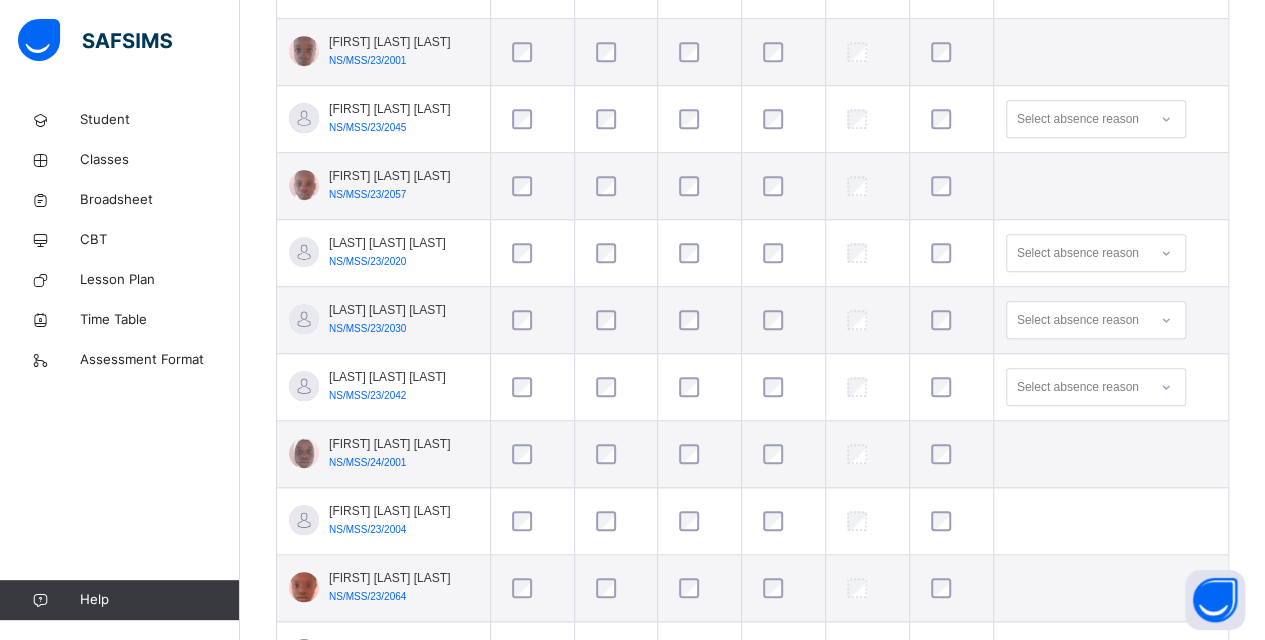 scroll, scrollTop: 740, scrollLeft: 0, axis: vertical 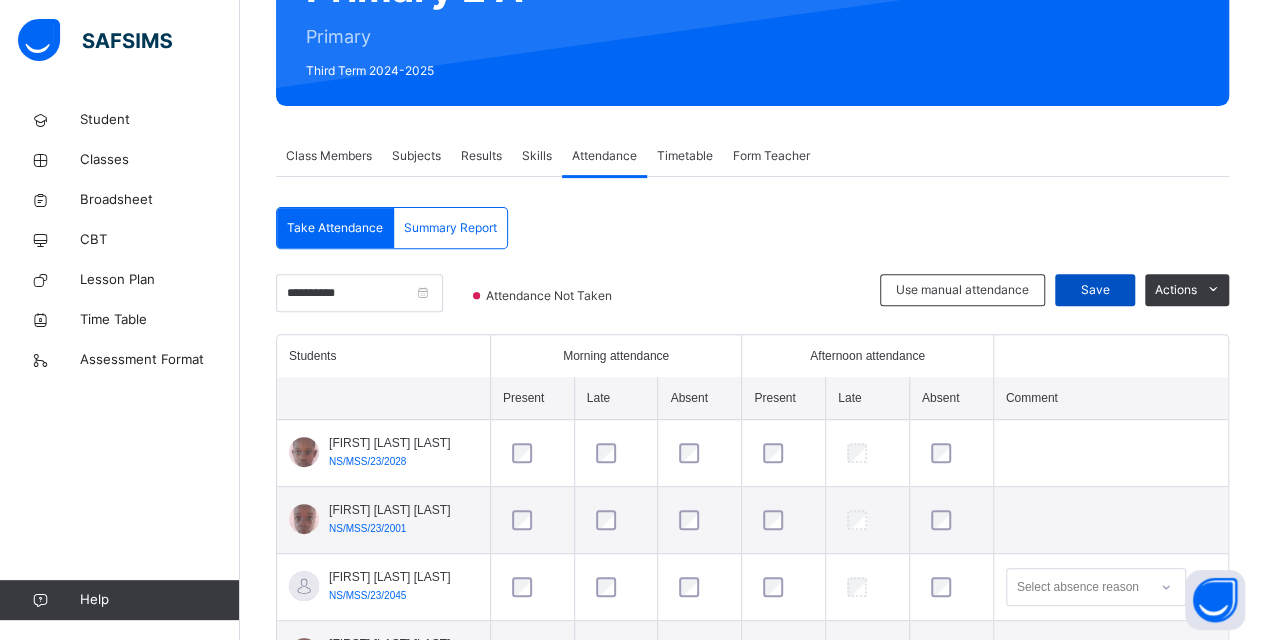 click on "Save" at bounding box center (1095, 290) 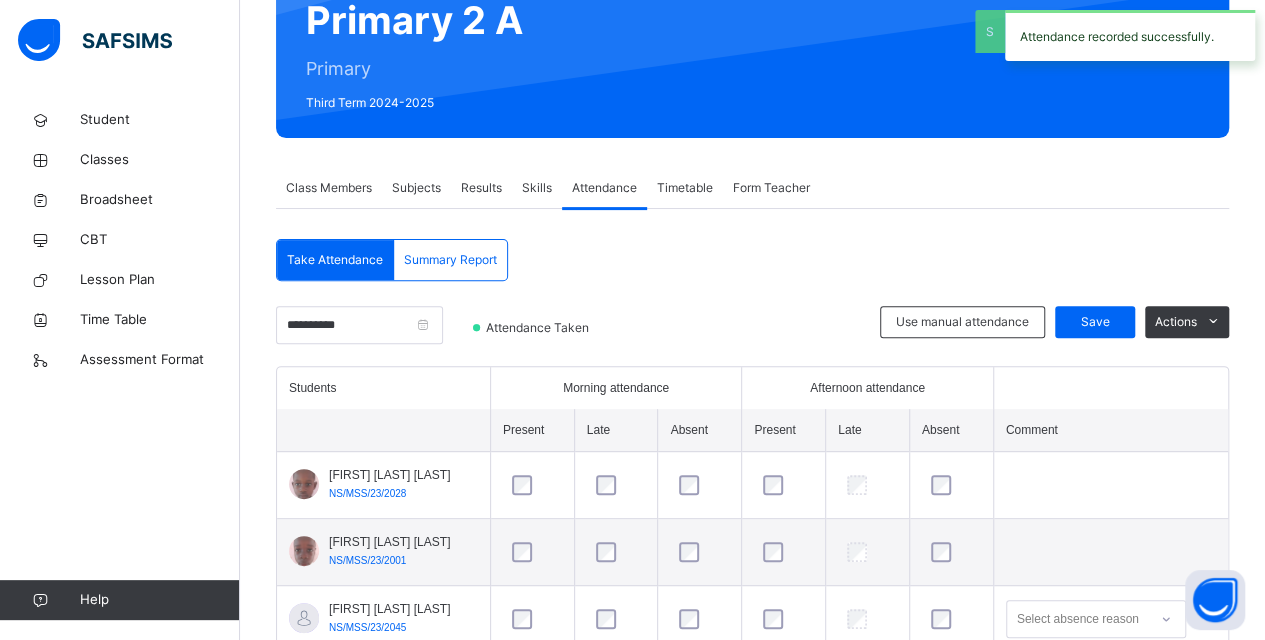 scroll, scrollTop: 240, scrollLeft: 0, axis: vertical 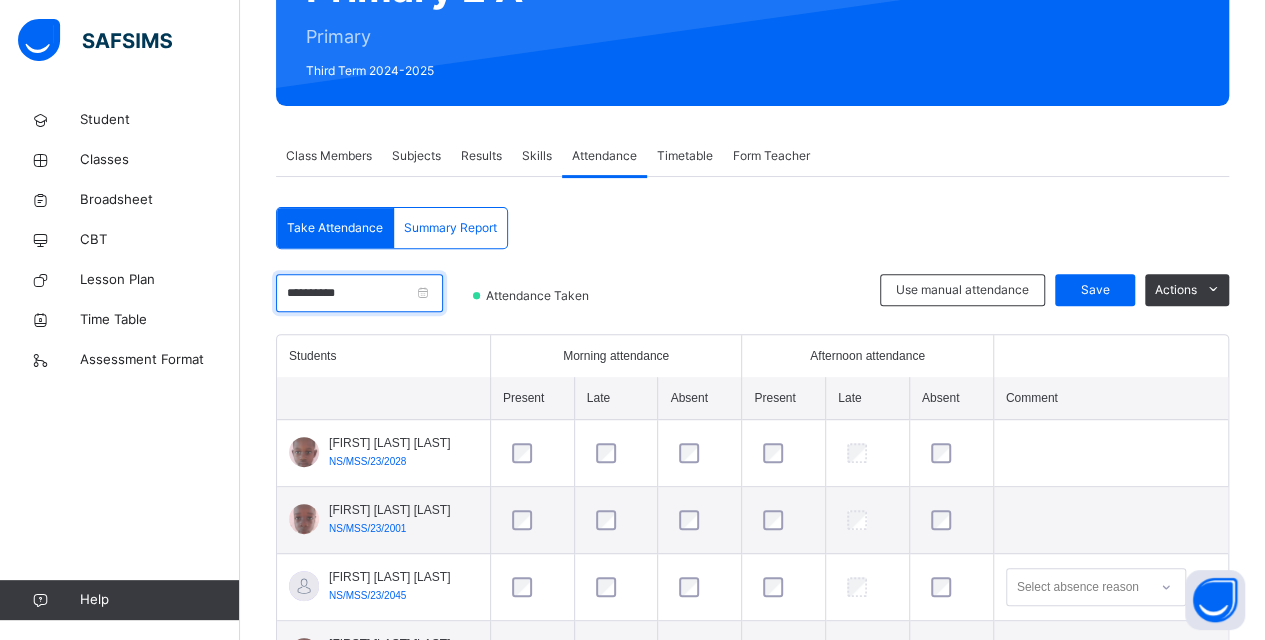 click on "**********" at bounding box center [359, 293] 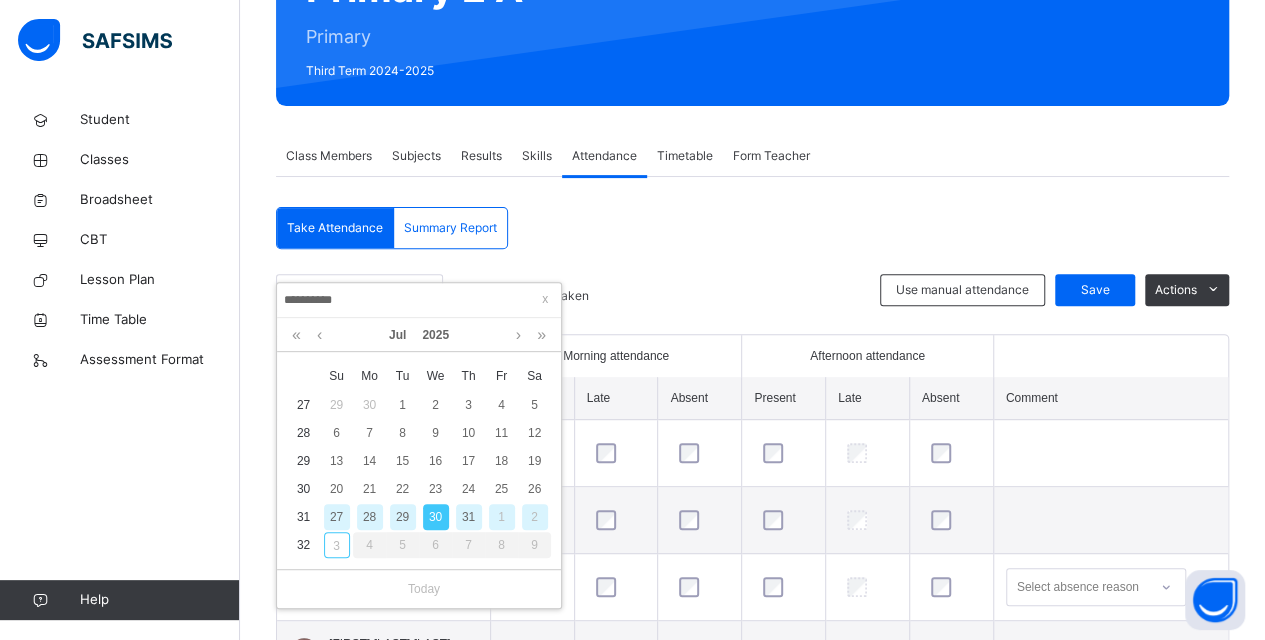 click on "31" at bounding box center [469, 517] 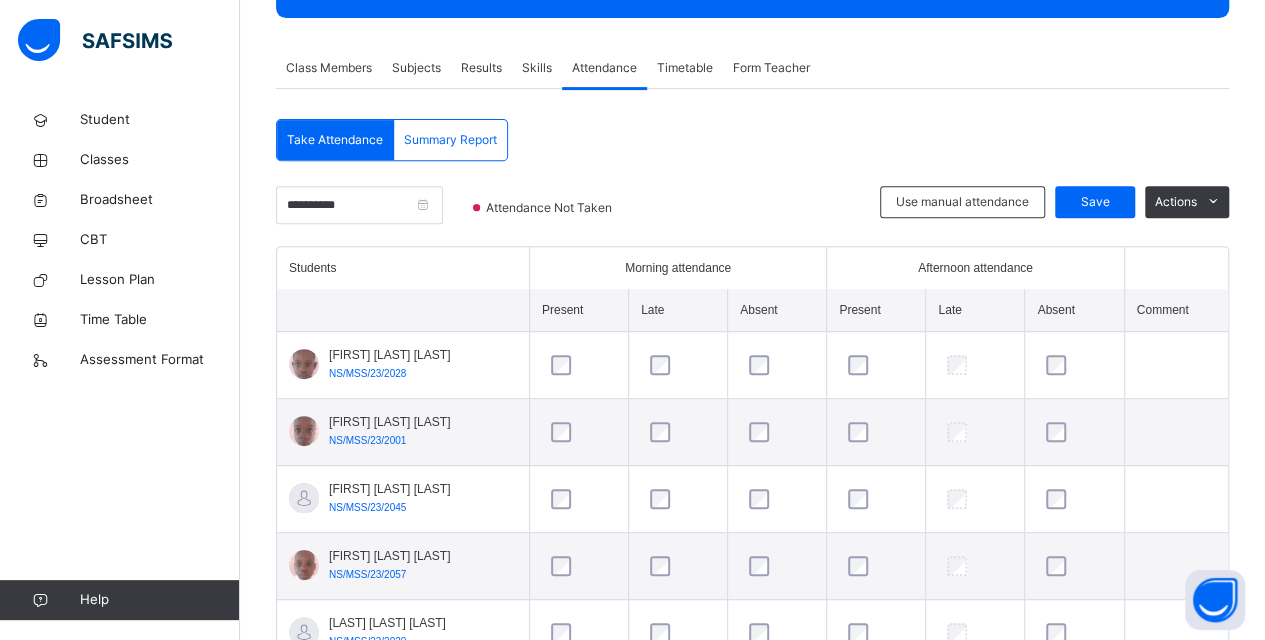 scroll, scrollTop: 440, scrollLeft: 0, axis: vertical 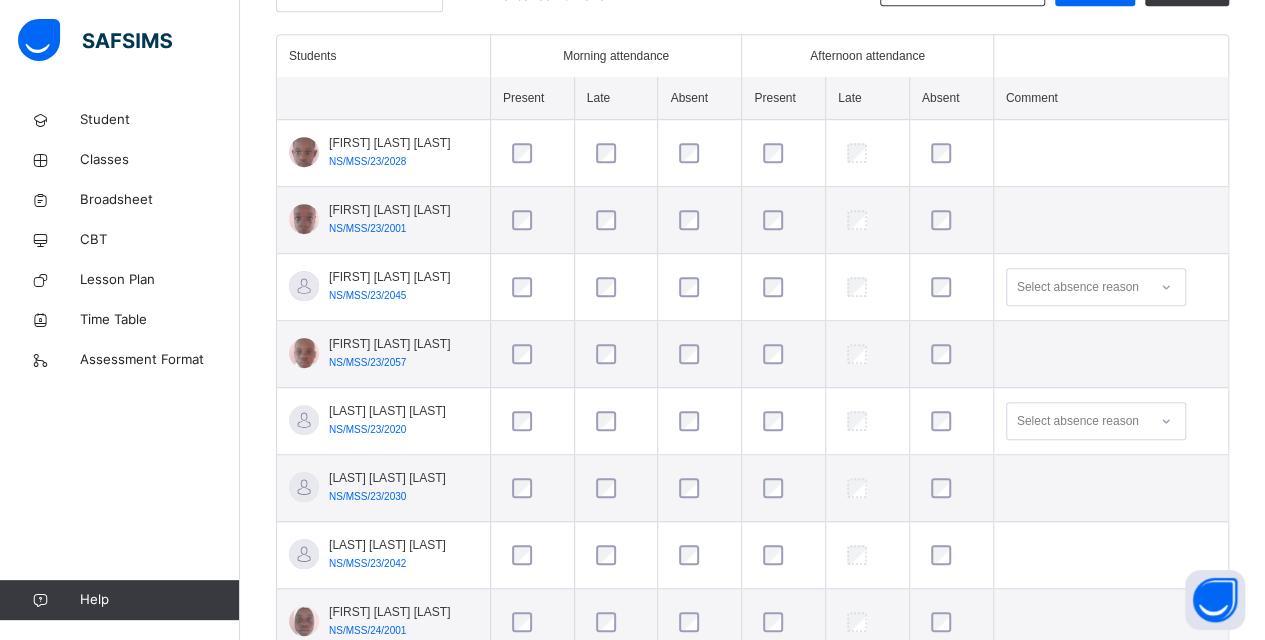click at bounding box center (951, 421) 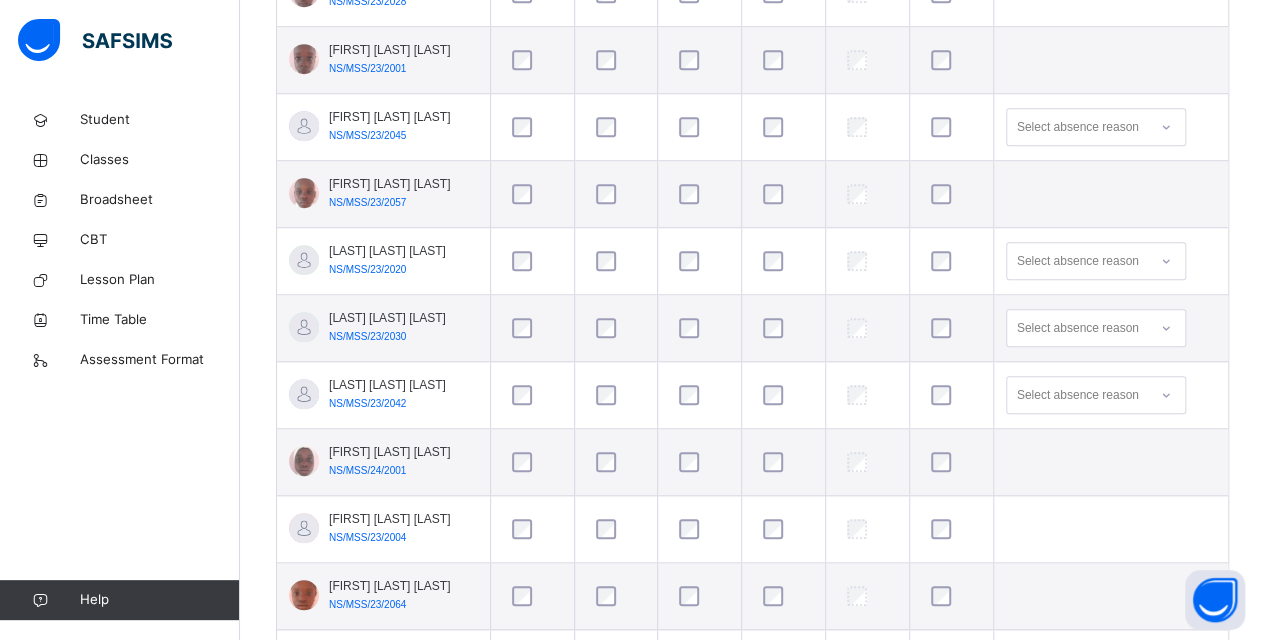 scroll, scrollTop: 740, scrollLeft: 0, axis: vertical 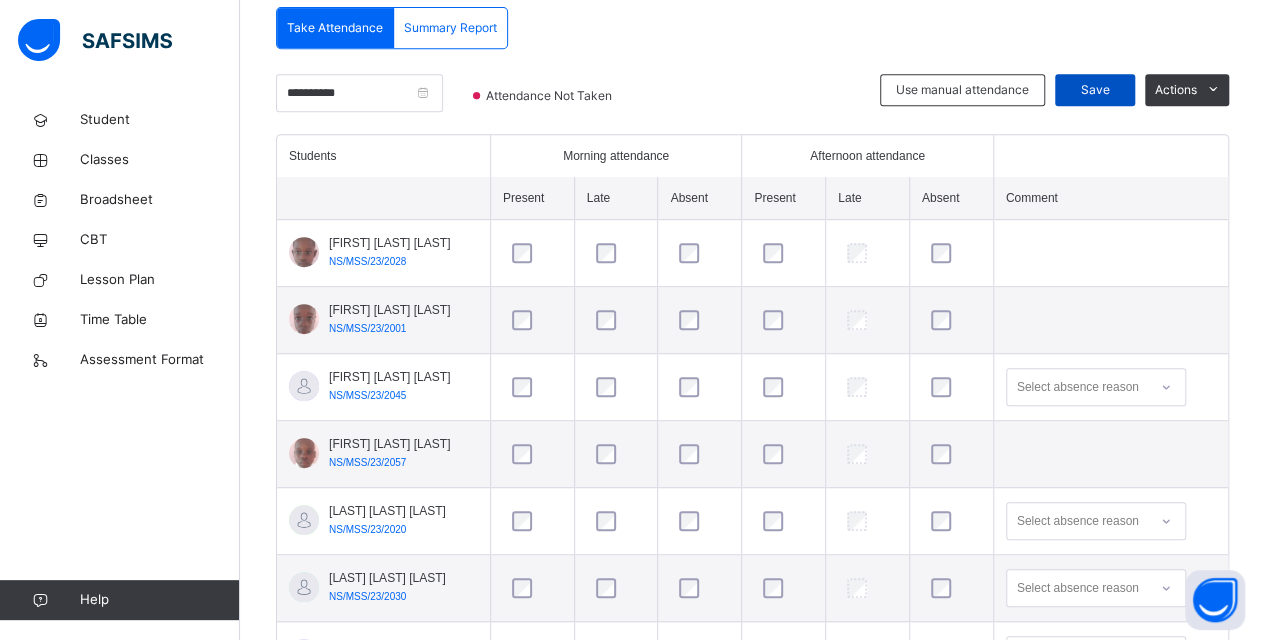 click on "Save" at bounding box center (1095, 90) 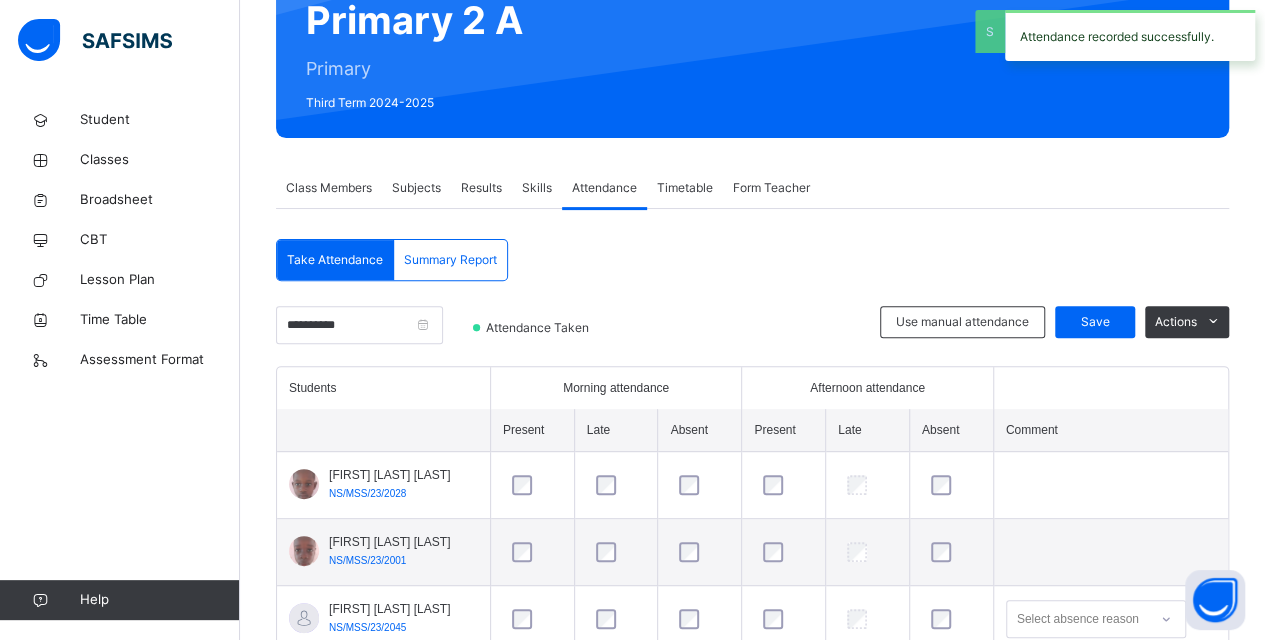 scroll, scrollTop: 440, scrollLeft: 0, axis: vertical 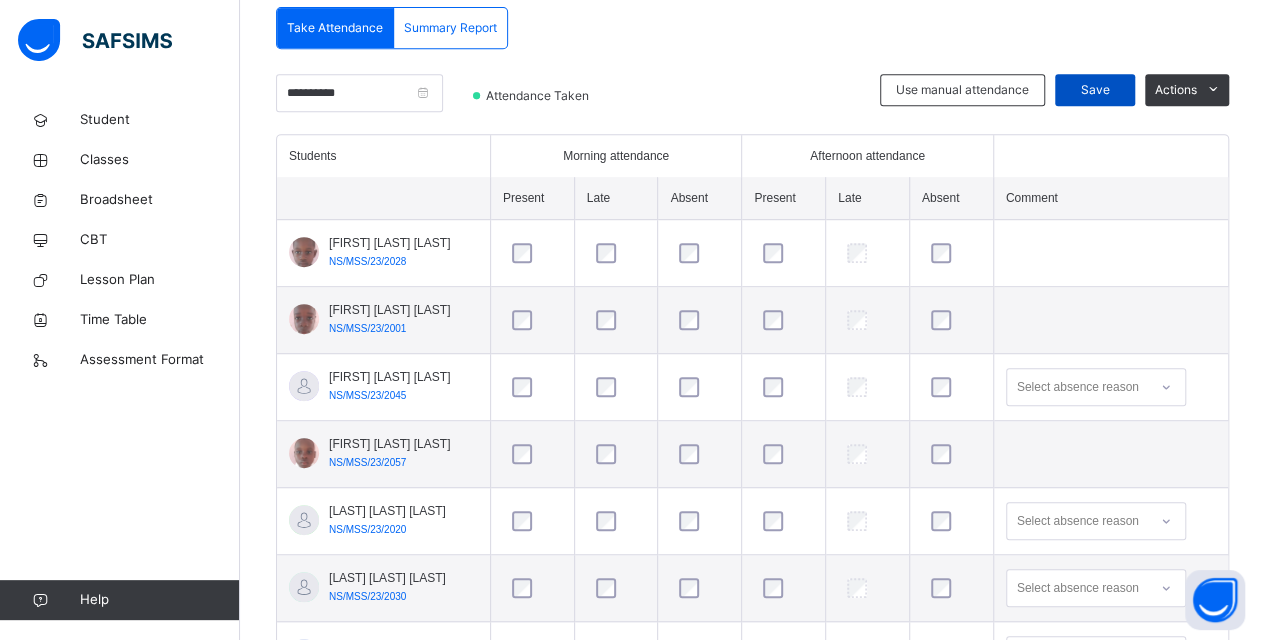 click on "Save" at bounding box center (1095, 90) 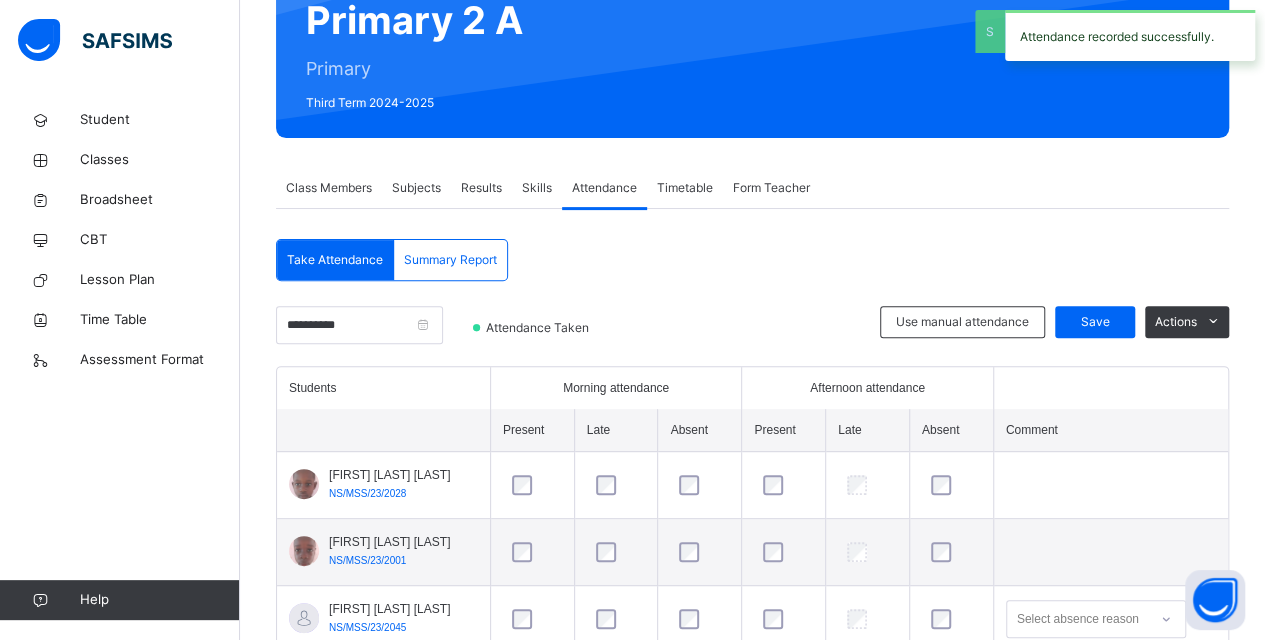 scroll, scrollTop: 440, scrollLeft: 0, axis: vertical 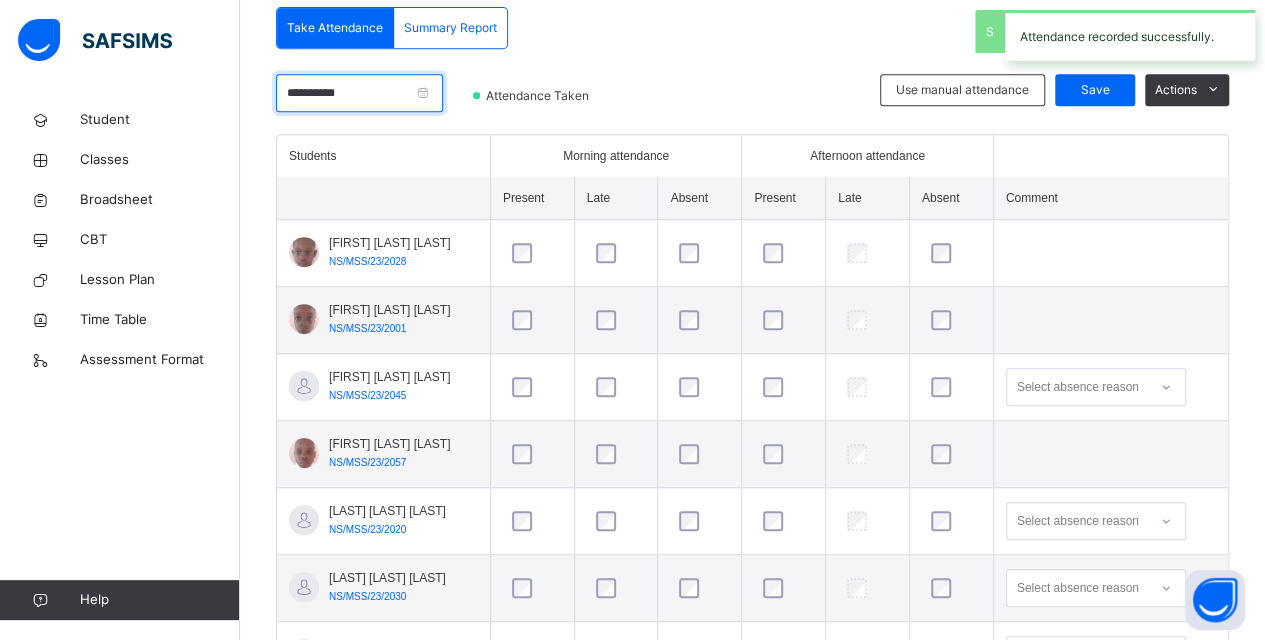 click on "**********" at bounding box center (359, 93) 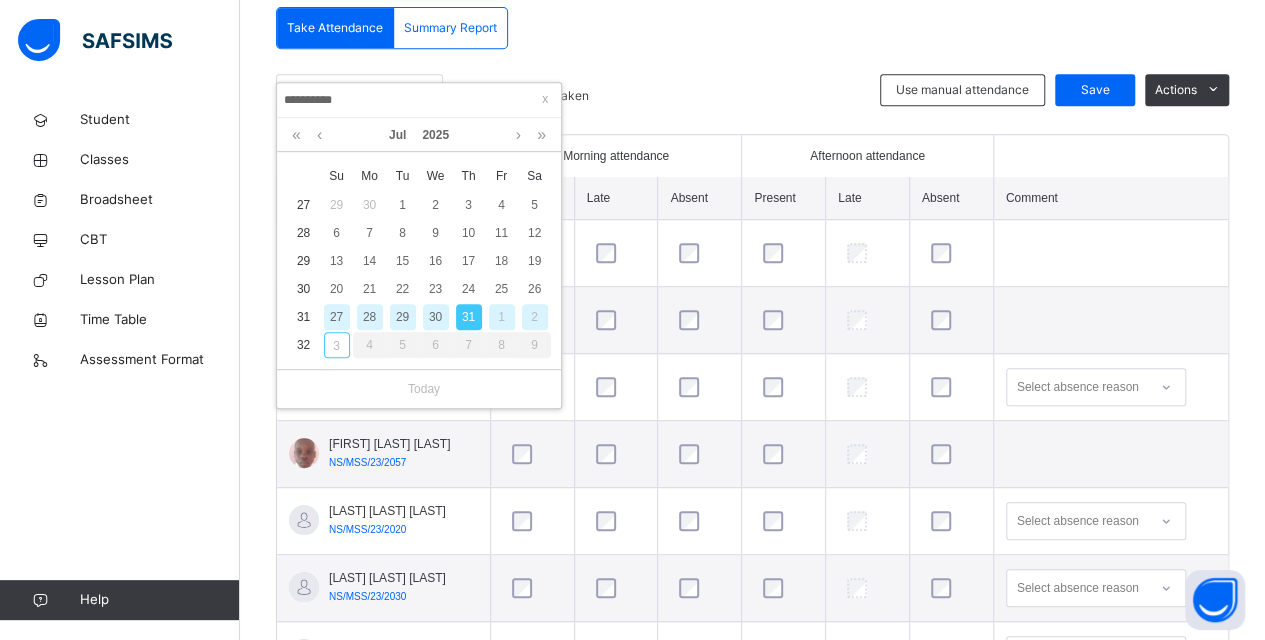 click on "1" at bounding box center (502, 317) 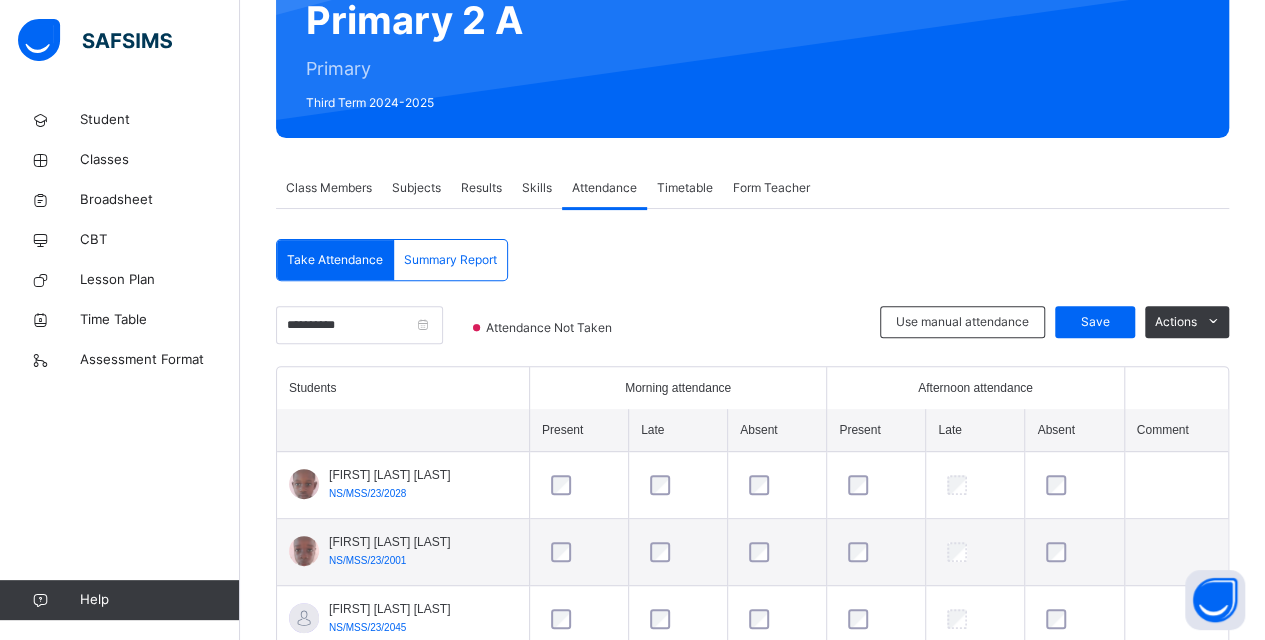 scroll, scrollTop: 440, scrollLeft: 0, axis: vertical 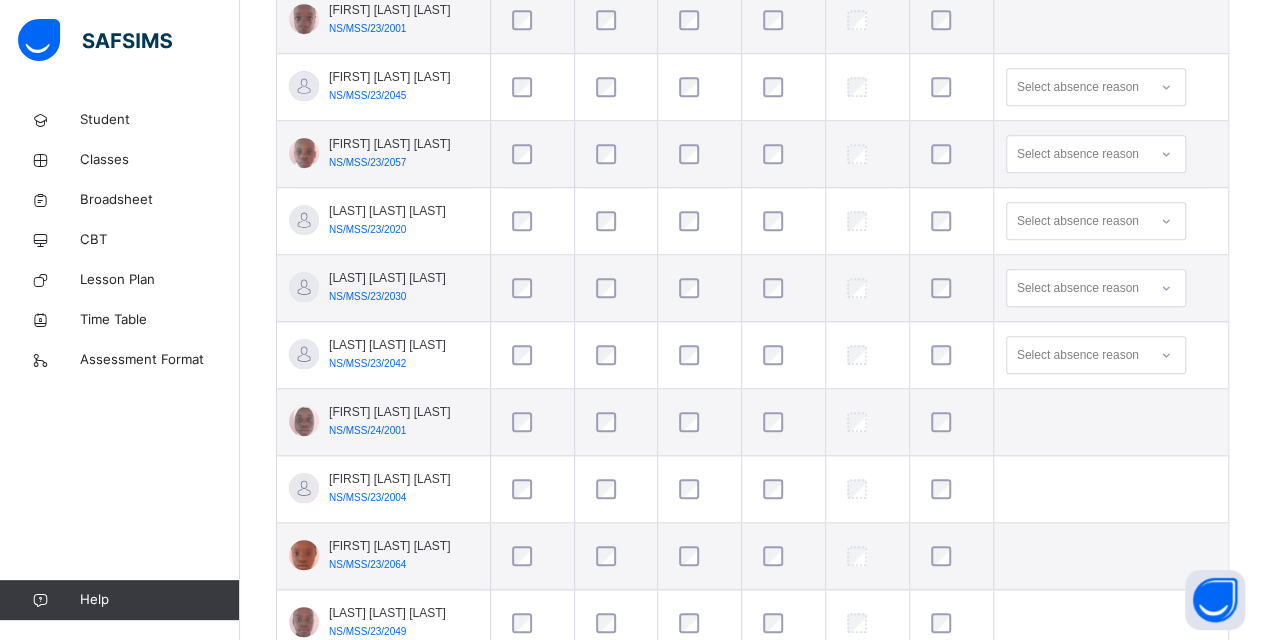 click on "NS/MSS/24/2001" at bounding box center [367, 430] 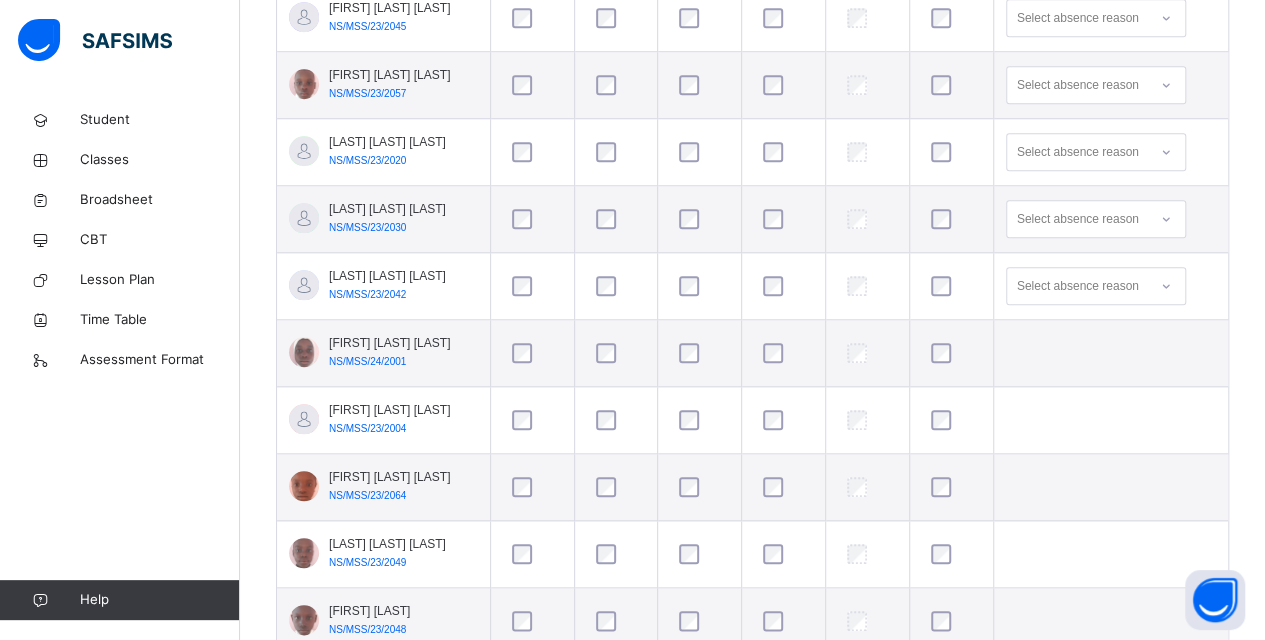 scroll, scrollTop: 840, scrollLeft: 0, axis: vertical 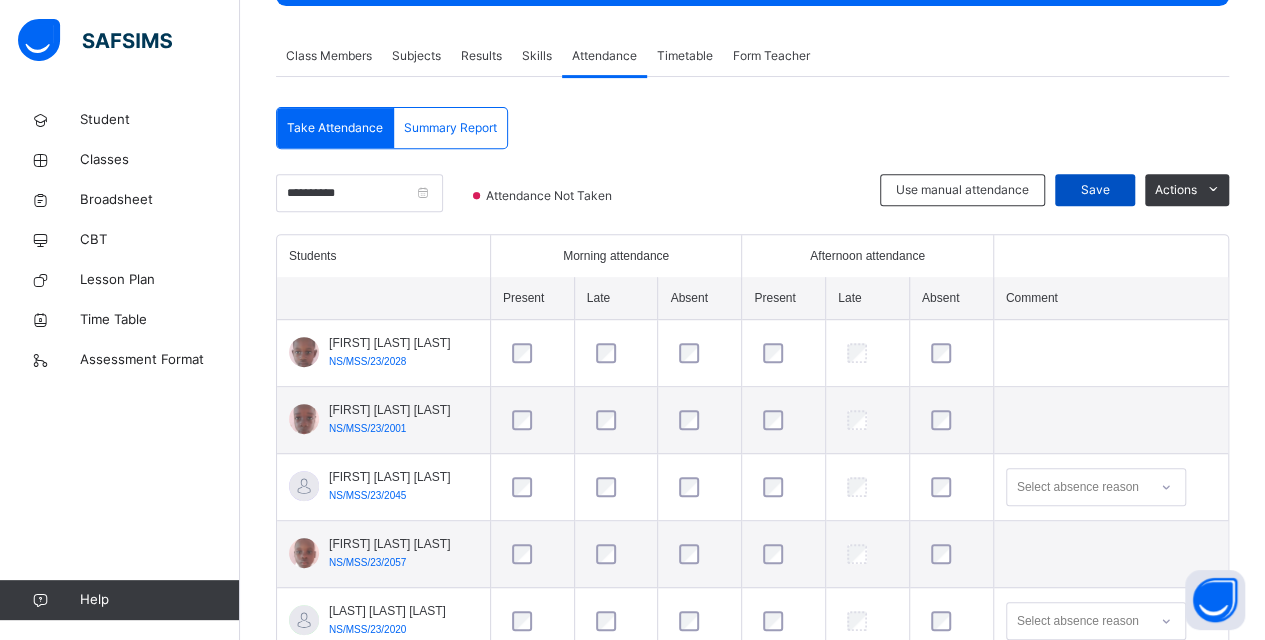 click on "Save" at bounding box center (1095, 190) 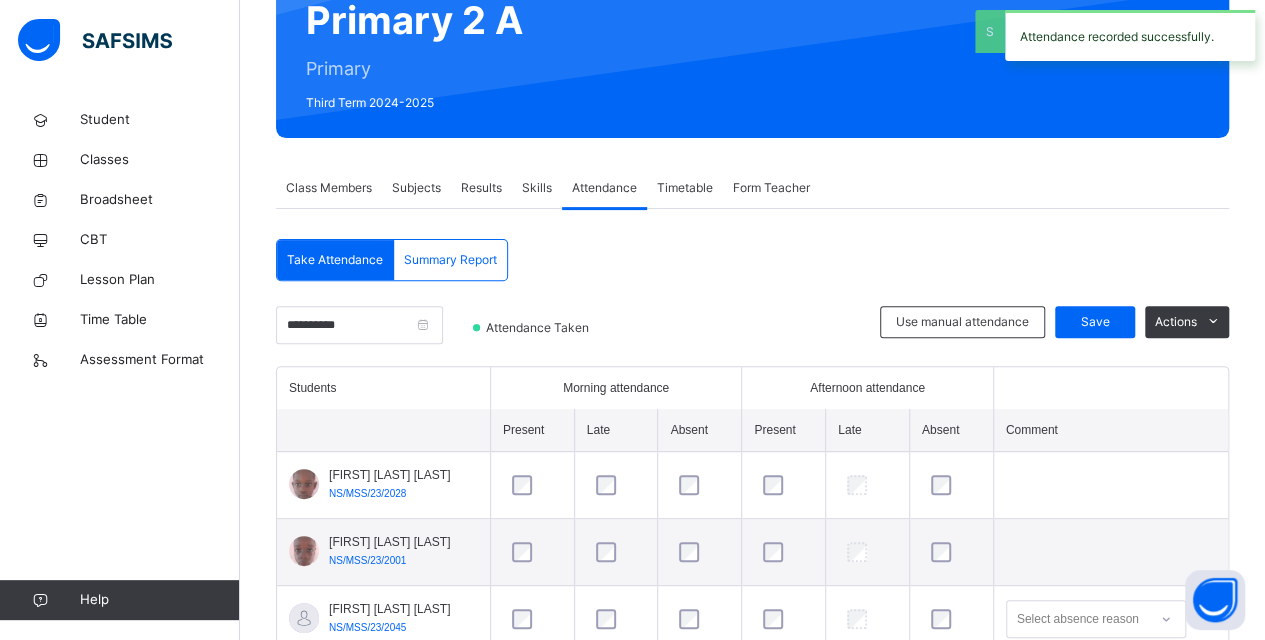 scroll, scrollTop: 340, scrollLeft: 0, axis: vertical 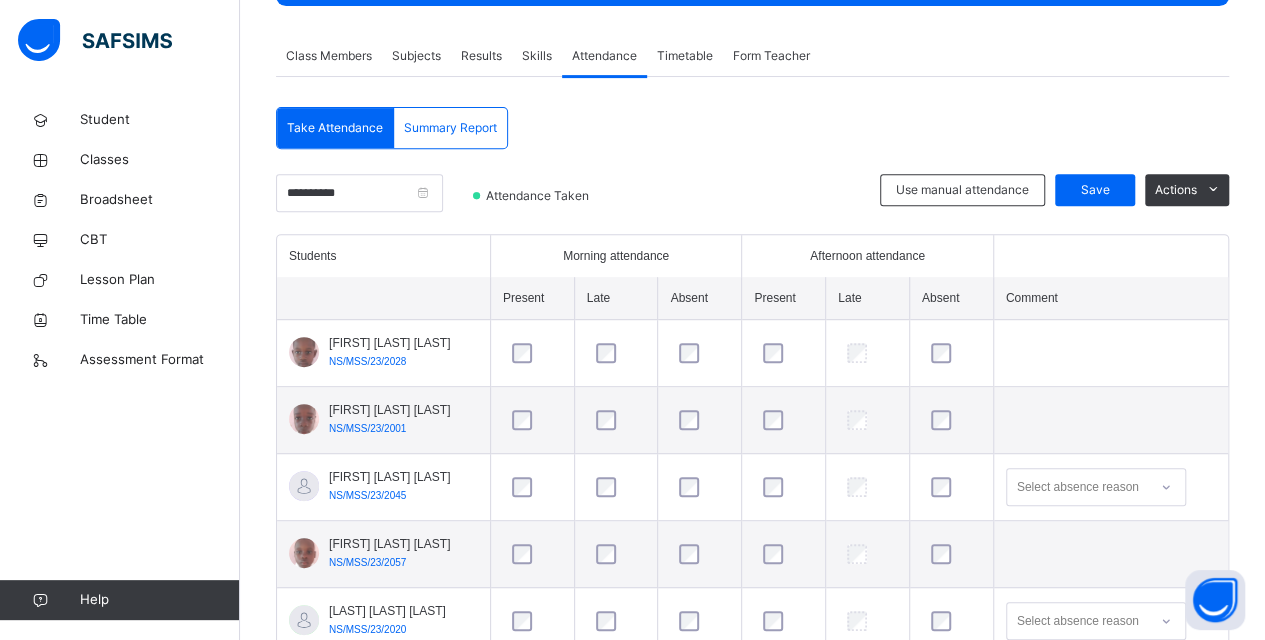 click on "Save" at bounding box center [1095, 190] 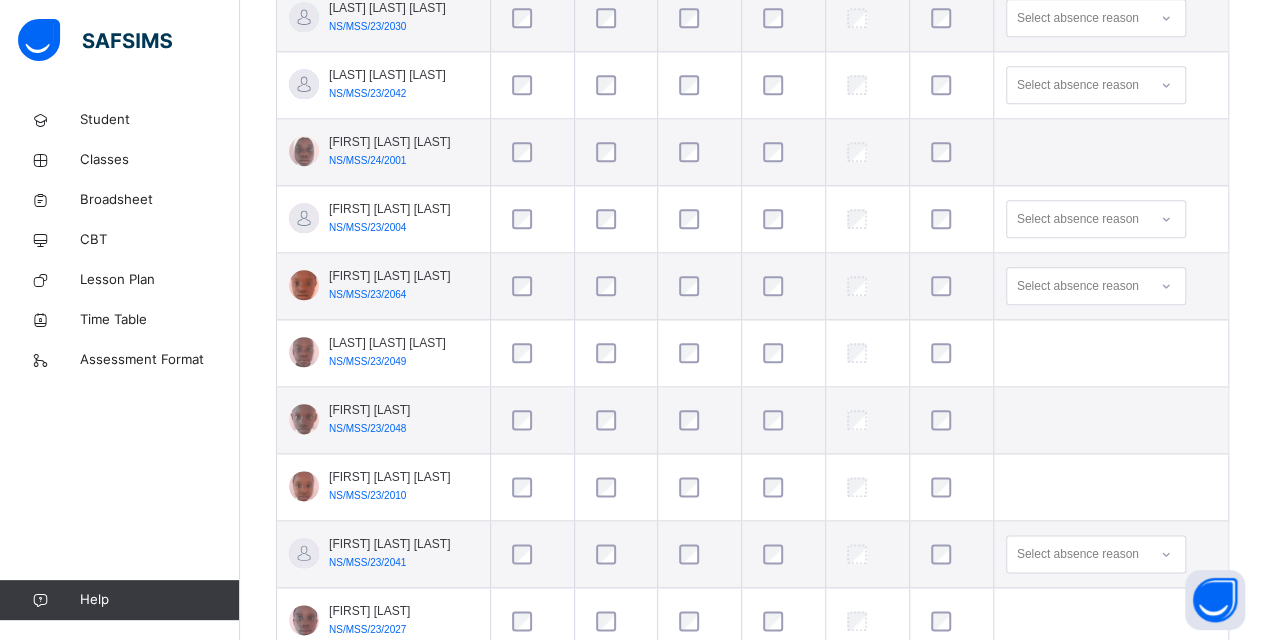 scroll, scrollTop: 1040, scrollLeft: 0, axis: vertical 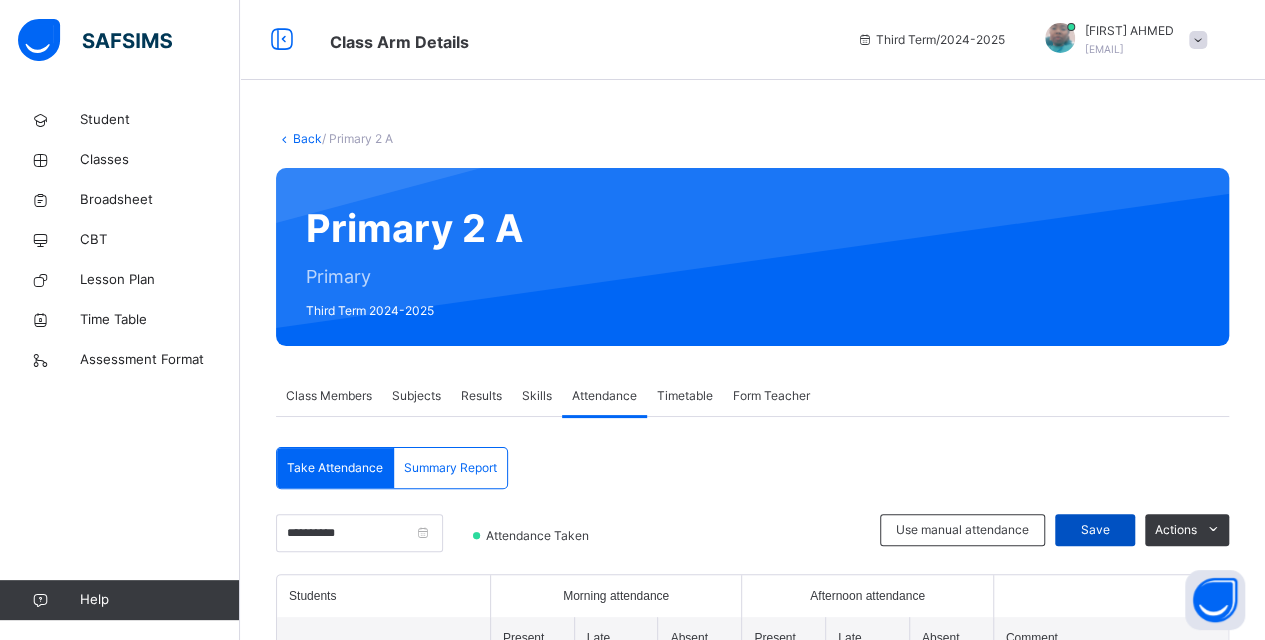 click on "Save" at bounding box center (1095, 530) 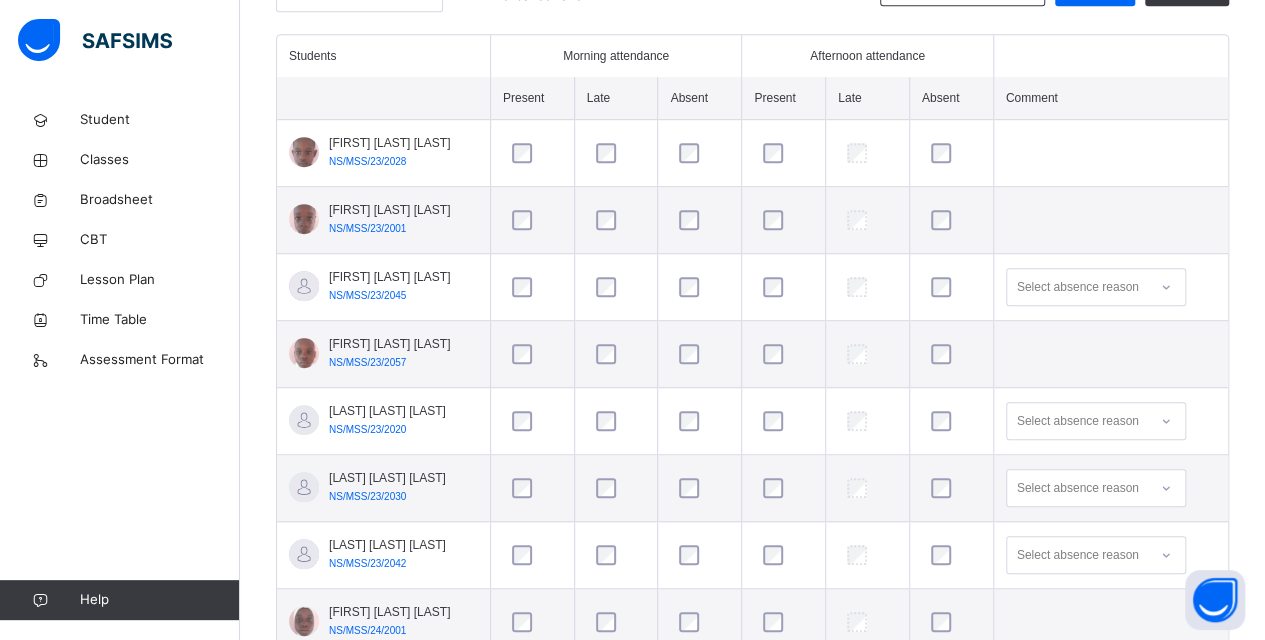 scroll, scrollTop: 240, scrollLeft: 0, axis: vertical 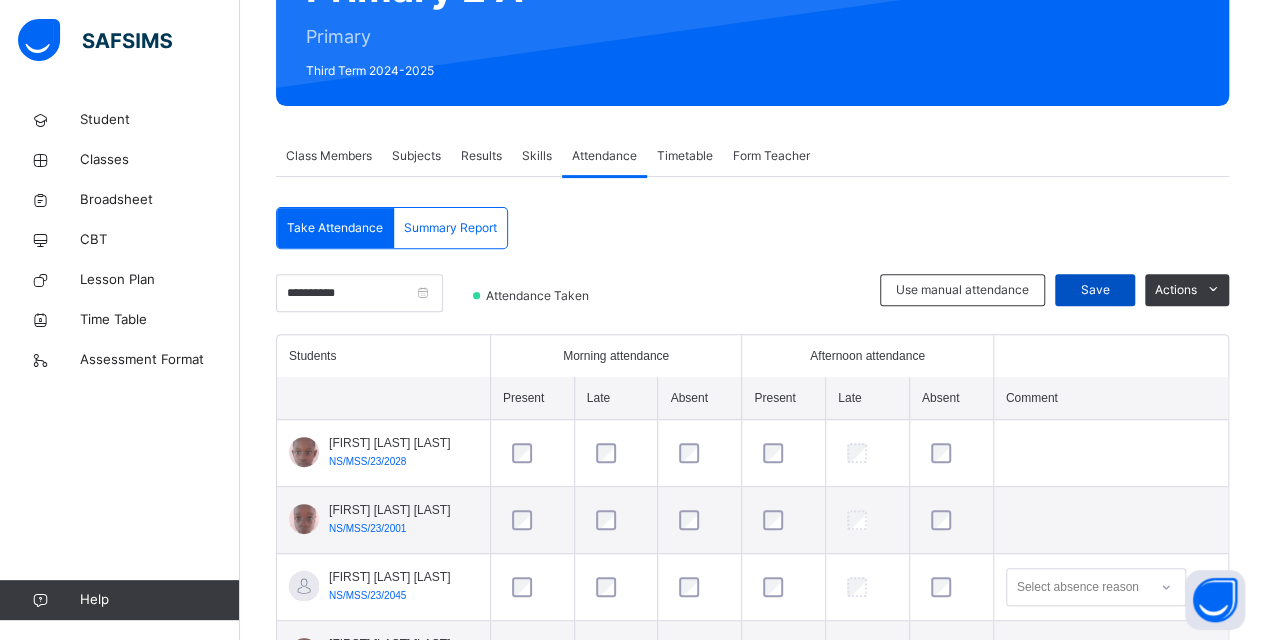 click on "Save" at bounding box center (1095, 290) 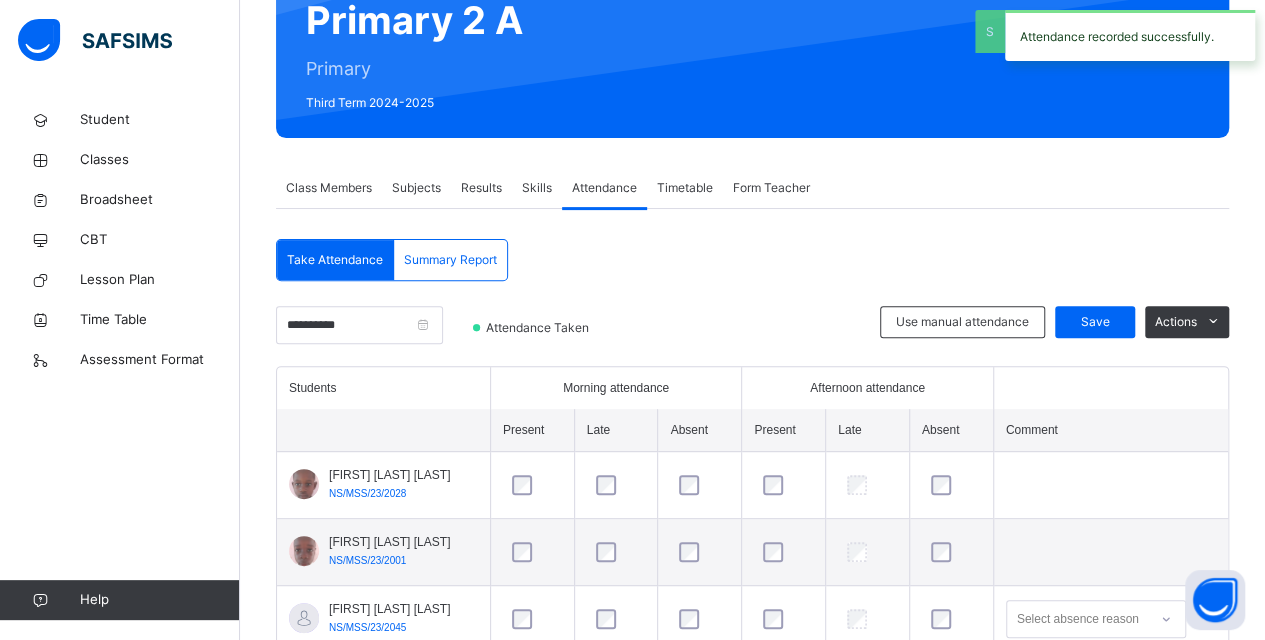 scroll, scrollTop: 240, scrollLeft: 0, axis: vertical 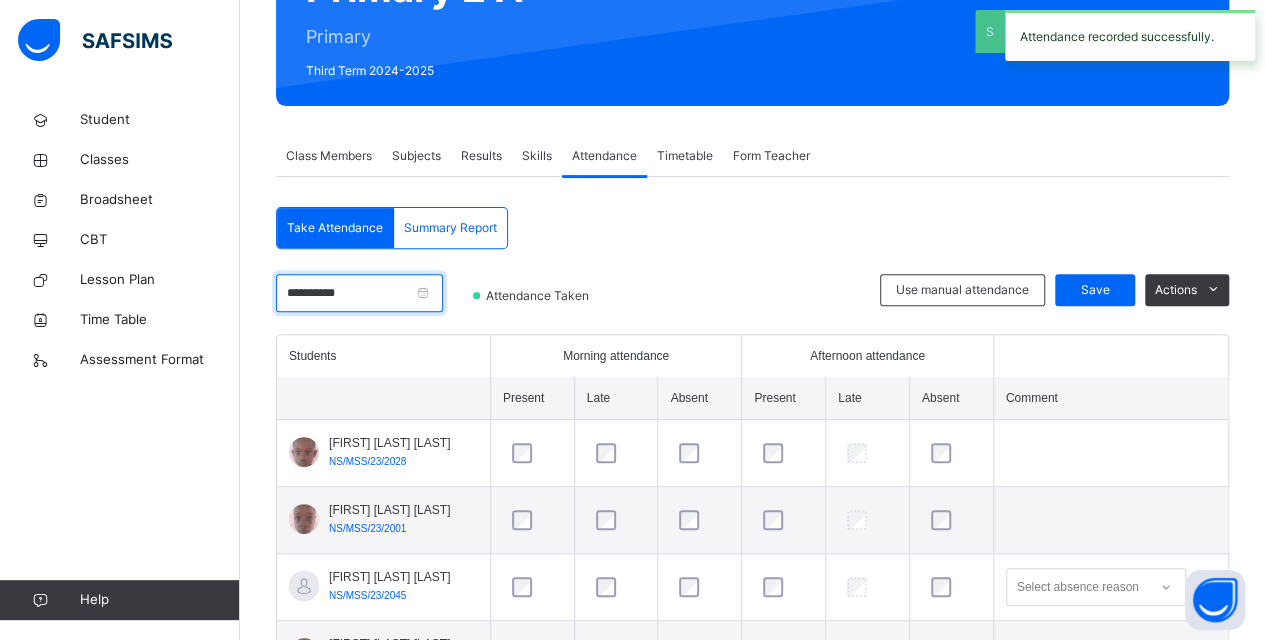 click on "**********" at bounding box center [359, 293] 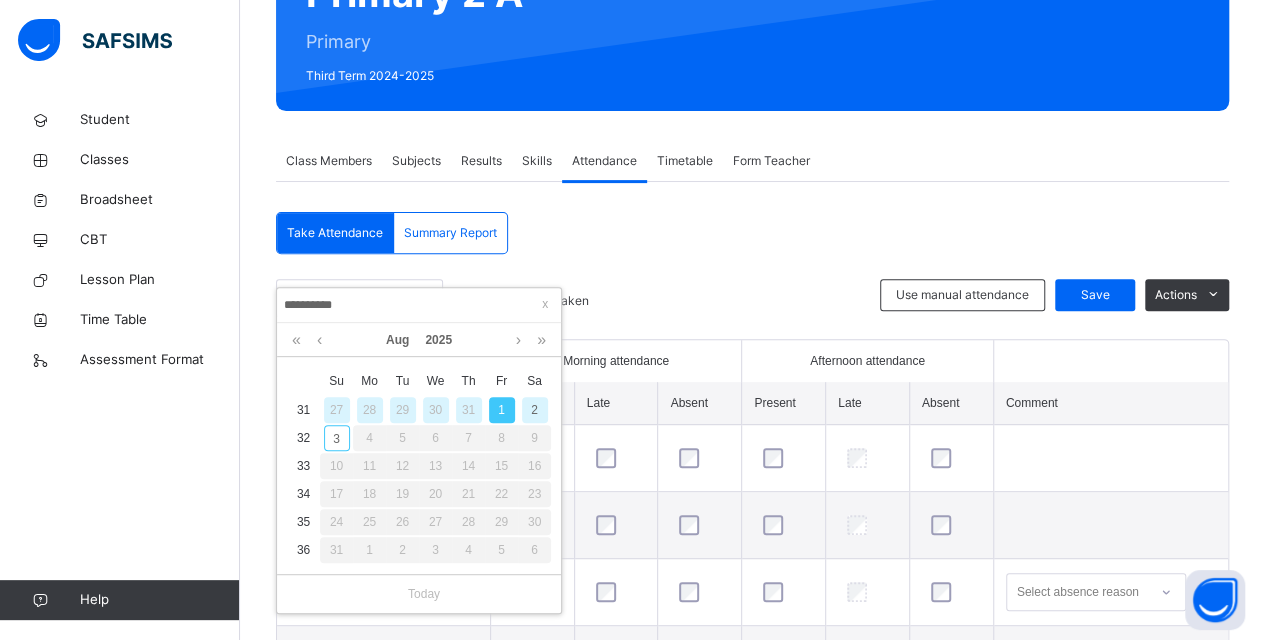 scroll, scrollTop: 240, scrollLeft: 0, axis: vertical 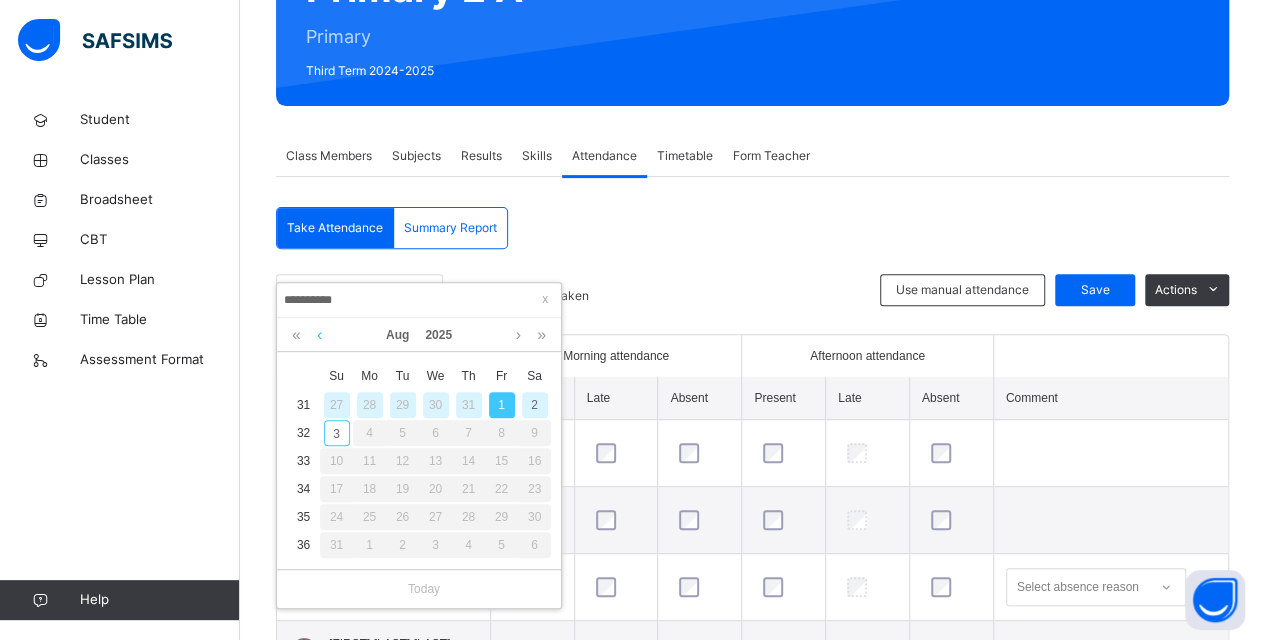 click at bounding box center (319, 335) 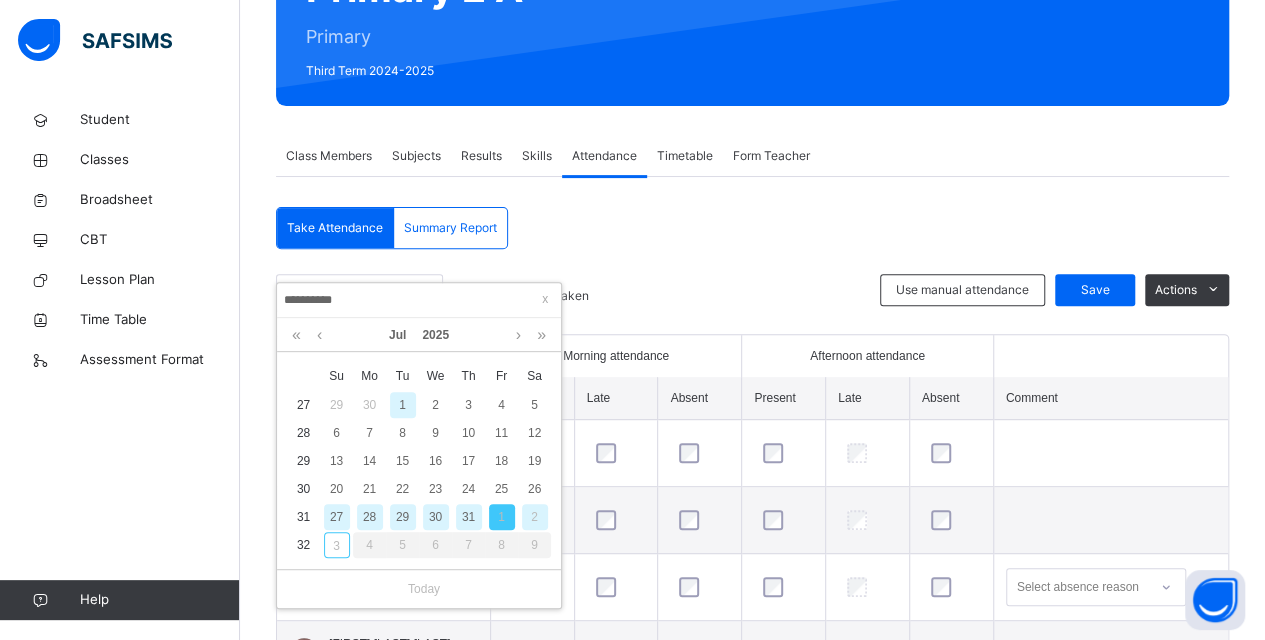 click on "31" at bounding box center (469, 517) 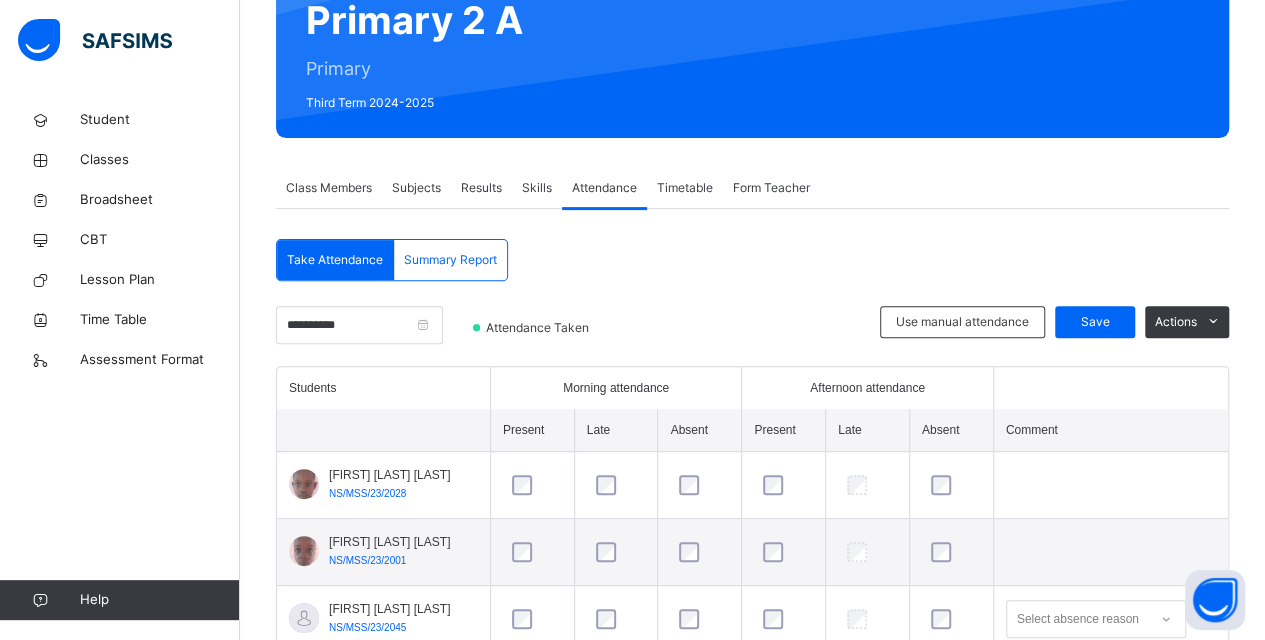 scroll, scrollTop: 240, scrollLeft: 0, axis: vertical 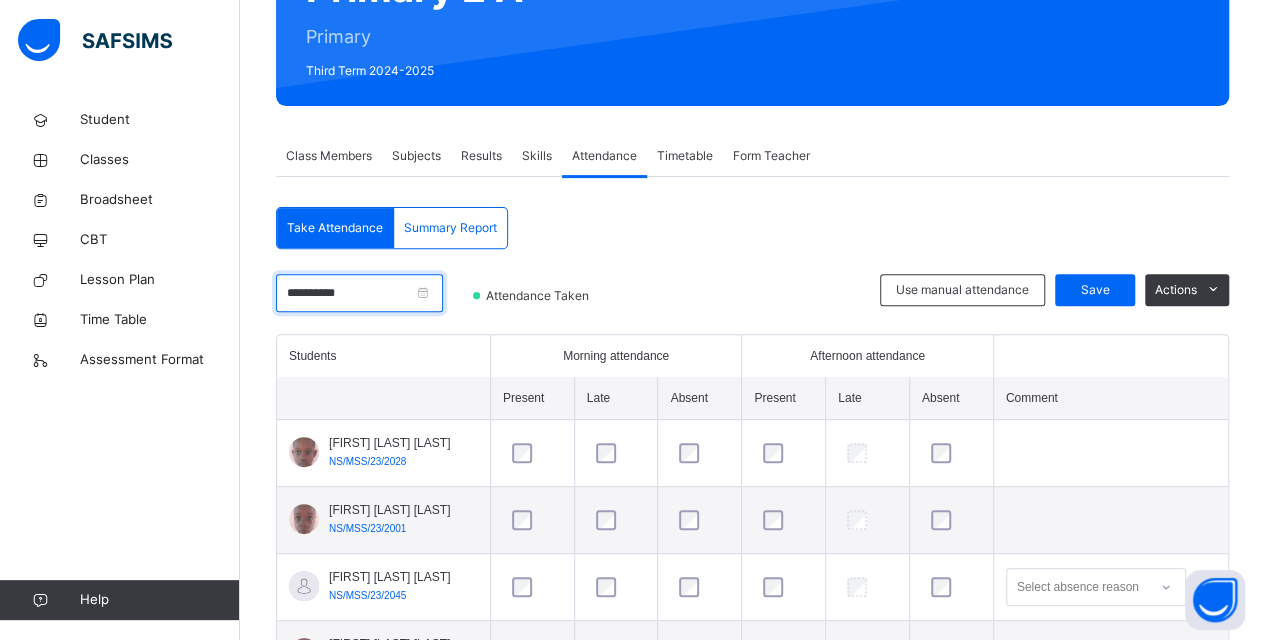 click on "**********" at bounding box center [359, 293] 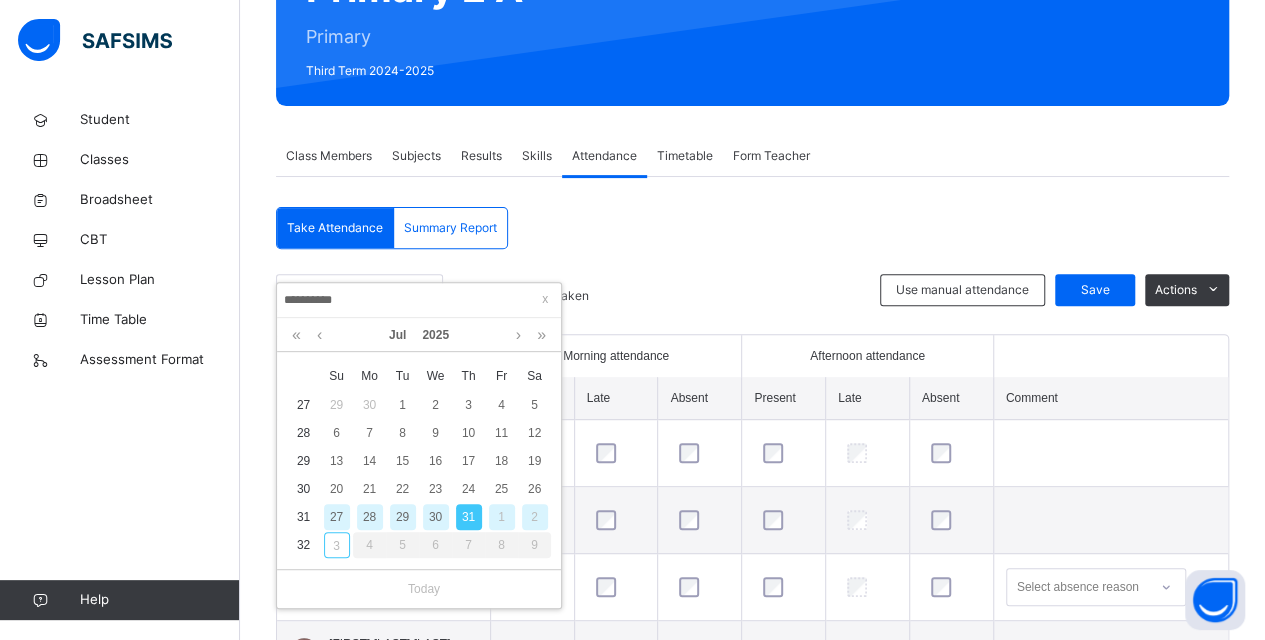 click on "30" at bounding box center [436, 517] 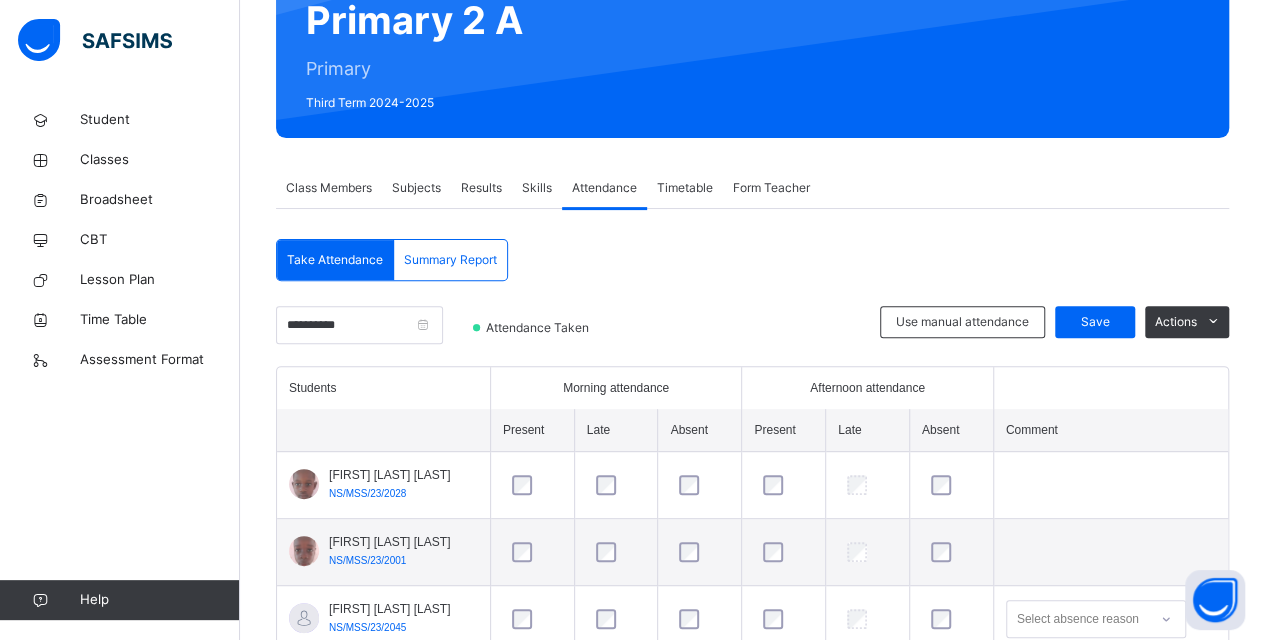 scroll, scrollTop: 240, scrollLeft: 0, axis: vertical 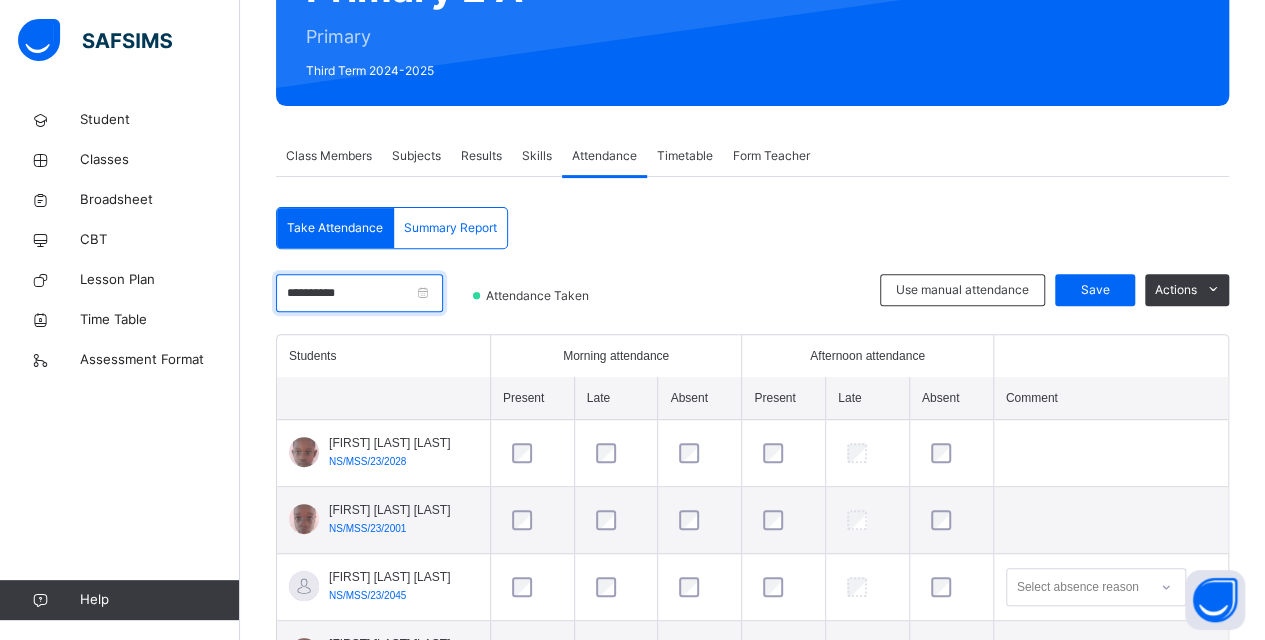 click on "**********" at bounding box center (359, 293) 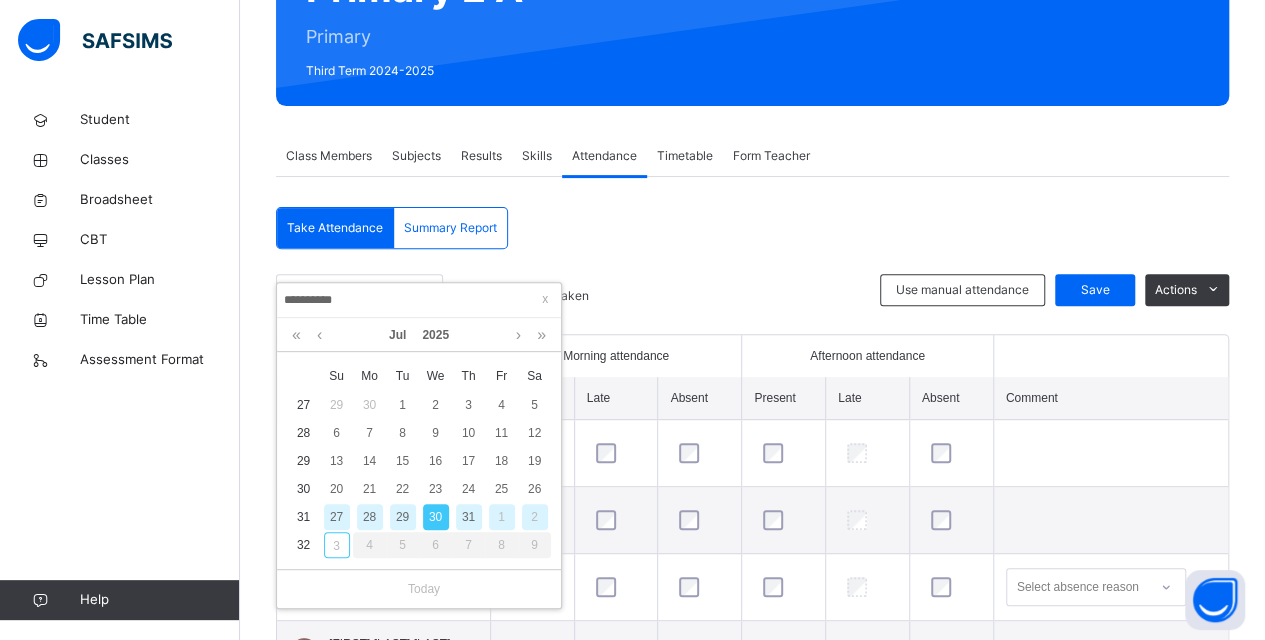 click on "29" at bounding box center [403, 517] 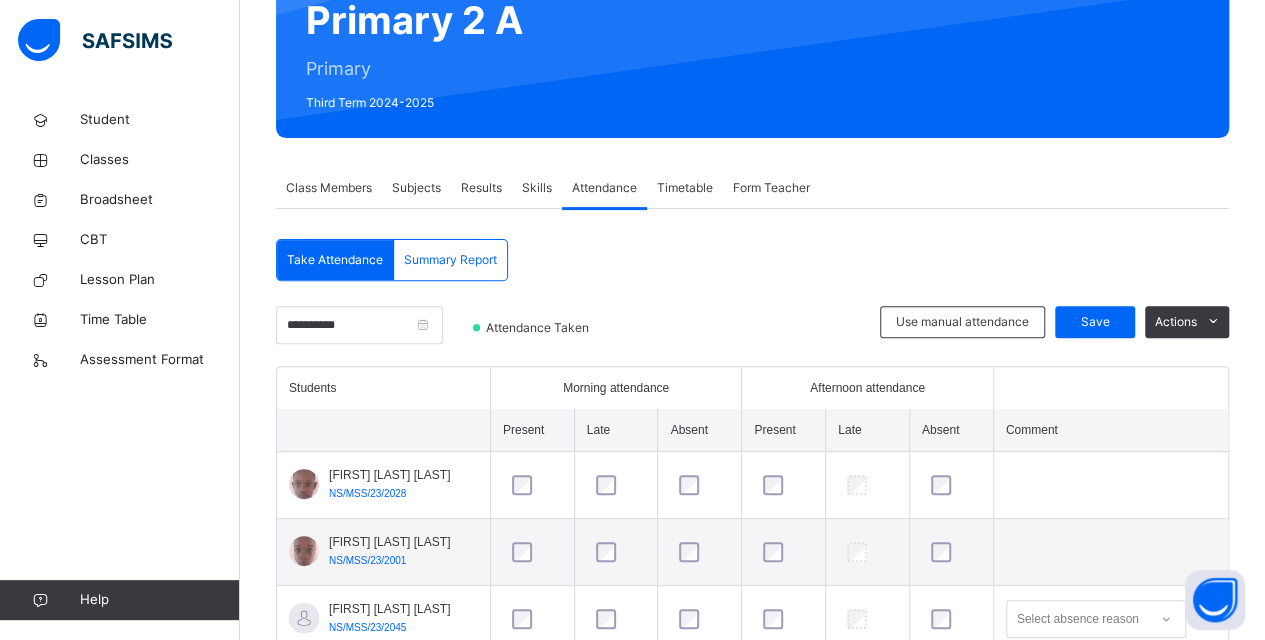 scroll, scrollTop: 240, scrollLeft: 0, axis: vertical 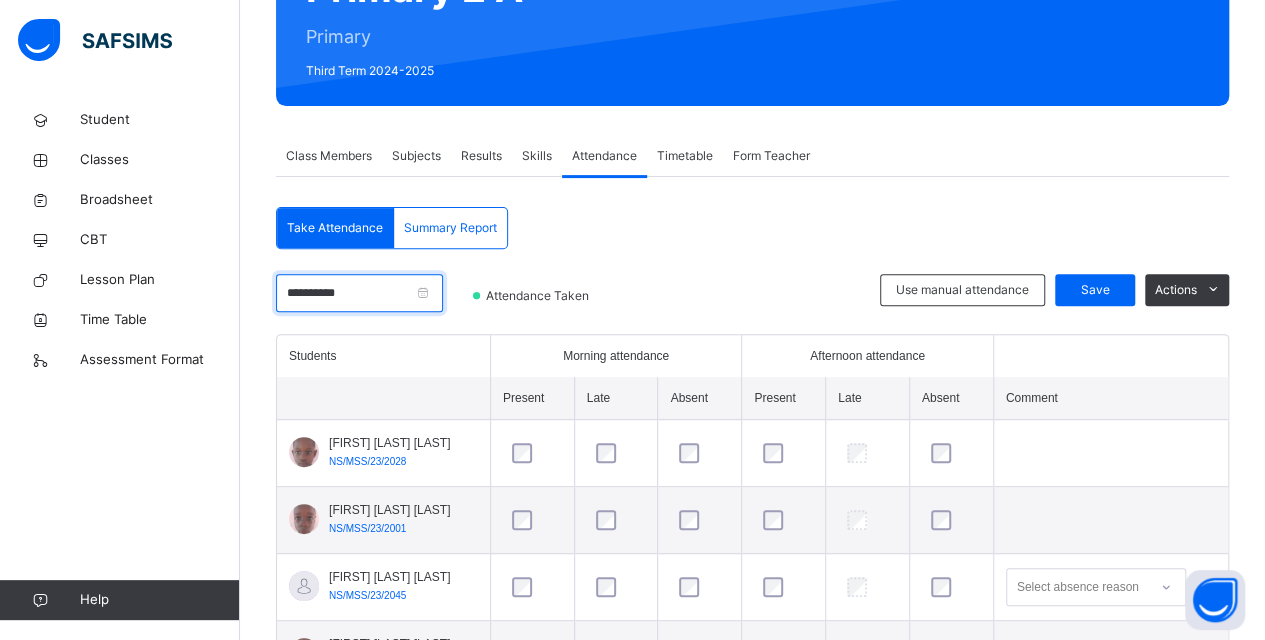 click on "**********" at bounding box center [359, 293] 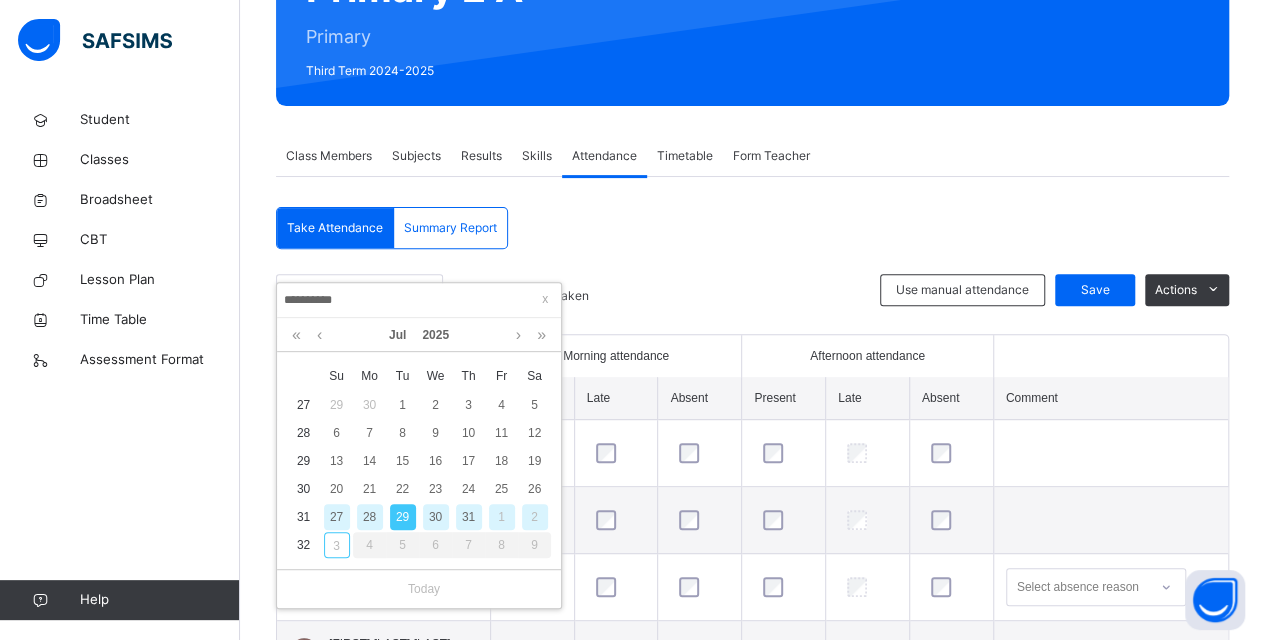 click on "28" at bounding box center (370, 517) 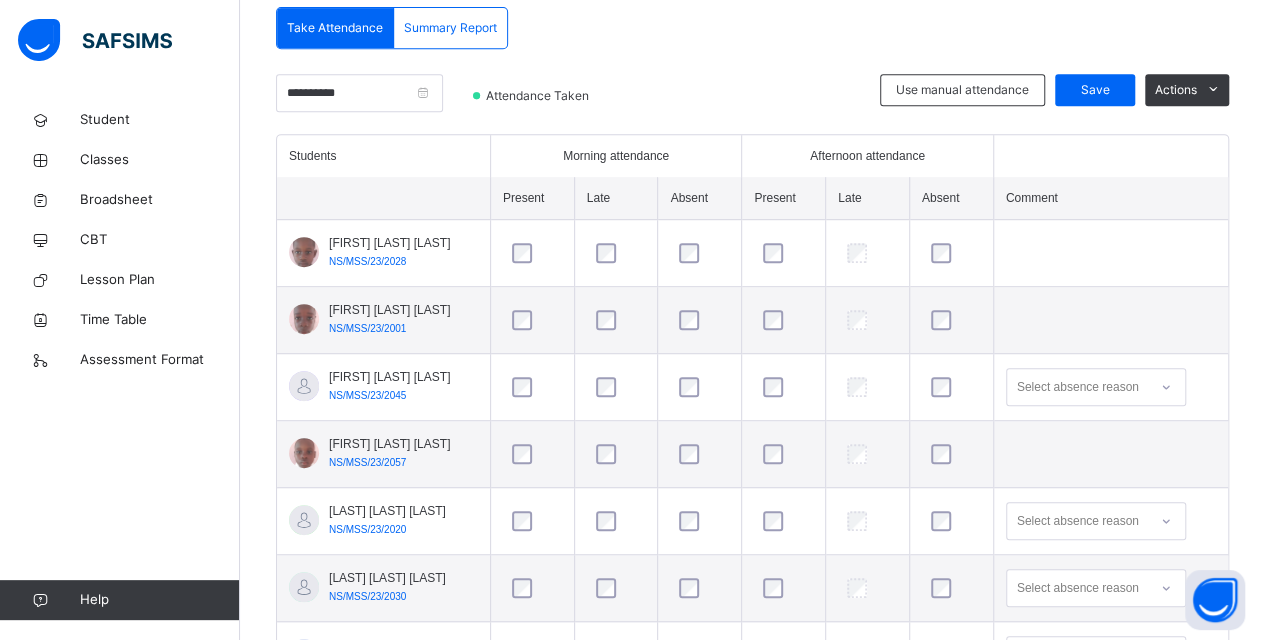 scroll, scrollTop: 240, scrollLeft: 0, axis: vertical 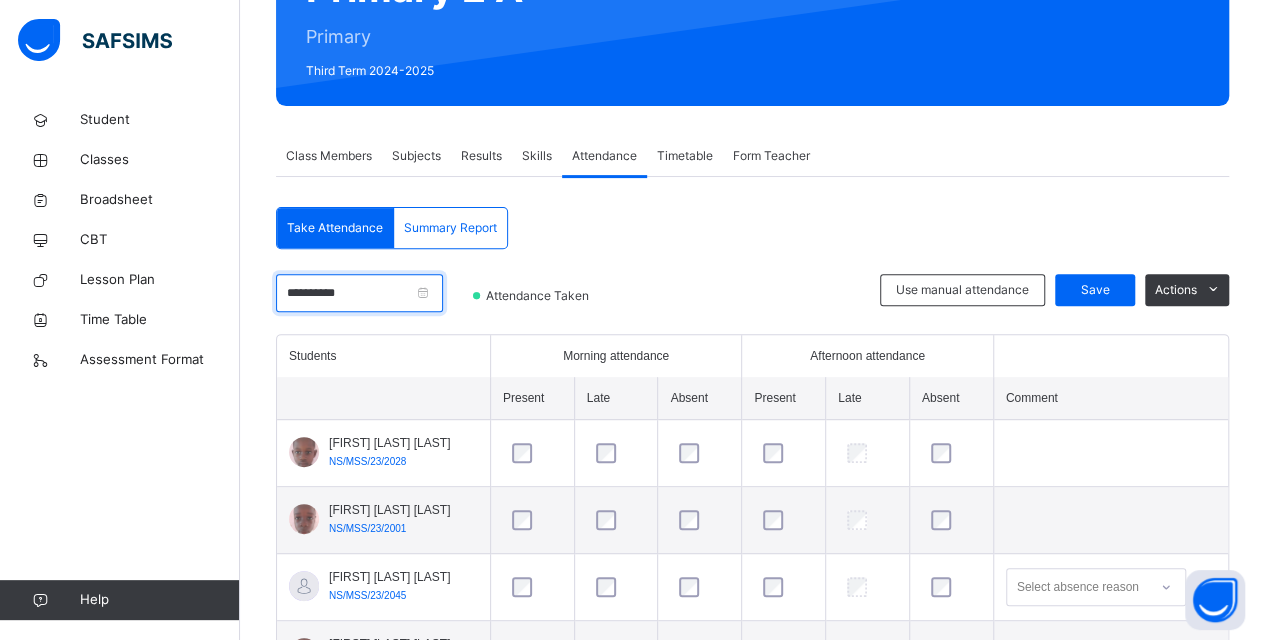 click on "**********" at bounding box center (359, 293) 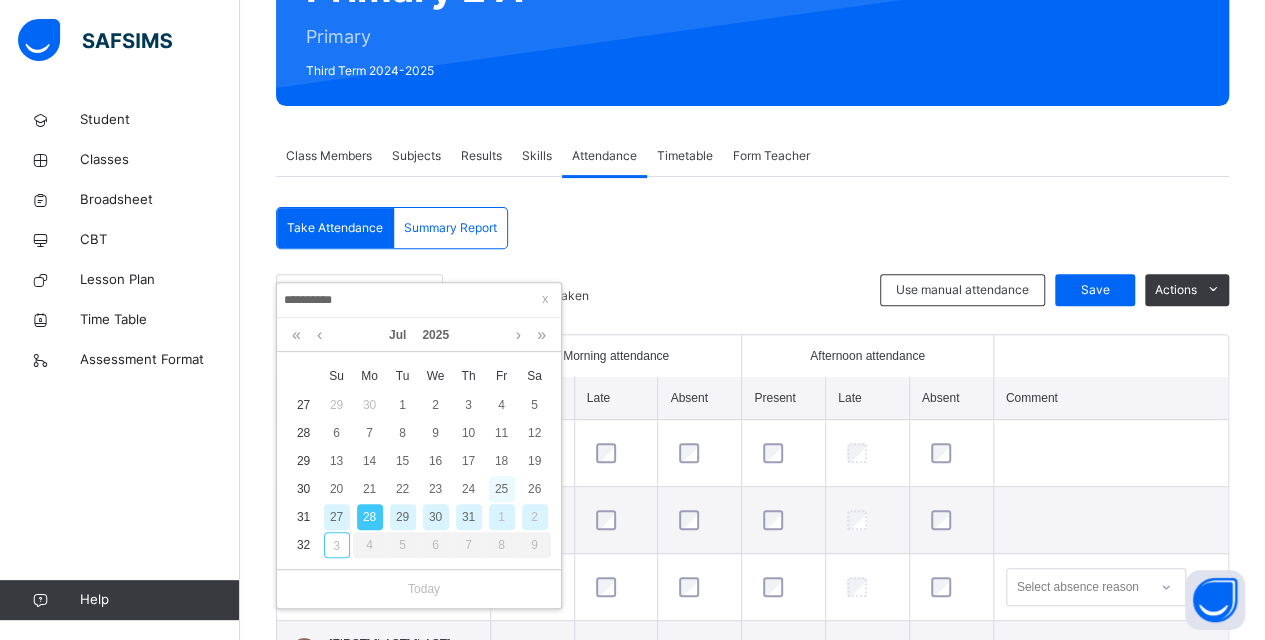 click on "25" at bounding box center (502, 489) 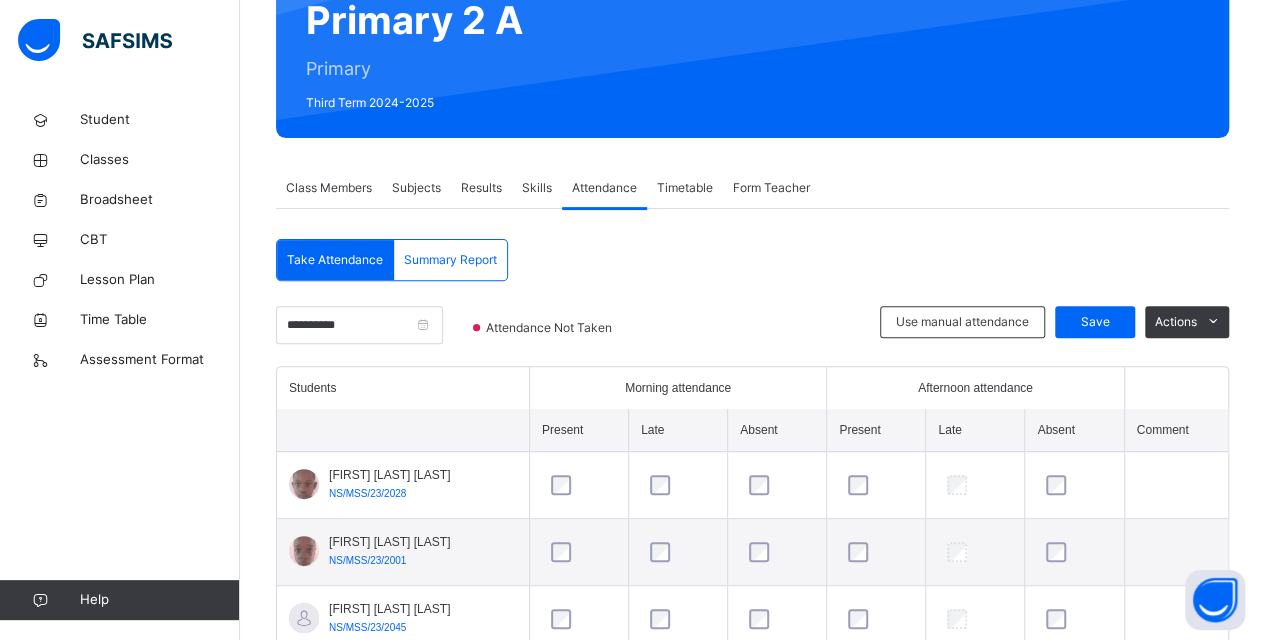 scroll, scrollTop: 240, scrollLeft: 0, axis: vertical 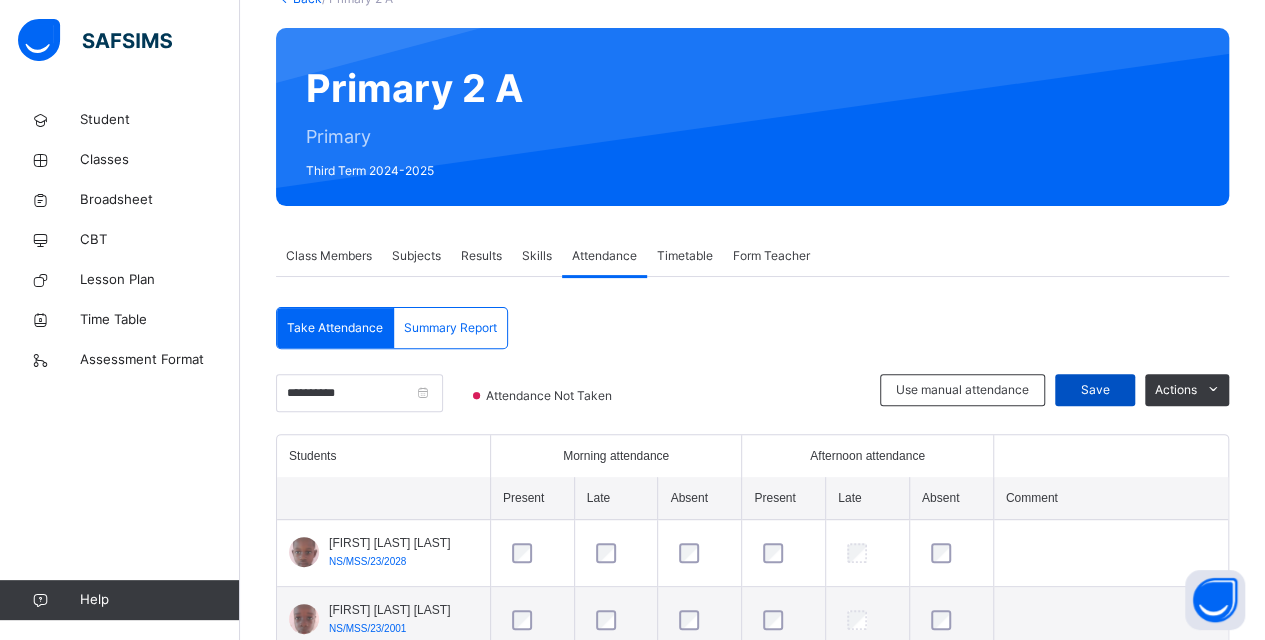 click on "Save" at bounding box center [1095, 390] 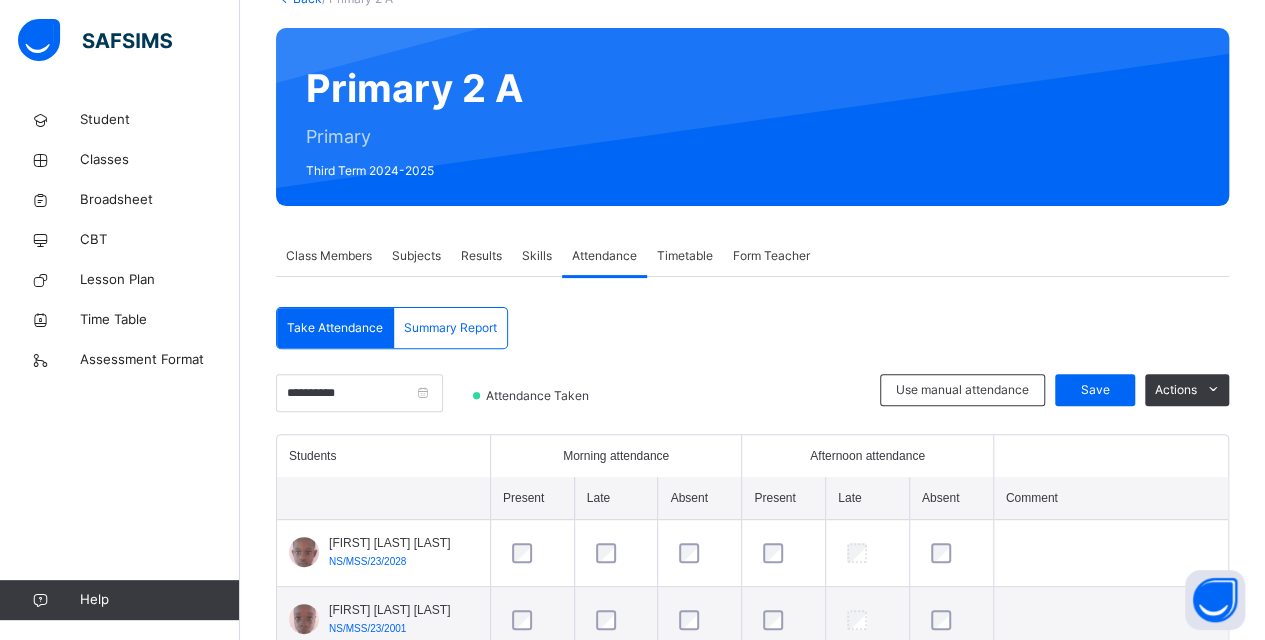 click on "Save" at bounding box center [1095, 390] 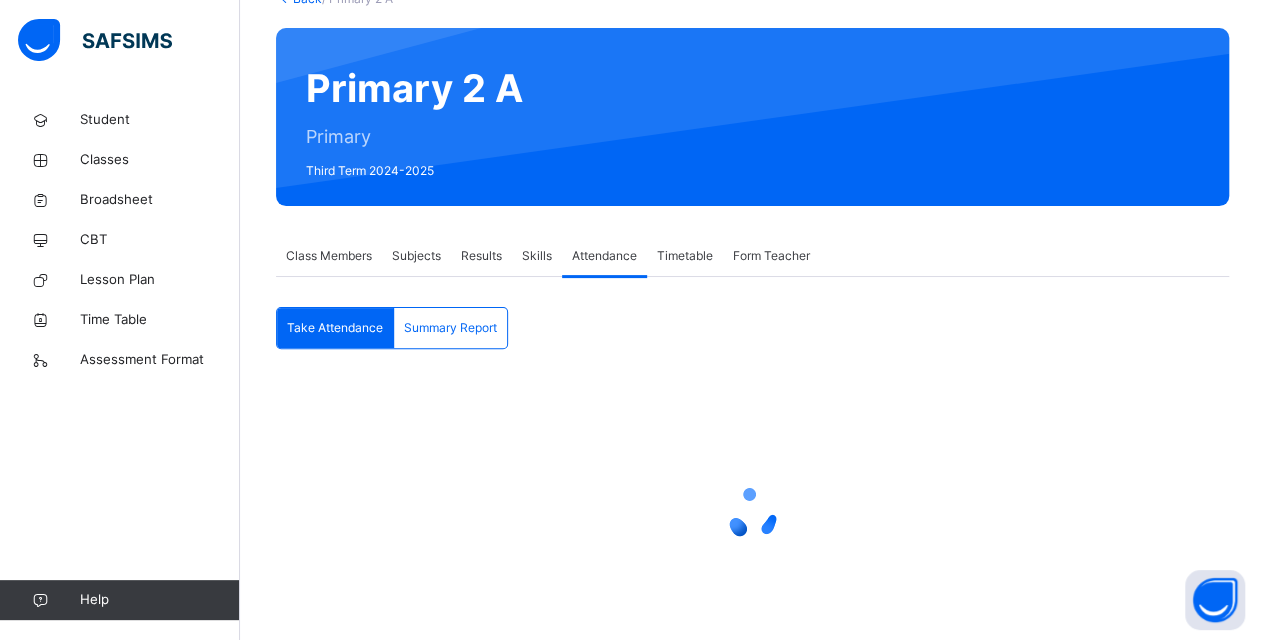 scroll, scrollTop: 208, scrollLeft: 0, axis: vertical 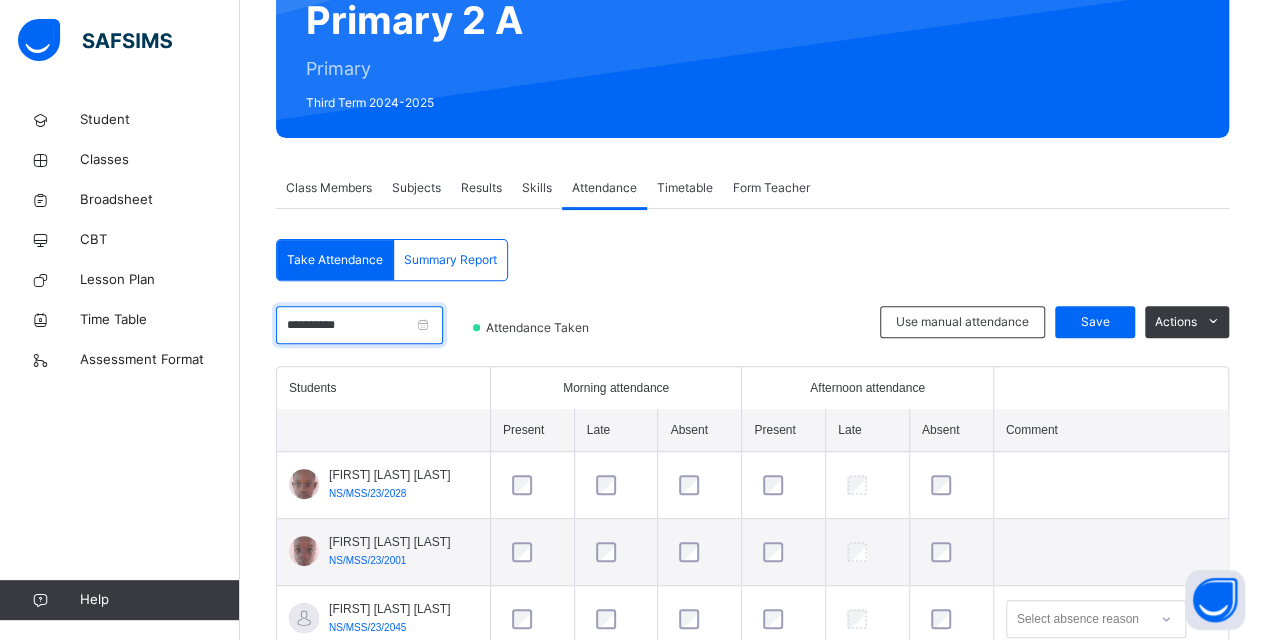 click on "**********" at bounding box center [359, 325] 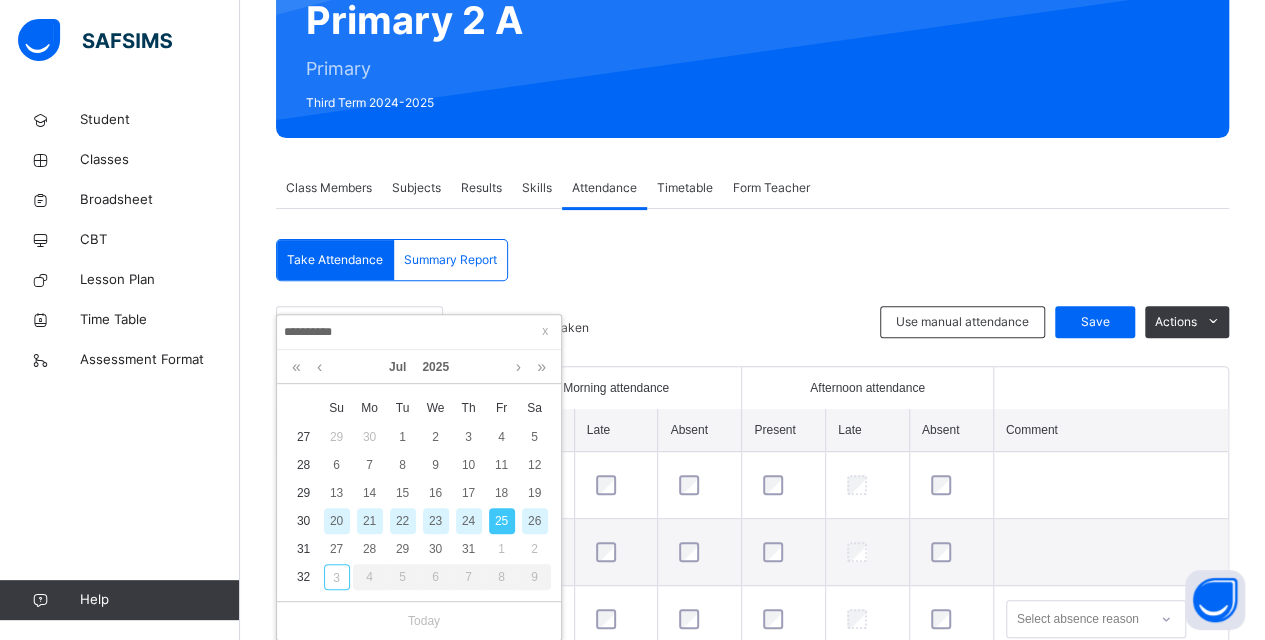click on "24" at bounding box center [469, 521] 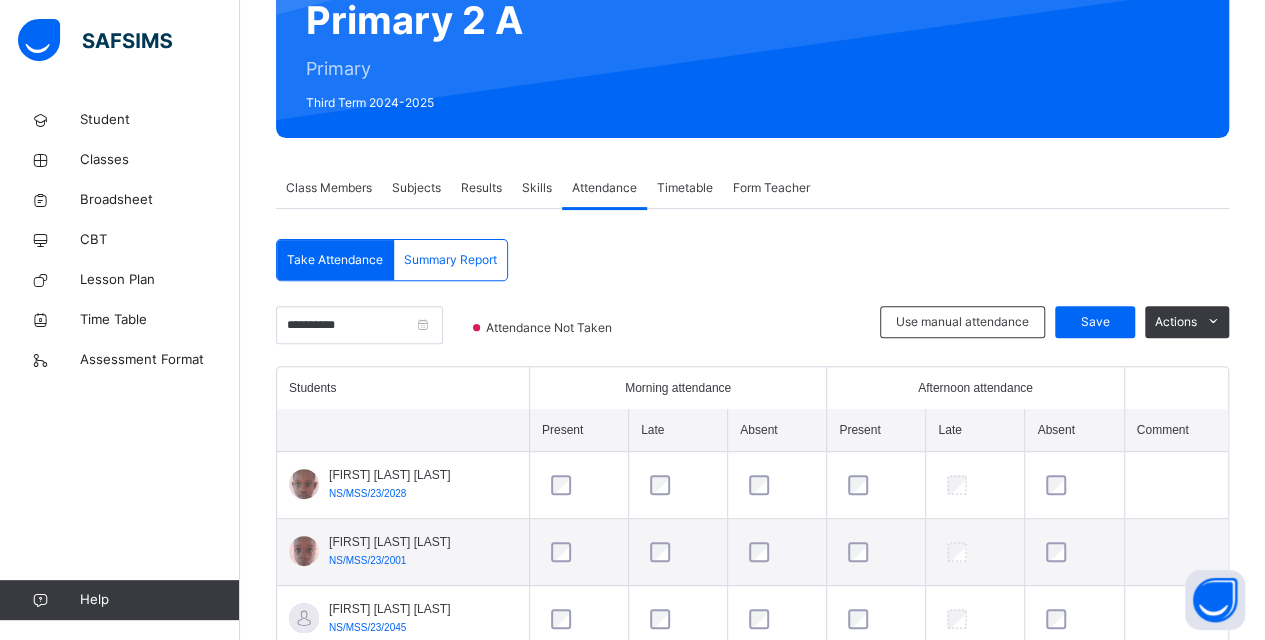 scroll, scrollTop: 308, scrollLeft: 0, axis: vertical 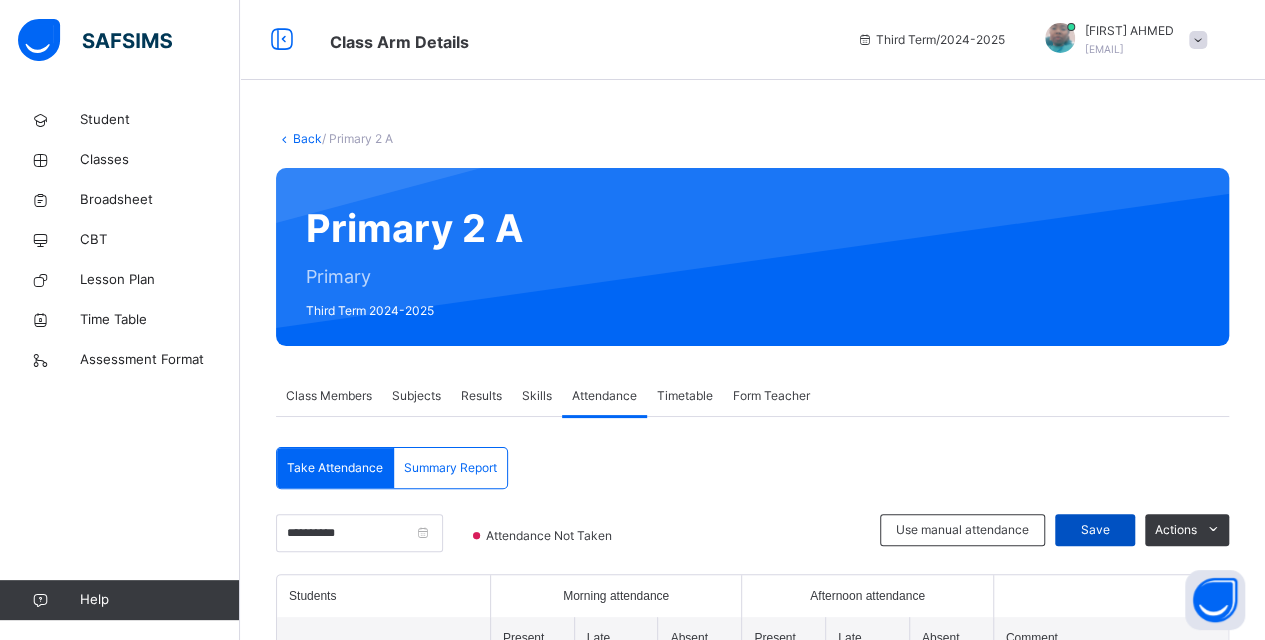 click on "Save" at bounding box center (1095, 530) 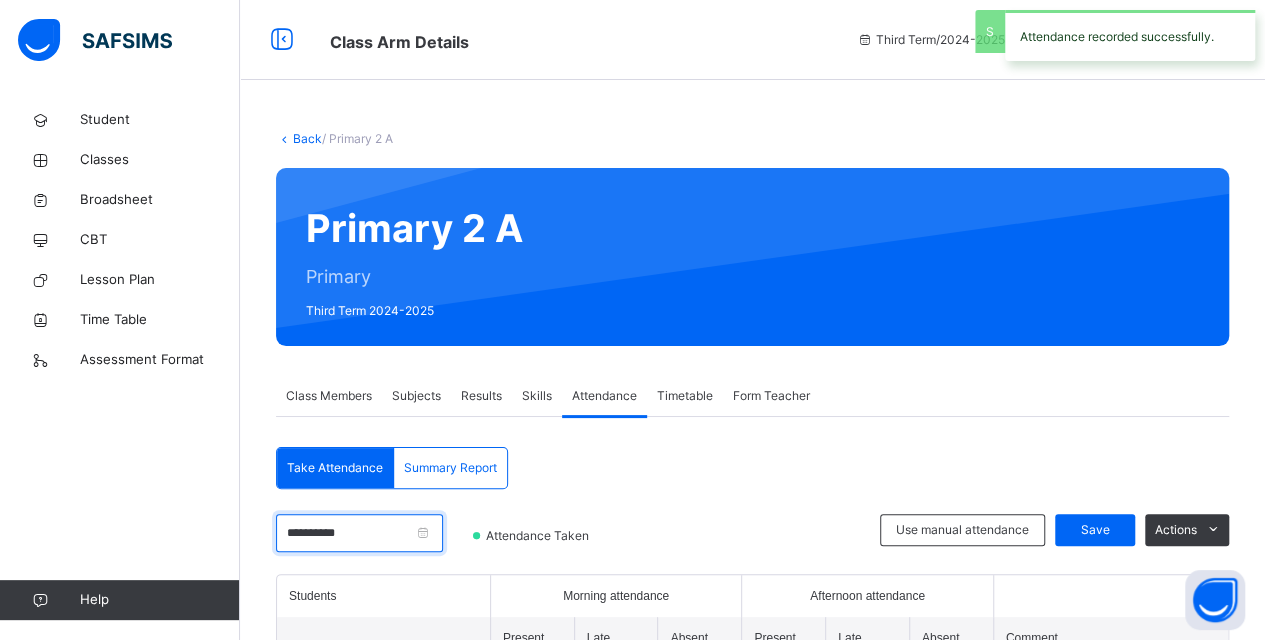 click on "**********" at bounding box center (359, 533) 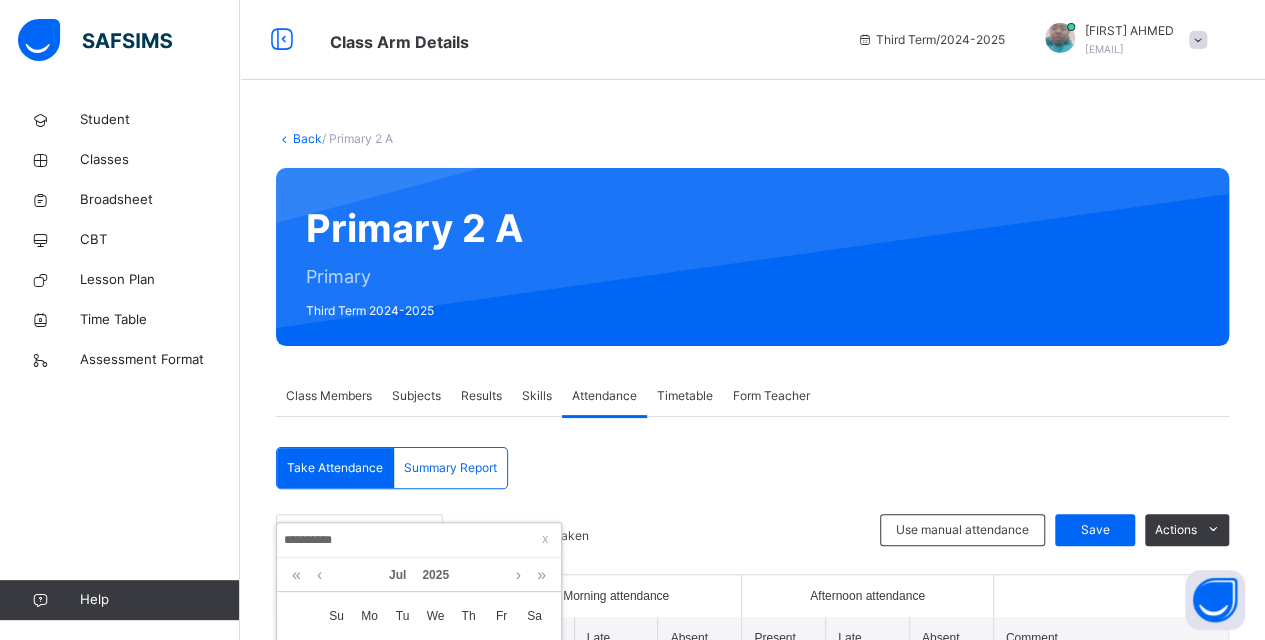 scroll, scrollTop: 100, scrollLeft: 0, axis: vertical 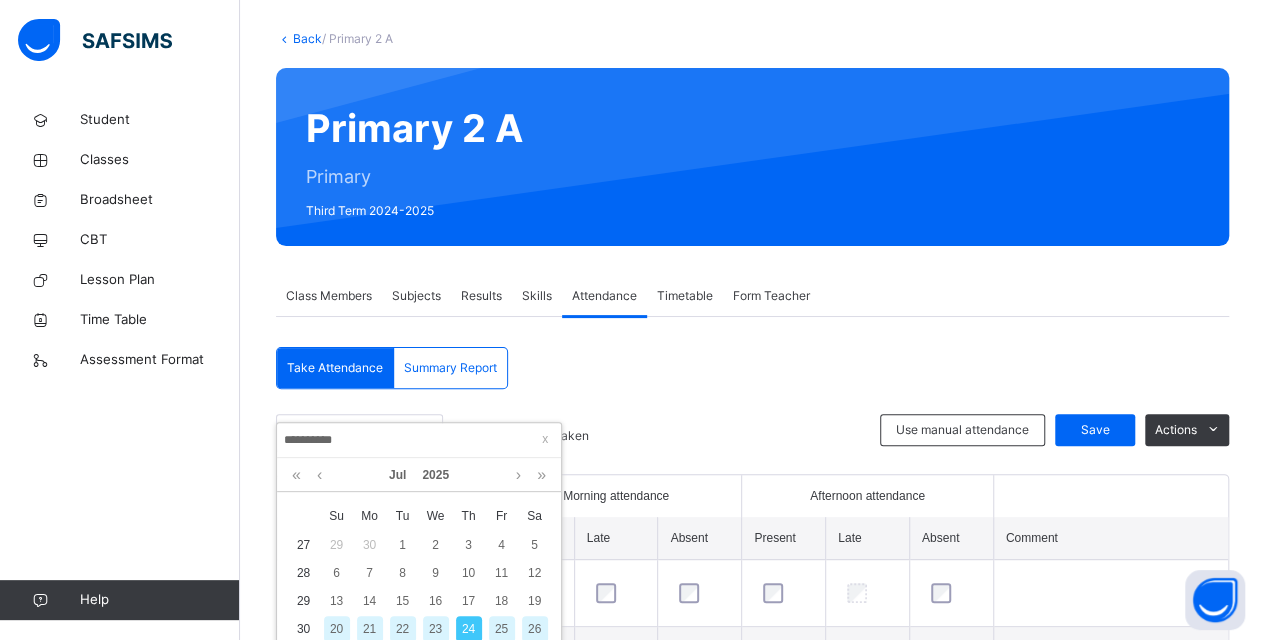 click on "23" at bounding box center (436, 629) 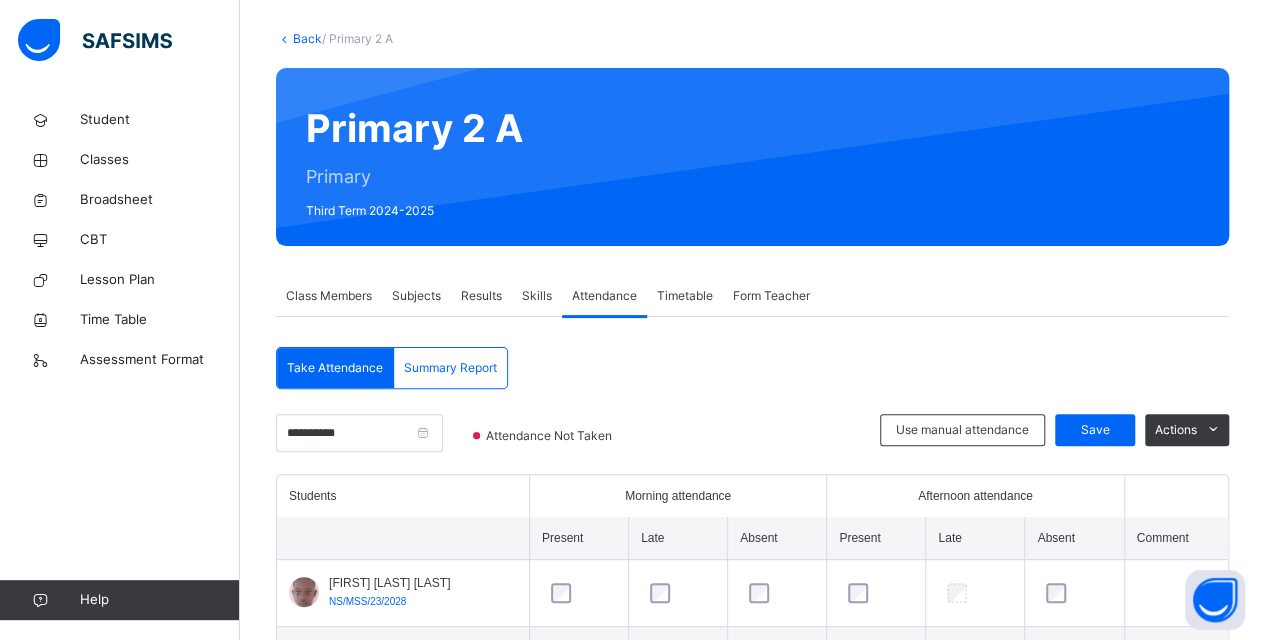 scroll, scrollTop: 400, scrollLeft: 0, axis: vertical 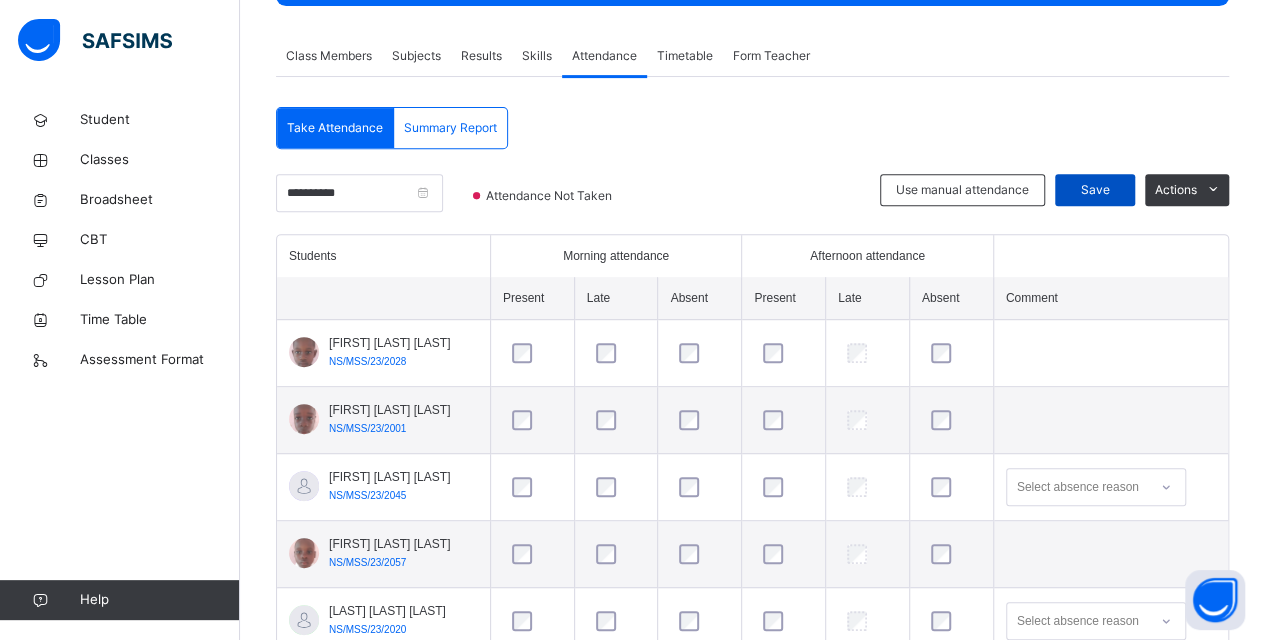 click on "Save" at bounding box center [1095, 190] 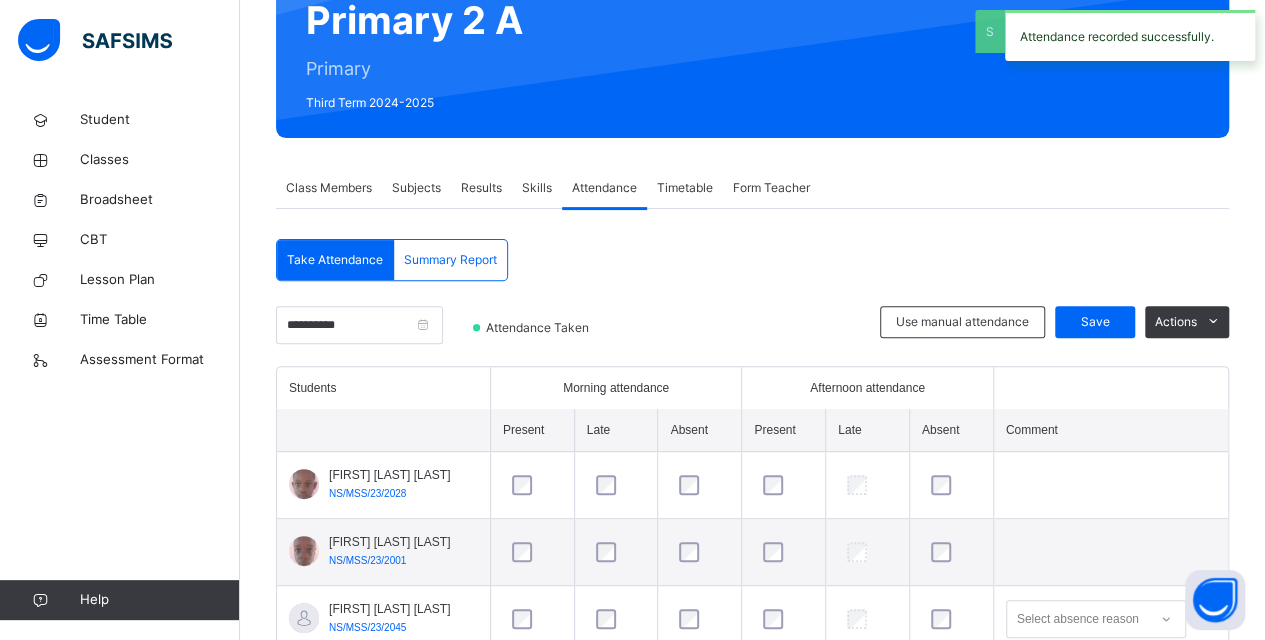 scroll, scrollTop: 340, scrollLeft: 0, axis: vertical 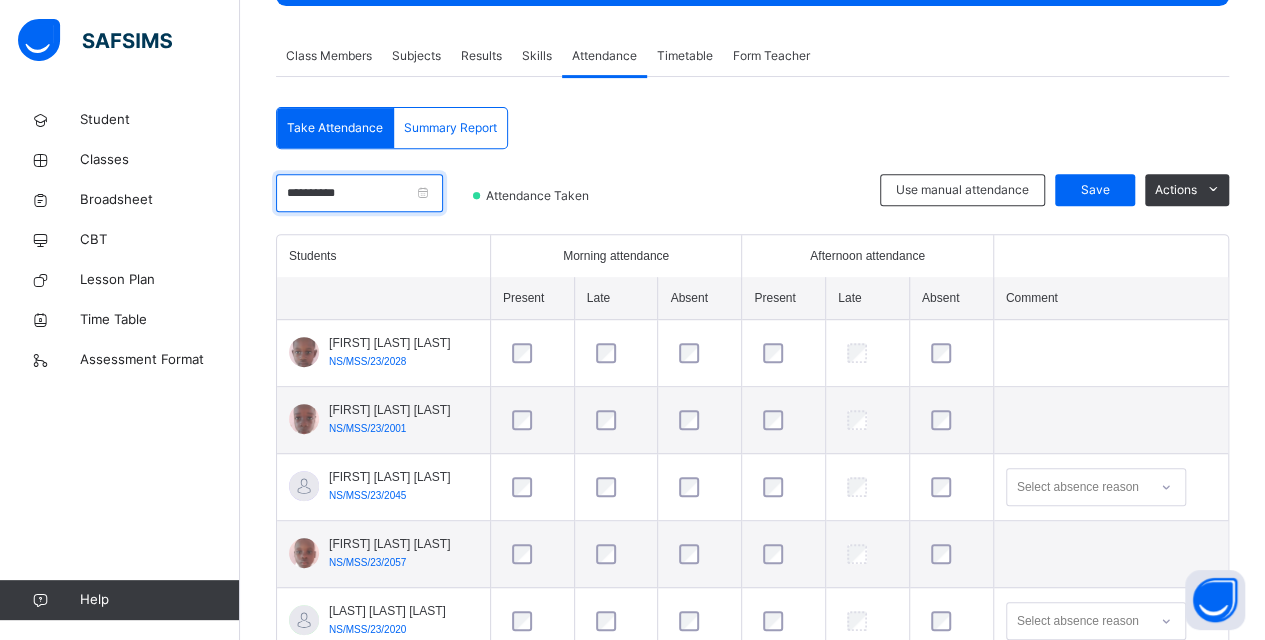 click on "**********" at bounding box center (359, 193) 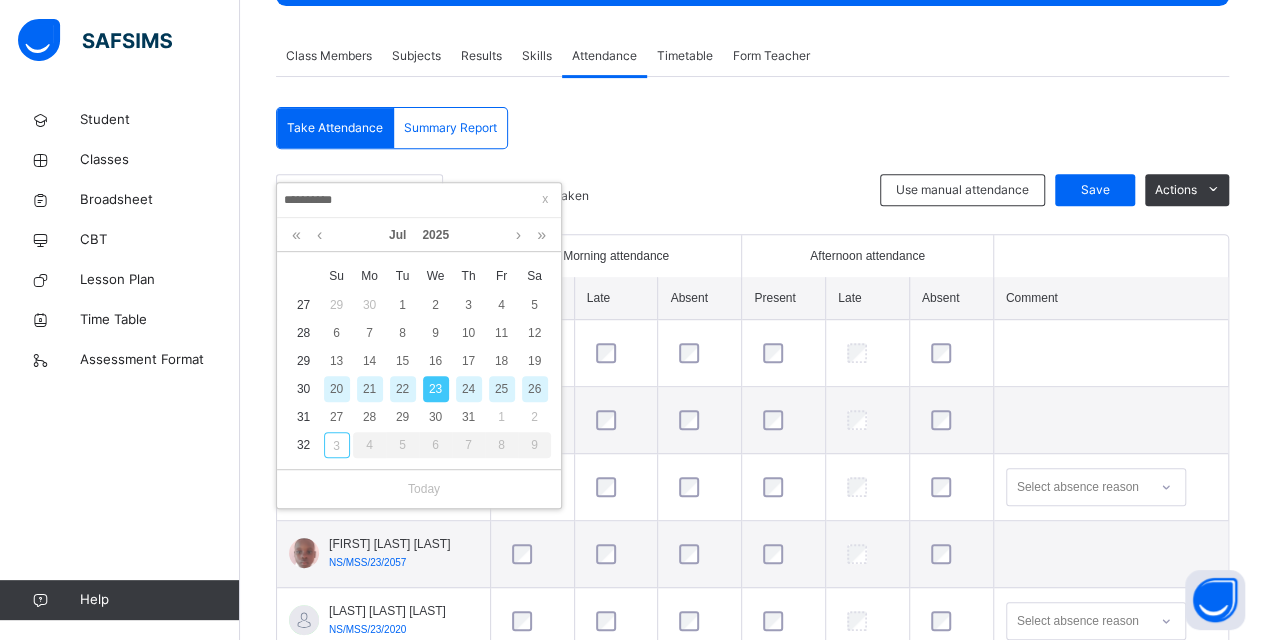 click on "24" at bounding box center [469, 389] 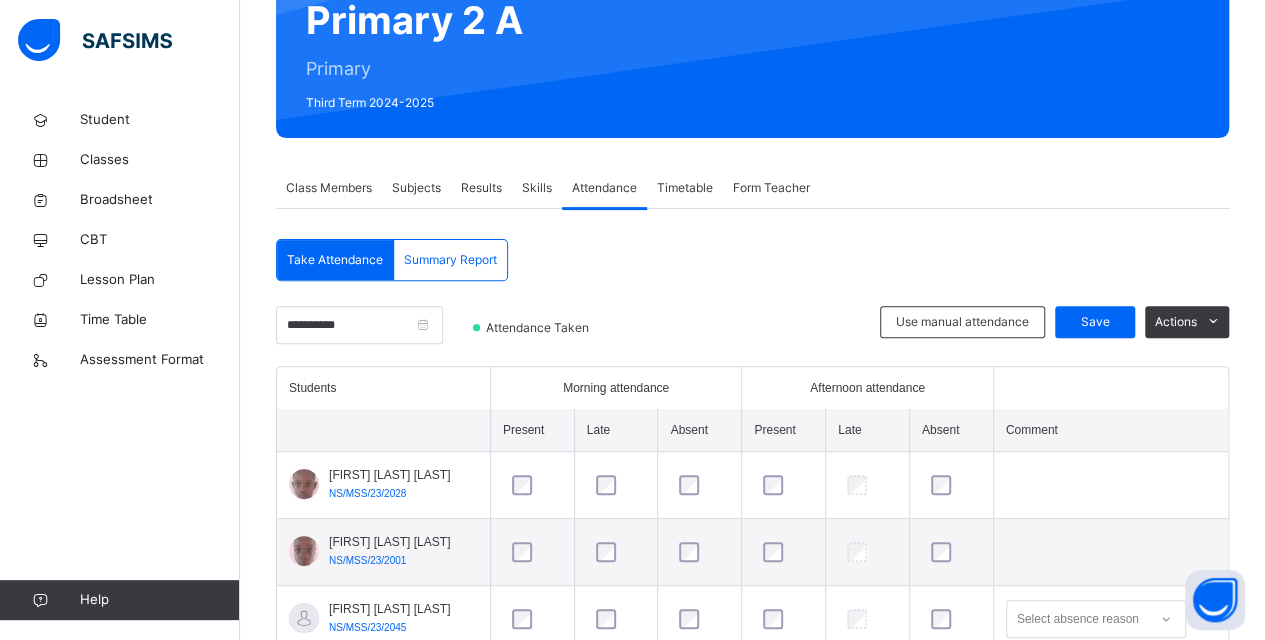 scroll, scrollTop: 340, scrollLeft: 0, axis: vertical 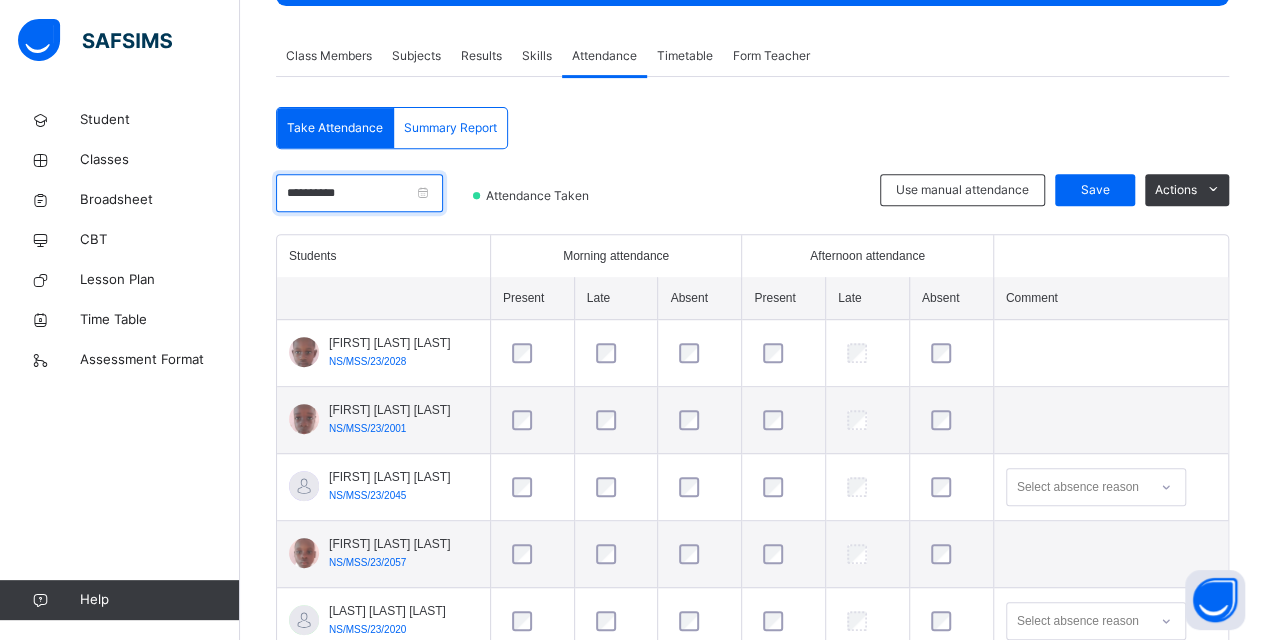 click on "**********" at bounding box center (359, 193) 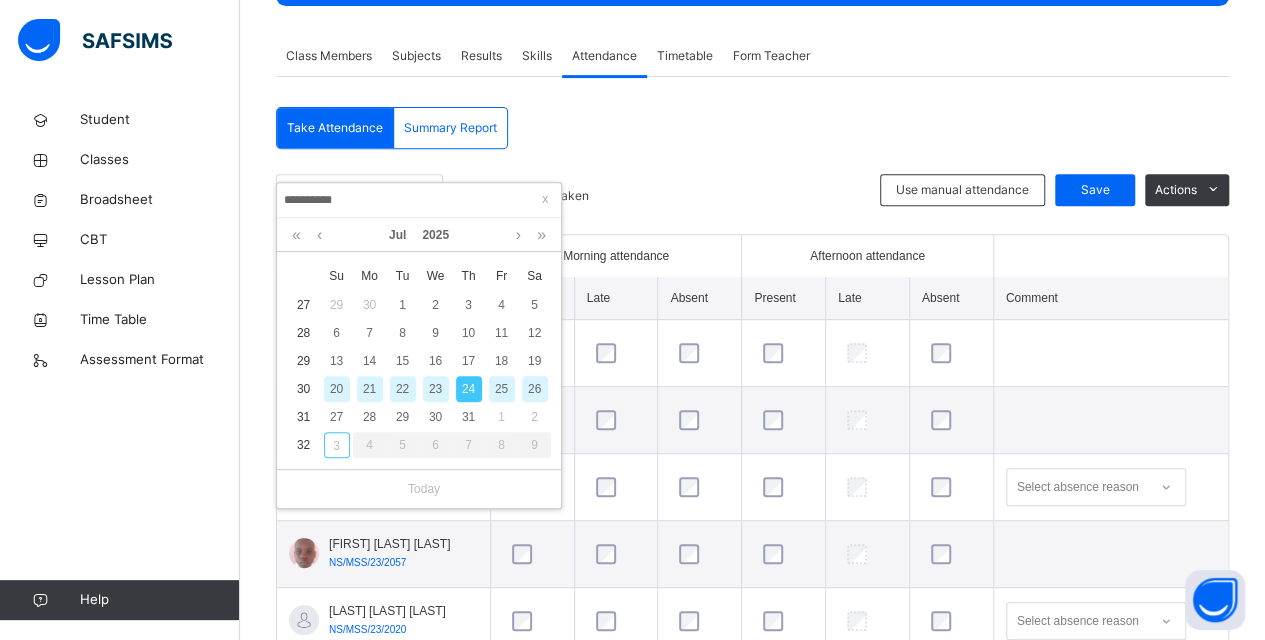 click on "22" at bounding box center [403, 389] 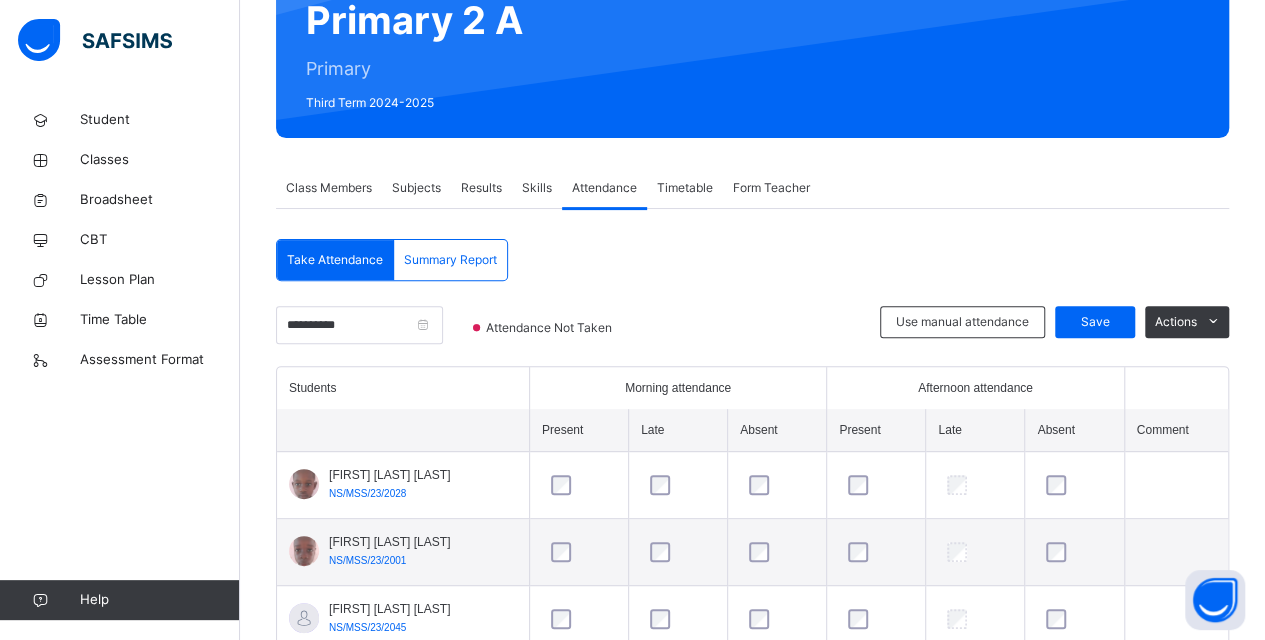 scroll, scrollTop: 340, scrollLeft: 0, axis: vertical 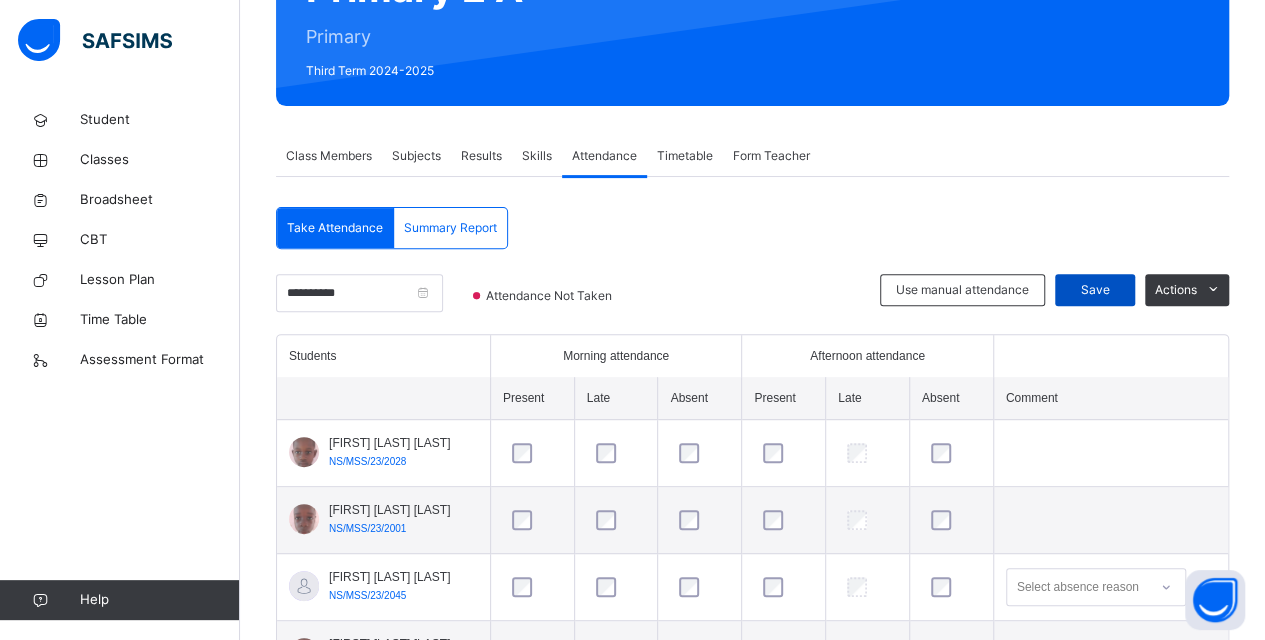 click on "Save" at bounding box center (1095, 290) 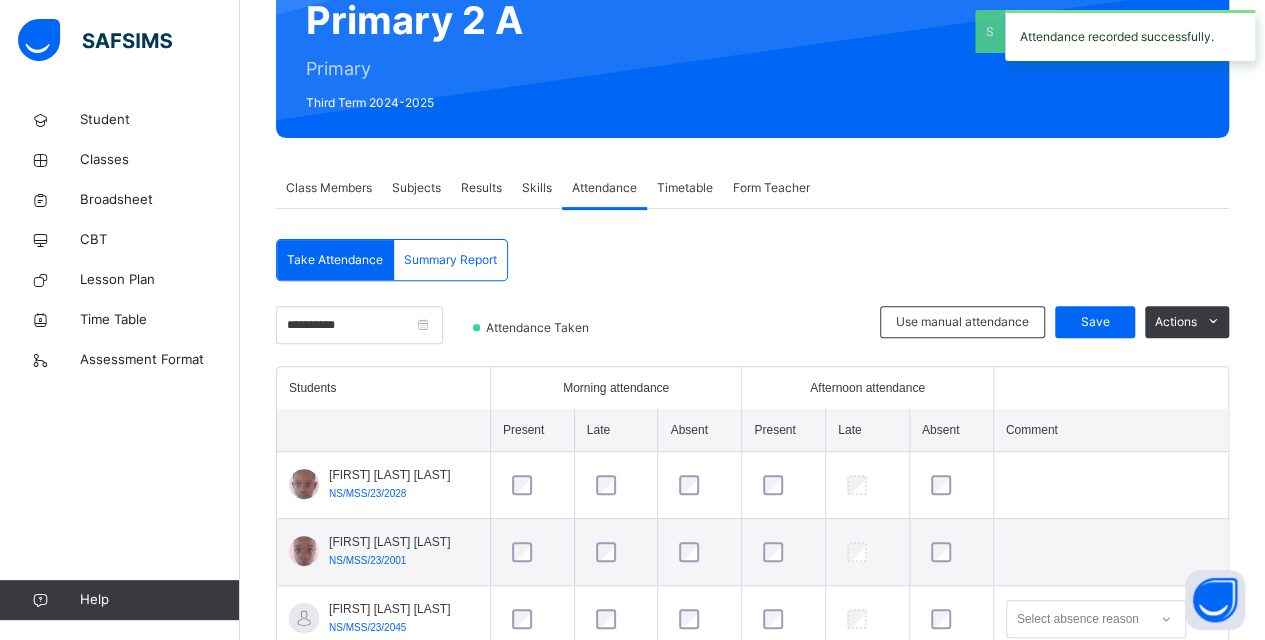 scroll, scrollTop: 240, scrollLeft: 0, axis: vertical 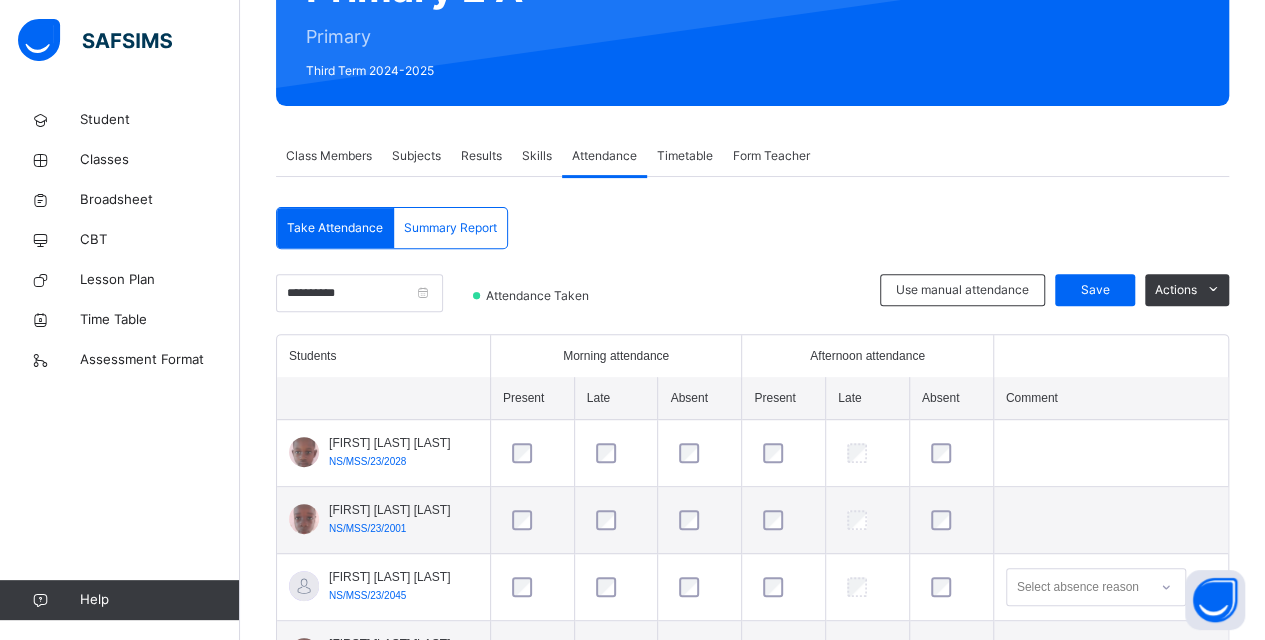 click on "Save" at bounding box center [1095, 290] 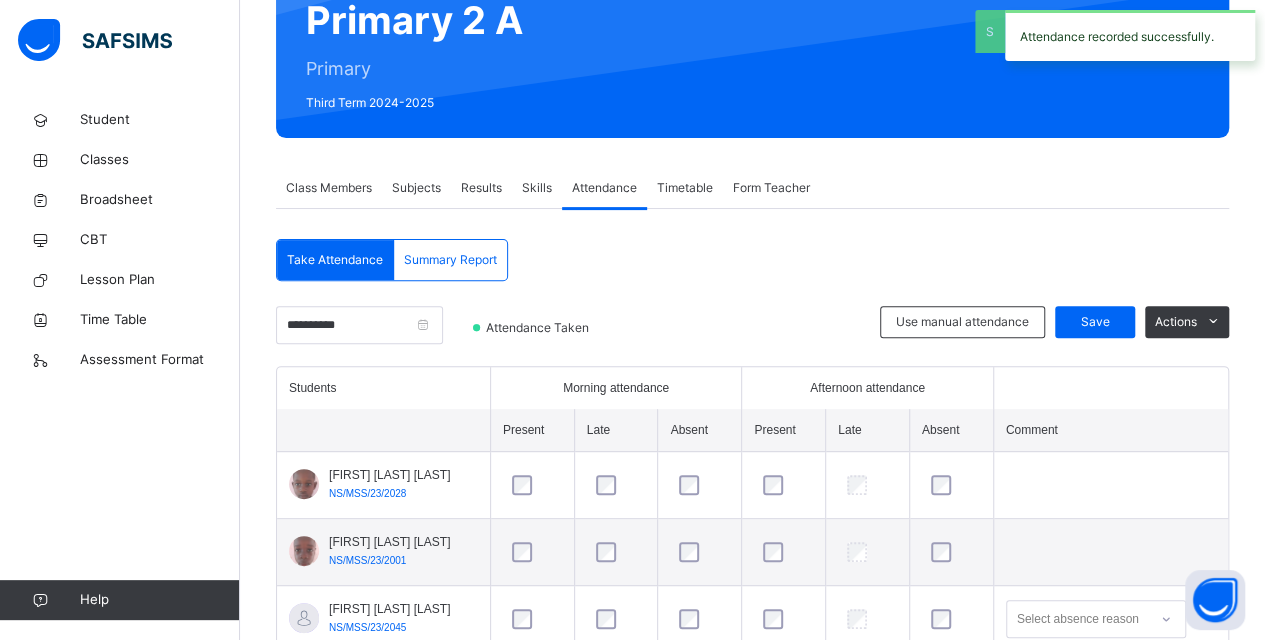 scroll, scrollTop: 240, scrollLeft: 0, axis: vertical 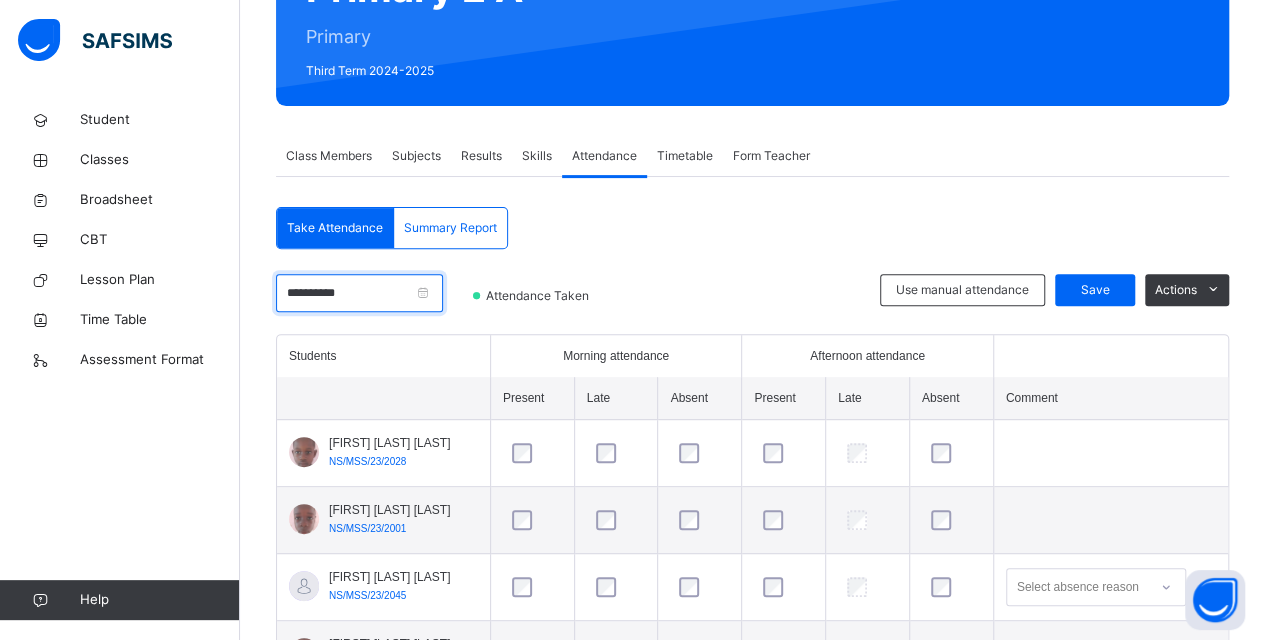 click on "**********" at bounding box center [359, 293] 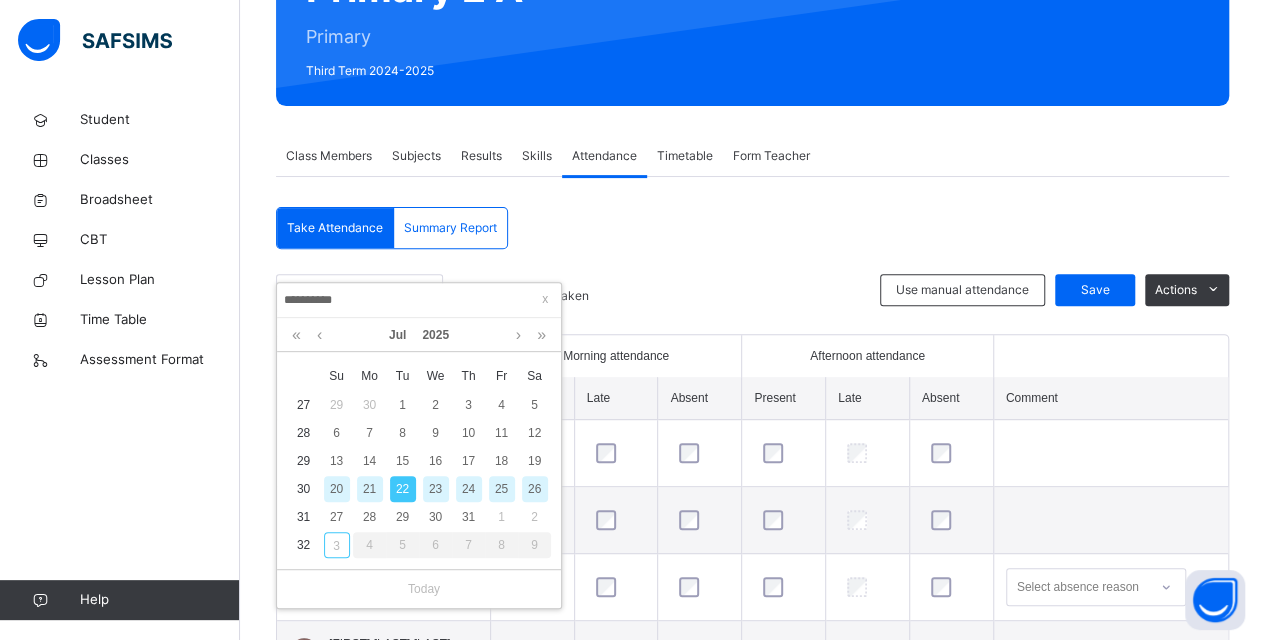 click on "21" at bounding box center [370, 489] 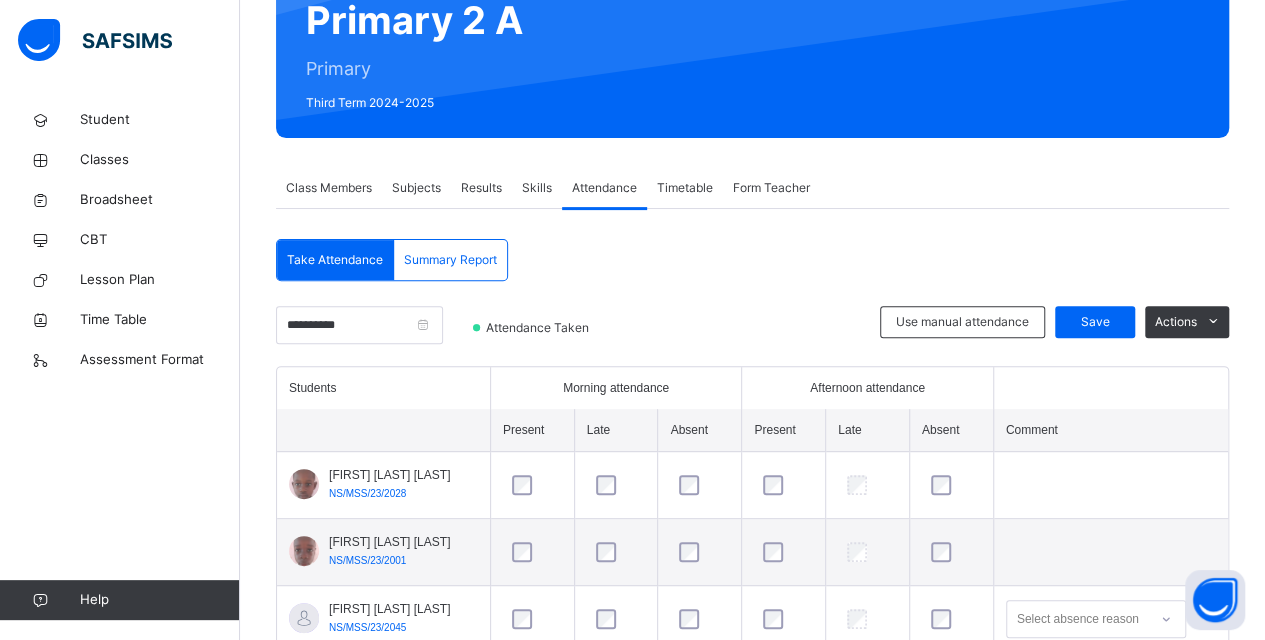scroll, scrollTop: 240, scrollLeft: 0, axis: vertical 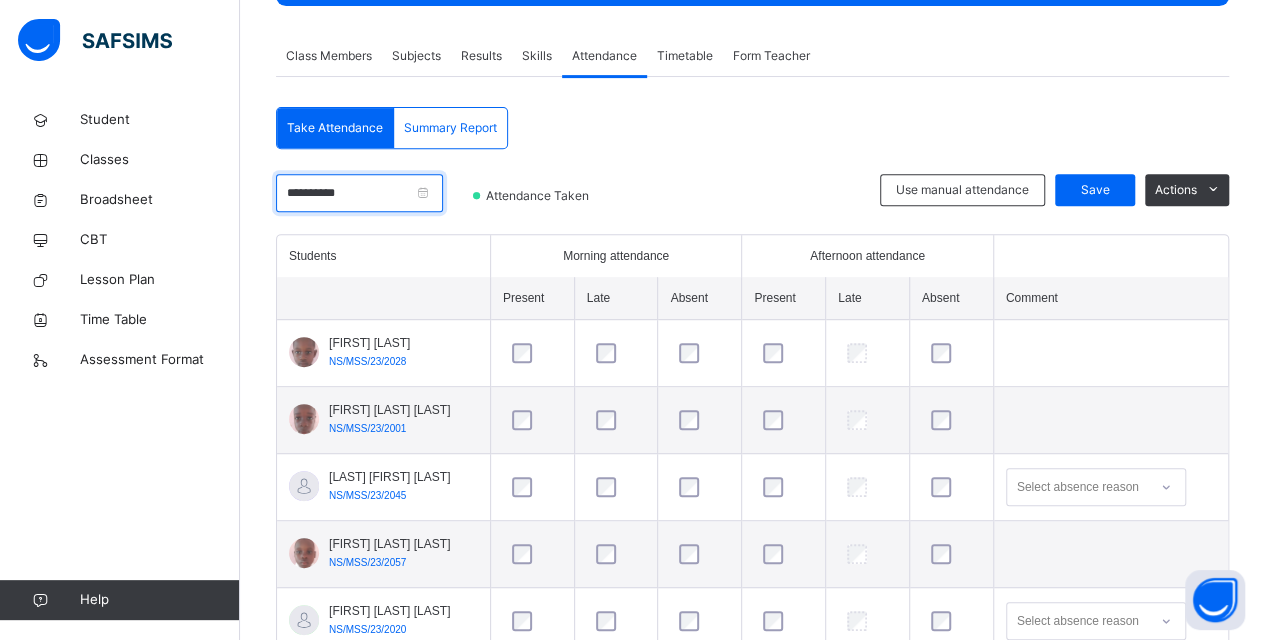 click on "**********" at bounding box center (359, 193) 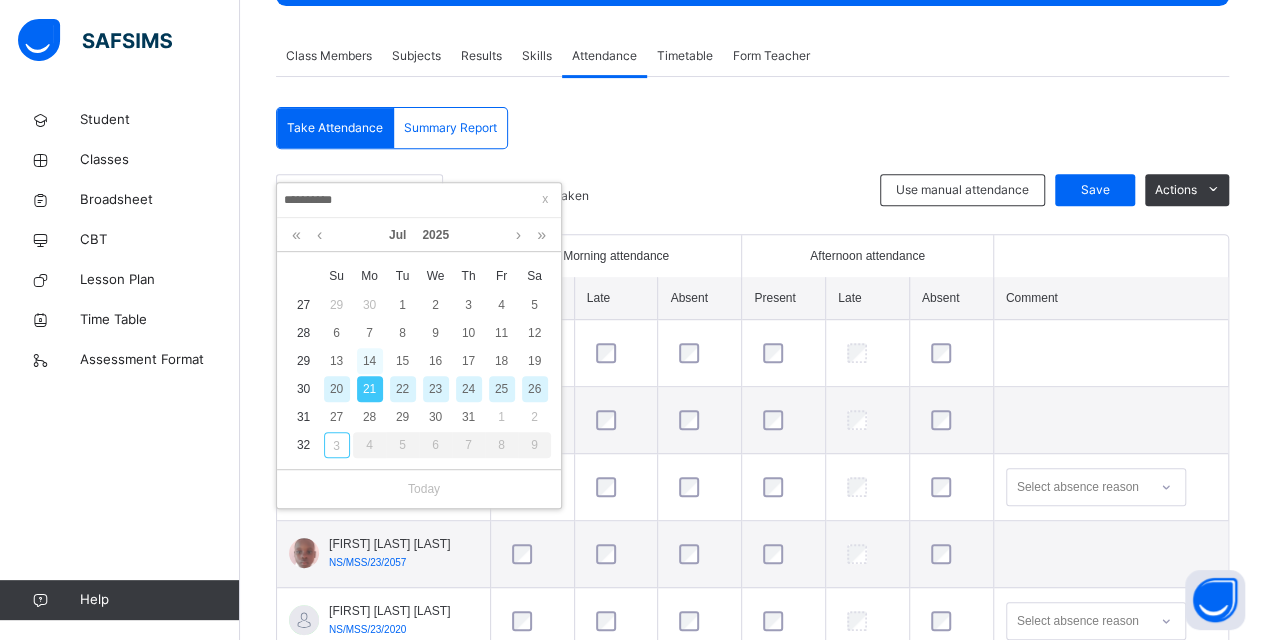 click on "14" at bounding box center (370, 361) 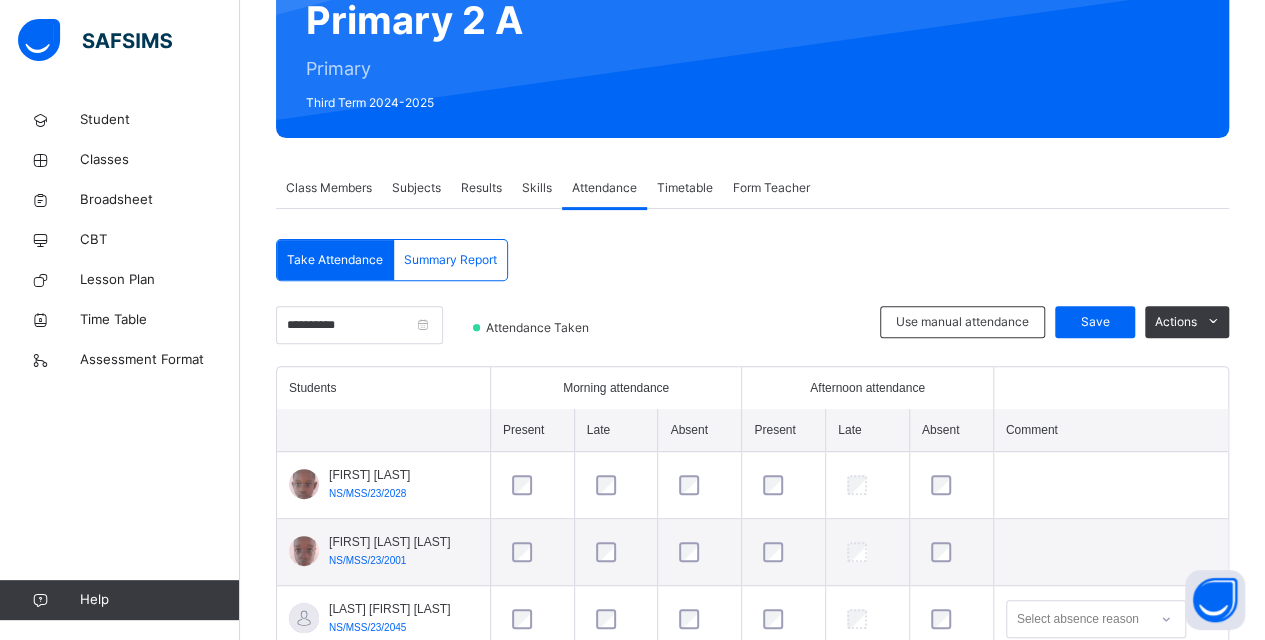 scroll, scrollTop: 340, scrollLeft: 0, axis: vertical 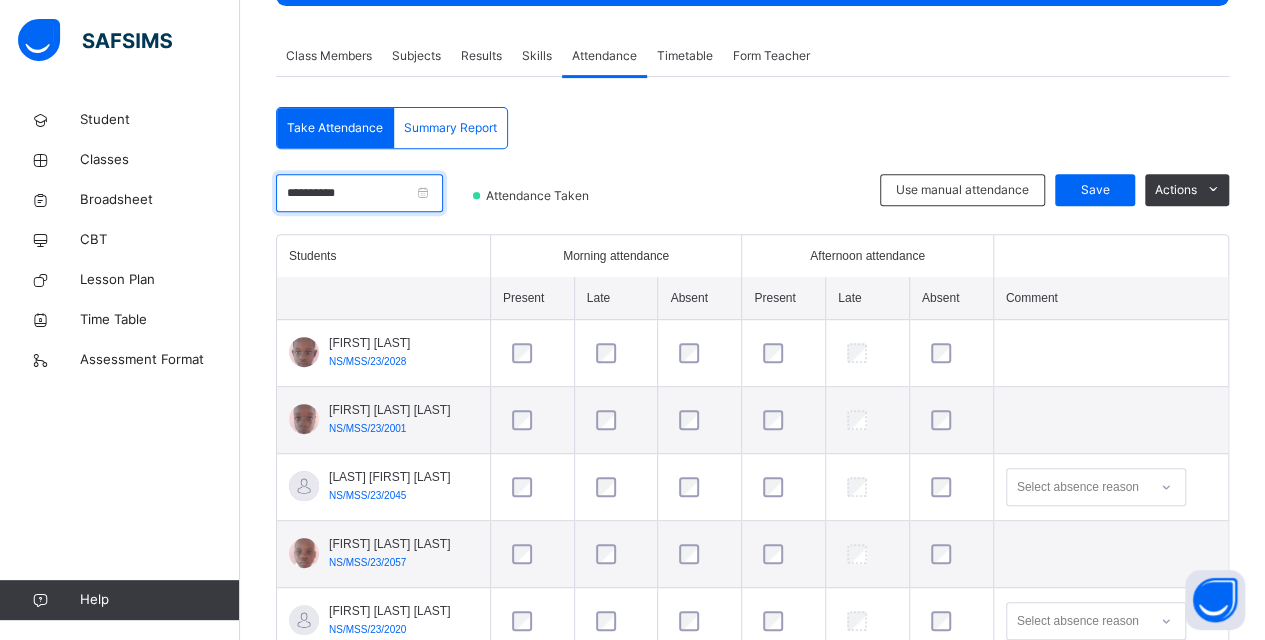 click on "**********" at bounding box center (359, 193) 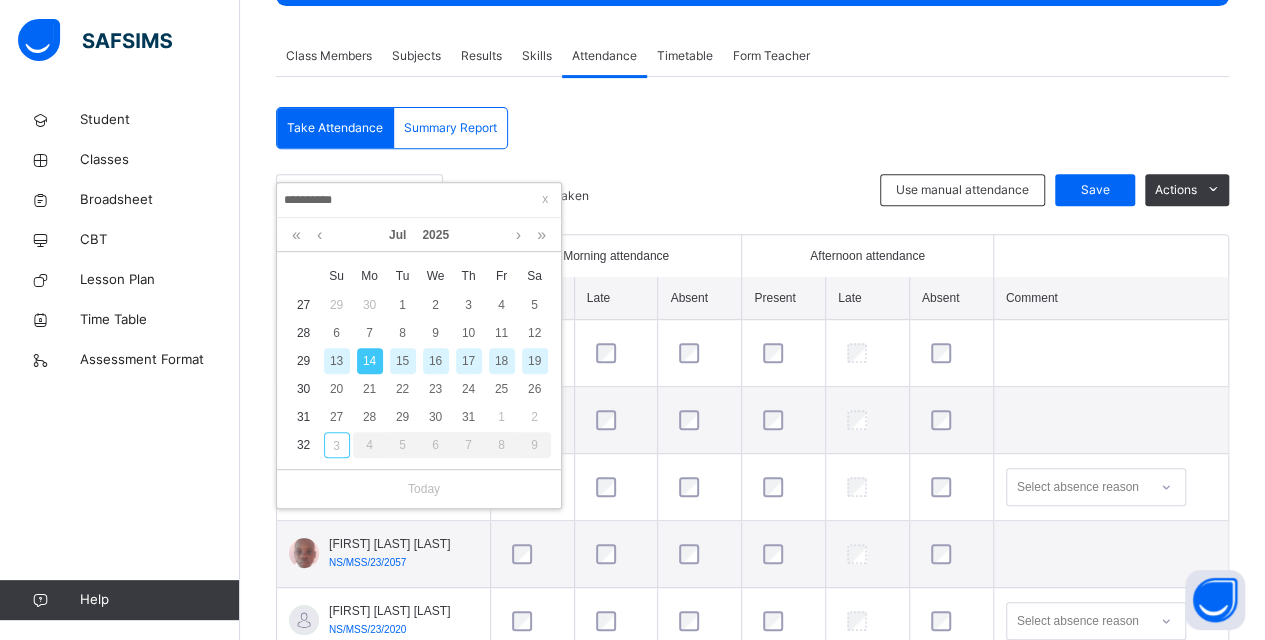 click on "15" at bounding box center (403, 361) 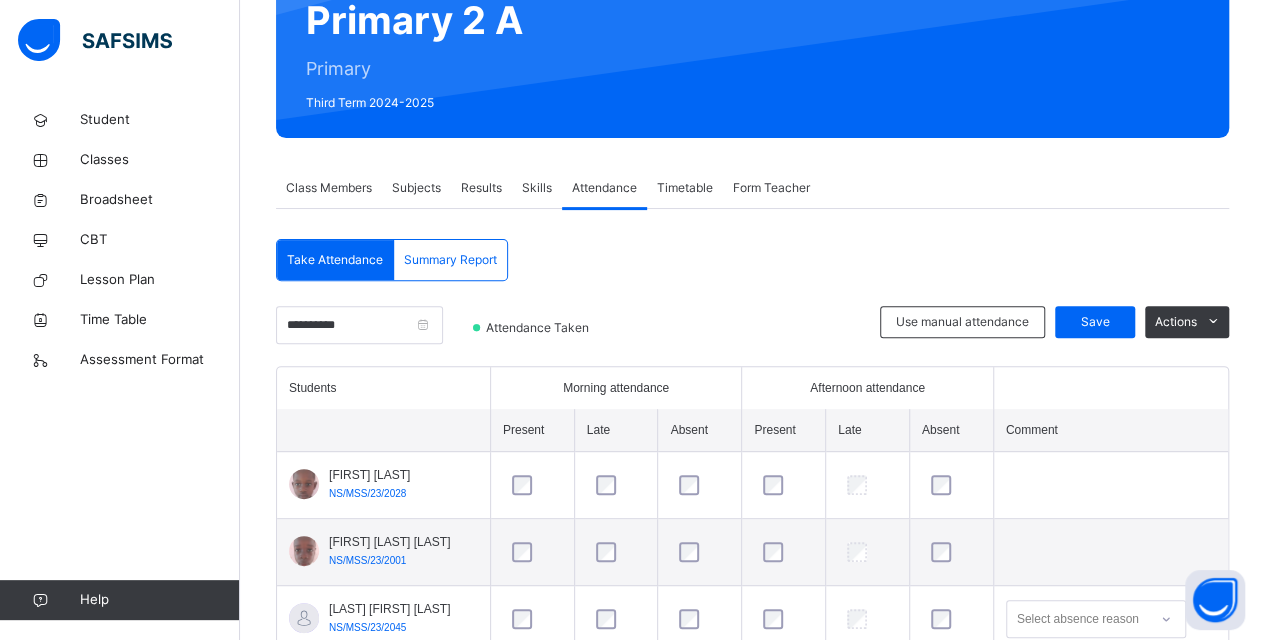 scroll, scrollTop: 340, scrollLeft: 0, axis: vertical 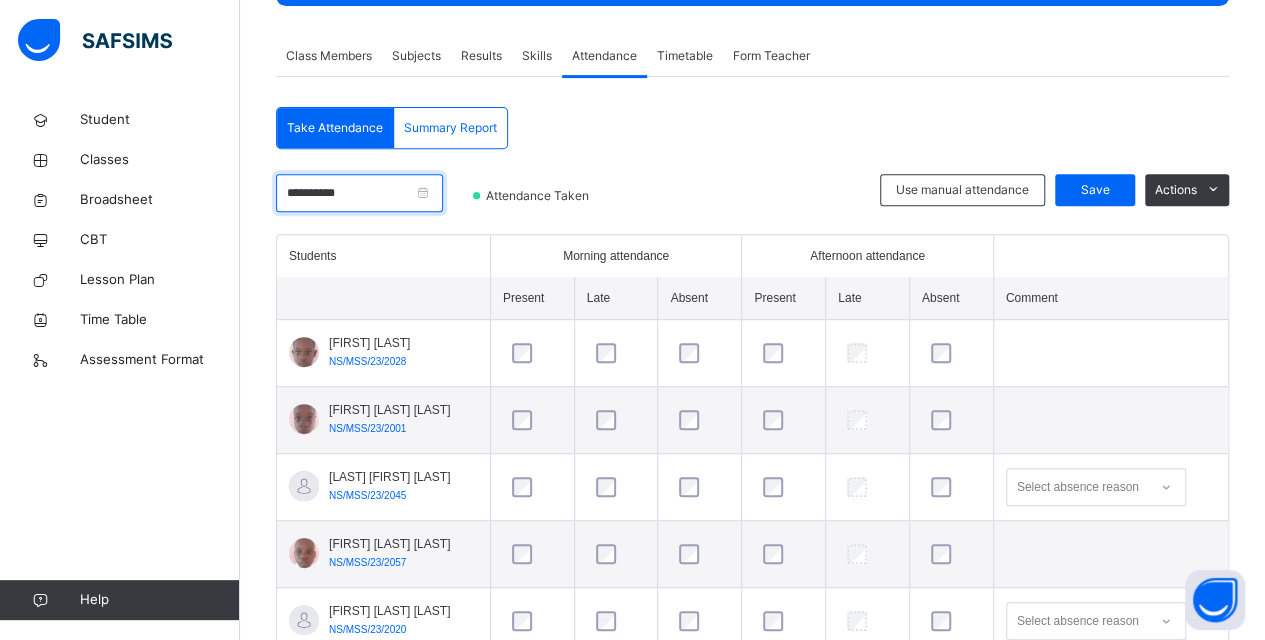 click on "**********" at bounding box center (359, 193) 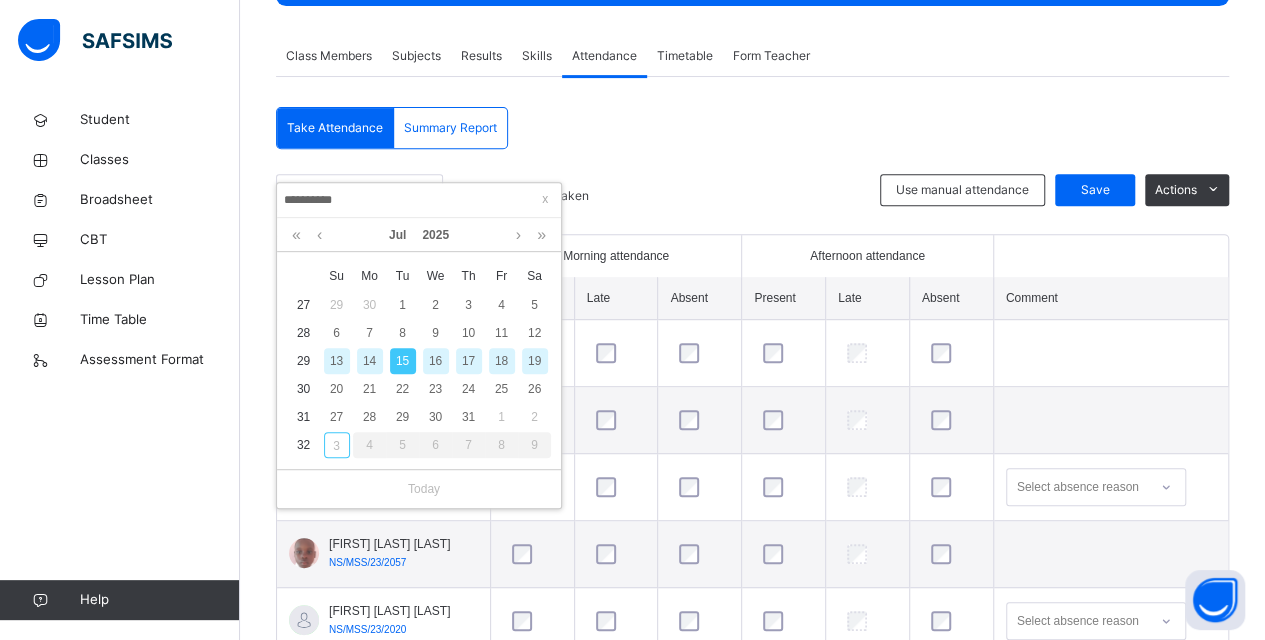 click on "16" at bounding box center [436, 361] 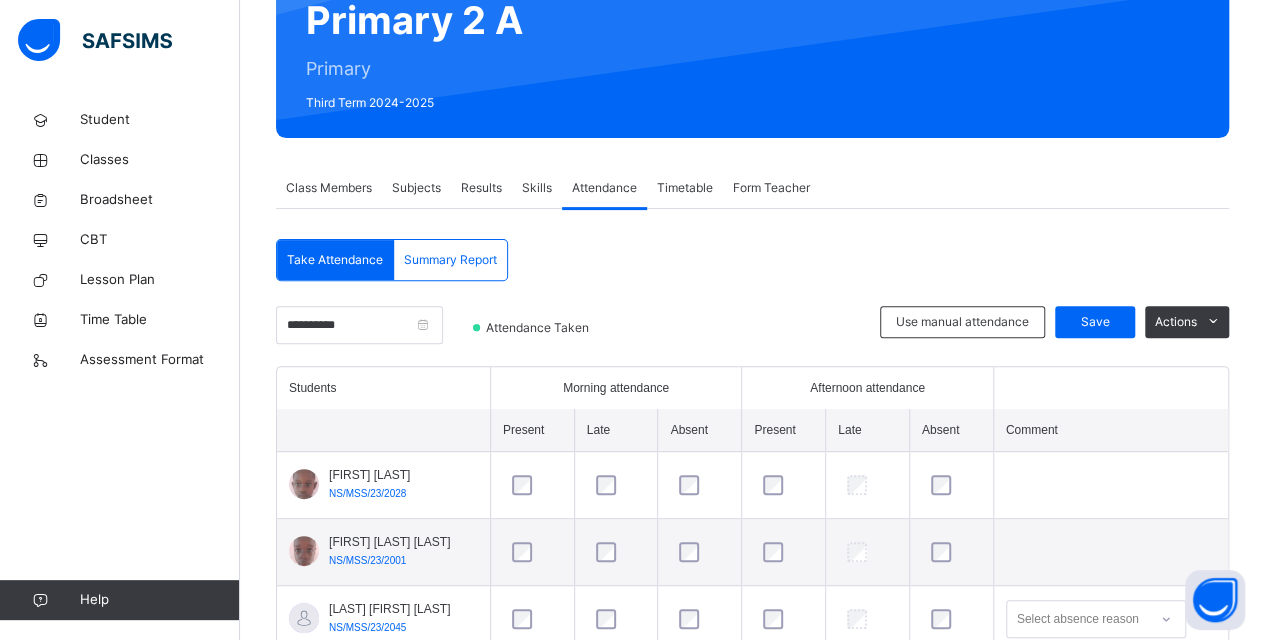 scroll, scrollTop: 340, scrollLeft: 0, axis: vertical 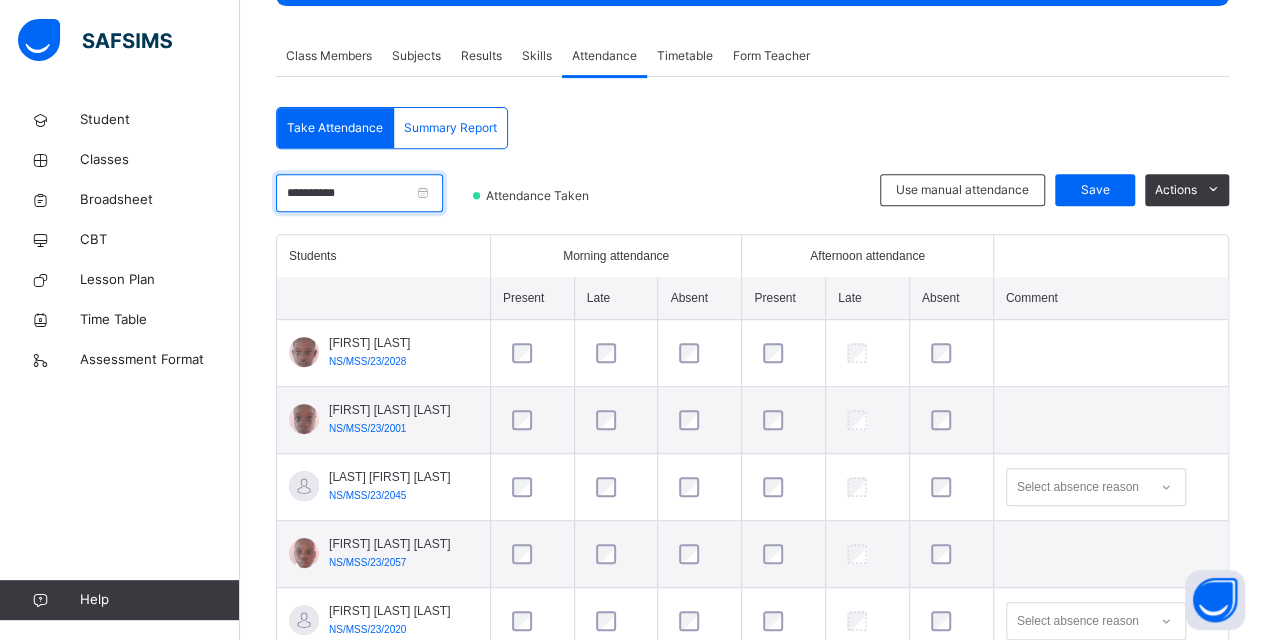 click on "**********" at bounding box center (359, 193) 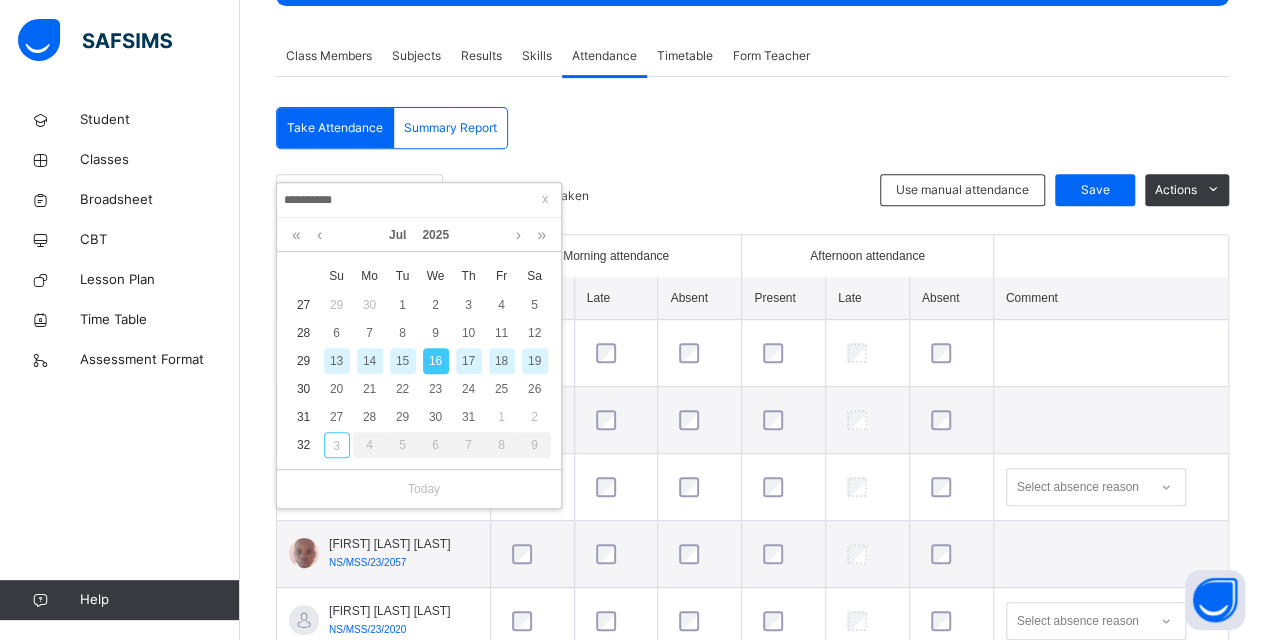 click on "17" at bounding box center (469, 361) 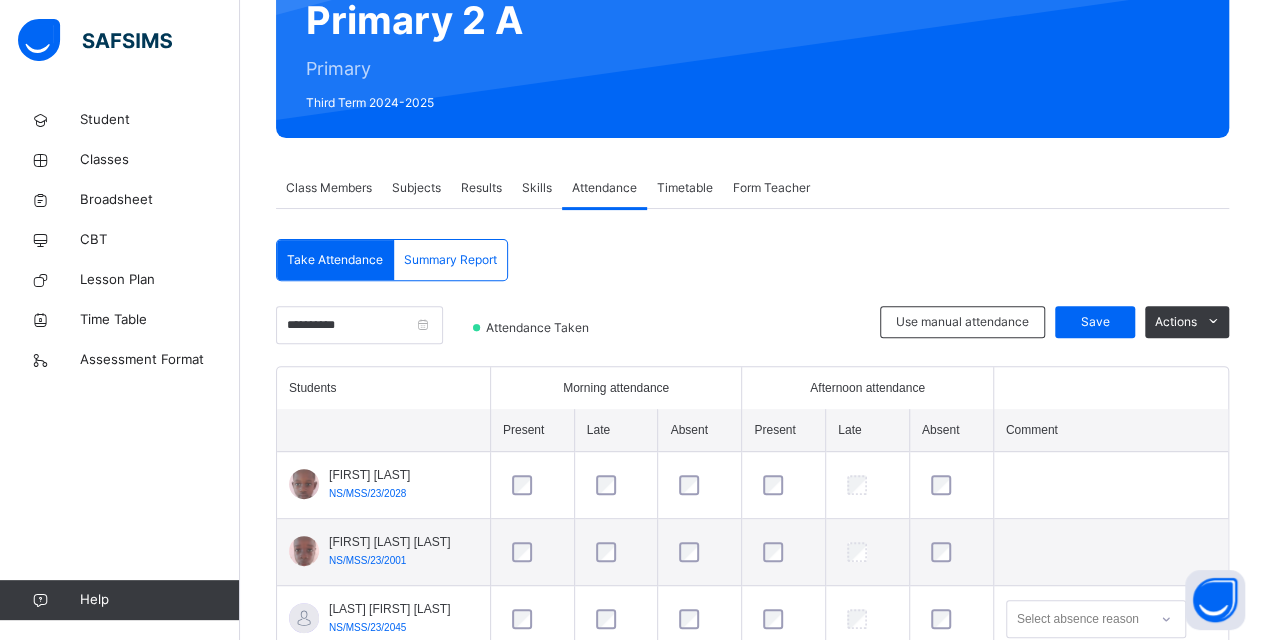 scroll, scrollTop: 340, scrollLeft: 0, axis: vertical 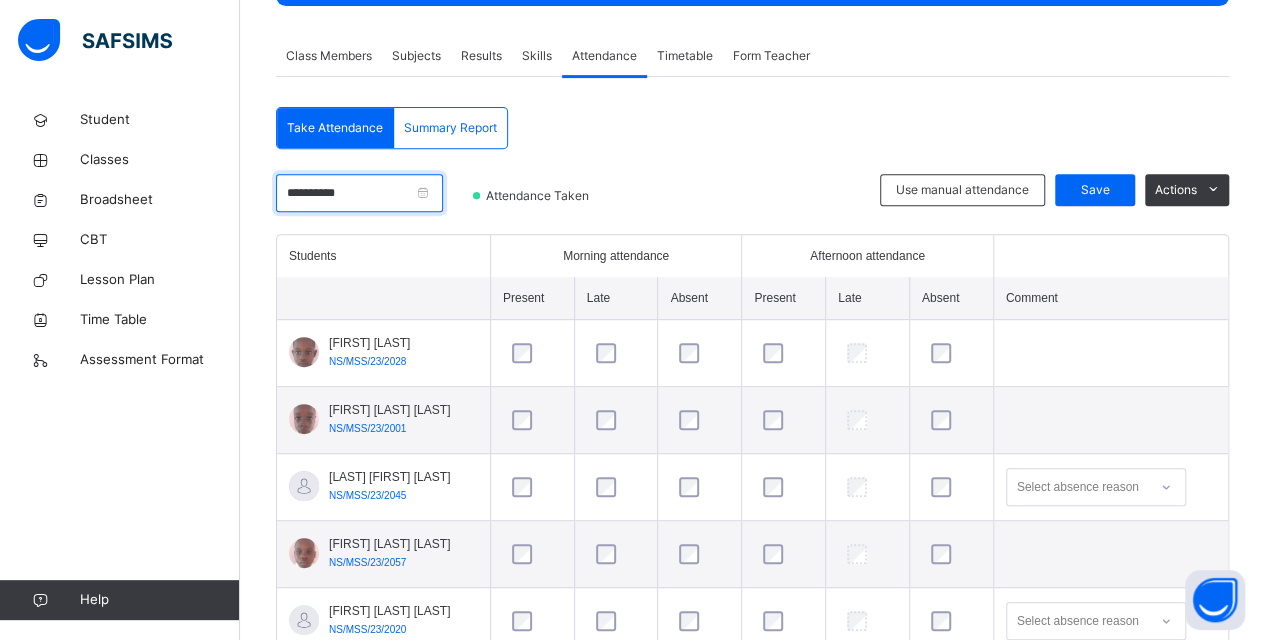 click on "**********" at bounding box center (359, 193) 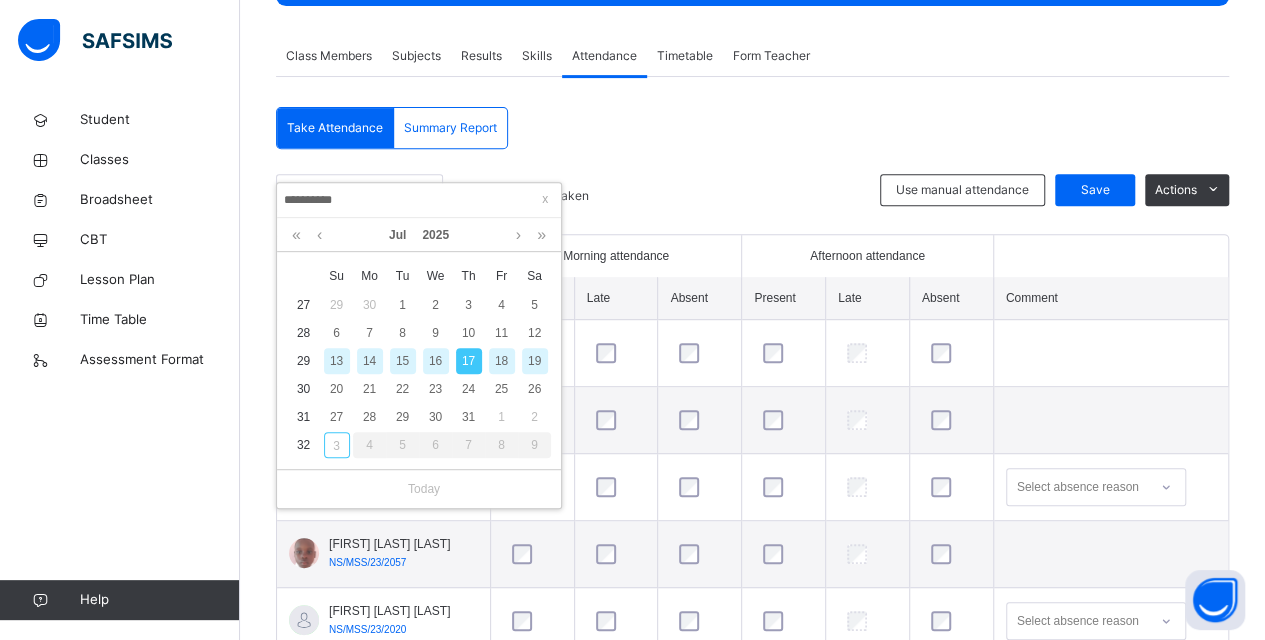 click on "18" at bounding box center [502, 361] 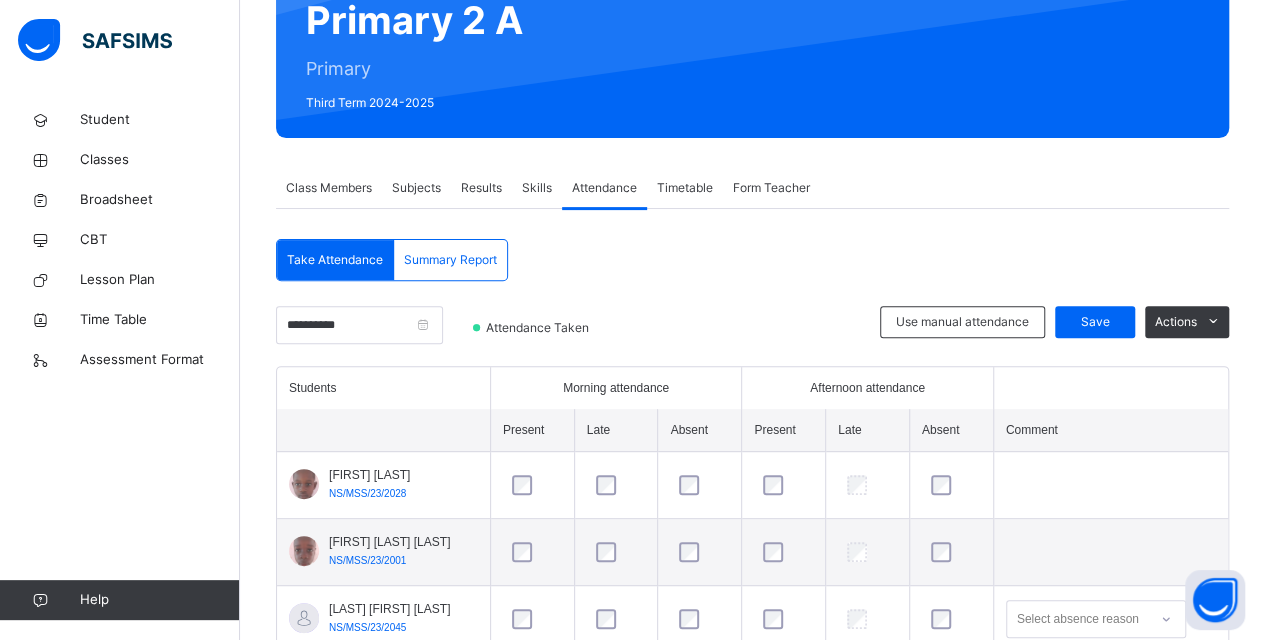 scroll, scrollTop: 340, scrollLeft: 0, axis: vertical 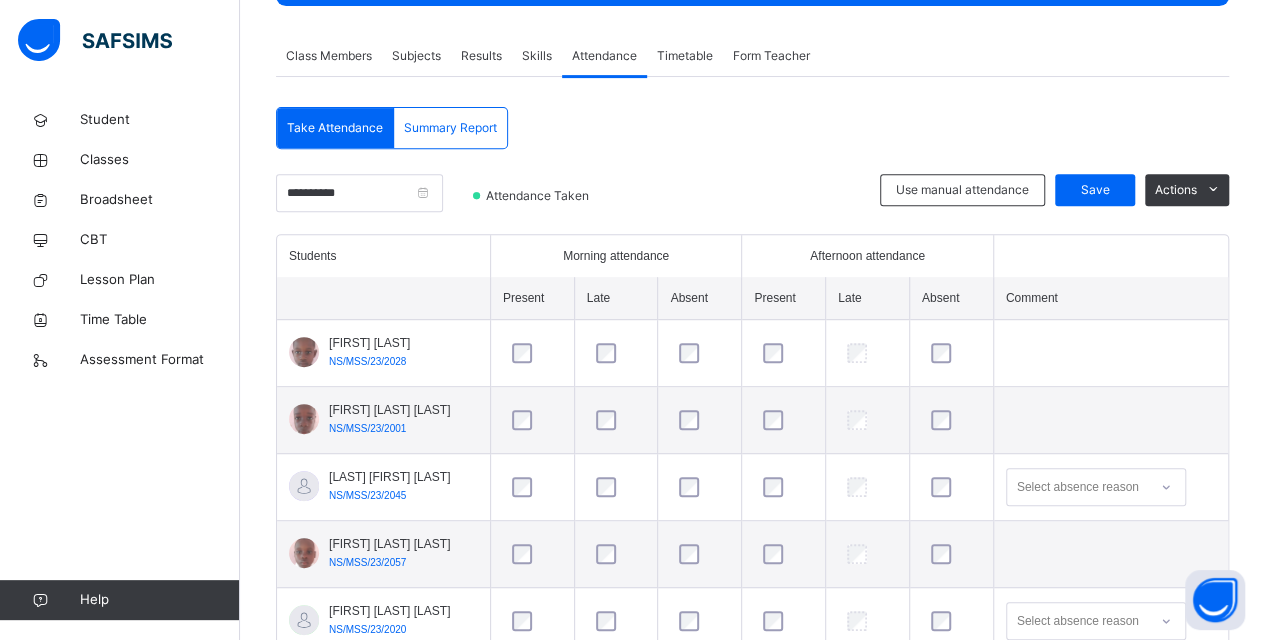 click on "Skills" at bounding box center [537, 56] 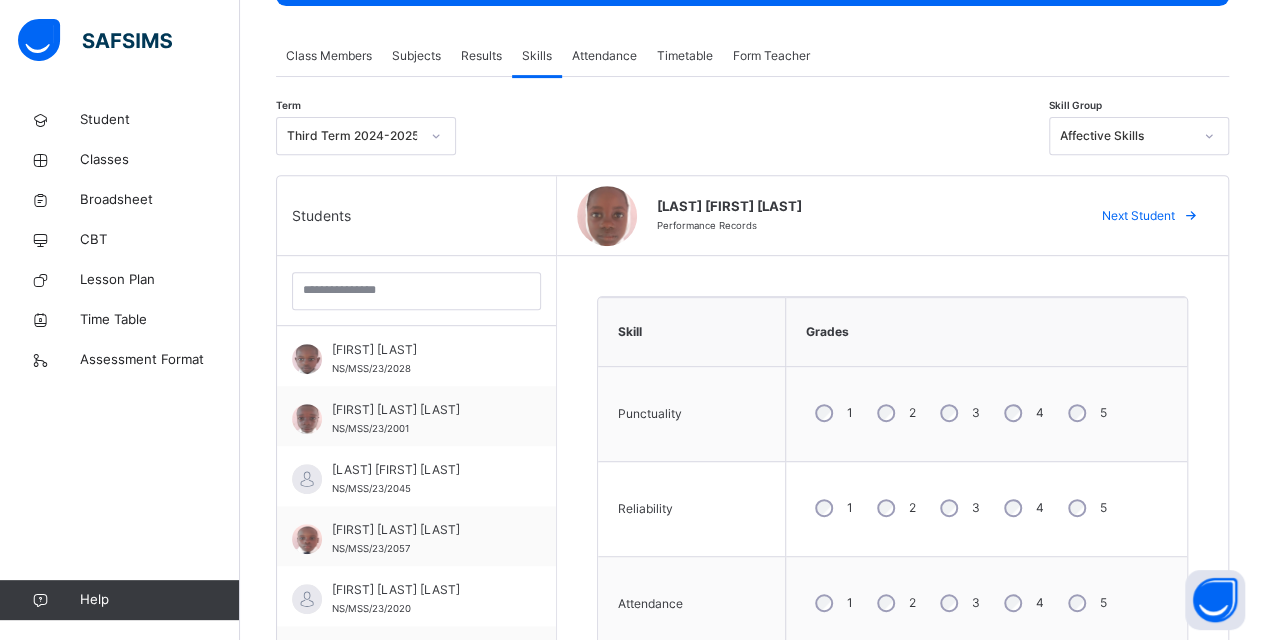 click on "Form Teacher" at bounding box center [771, 56] 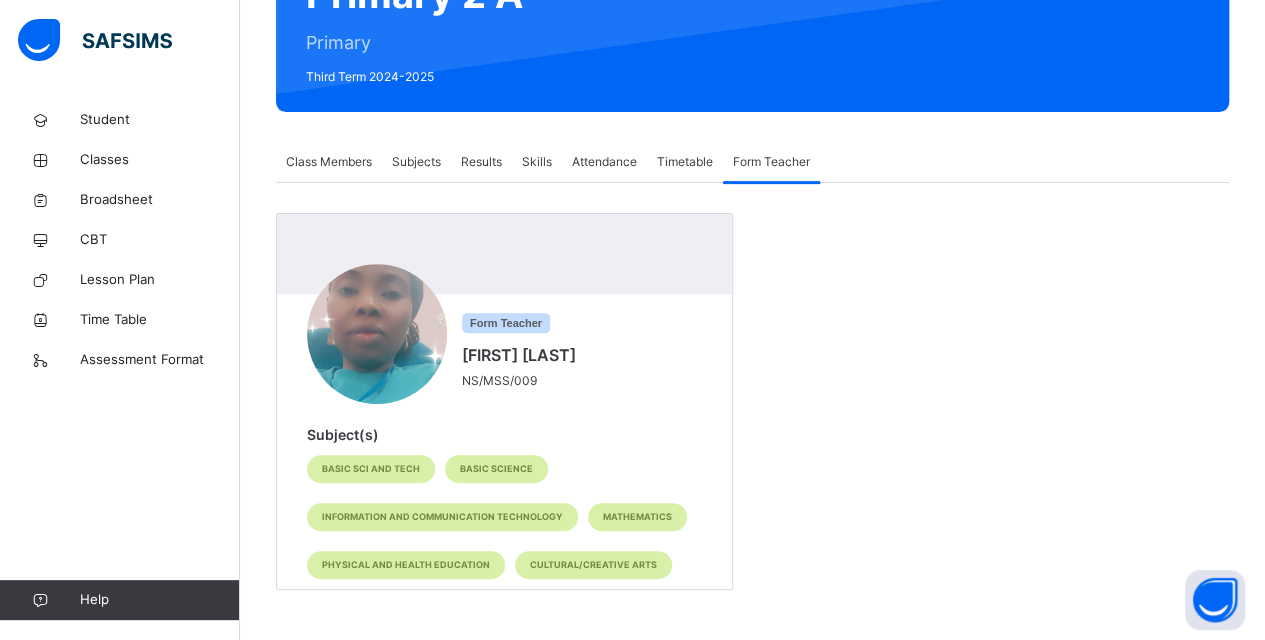 scroll, scrollTop: 232, scrollLeft: 0, axis: vertical 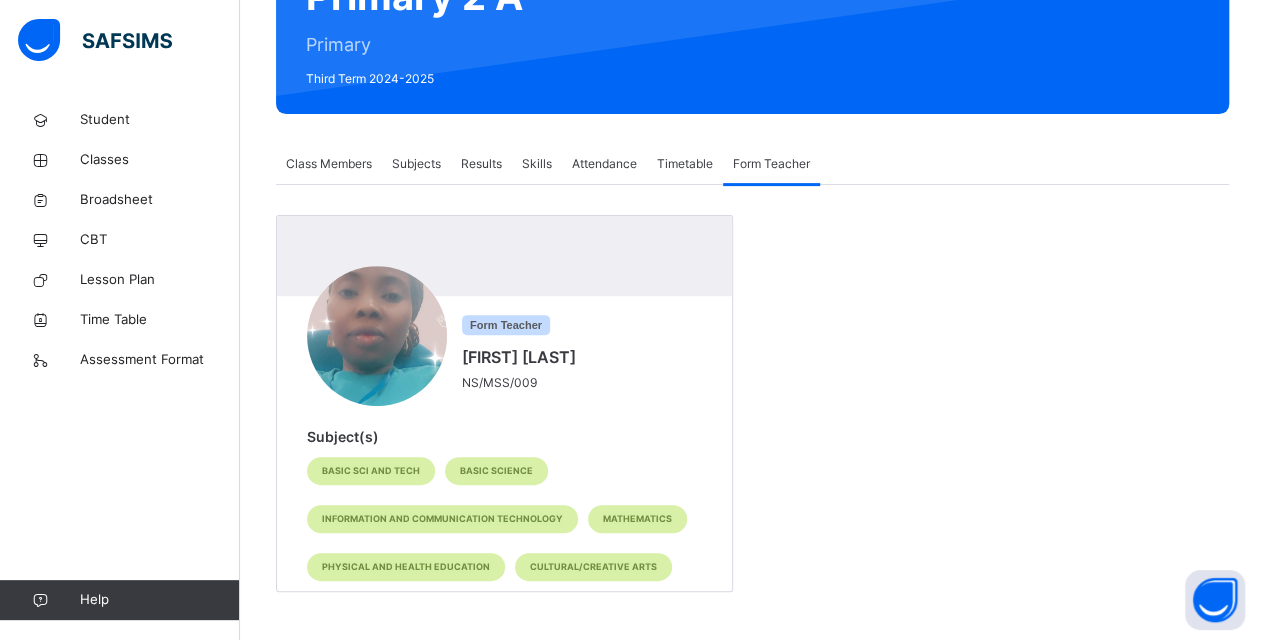 click at bounding box center [377, 336] 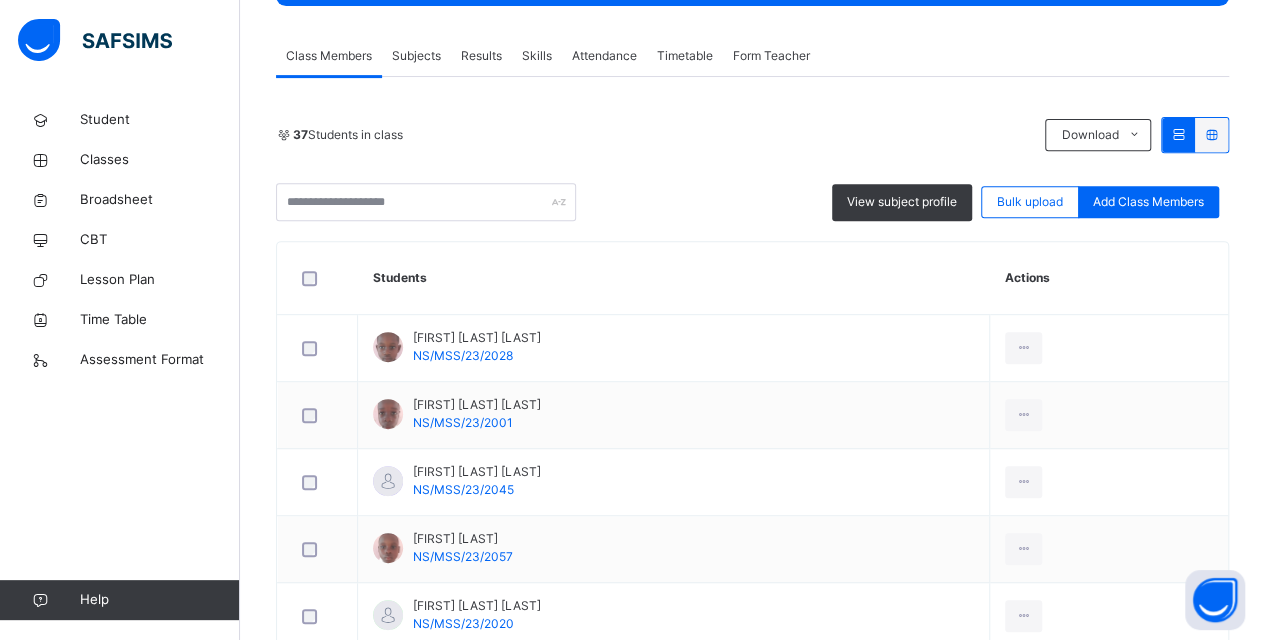 click on "Subjects" at bounding box center (416, 56) 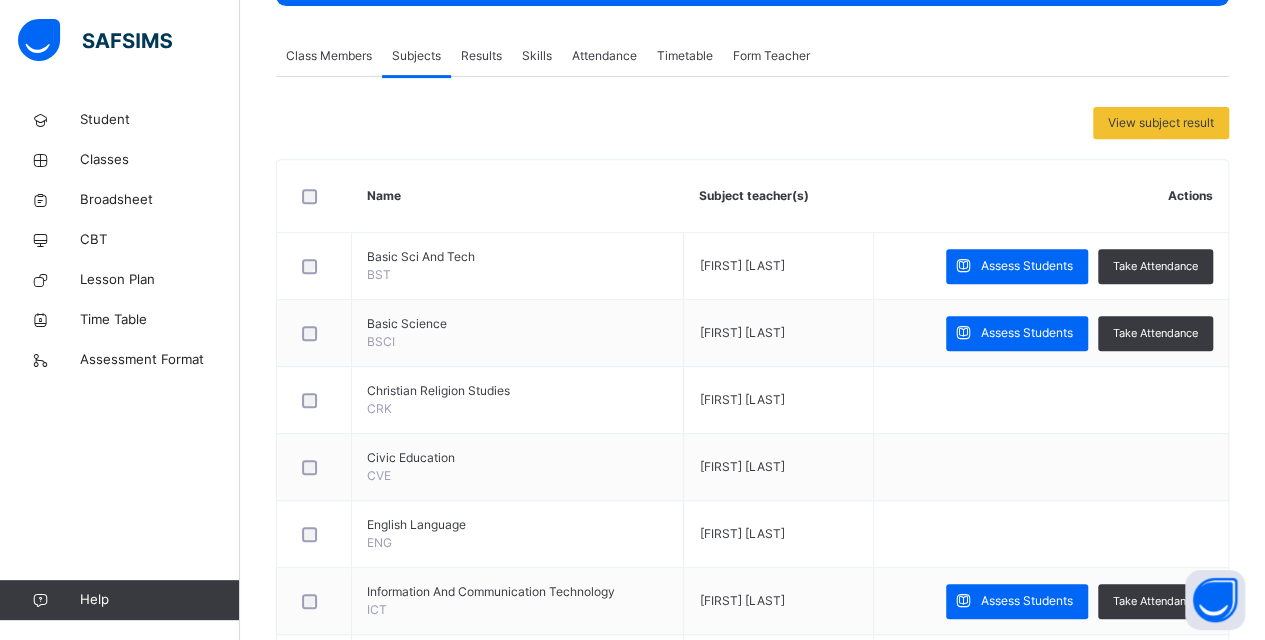 click on "Results" at bounding box center [481, 56] 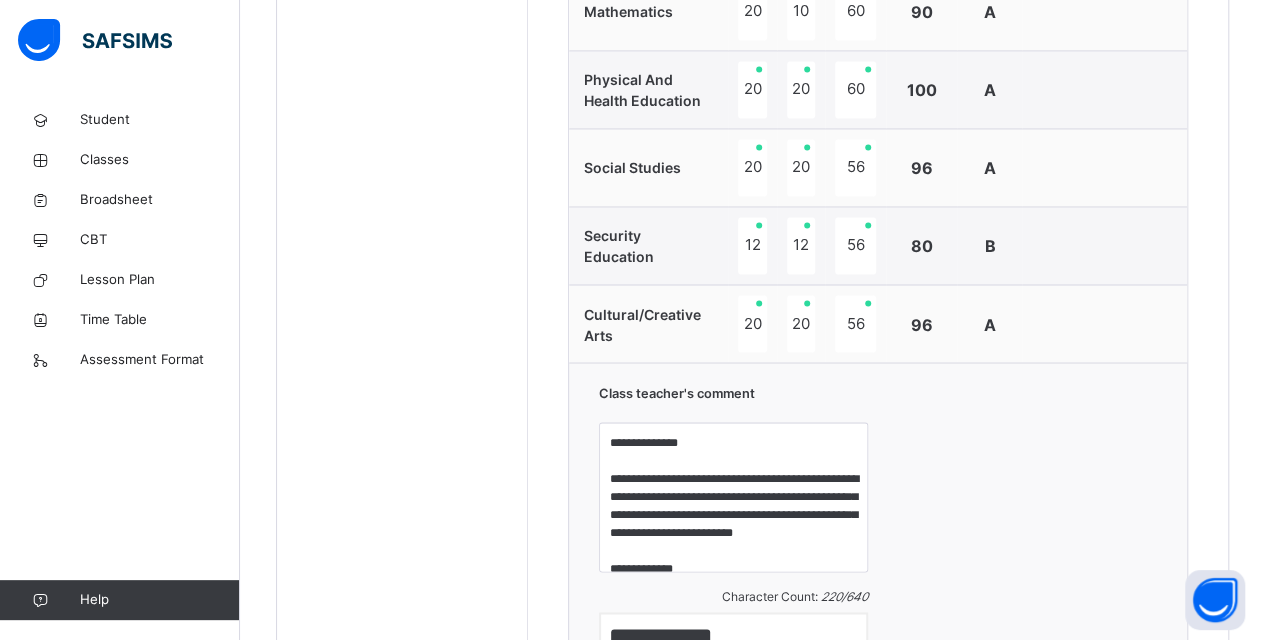 scroll, scrollTop: 1640, scrollLeft: 0, axis: vertical 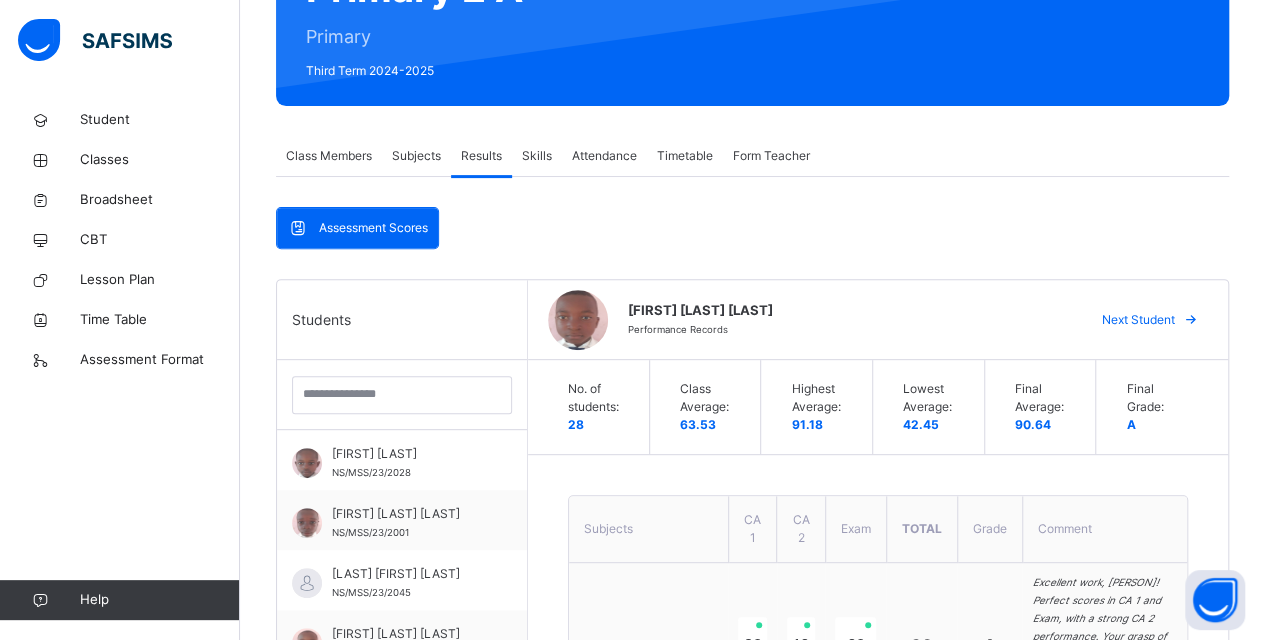 click on "Subjects" at bounding box center (416, 156) 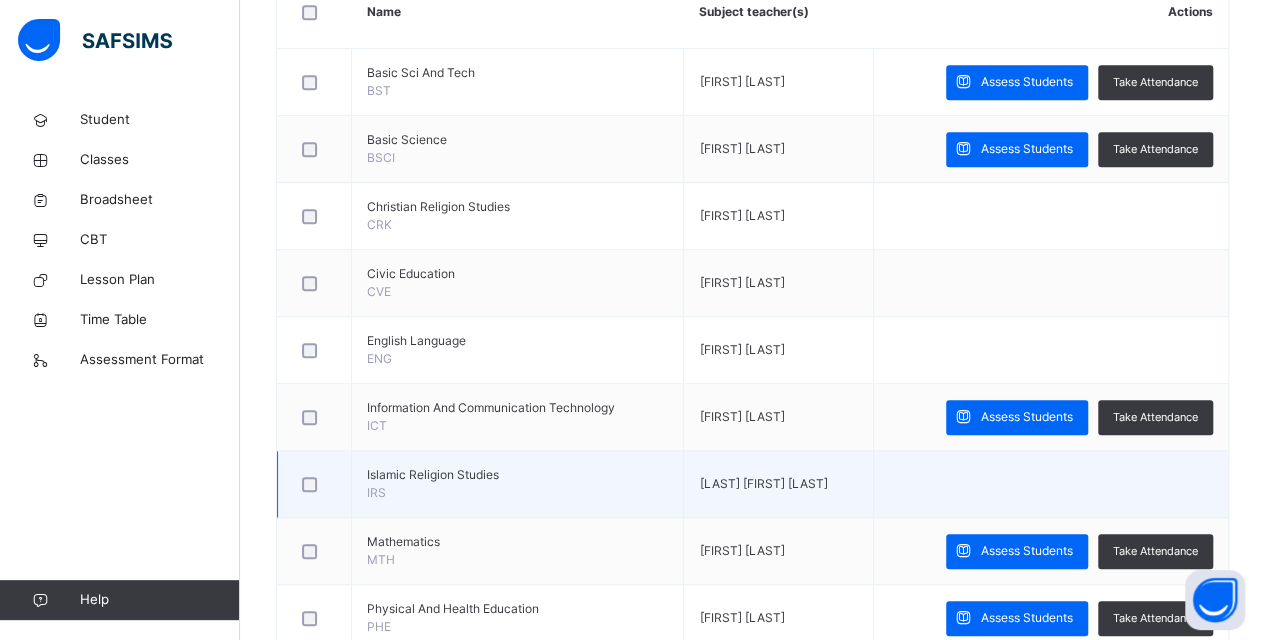 scroll, scrollTop: 640, scrollLeft: 0, axis: vertical 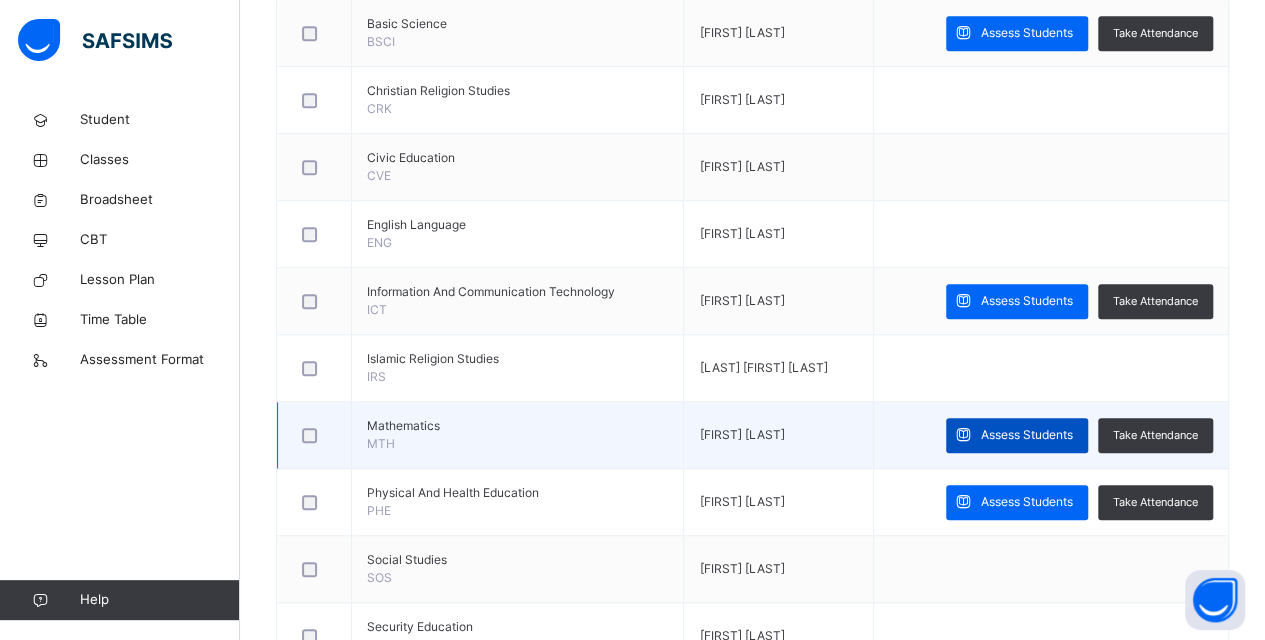 click on "Assess Students" at bounding box center [1027, 435] 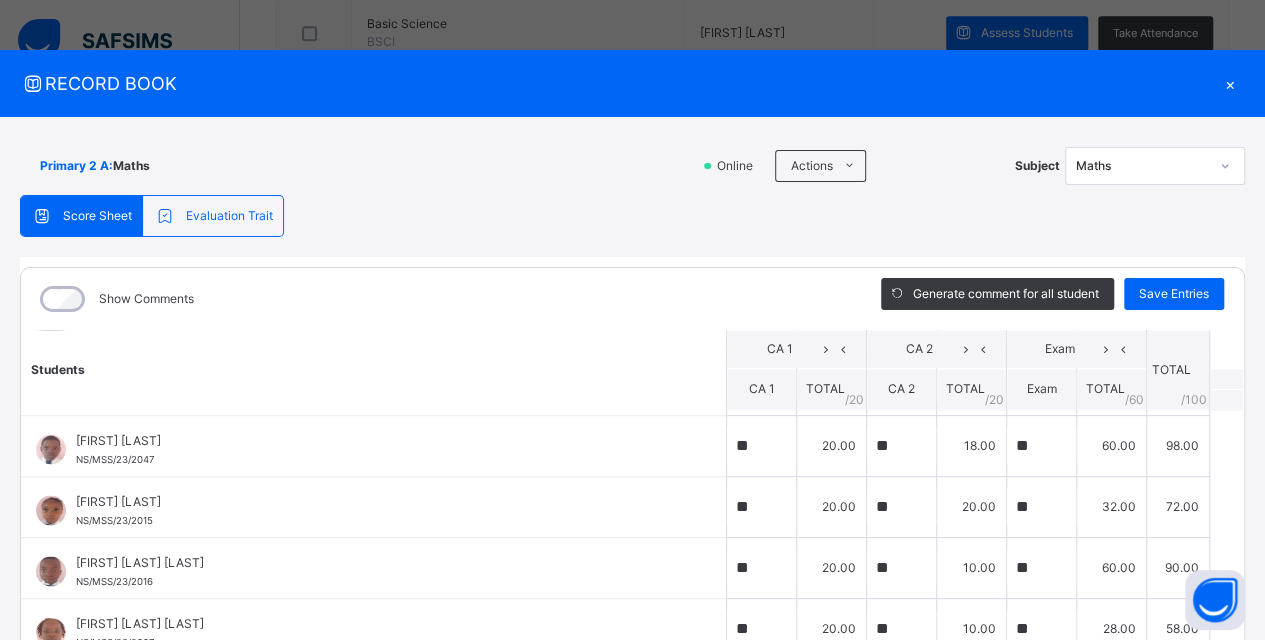 scroll, scrollTop: 1836, scrollLeft: 0, axis: vertical 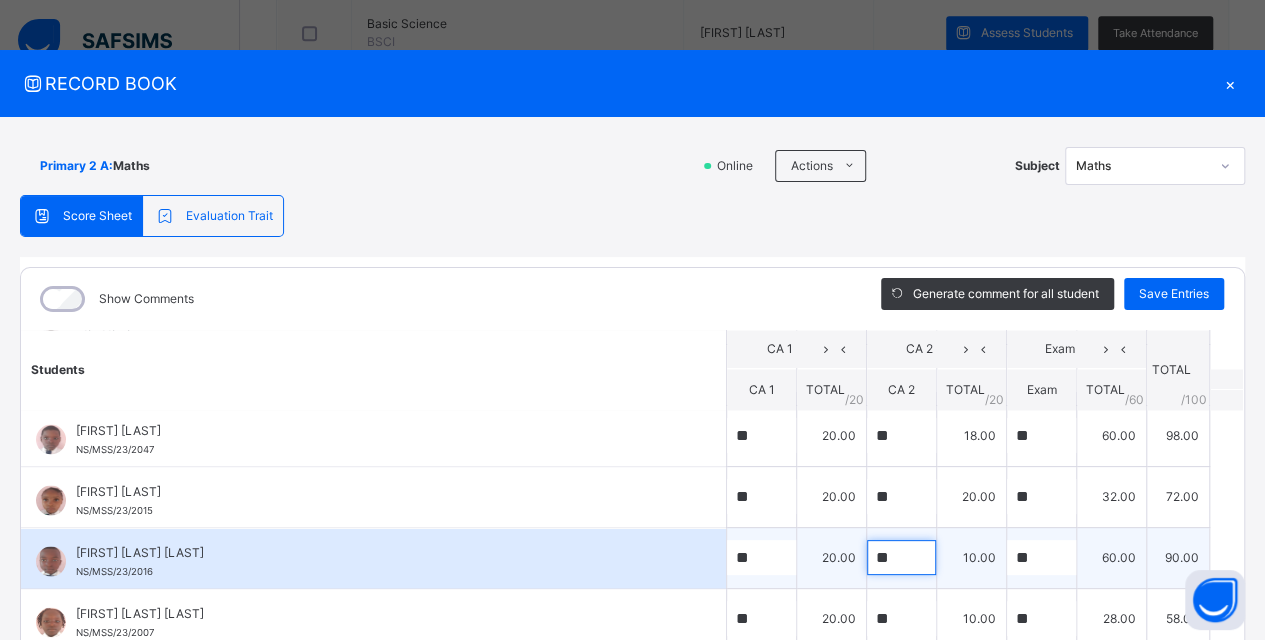 click on "**" at bounding box center [901, 557] 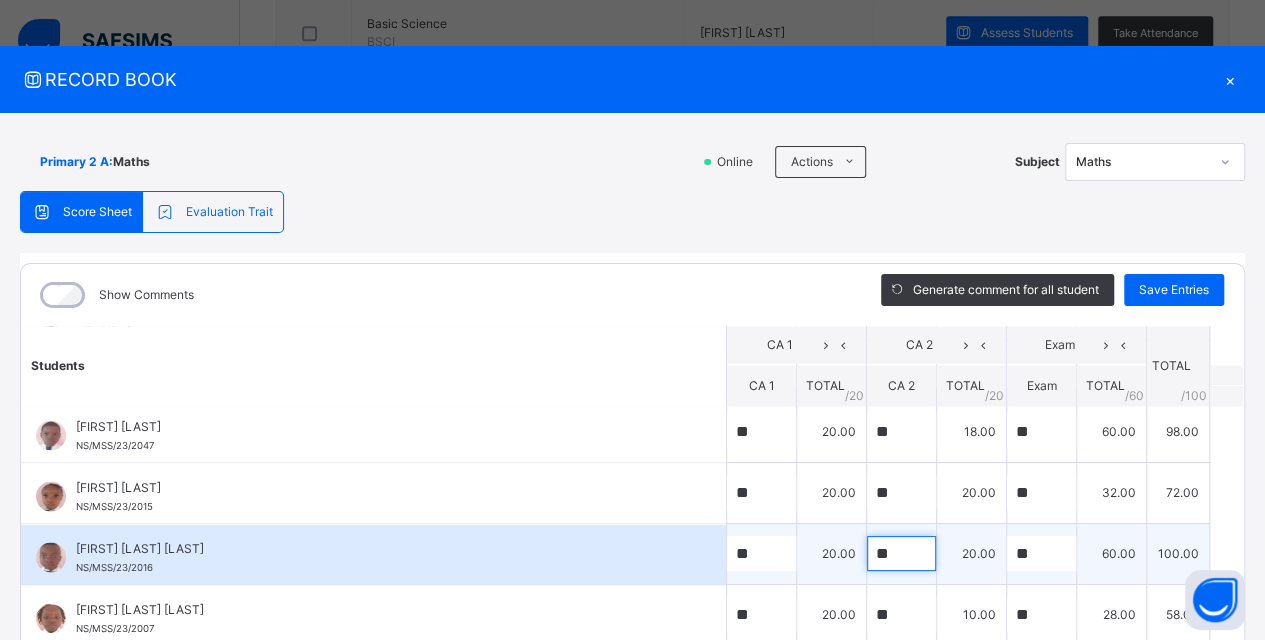 scroll, scrollTop: 0, scrollLeft: 0, axis: both 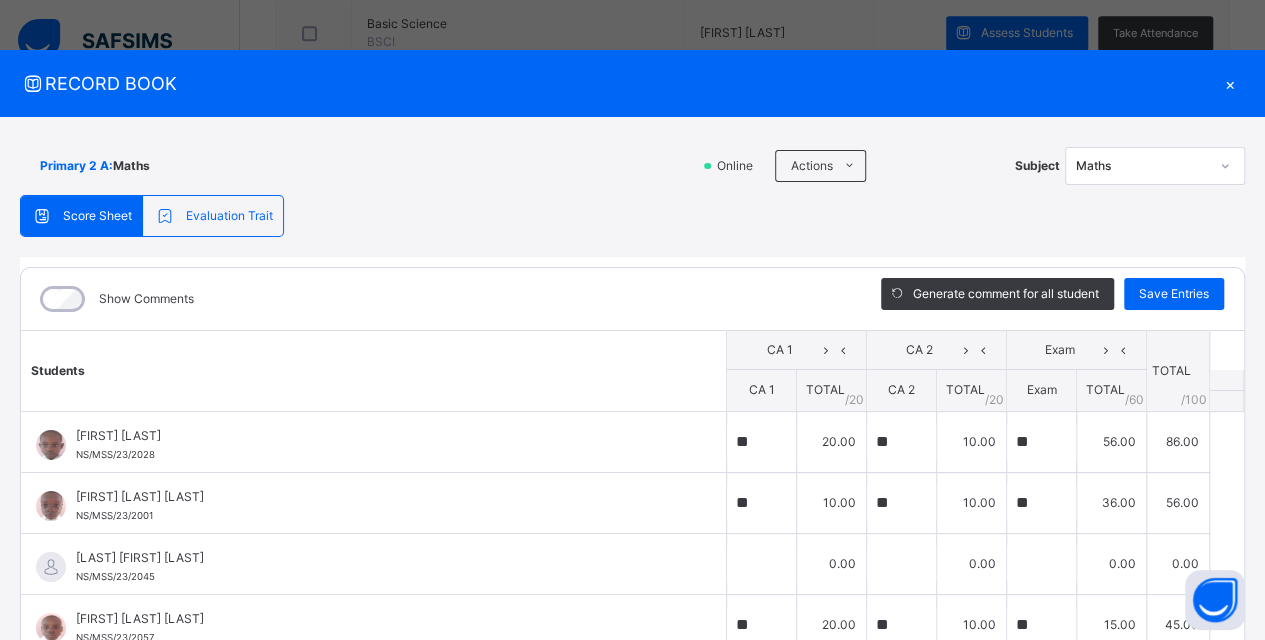 type on "**" 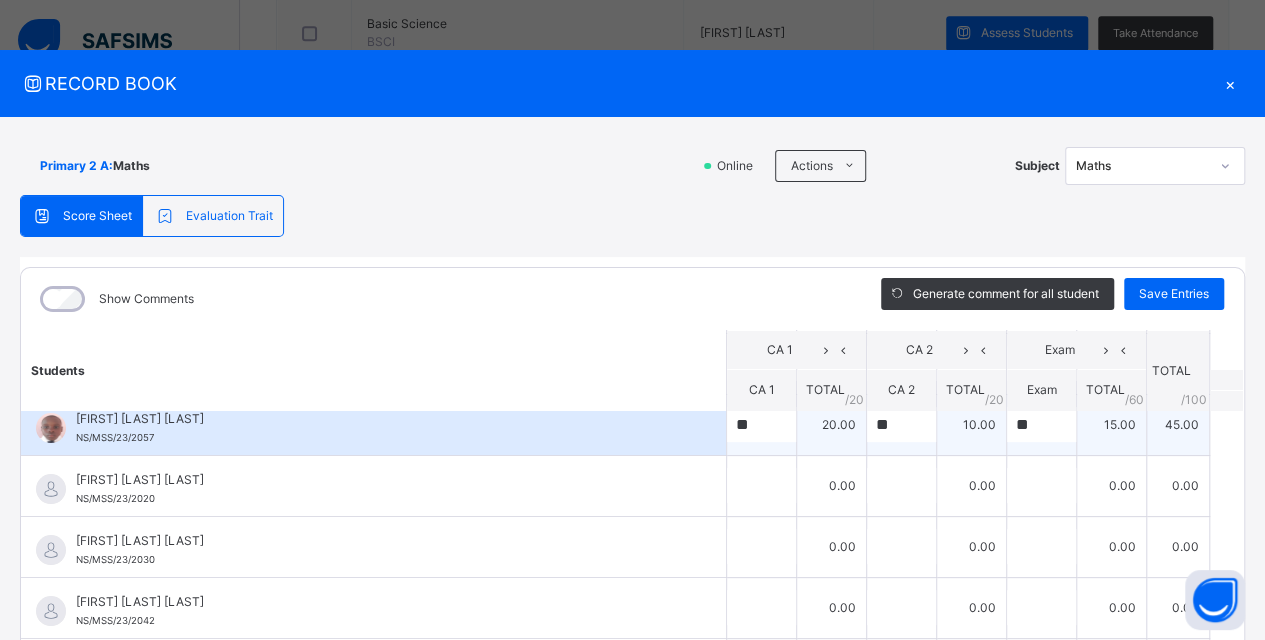 scroll, scrollTop: 300, scrollLeft: 0, axis: vertical 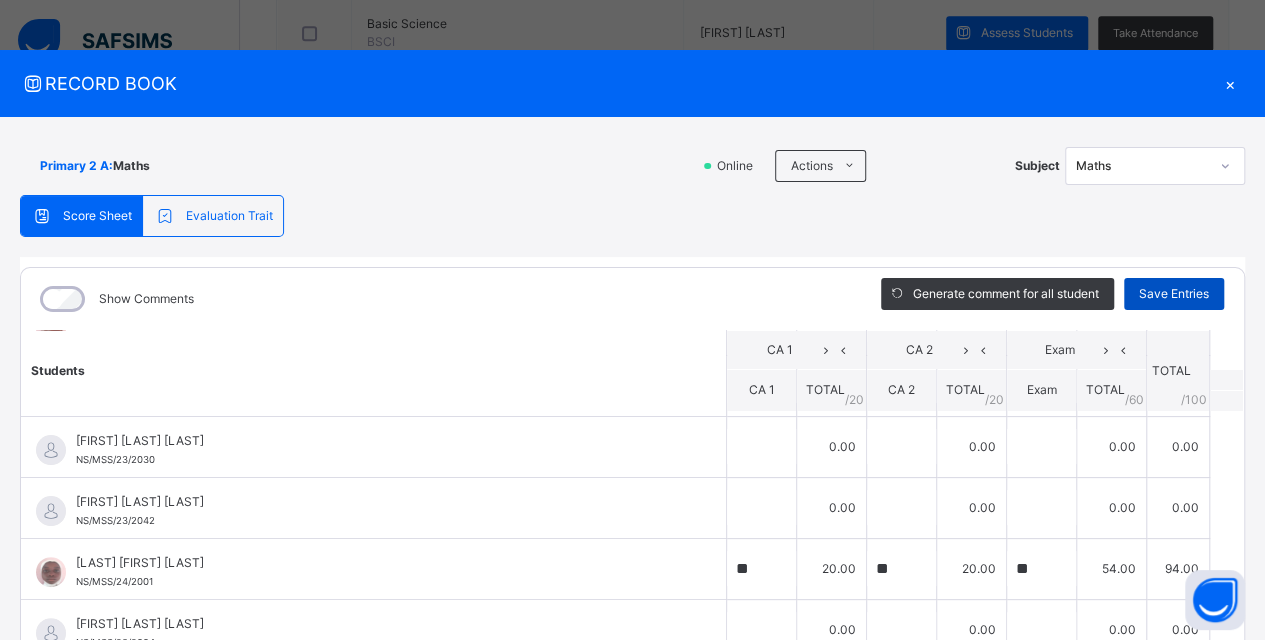 click on "Save Entries" at bounding box center (1174, 294) 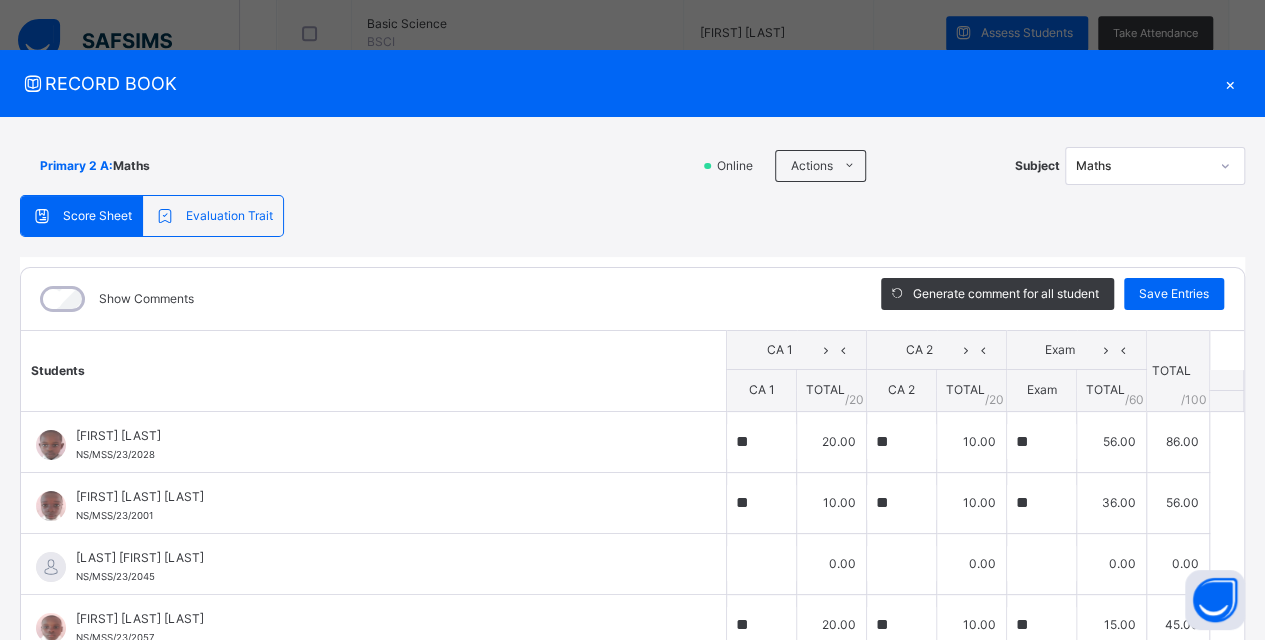 type on "**" 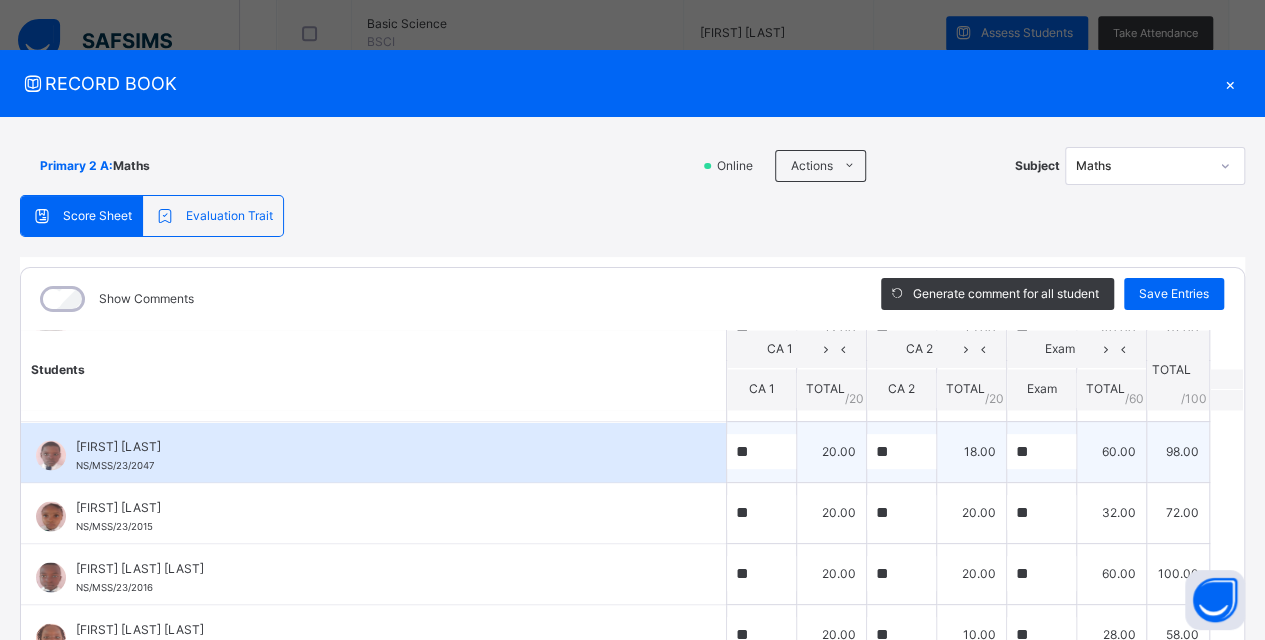 scroll, scrollTop: 1836, scrollLeft: 0, axis: vertical 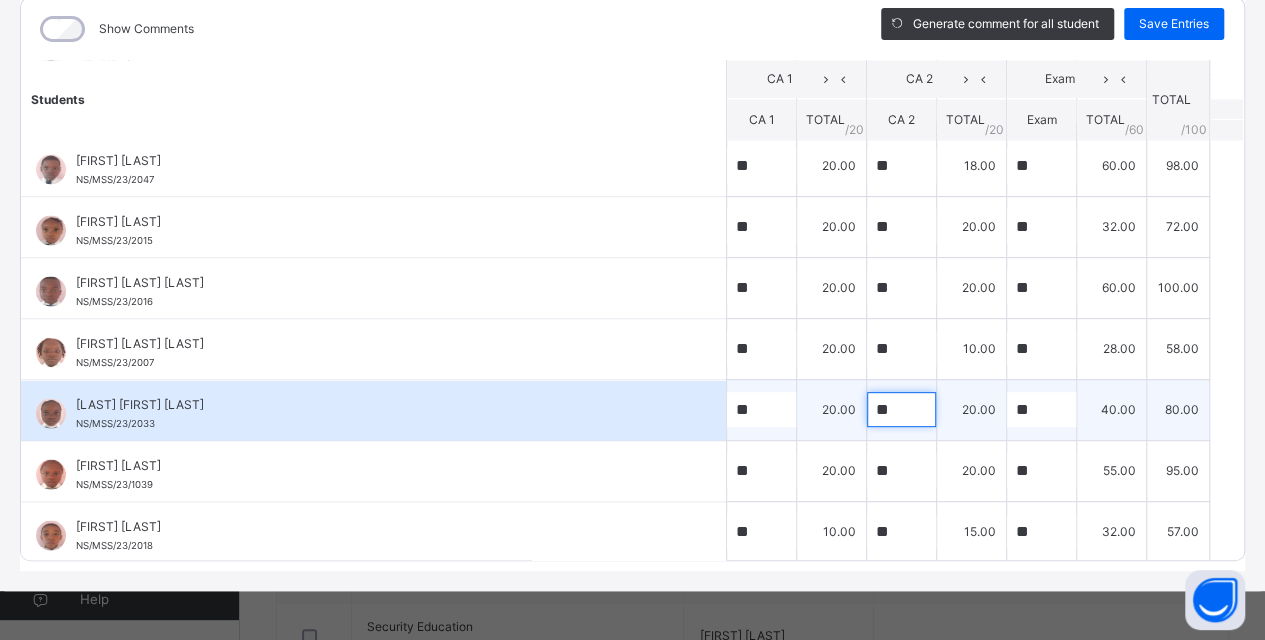 click on "**" at bounding box center (901, 409) 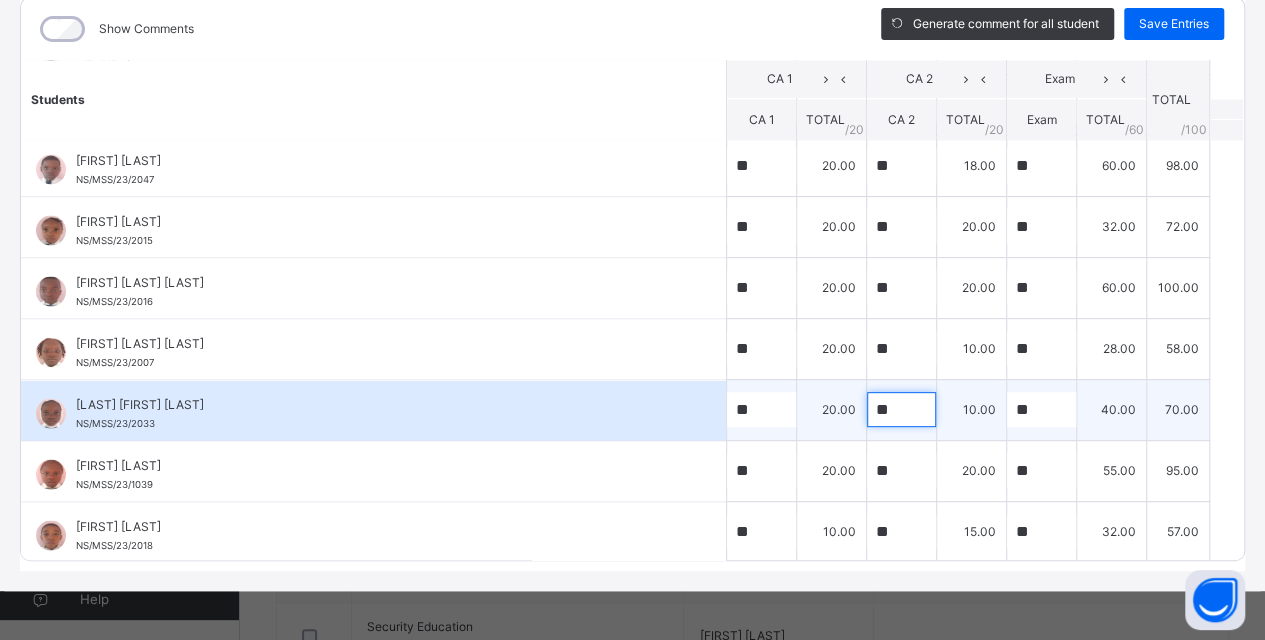 type on "**" 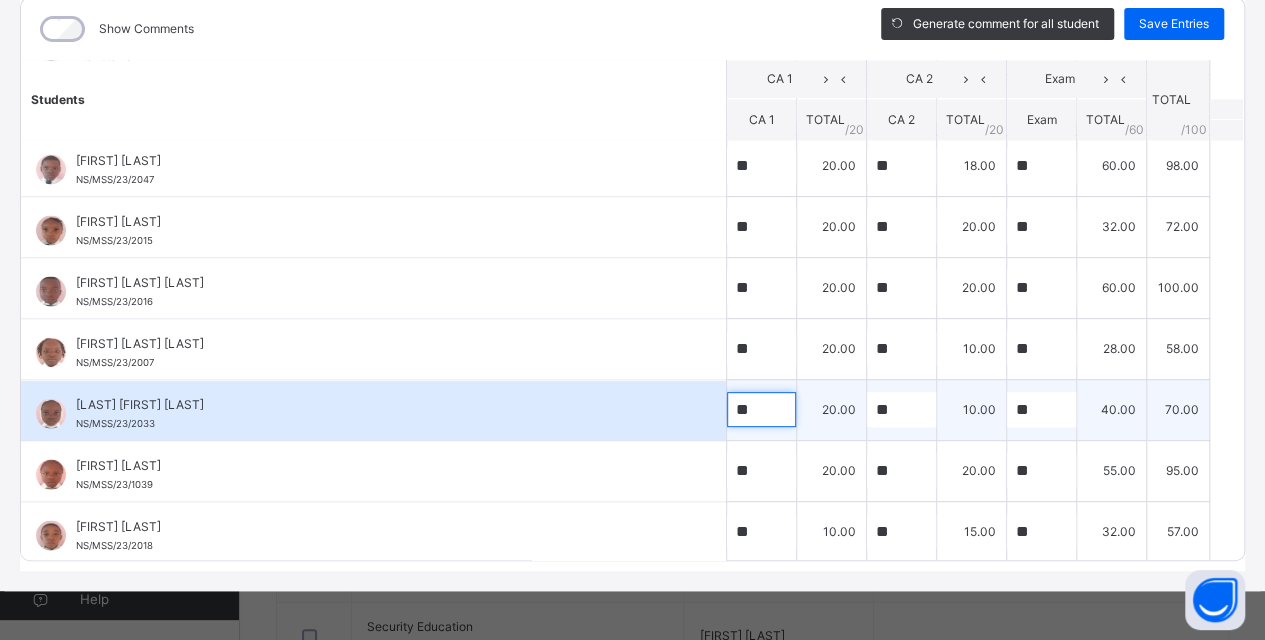 click on "**" at bounding box center [761, 409] 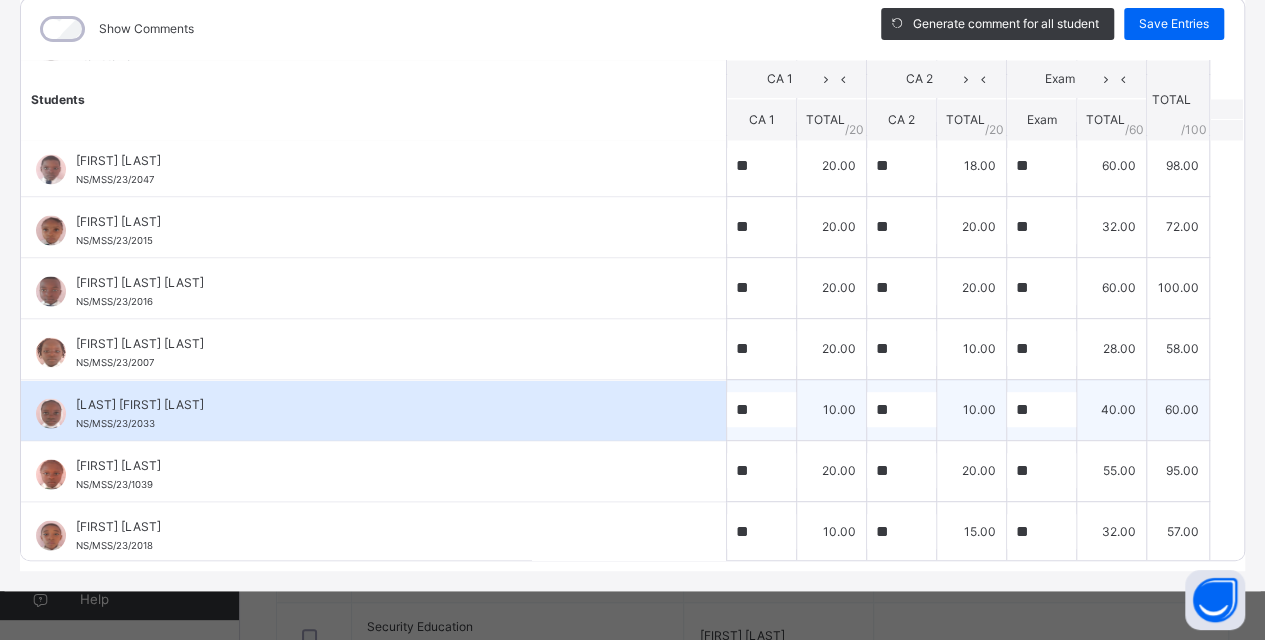 click on "**" at bounding box center (761, 409) 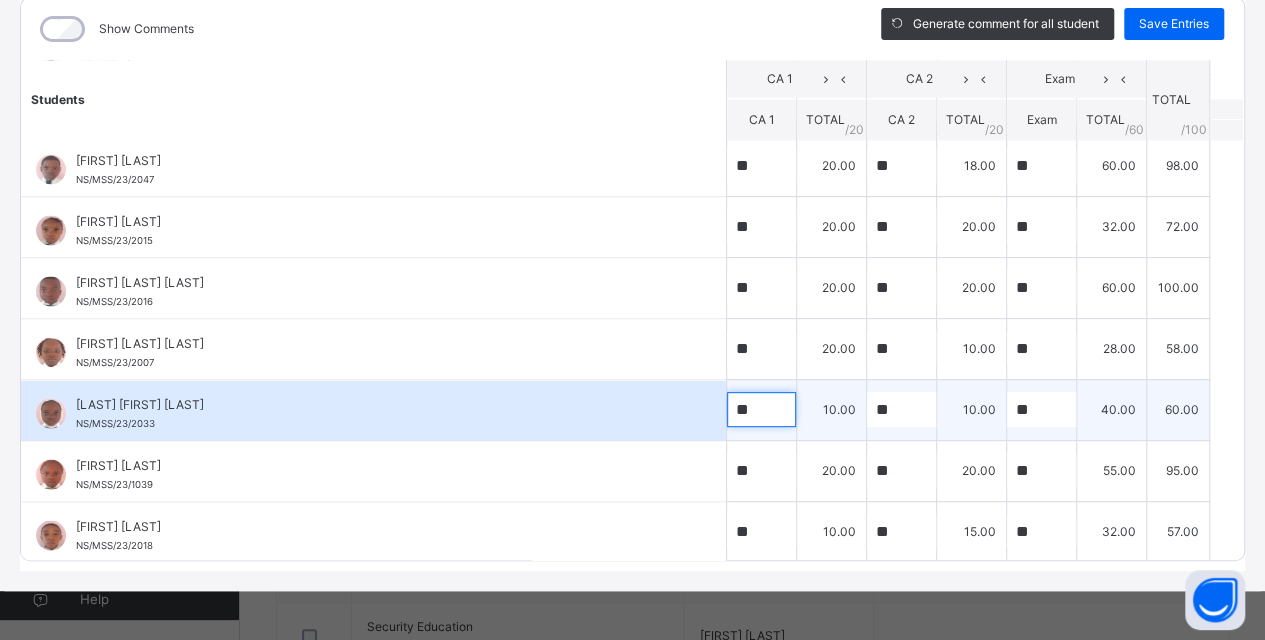 click on "**" at bounding box center [761, 409] 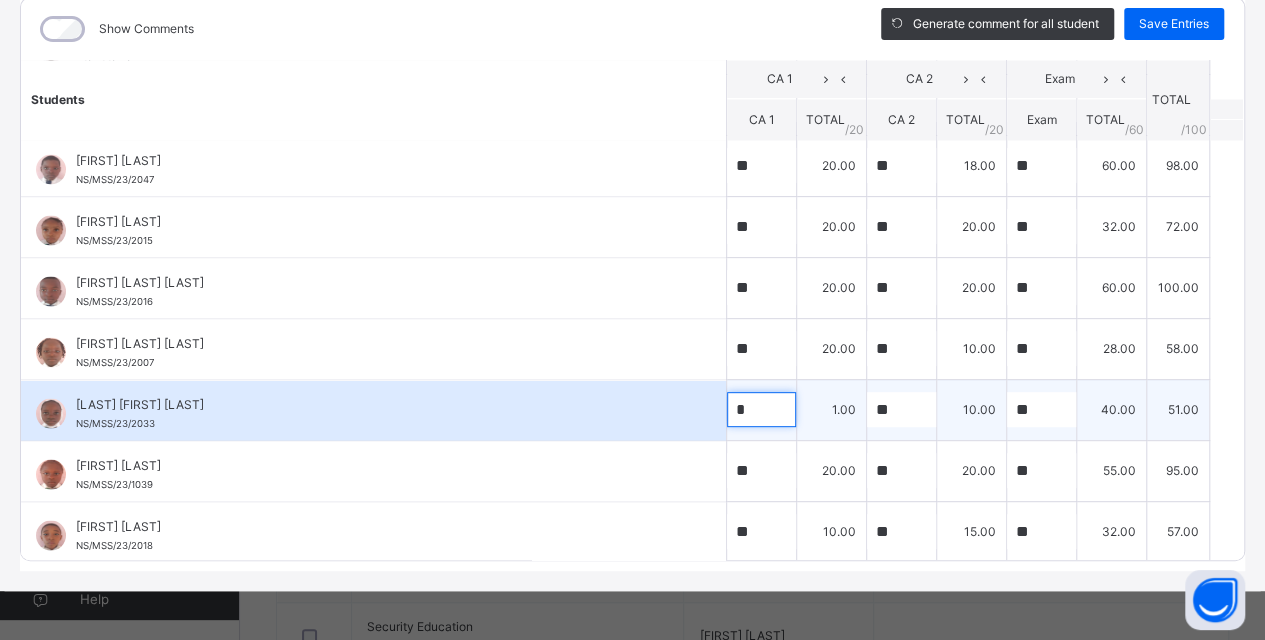 type on "**" 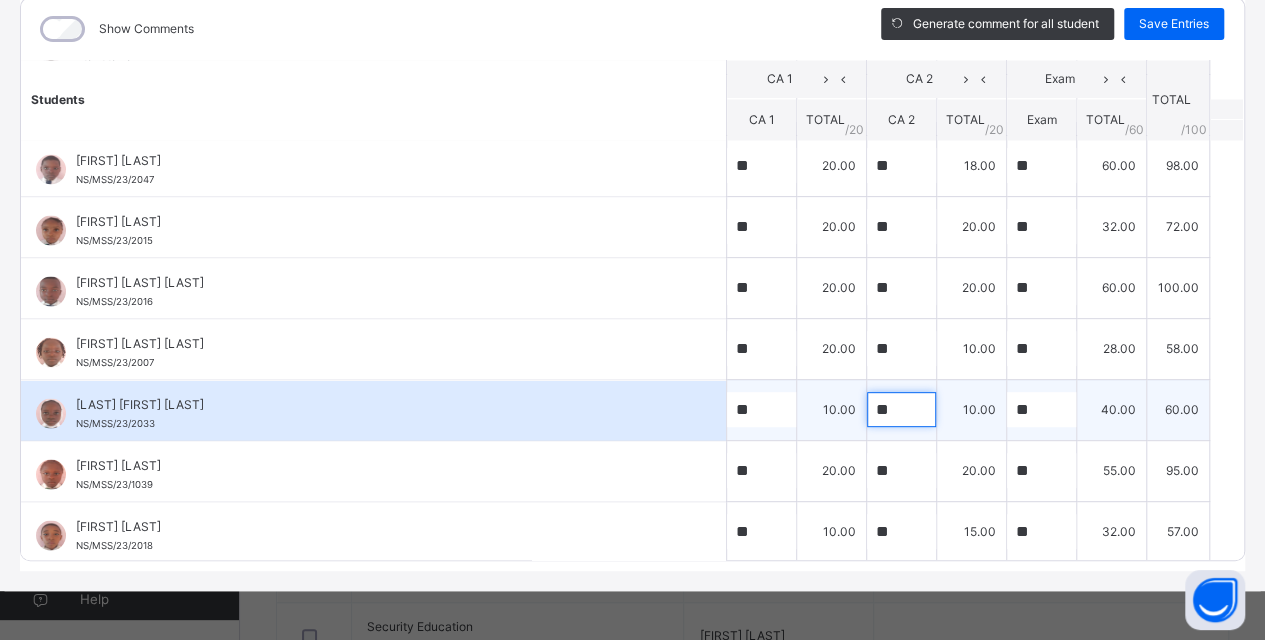 click on "**" at bounding box center [901, 409] 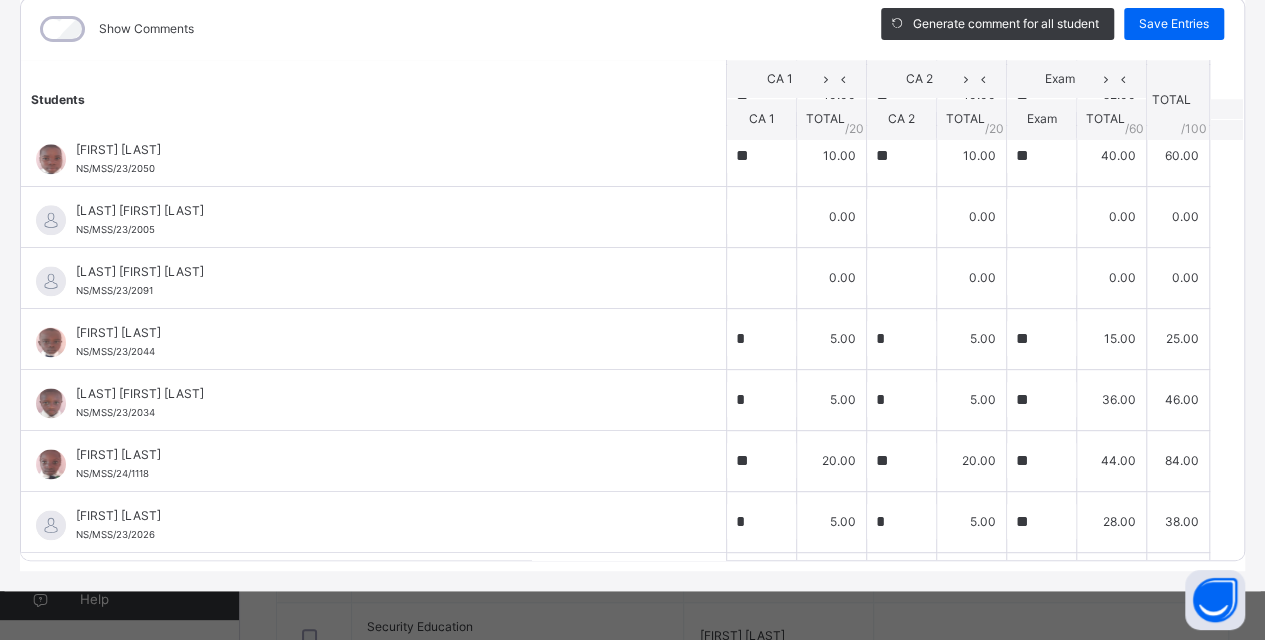 scroll, scrollTop: 936, scrollLeft: 0, axis: vertical 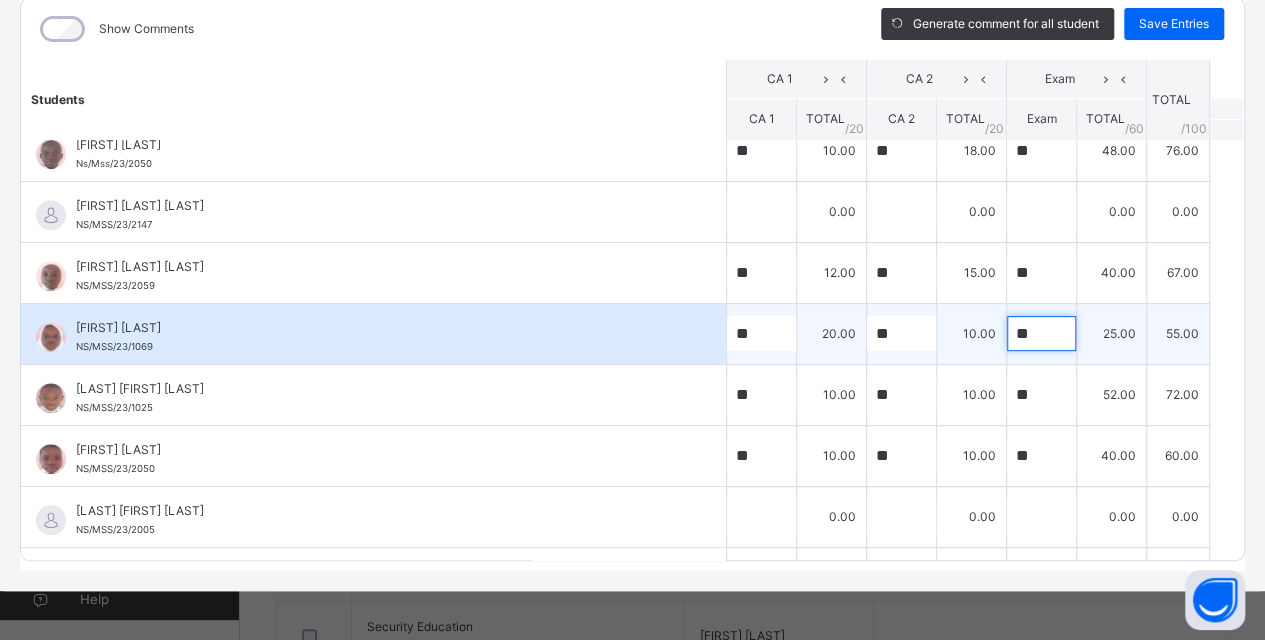 click on "**" at bounding box center (1041, 333) 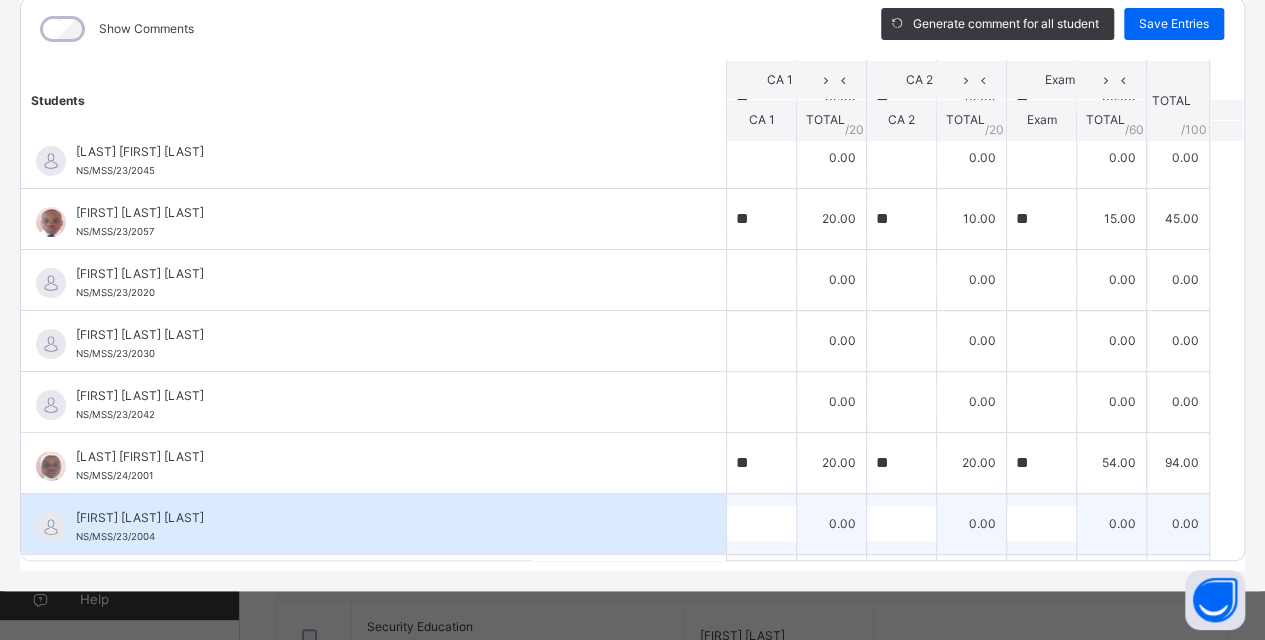 scroll, scrollTop: 0, scrollLeft: 0, axis: both 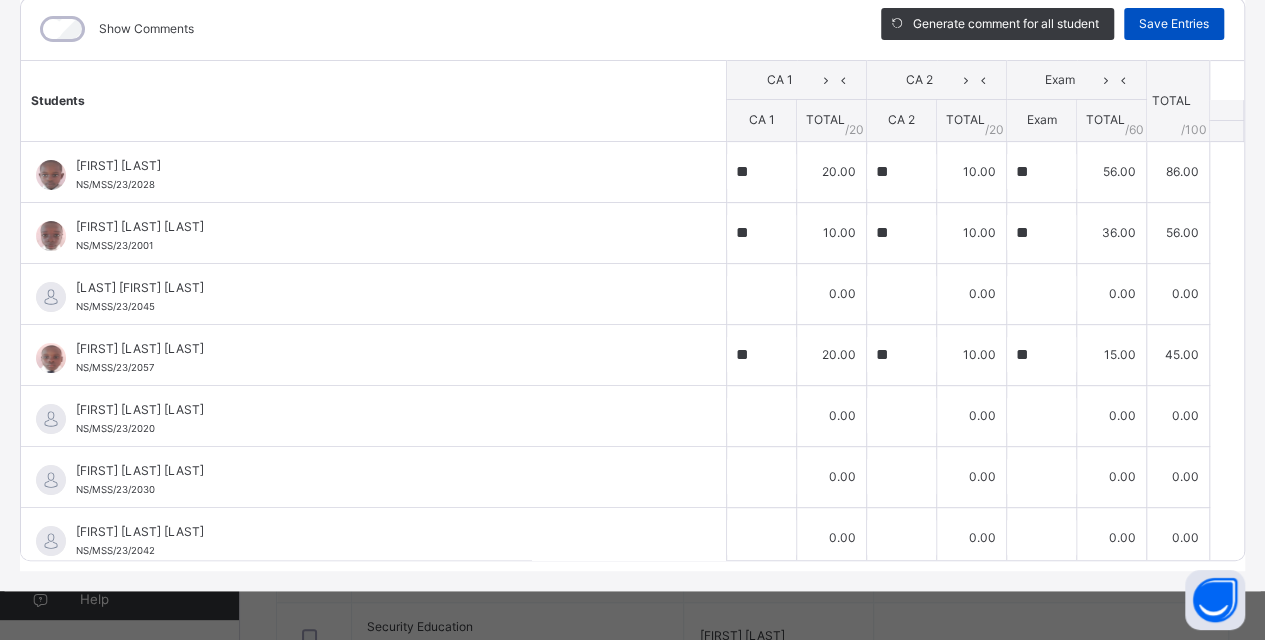 click on "Save Entries" at bounding box center (1174, 24) 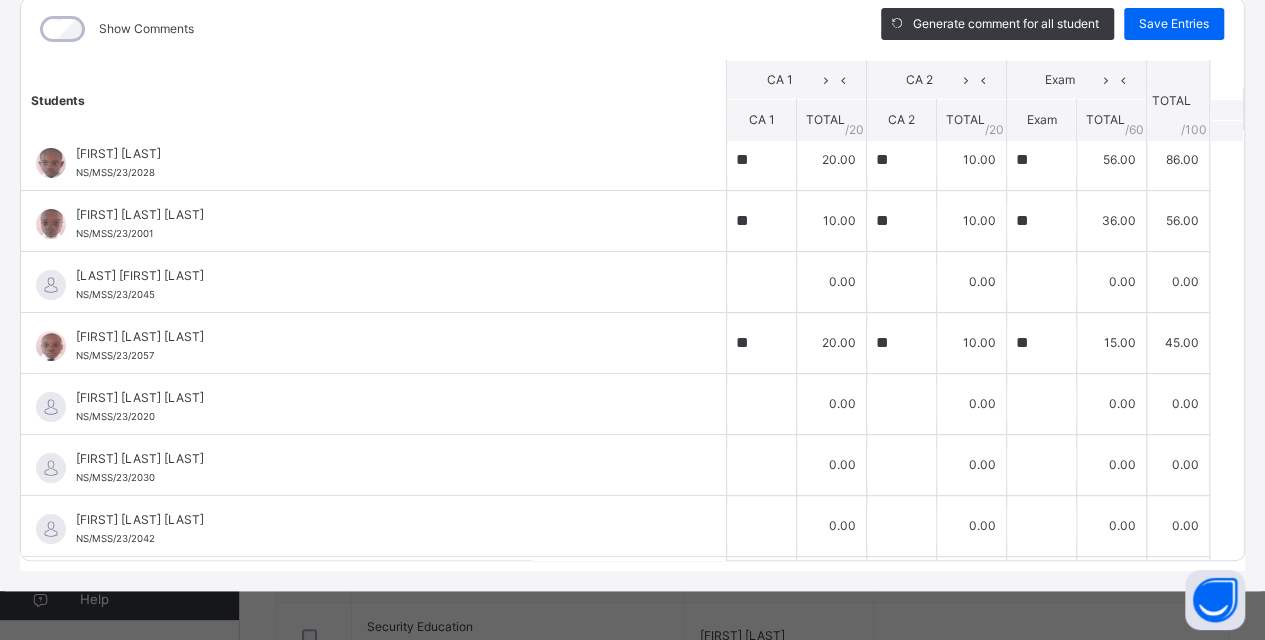 scroll, scrollTop: 0, scrollLeft: 0, axis: both 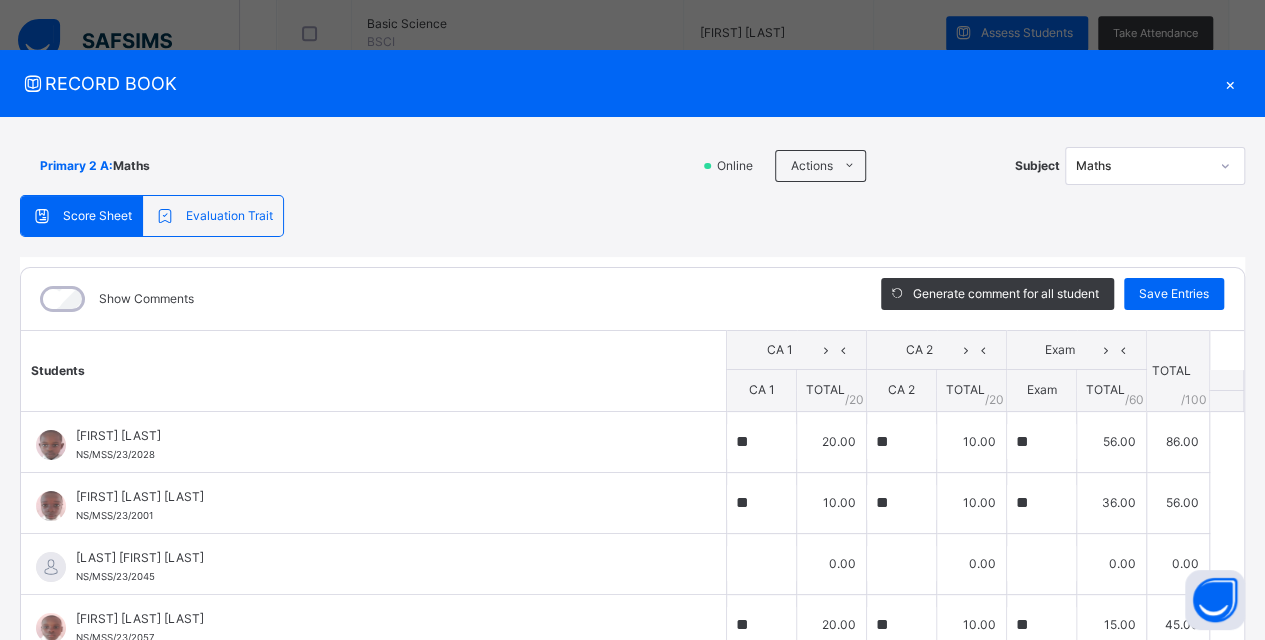 click 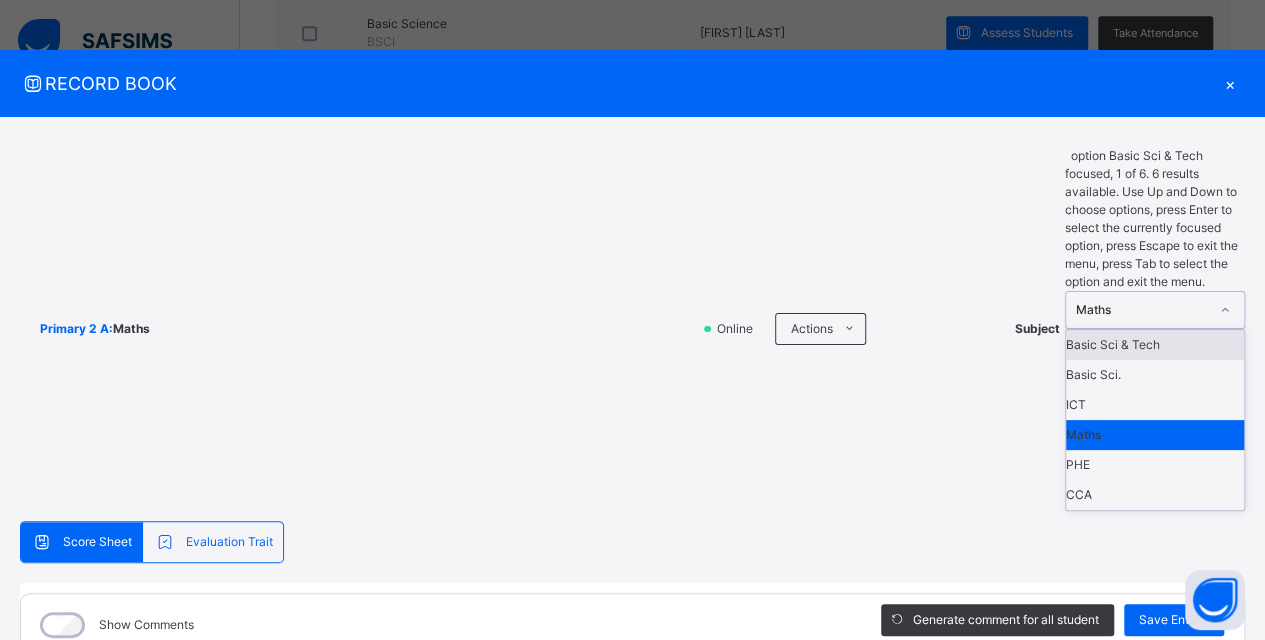 click on "Basic Sci & Tech" at bounding box center (1155, 345) 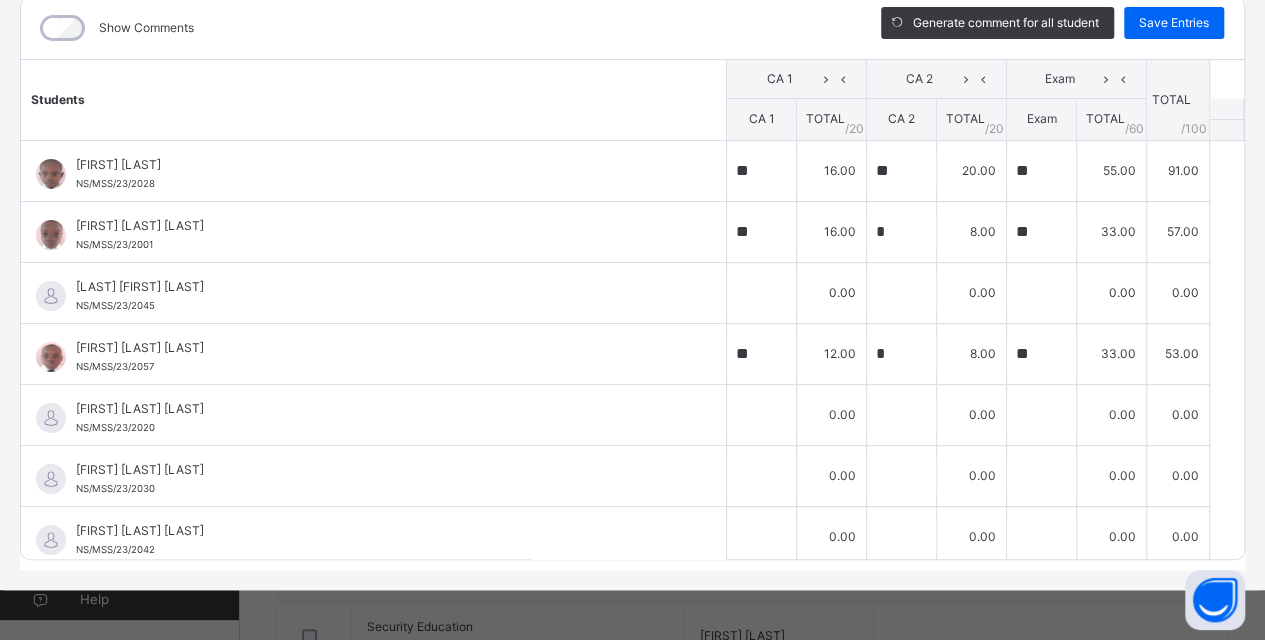 scroll, scrollTop: 0, scrollLeft: 0, axis: both 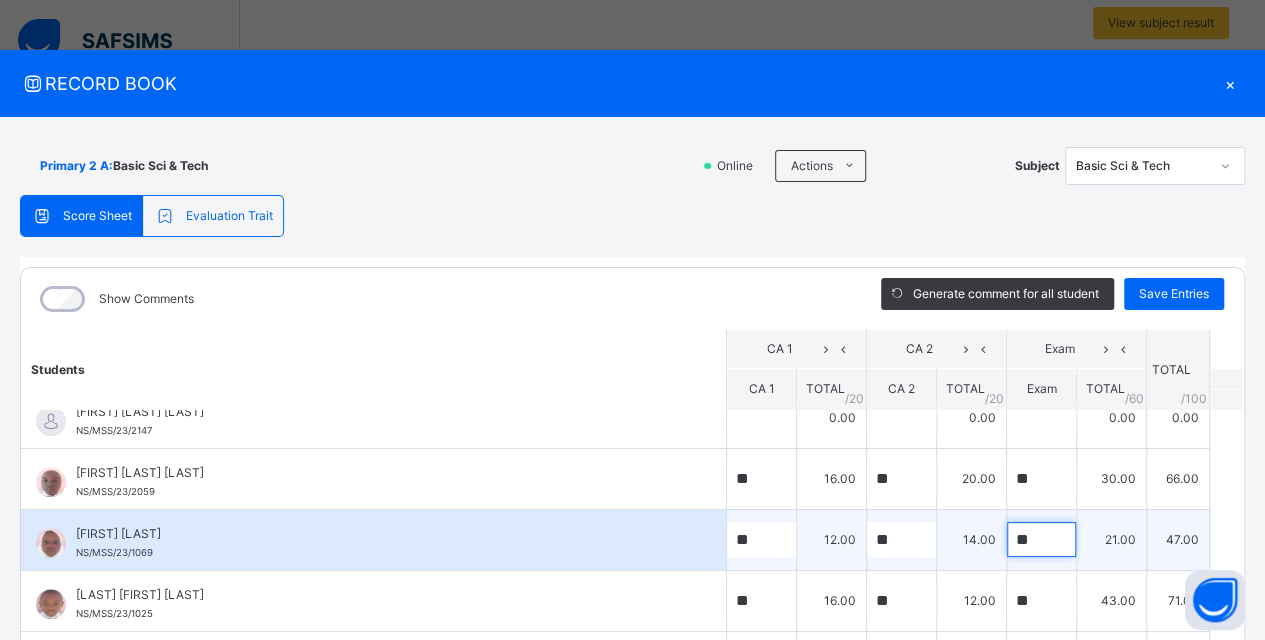 click on "**" at bounding box center (1041, 539) 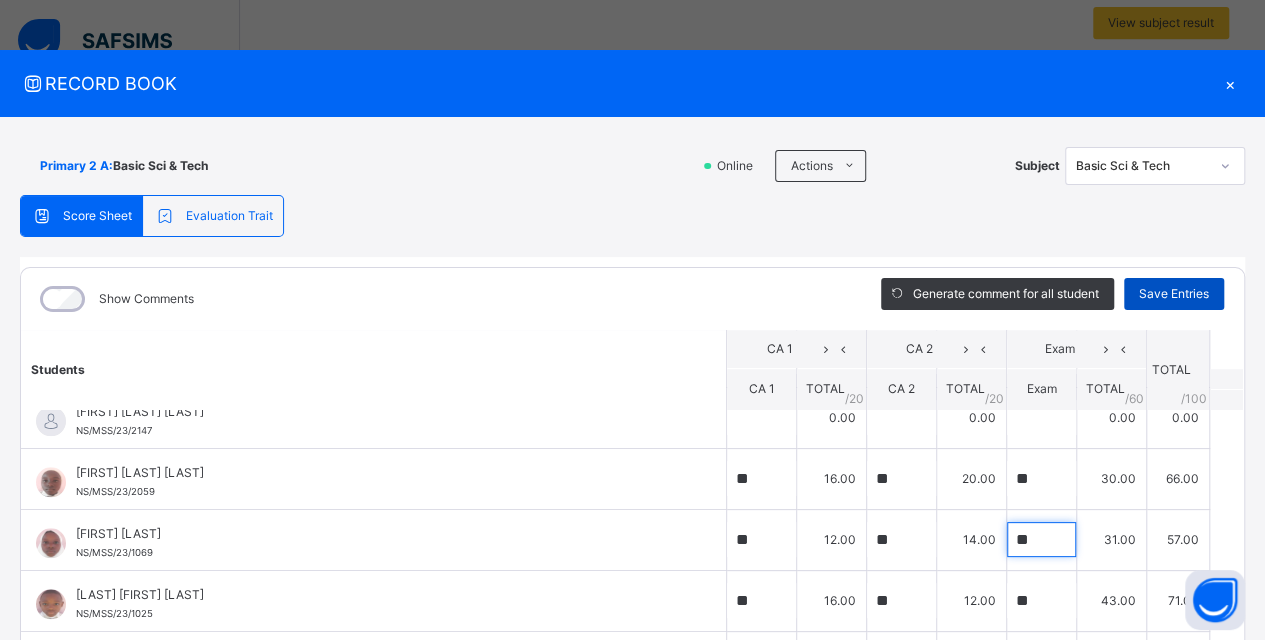 type on "**" 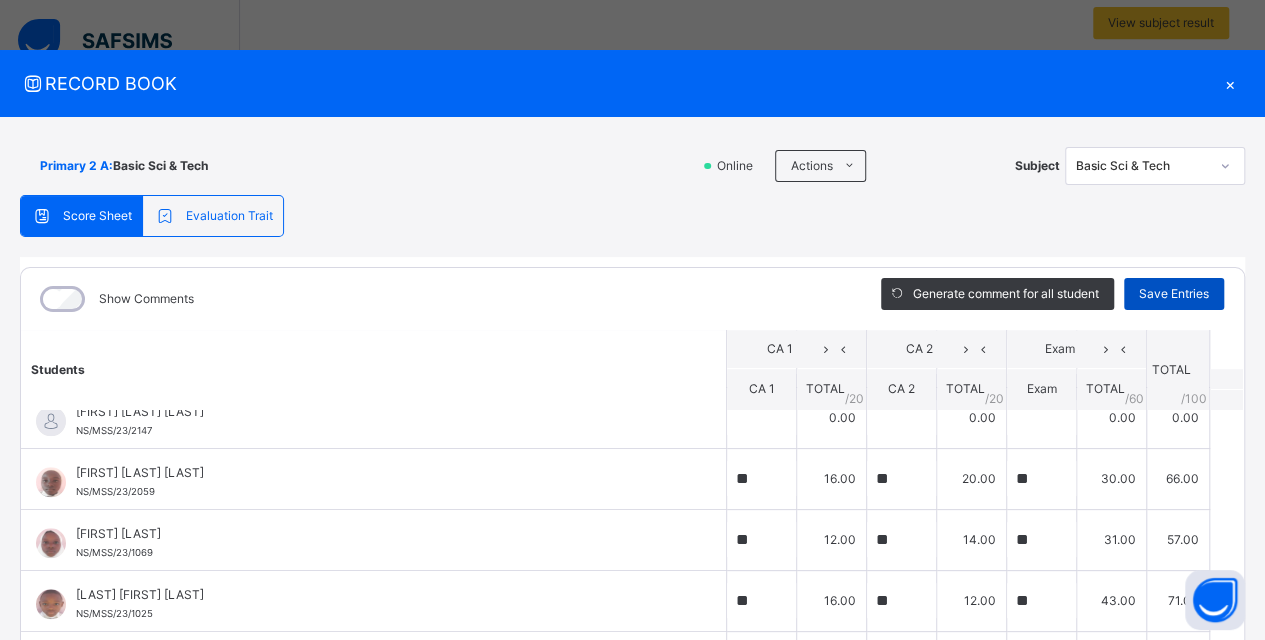 click on "Save Entries" at bounding box center [1174, 294] 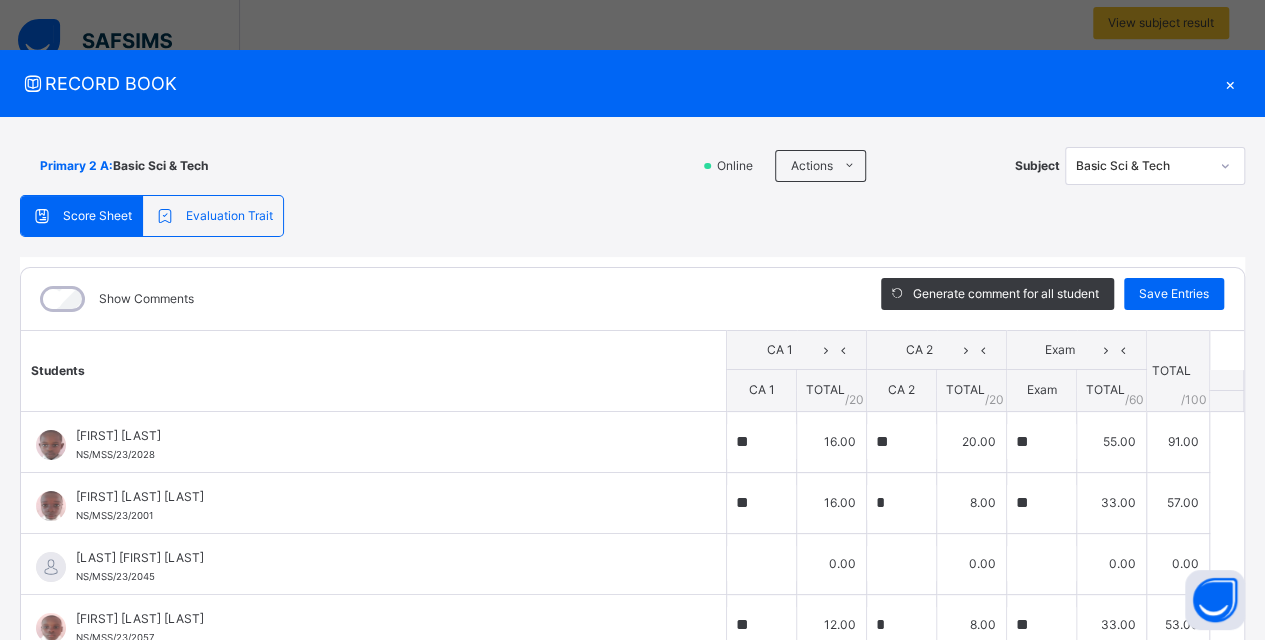 click 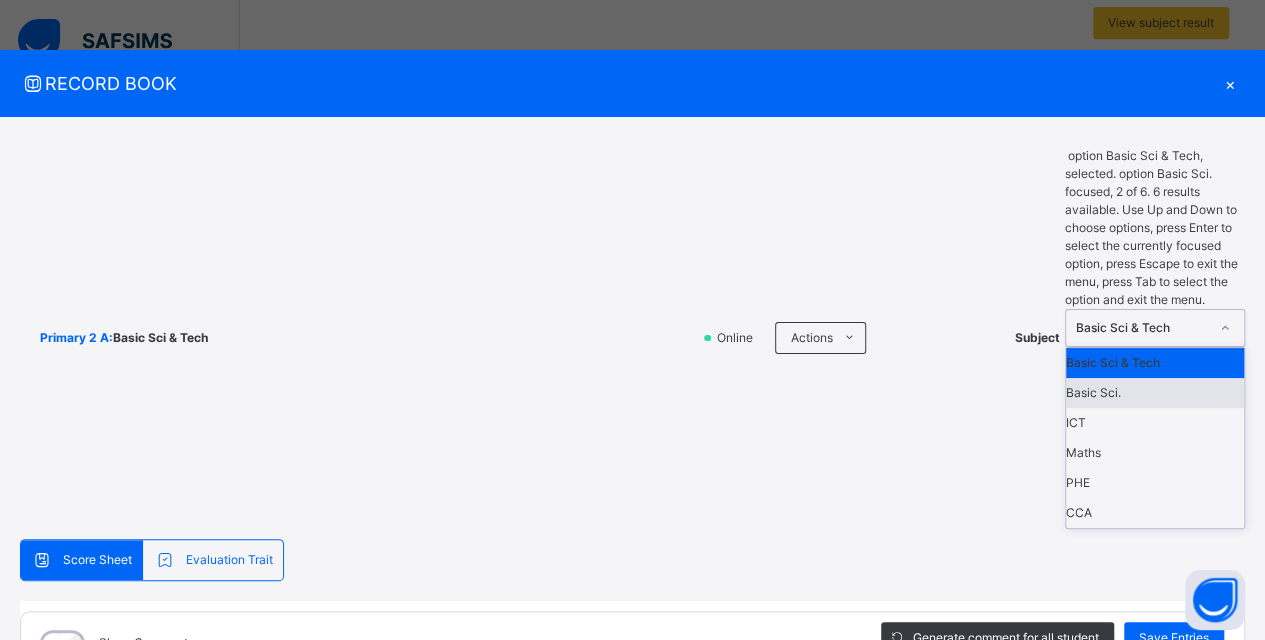 click on "Basic Sci." at bounding box center [1155, 393] 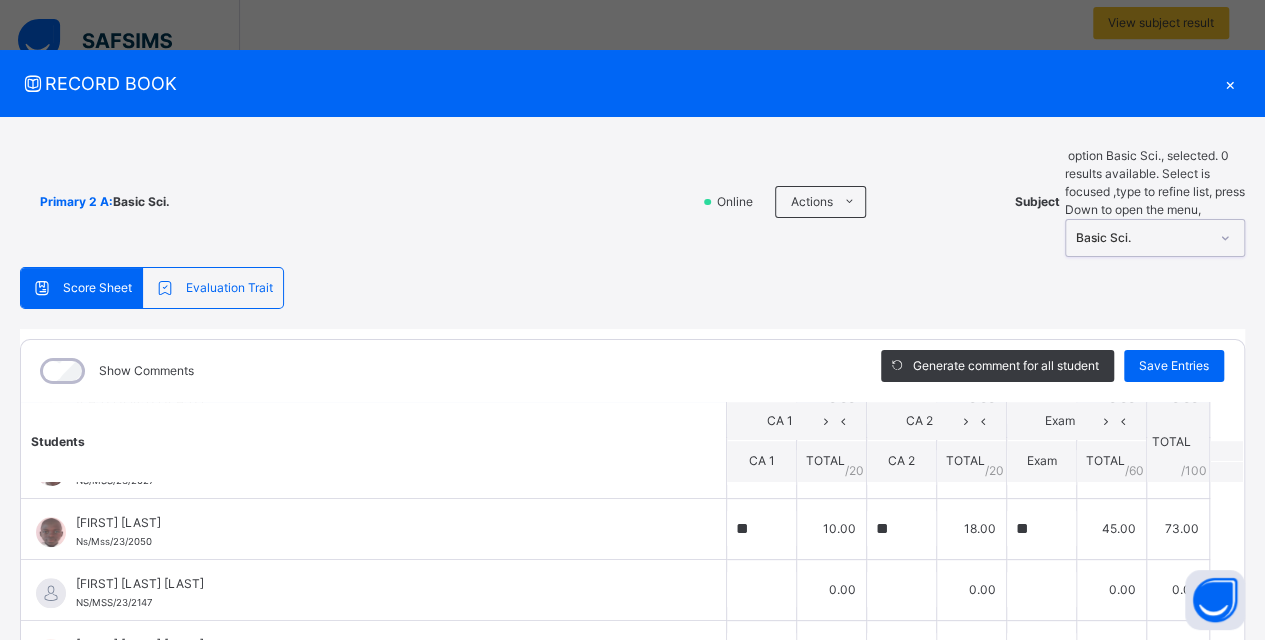 scroll, scrollTop: 1000, scrollLeft: 0, axis: vertical 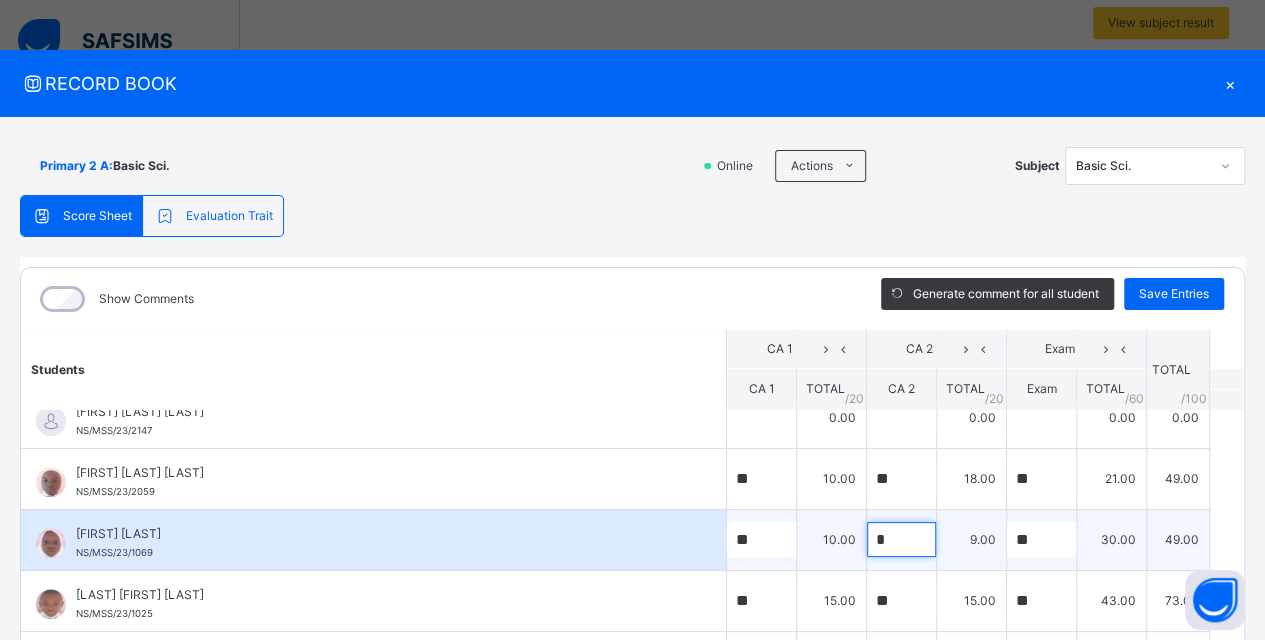click on "*" at bounding box center (901, 539) 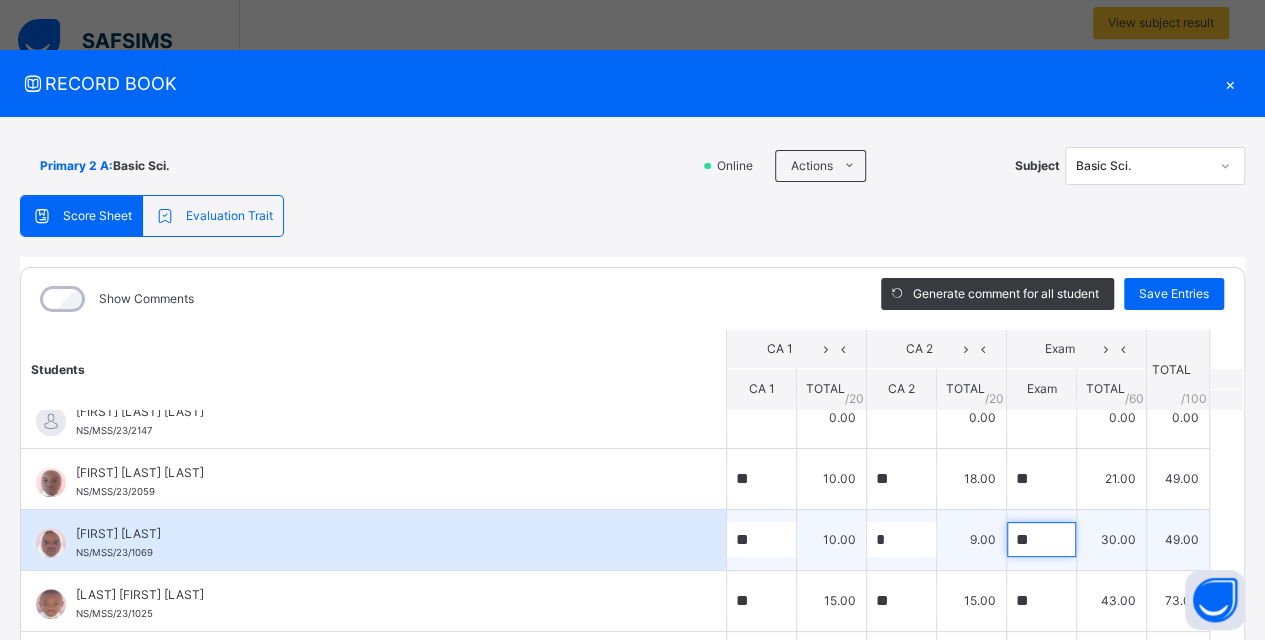 click on "**" at bounding box center [1041, 539] 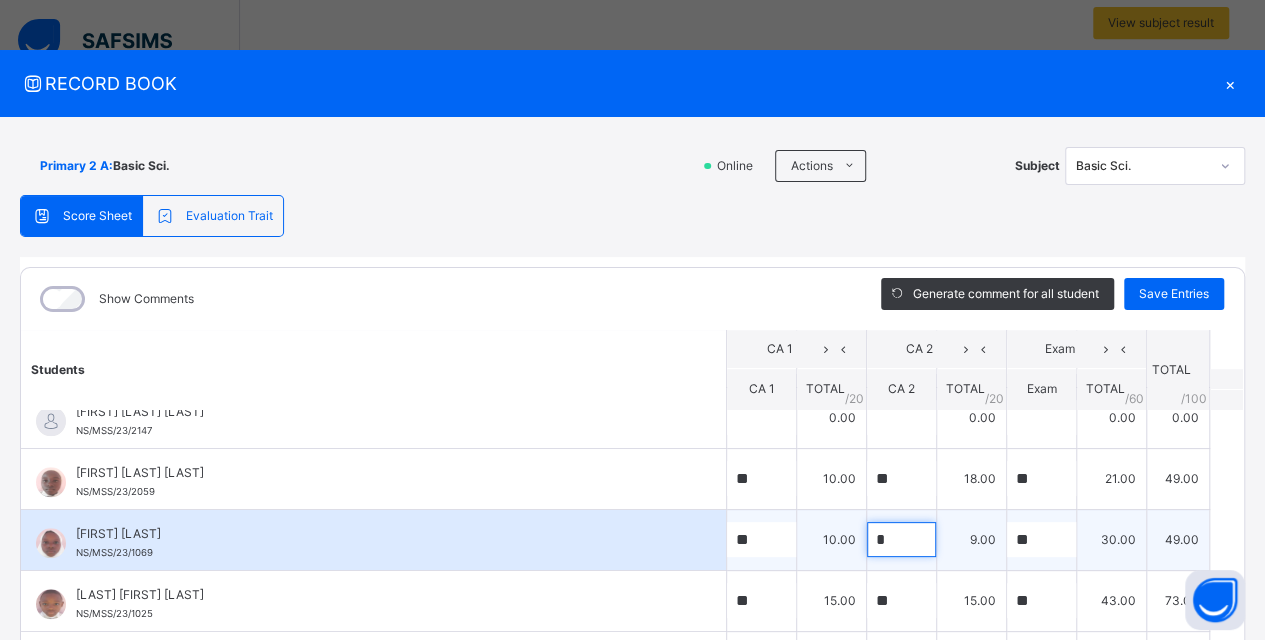 click on "*" at bounding box center (901, 539) 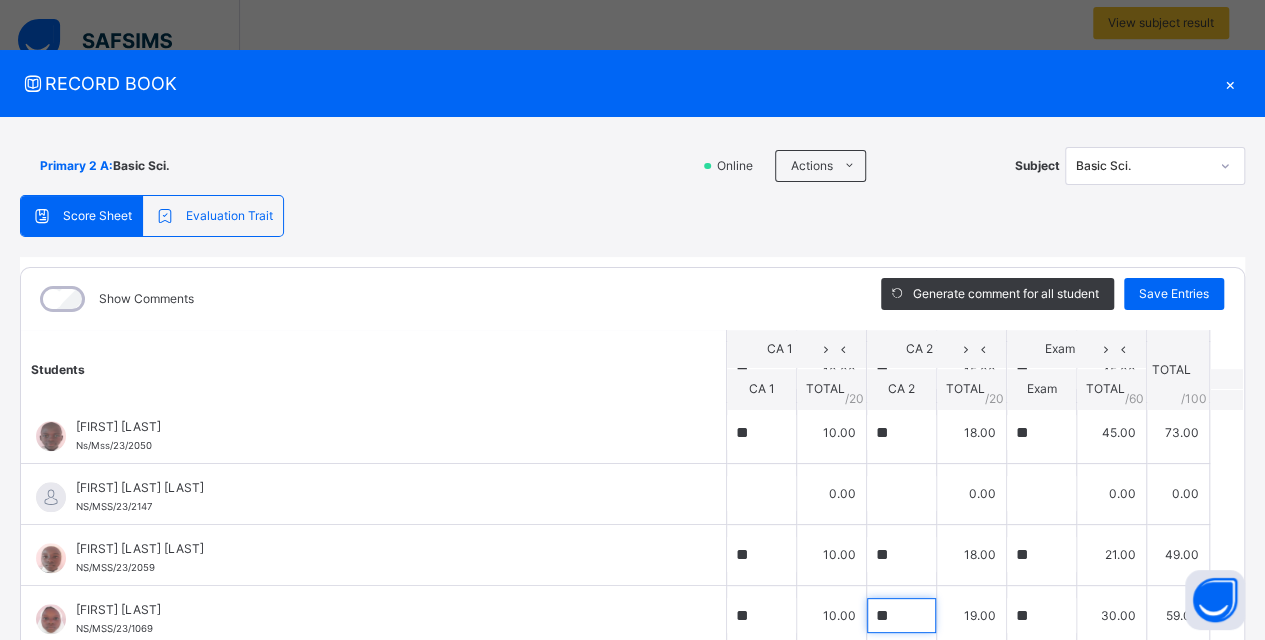 scroll, scrollTop: 900, scrollLeft: 0, axis: vertical 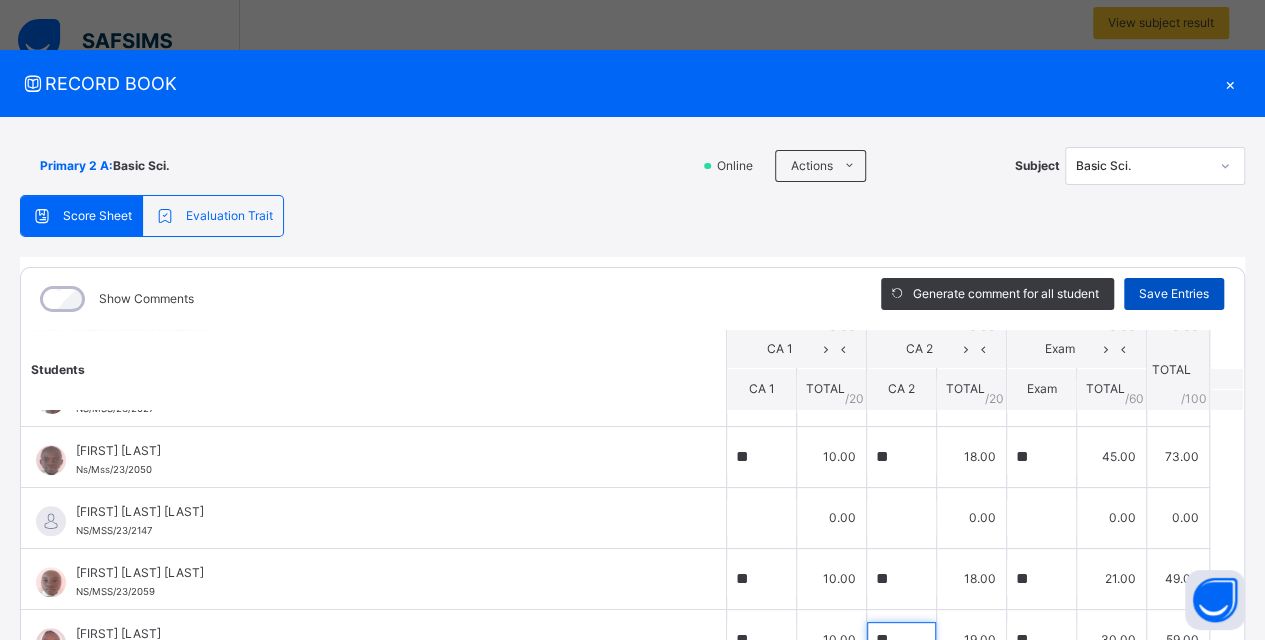 type on "**" 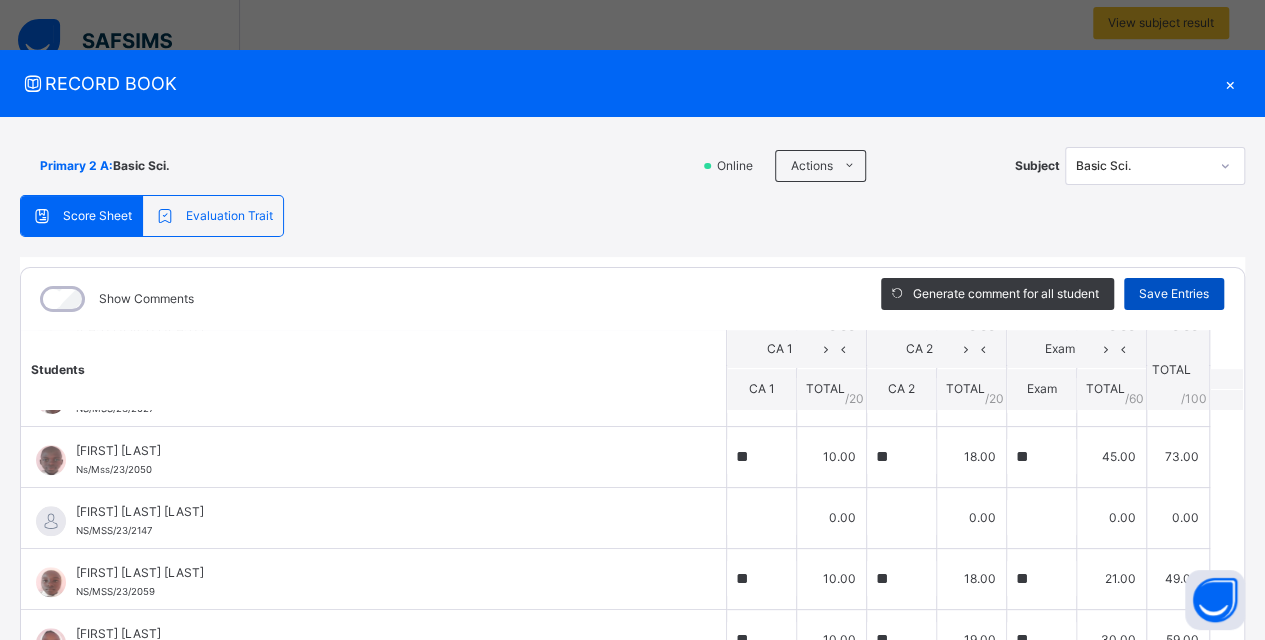 click on "Save Entries" at bounding box center (1174, 294) 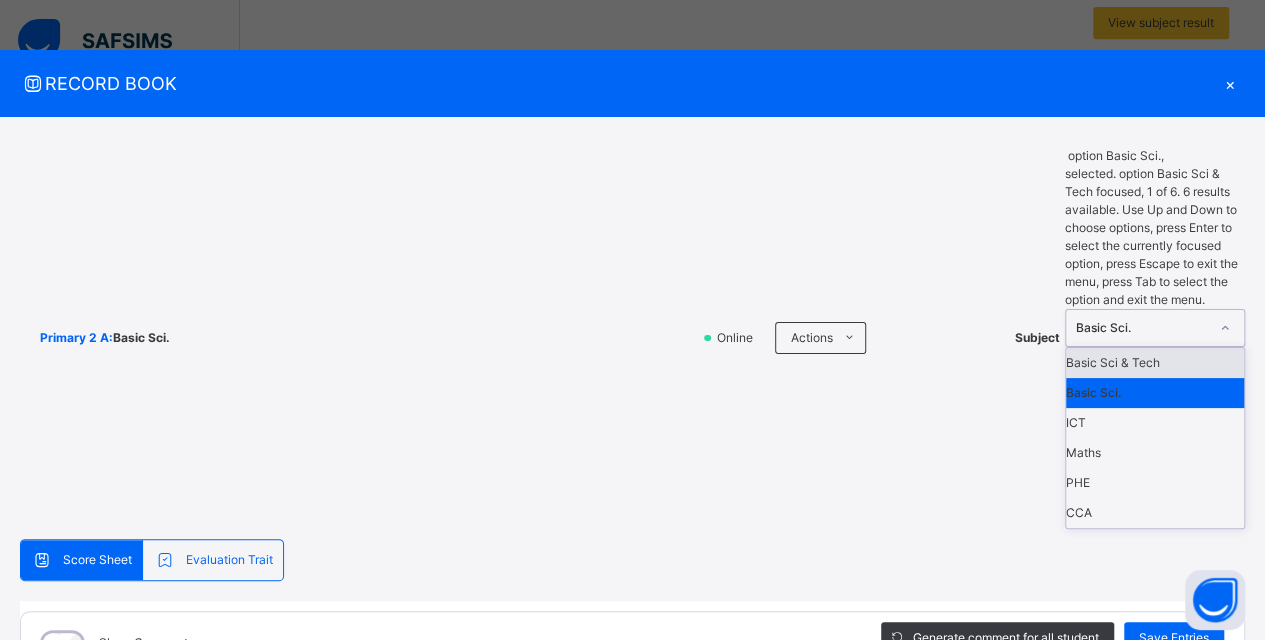 click 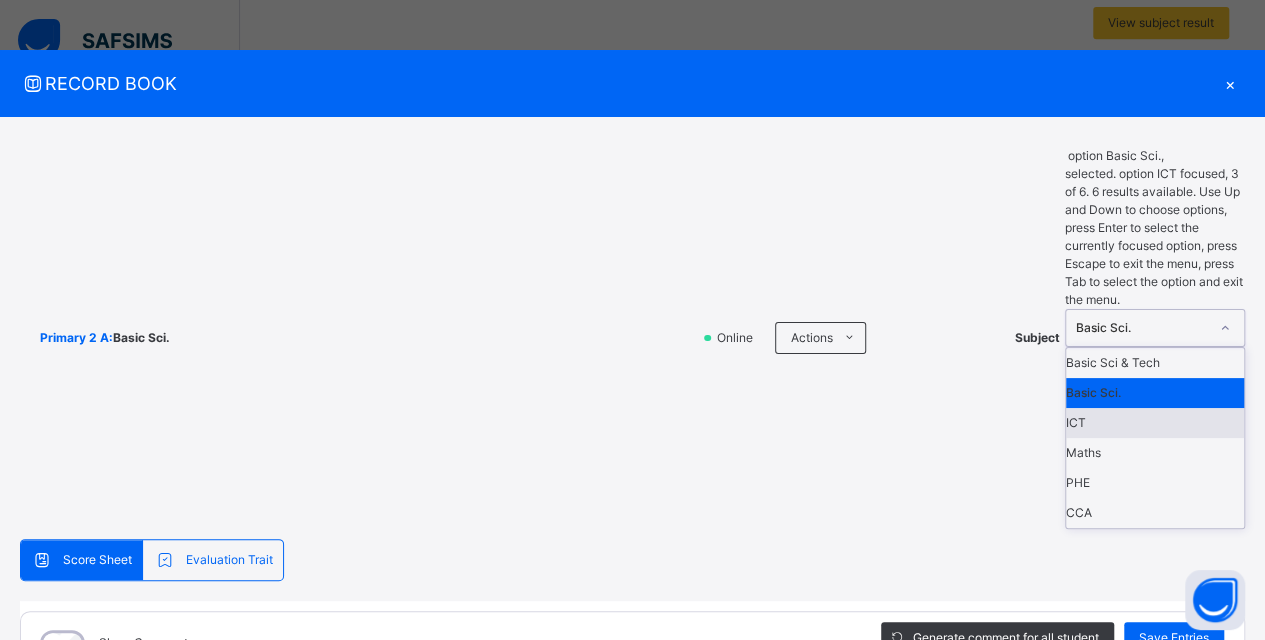 click on "ICT" at bounding box center [1155, 423] 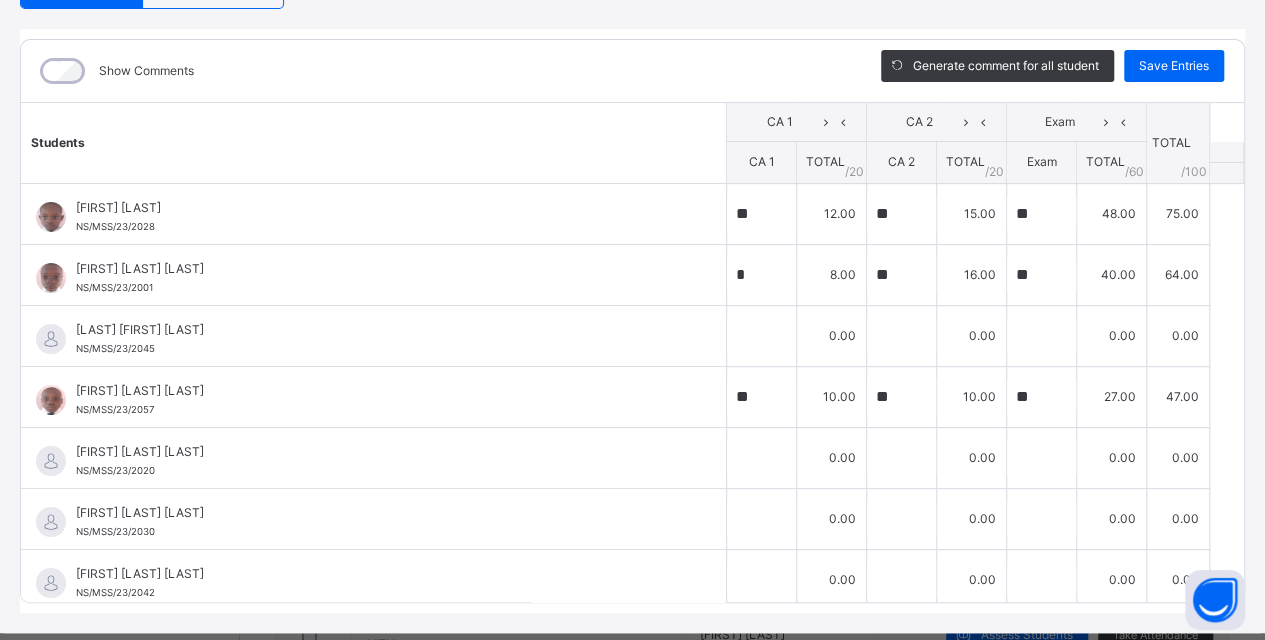 scroll, scrollTop: 270, scrollLeft: 0, axis: vertical 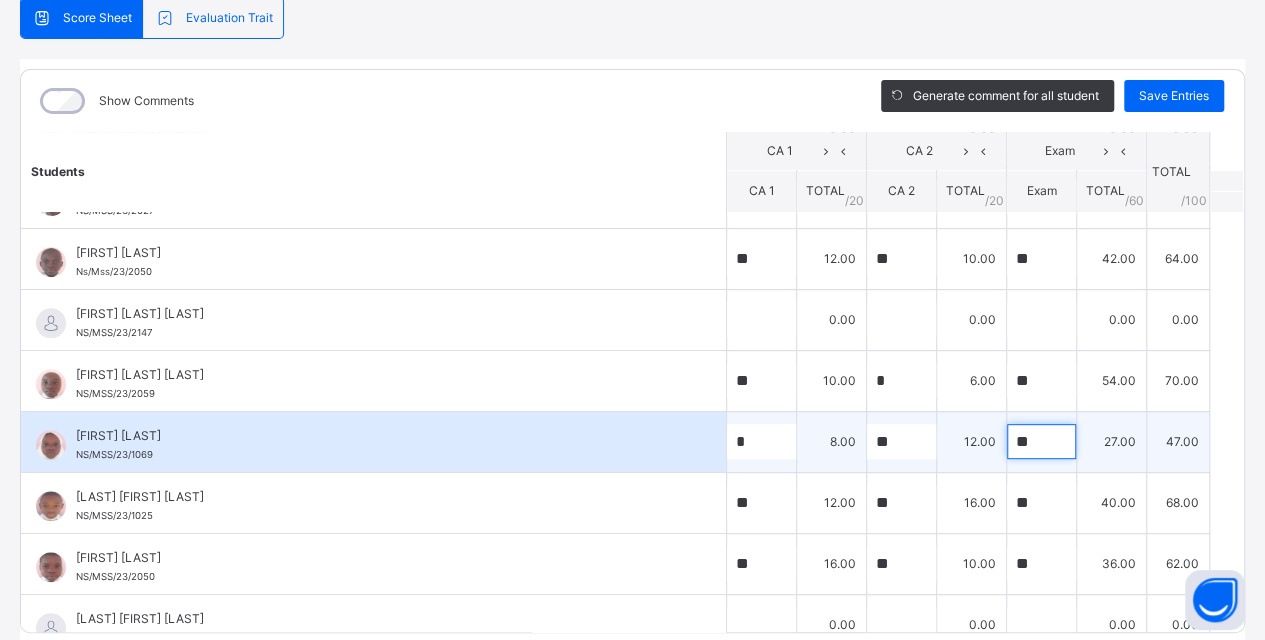 click on "**" at bounding box center [1041, 441] 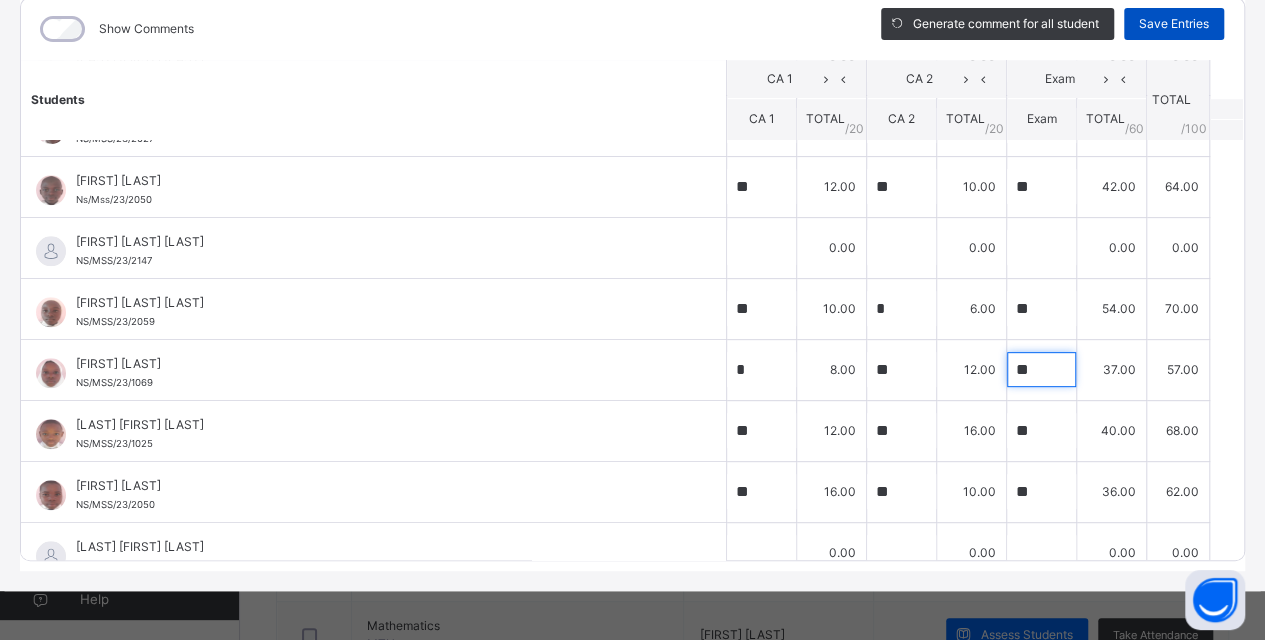 type on "**" 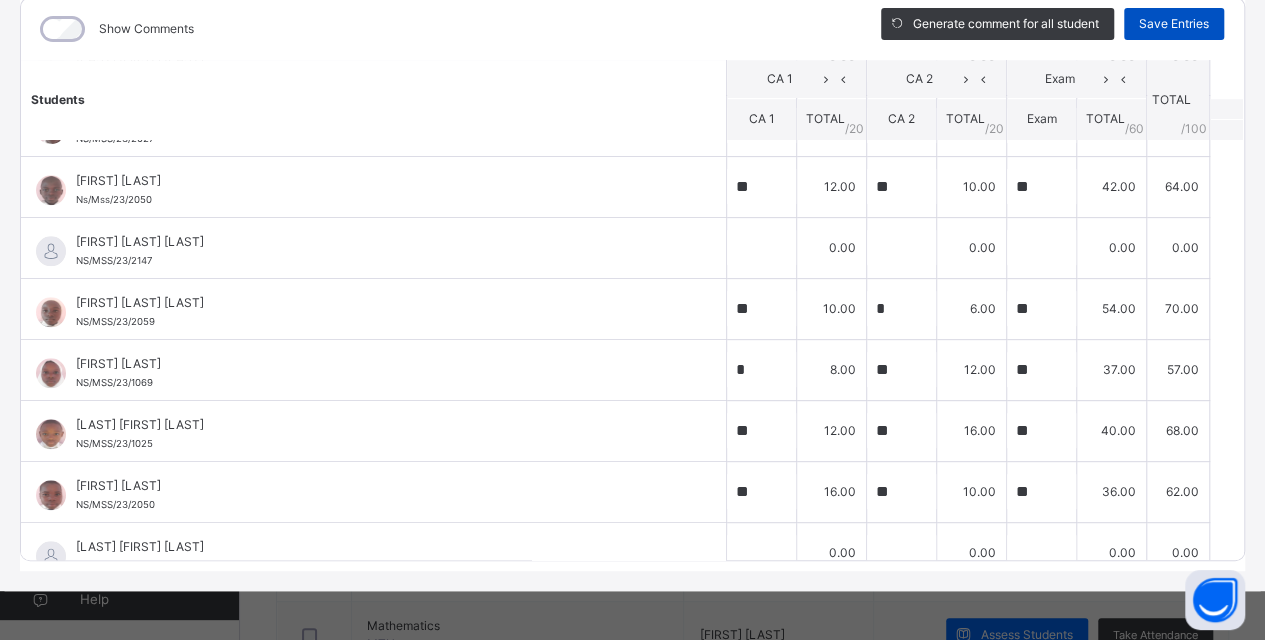 click on "Save Entries" at bounding box center [1174, 24] 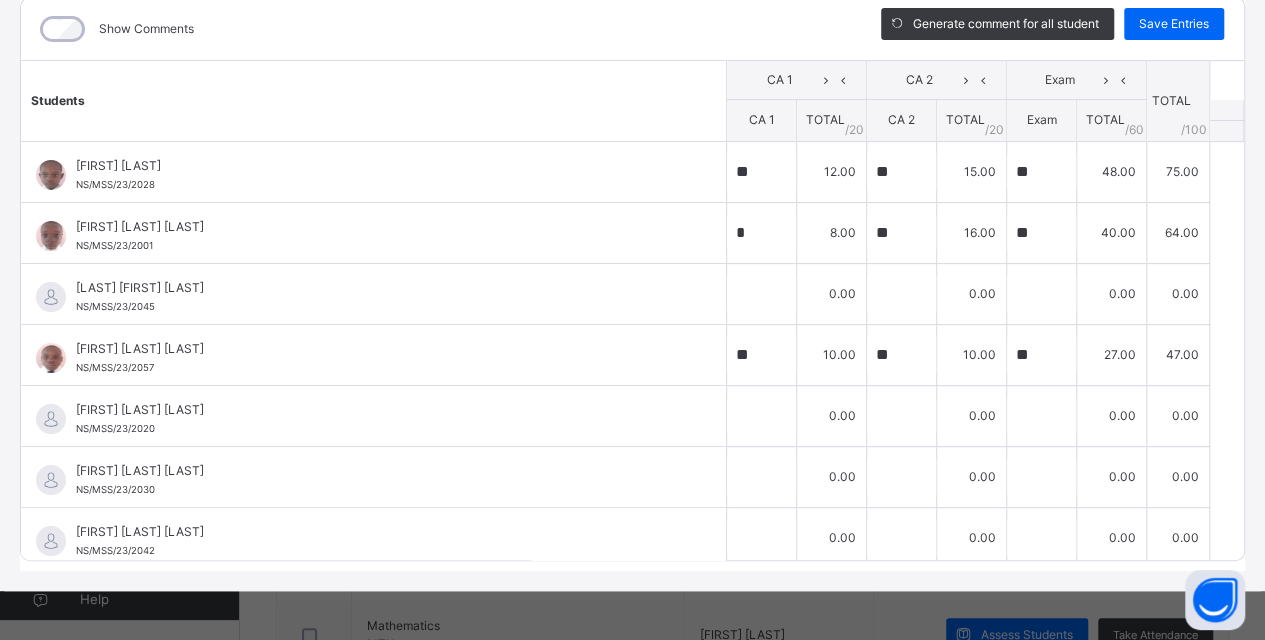 scroll, scrollTop: 70, scrollLeft: 0, axis: vertical 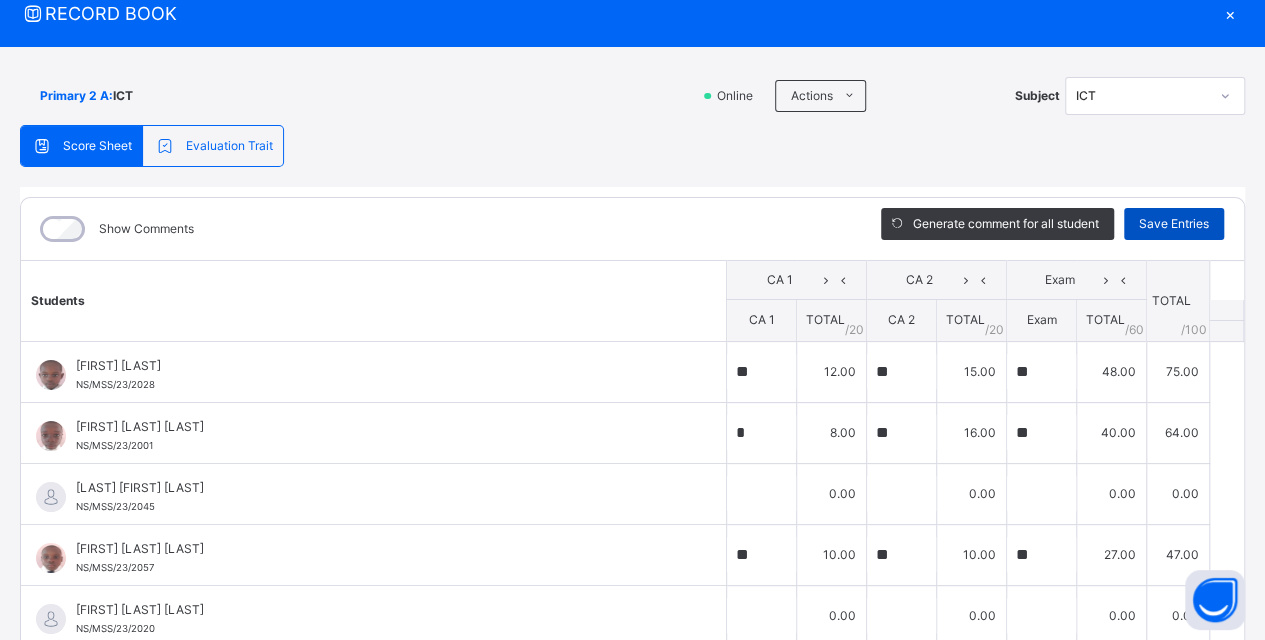 click on "Save Entries" at bounding box center (1174, 224) 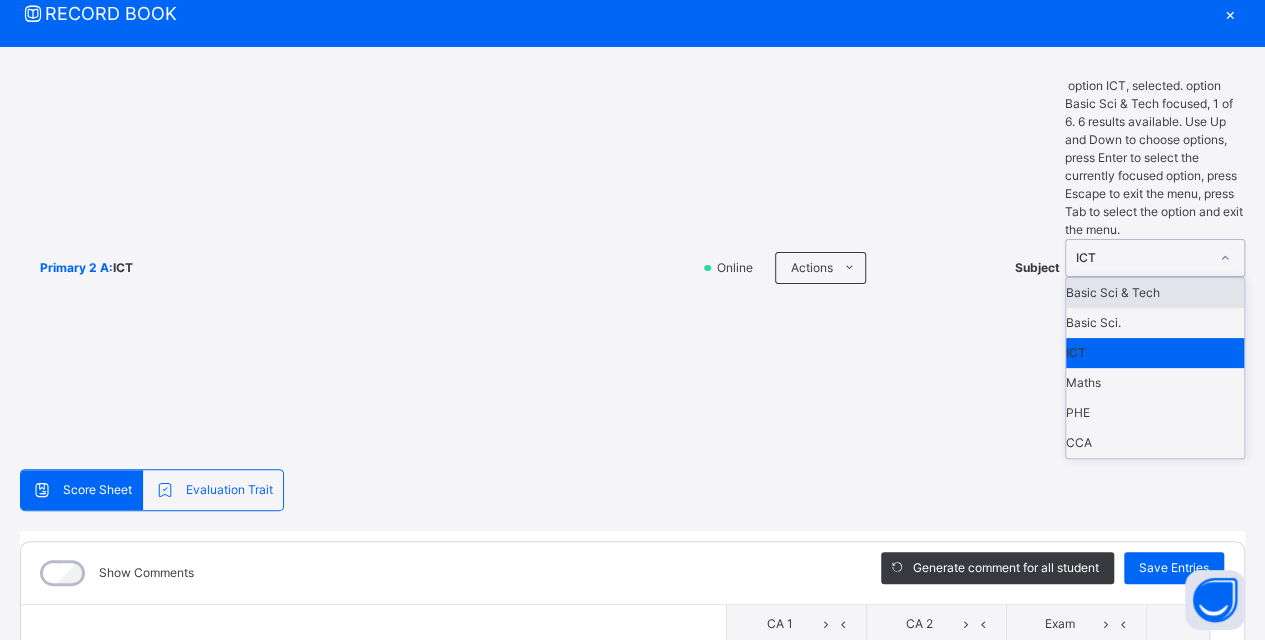 click 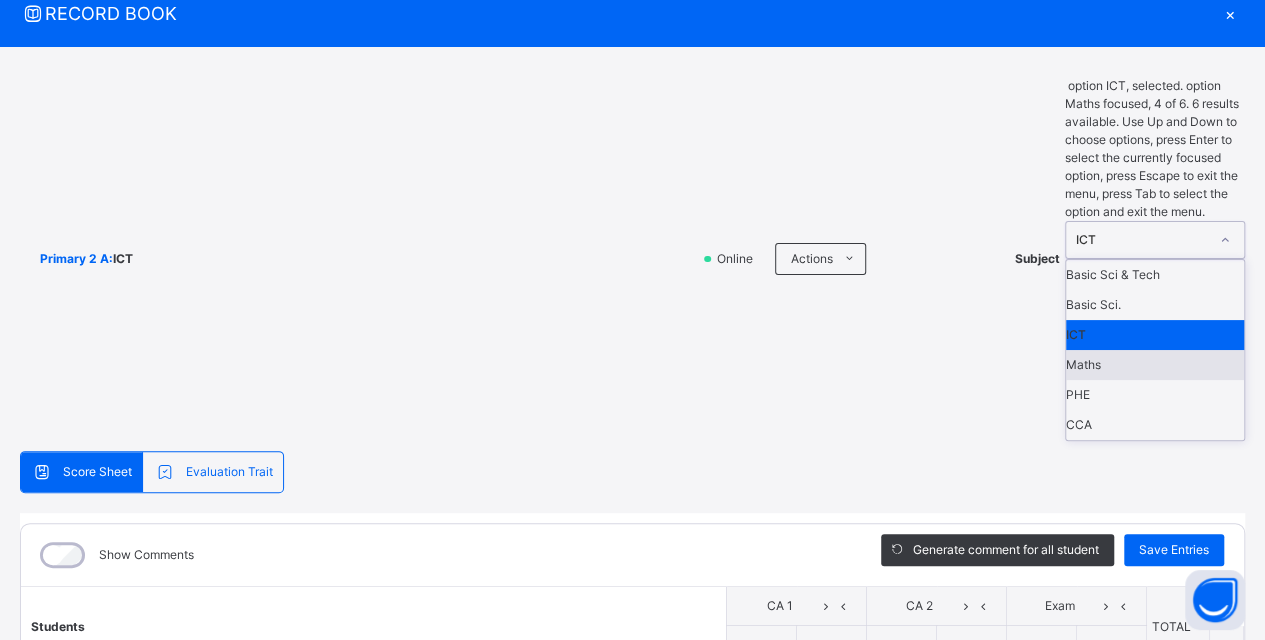 click on "Maths" at bounding box center (1155, 365) 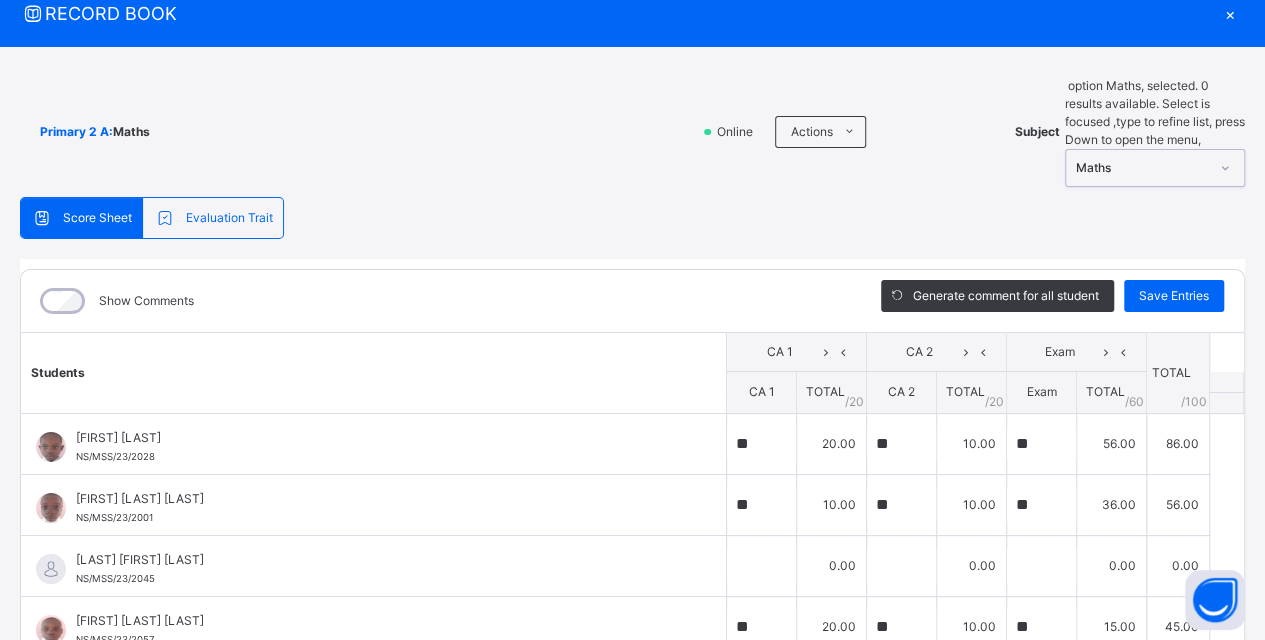 type on "**" 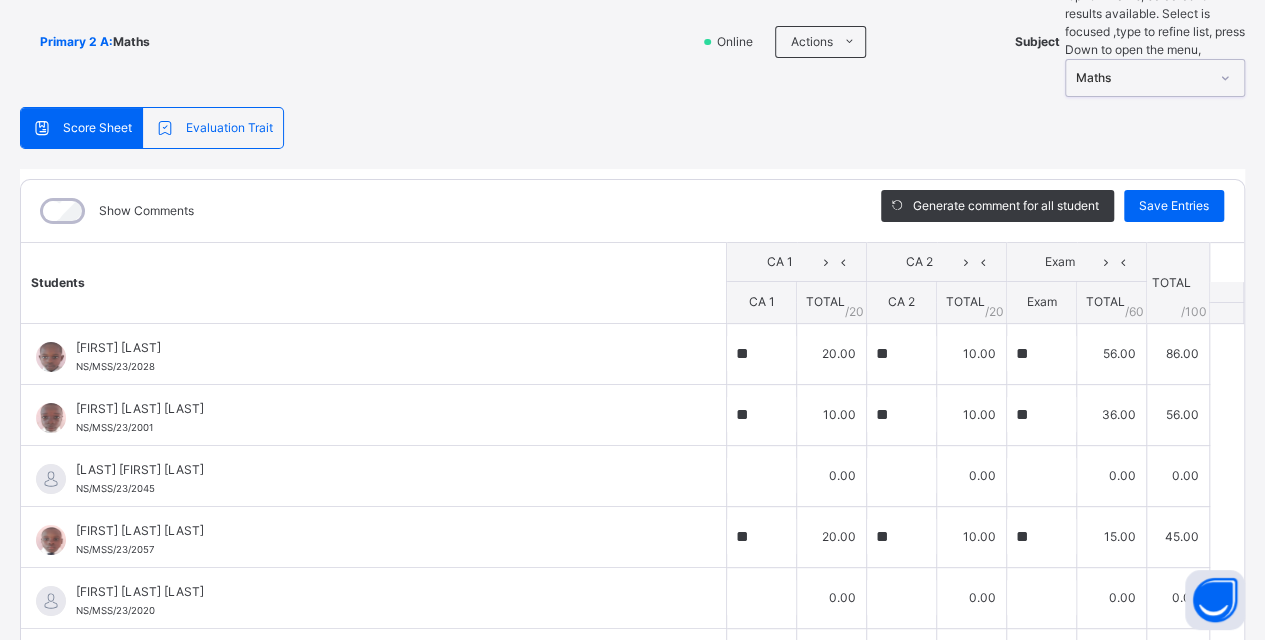 scroll, scrollTop: 270, scrollLeft: 0, axis: vertical 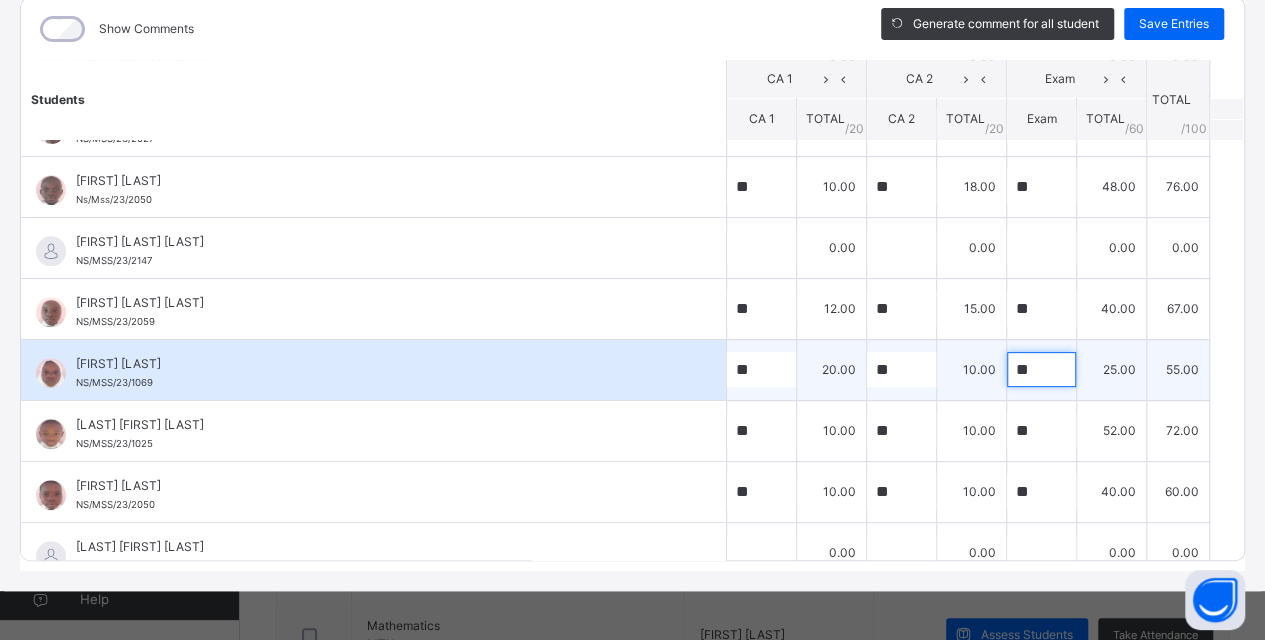 click on "**" at bounding box center [1041, 369] 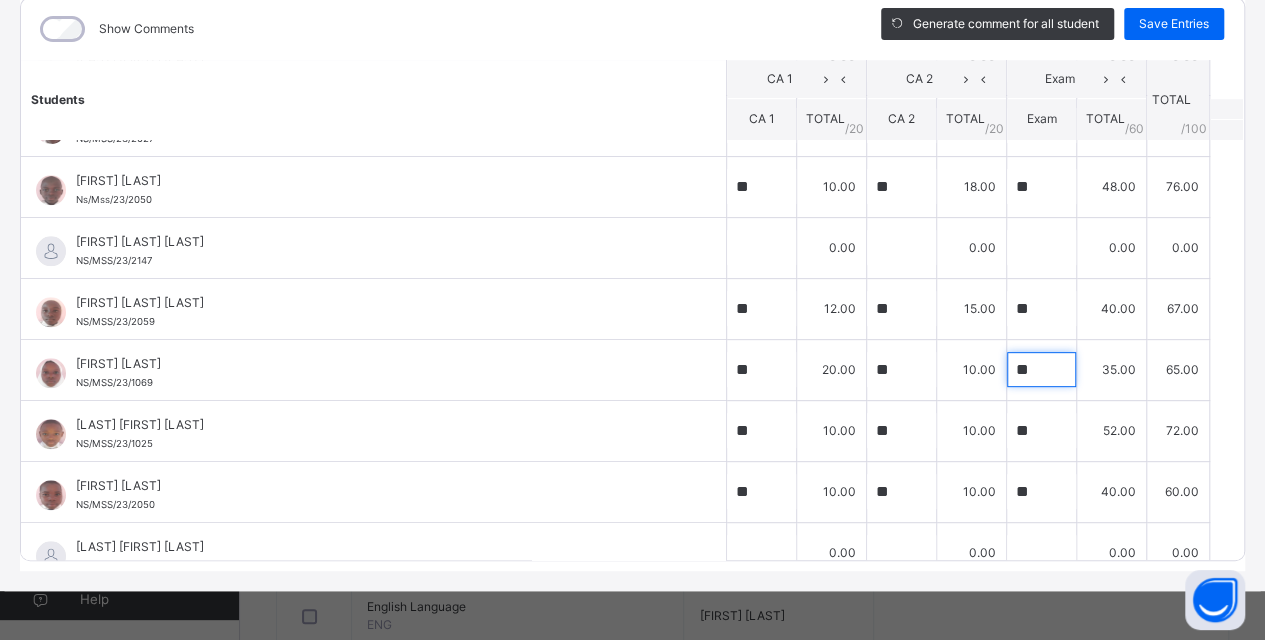 scroll, scrollTop: 240, scrollLeft: 0, axis: vertical 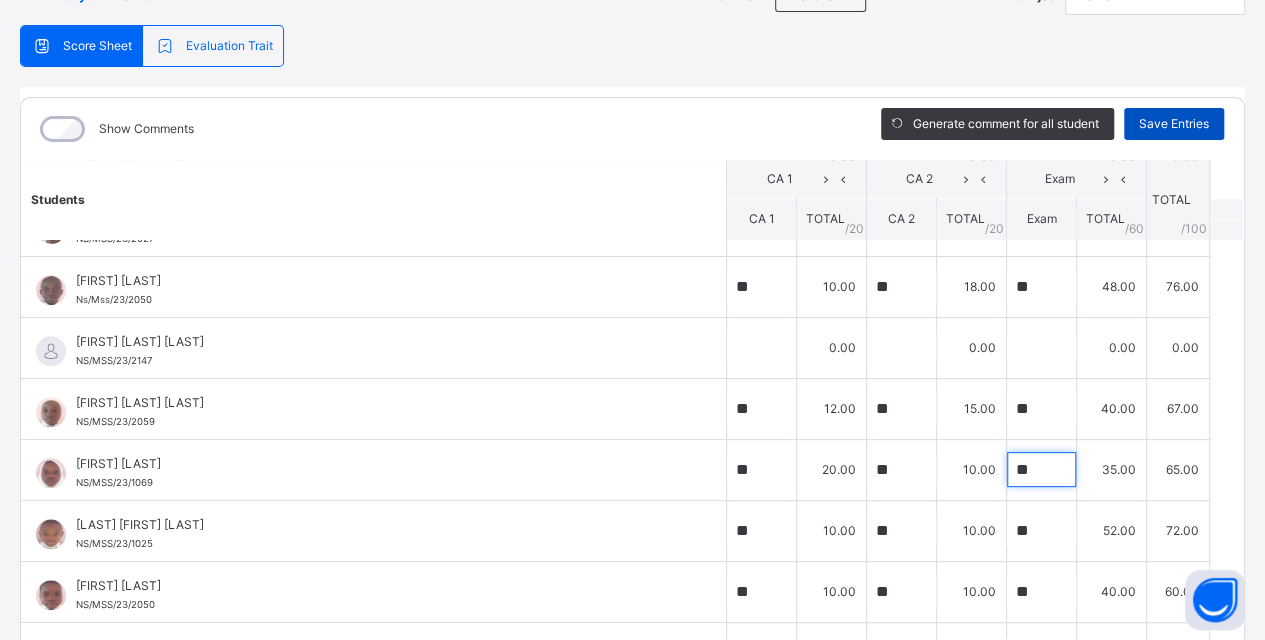 type on "**" 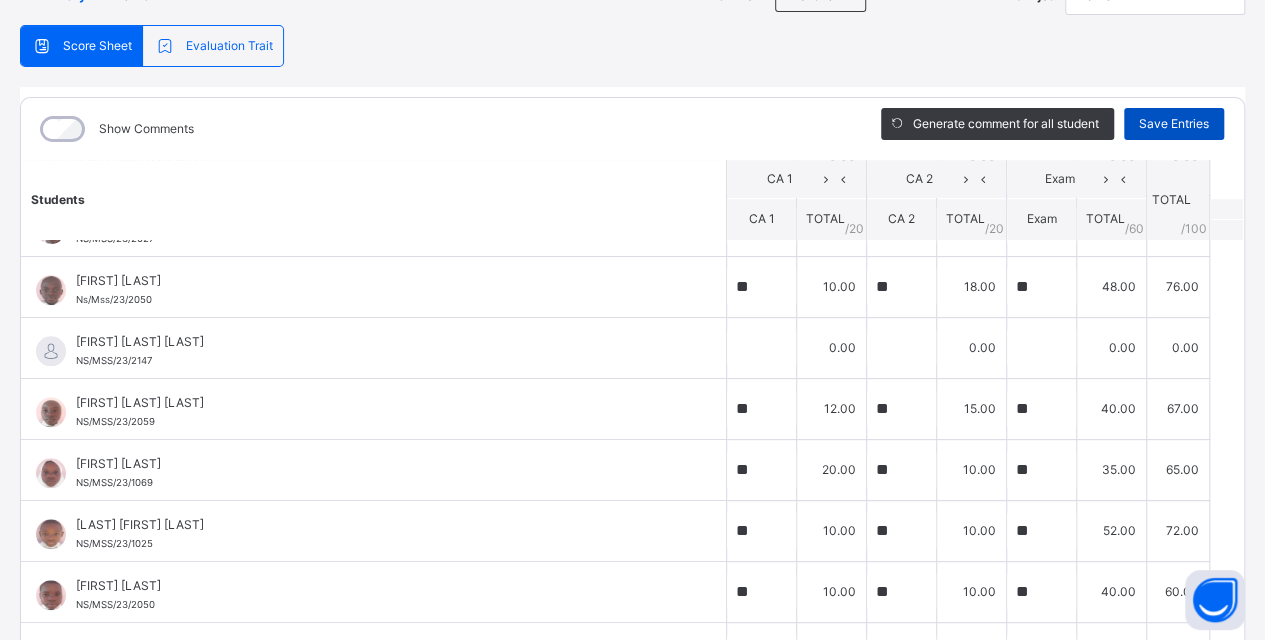 click on "Save Entries" at bounding box center (1174, 124) 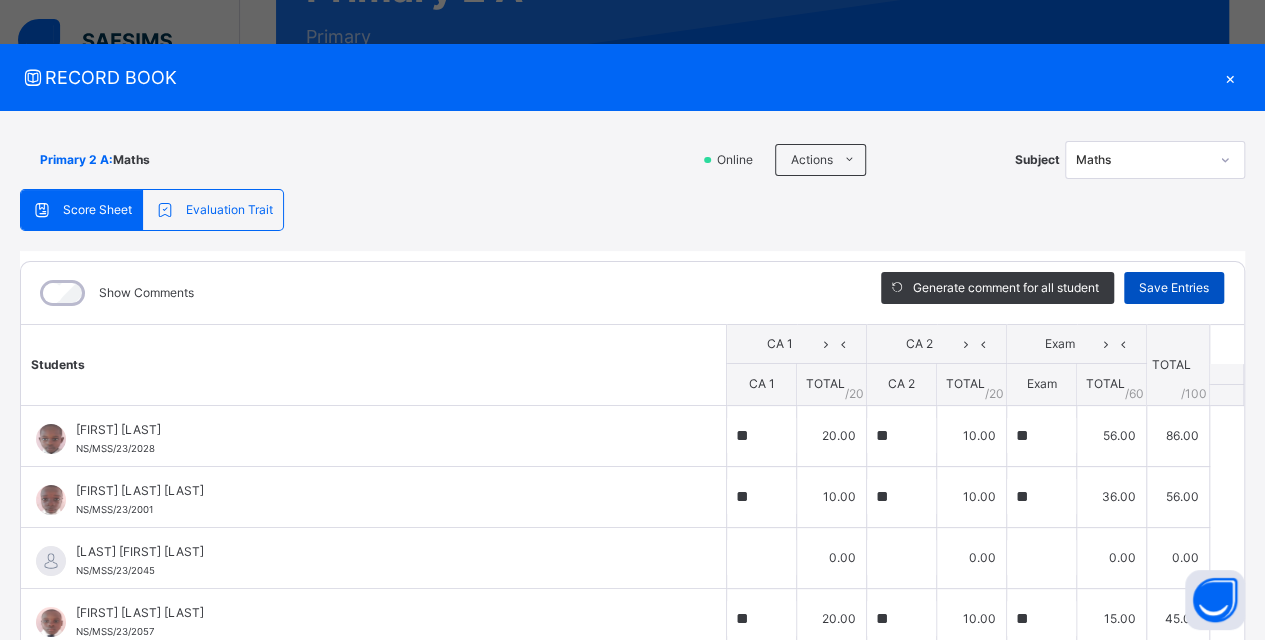 scroll, scrollTop: 0, scrollLeft: 0, axis: both 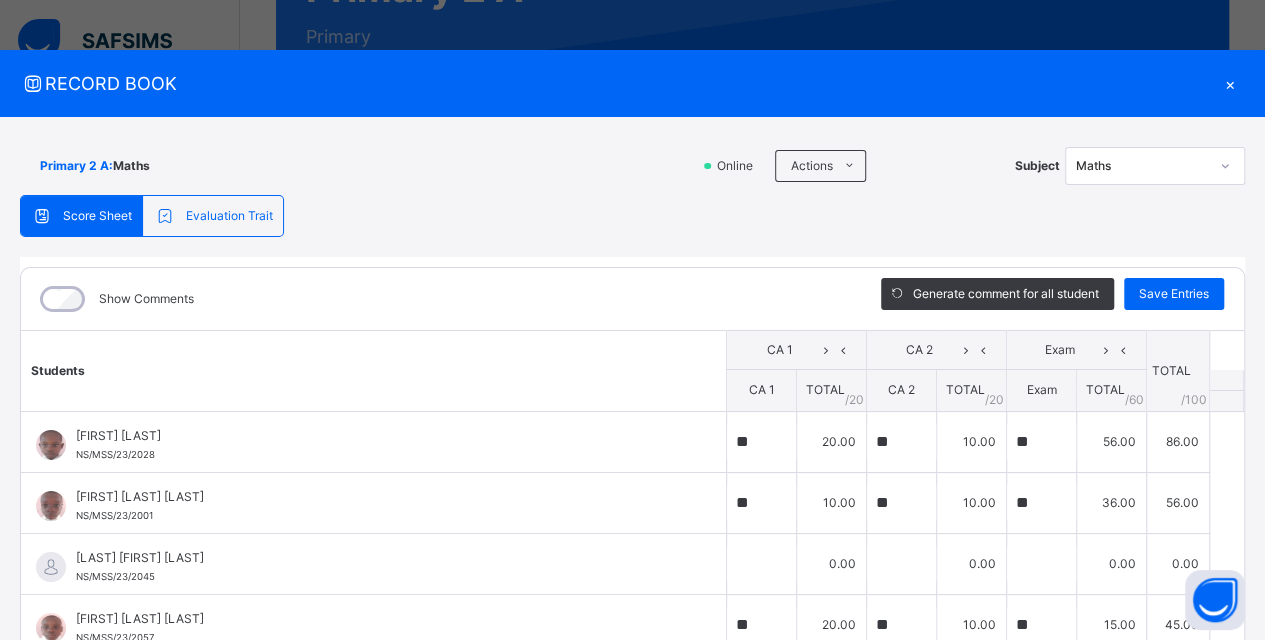click 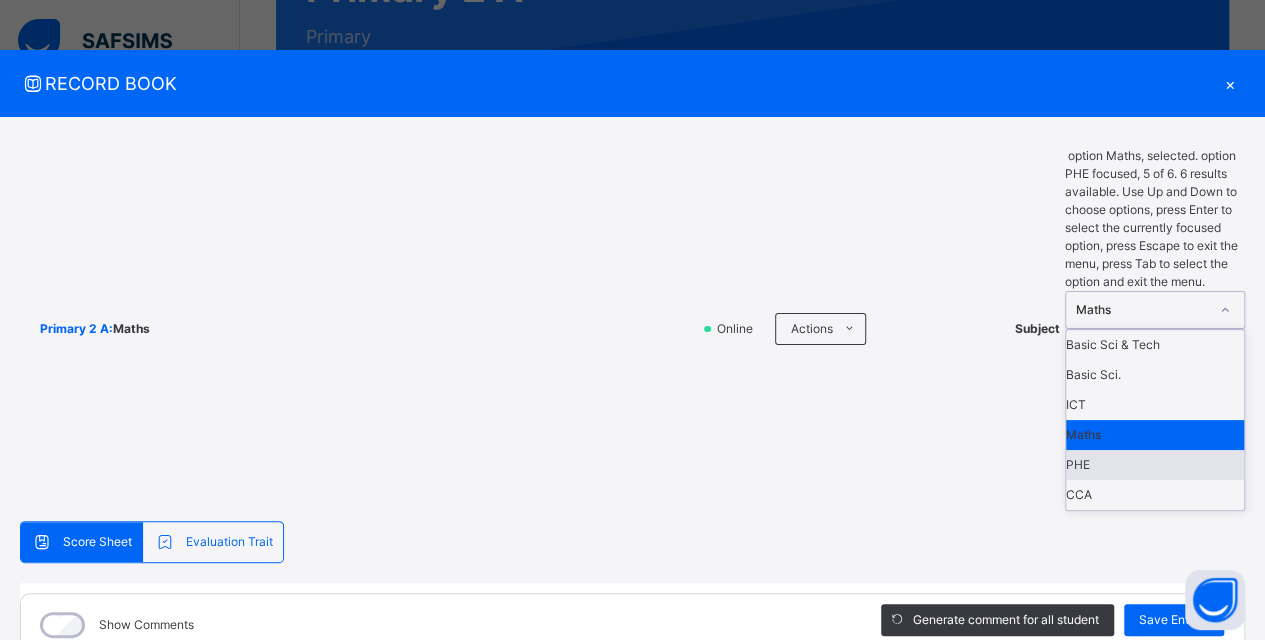 click on "PHE" at bounding box center (1155, 465) 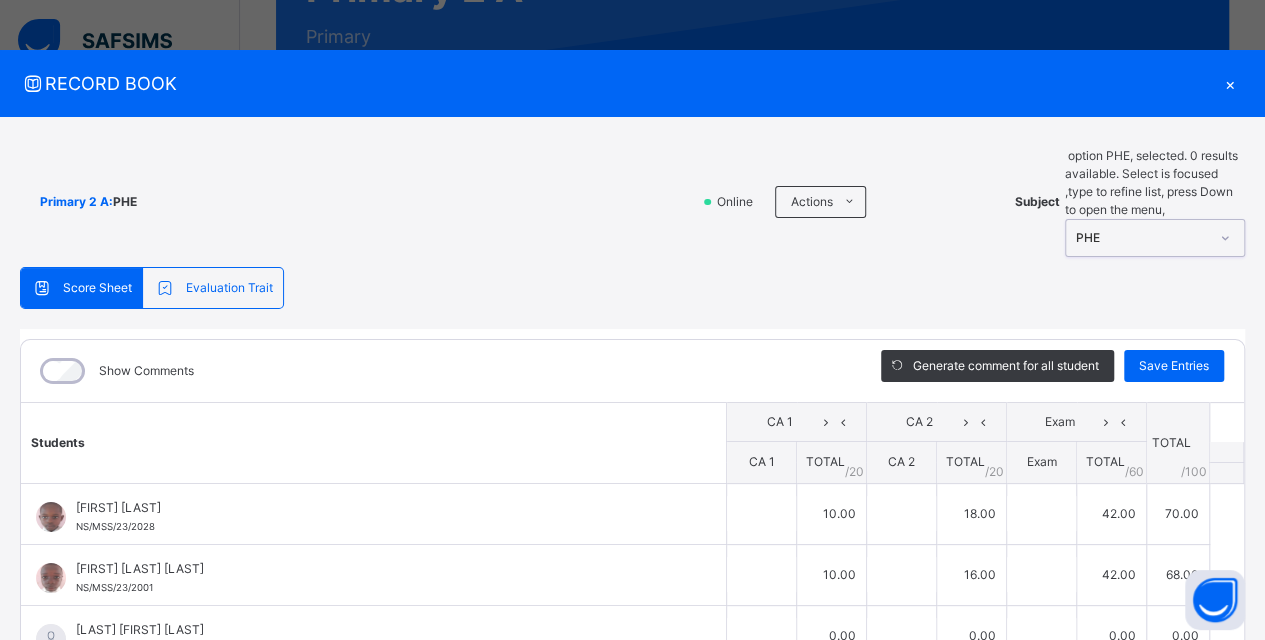 type on "**" 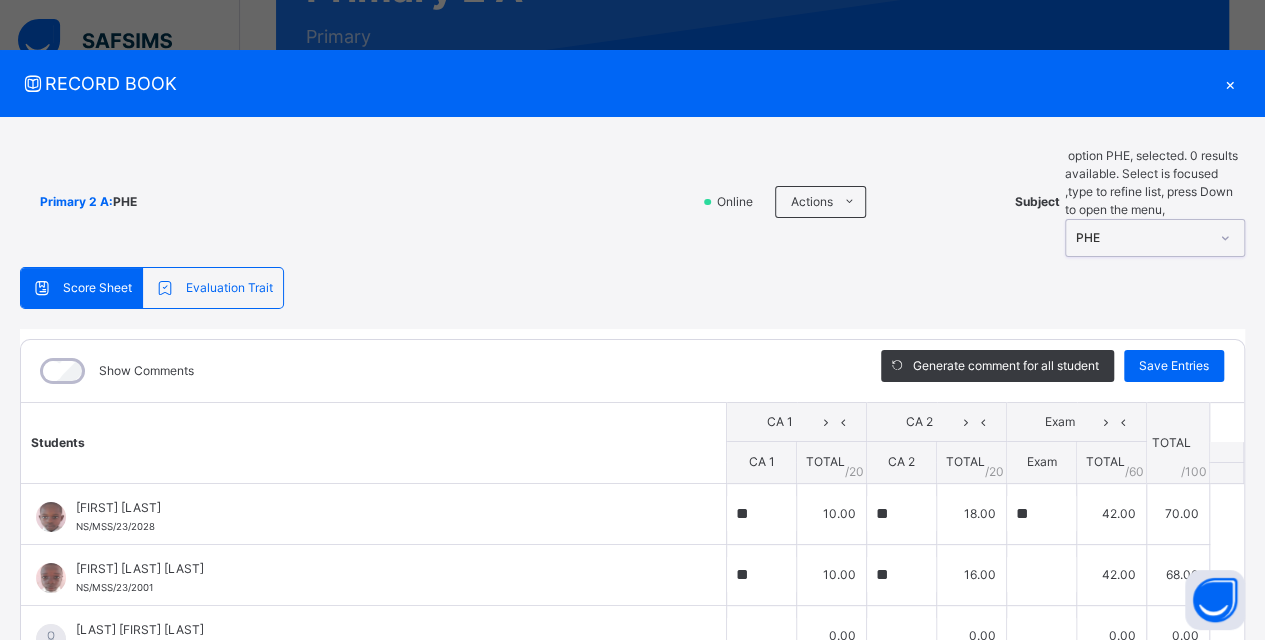 type on "**" 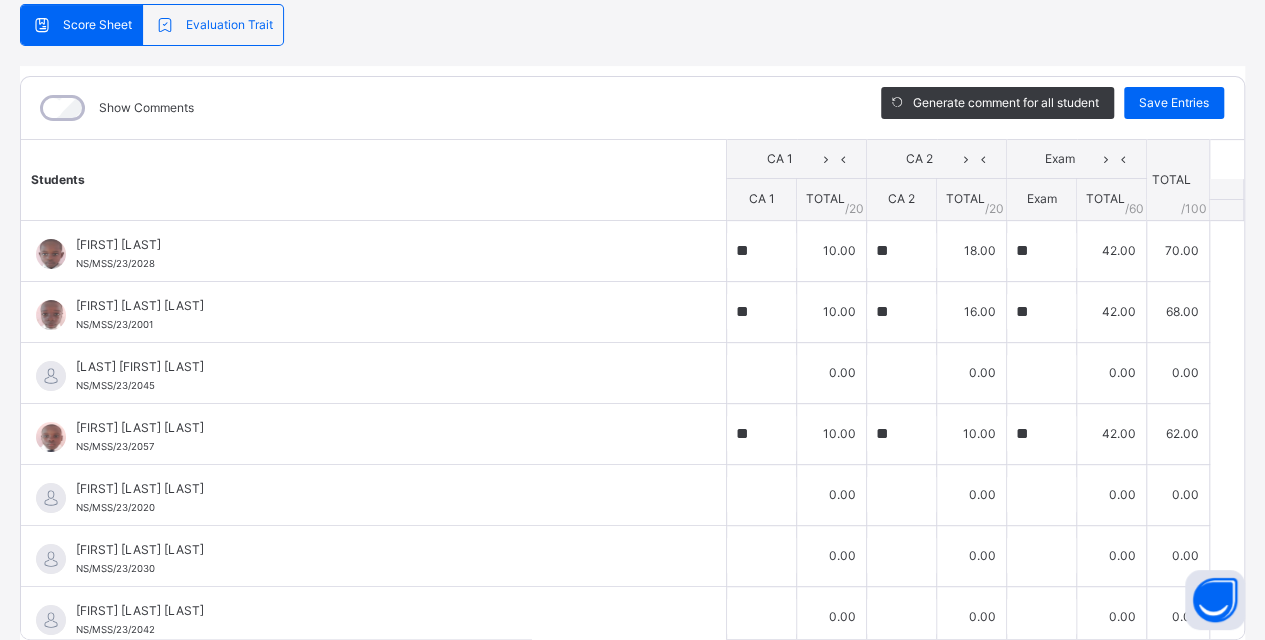 scroll, scrollTop: 270, scrollLeft: 0, axis: vertical 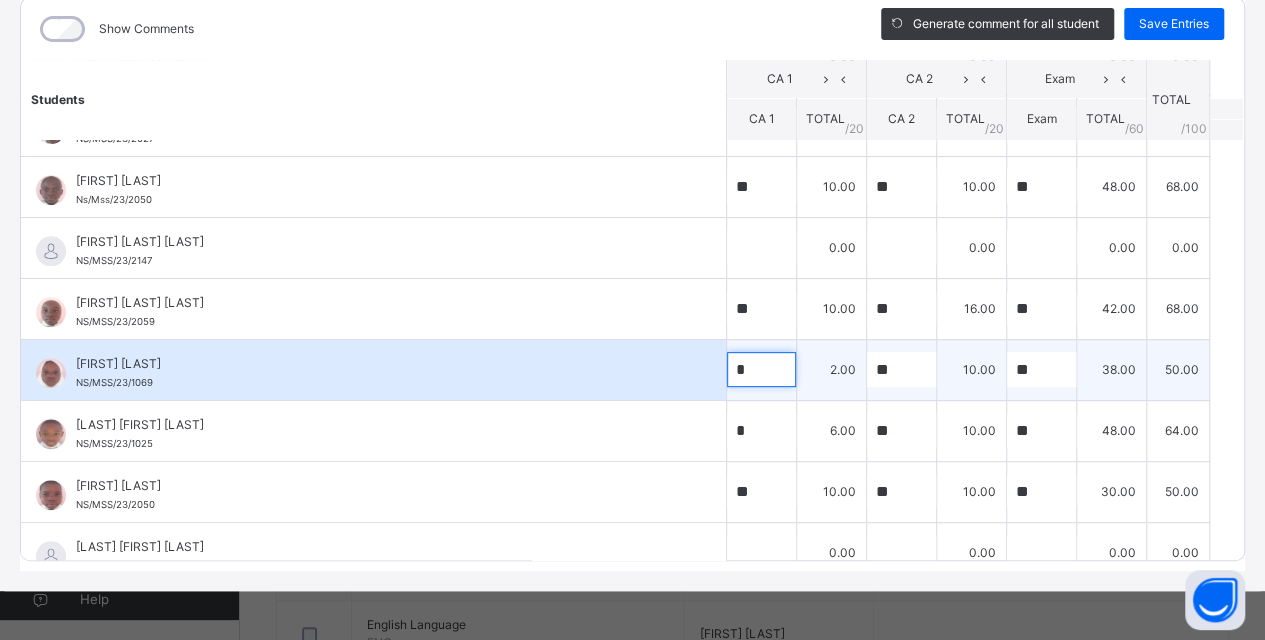 click on "*" at bounding box center (761, 369) 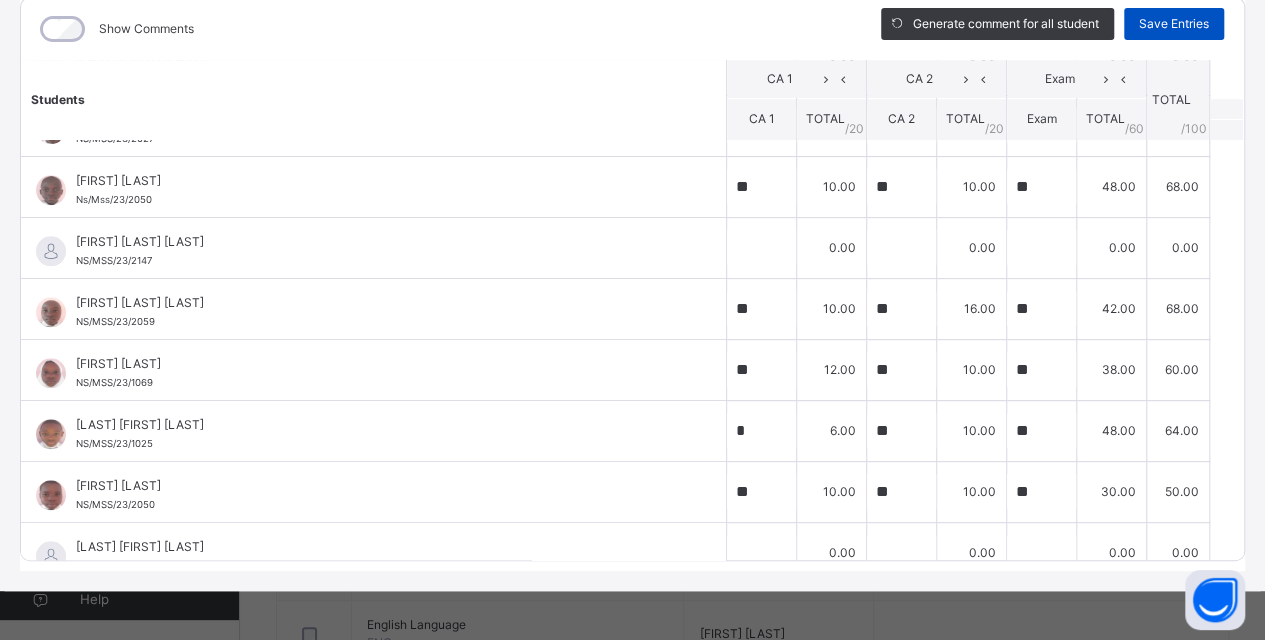 click on "Save Entries" at bounding box center (1174, 24) 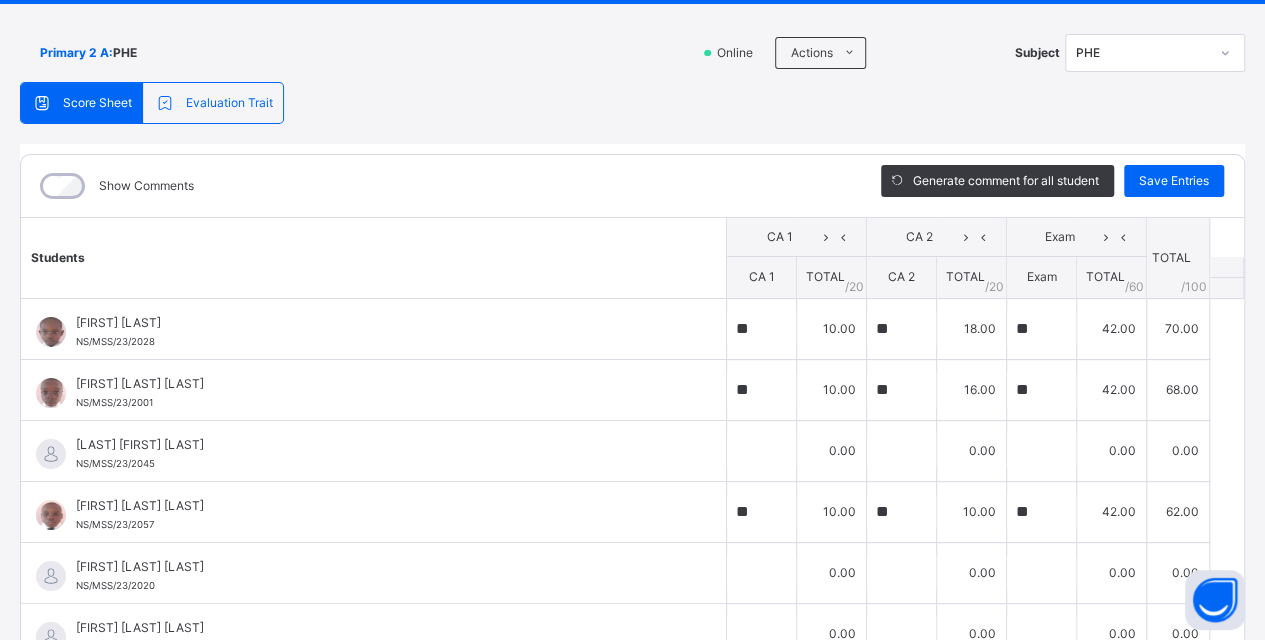 scroll, scrollTop: 70, scrollLeft: 0, axis: vertical 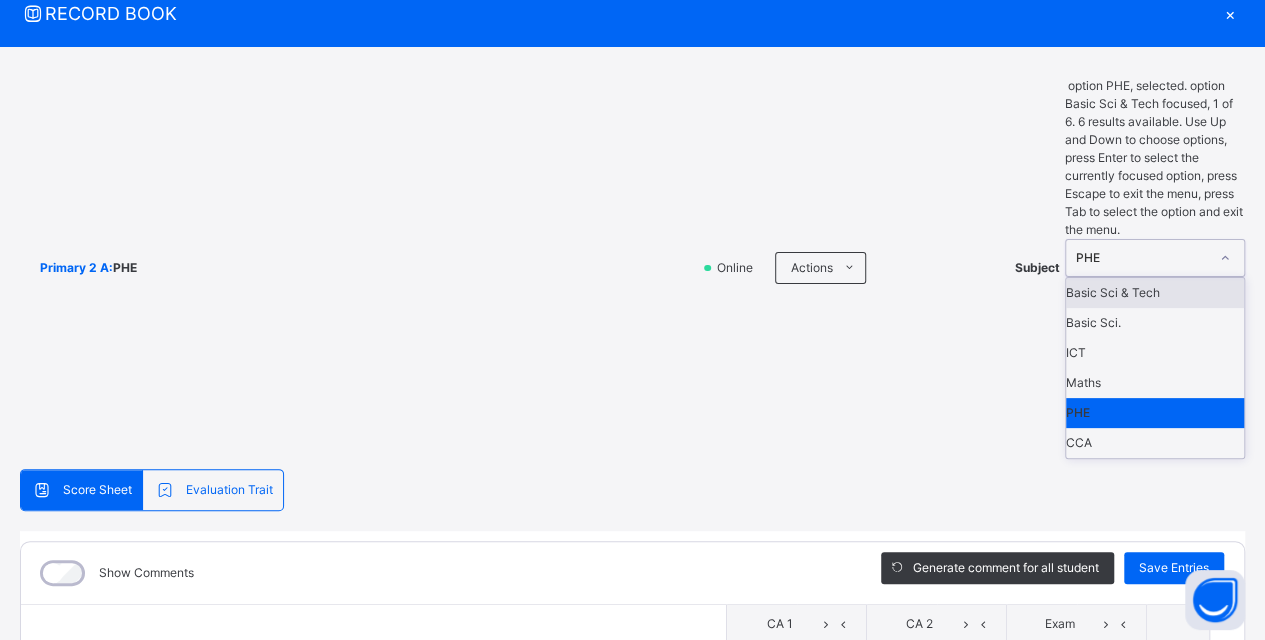 click 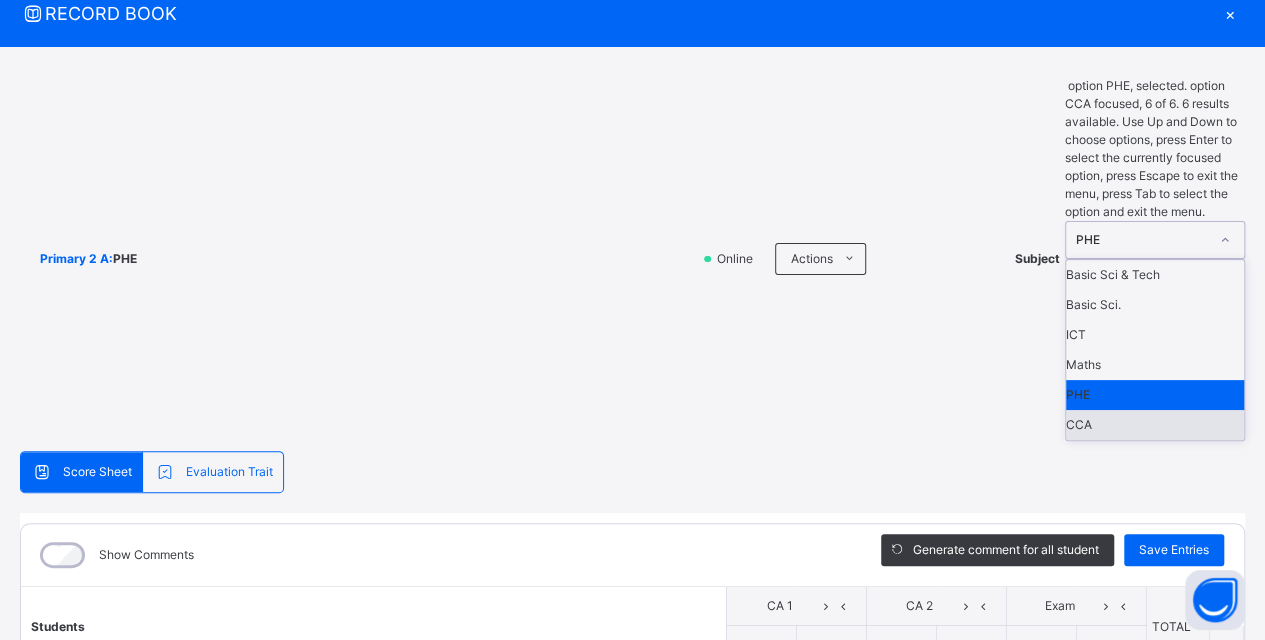click on "CCA" at bounding box center [1155, 425] 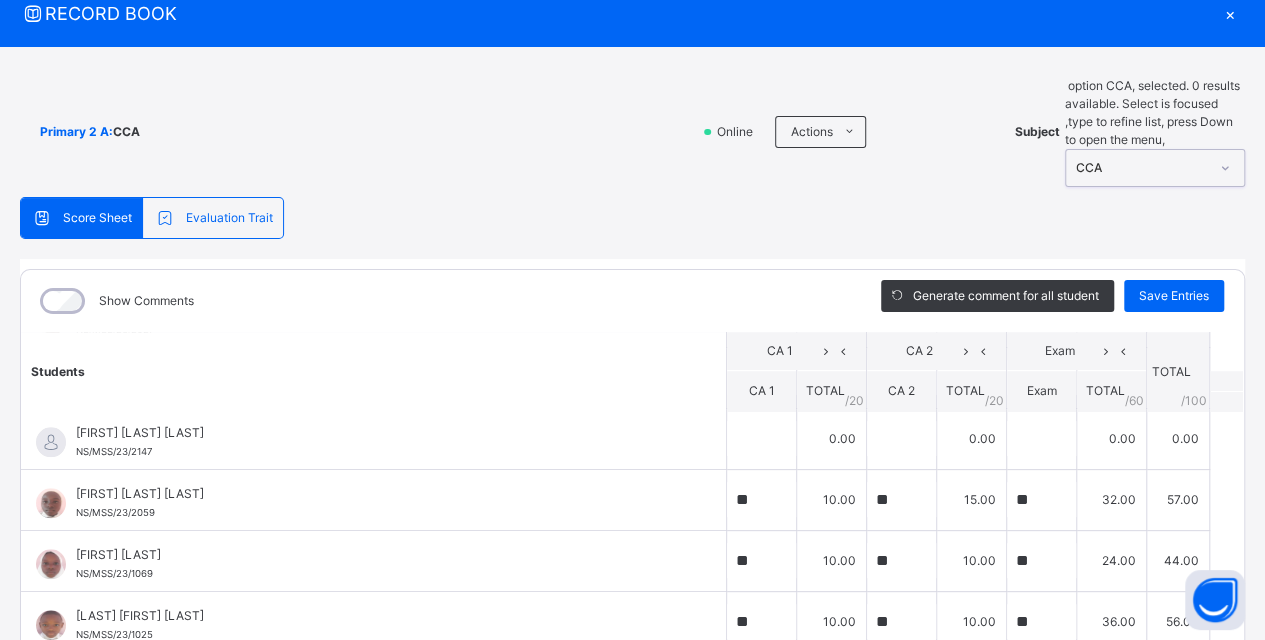 scroll, scrollTop: 1000, scrollLeft: 0, axis: vertical 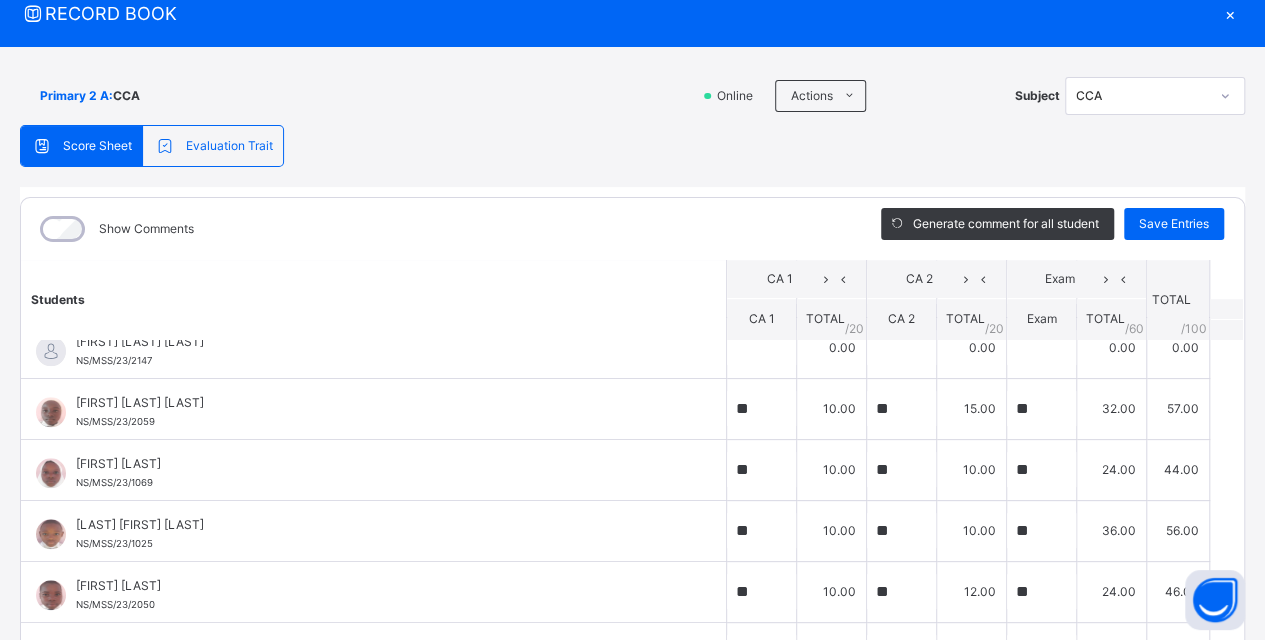 click on "Primary 2   A :   CCA Online Actions  Download Empty Score Sheet  Upload/map score sheet Subject  CCA" at bounding box center [632, 96] 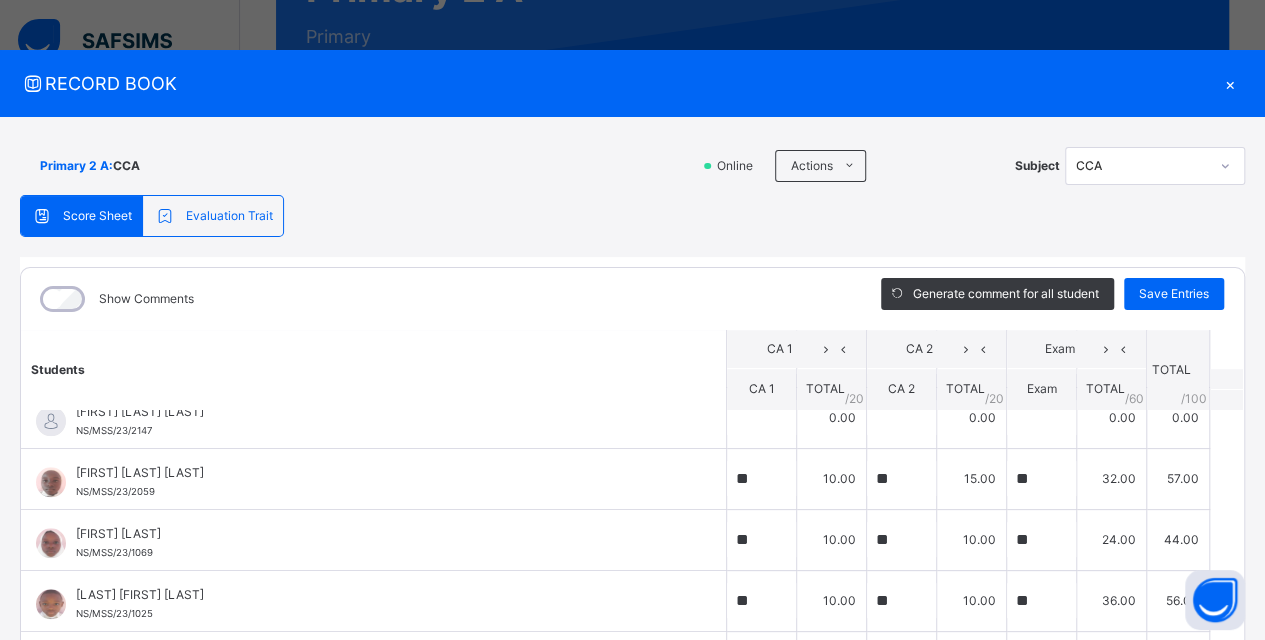 scroll, scrollTop: 270, scrollLeft: 0, axis: vertical 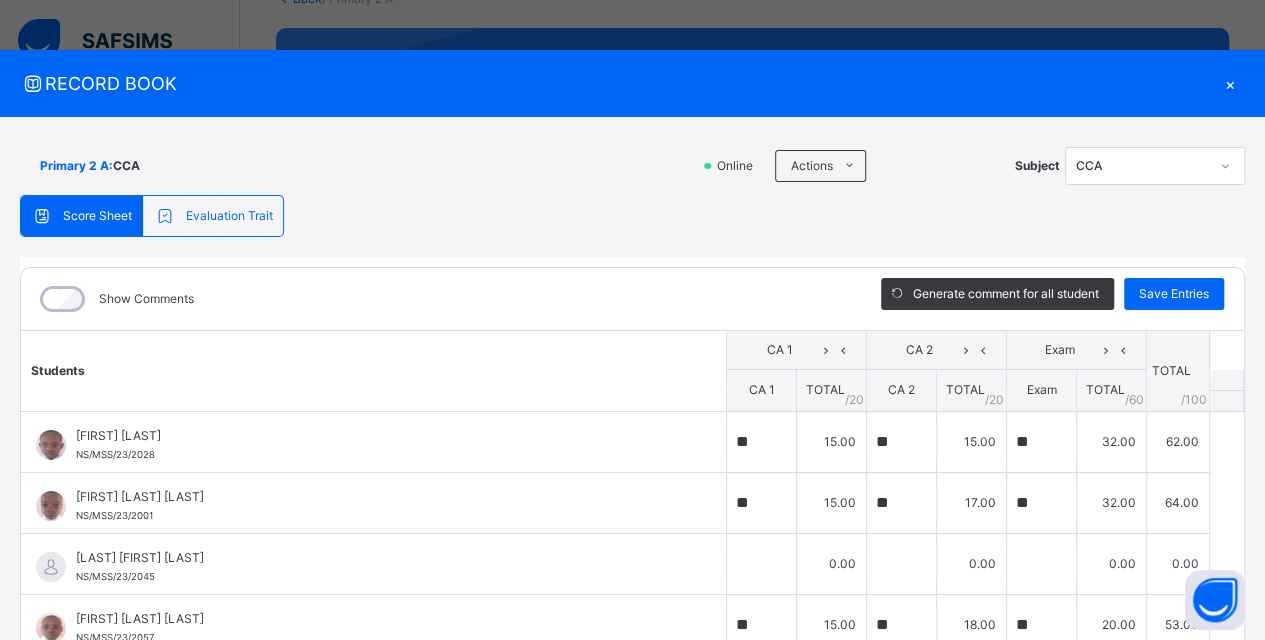click on "×" at bounding box center [1230, 83] 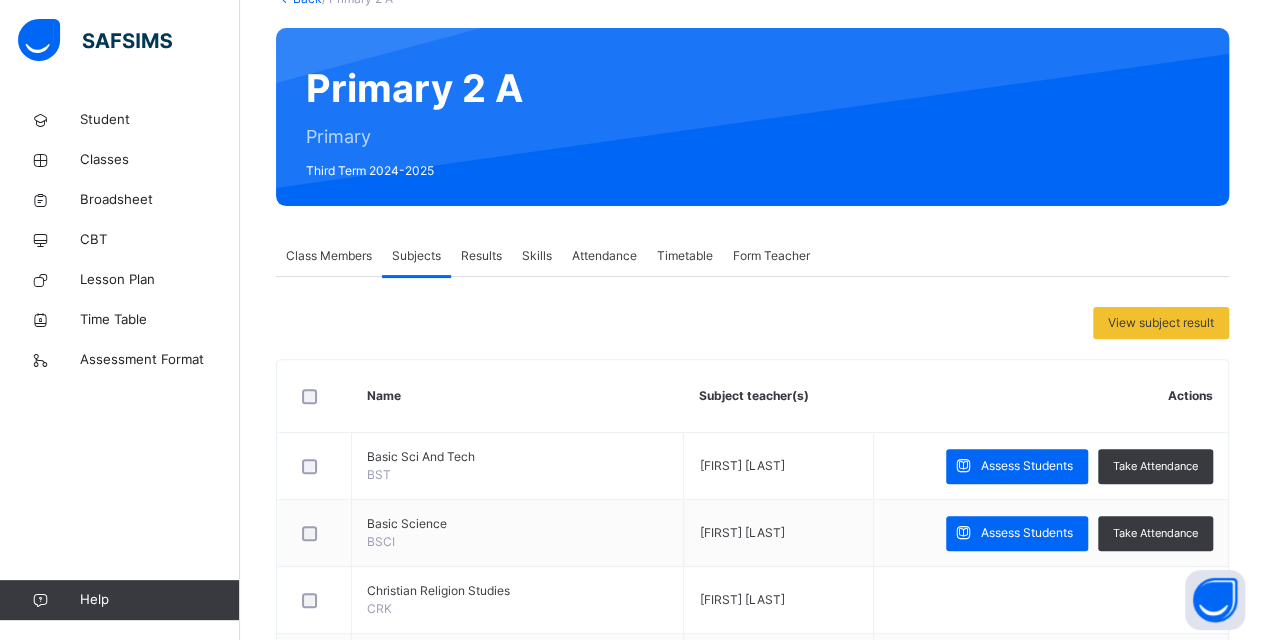 click on "Results" at bounding box center (481, 256) 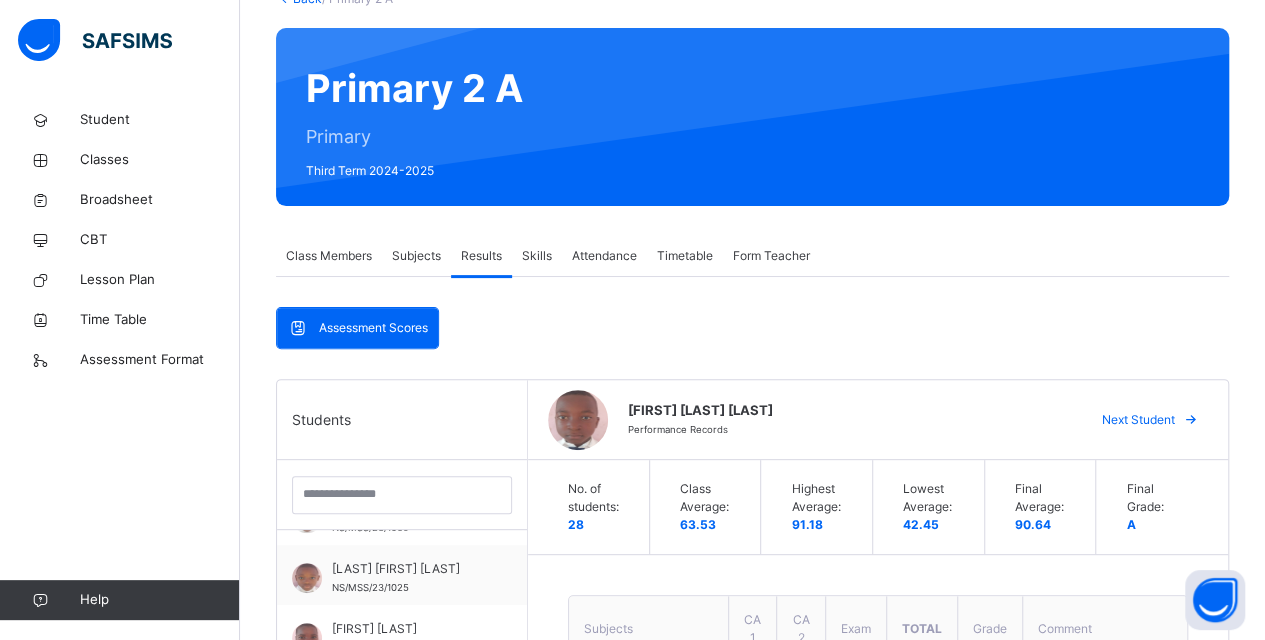 scroll, scrollTop: 1100, scrollLeft: 0, axis: vertical 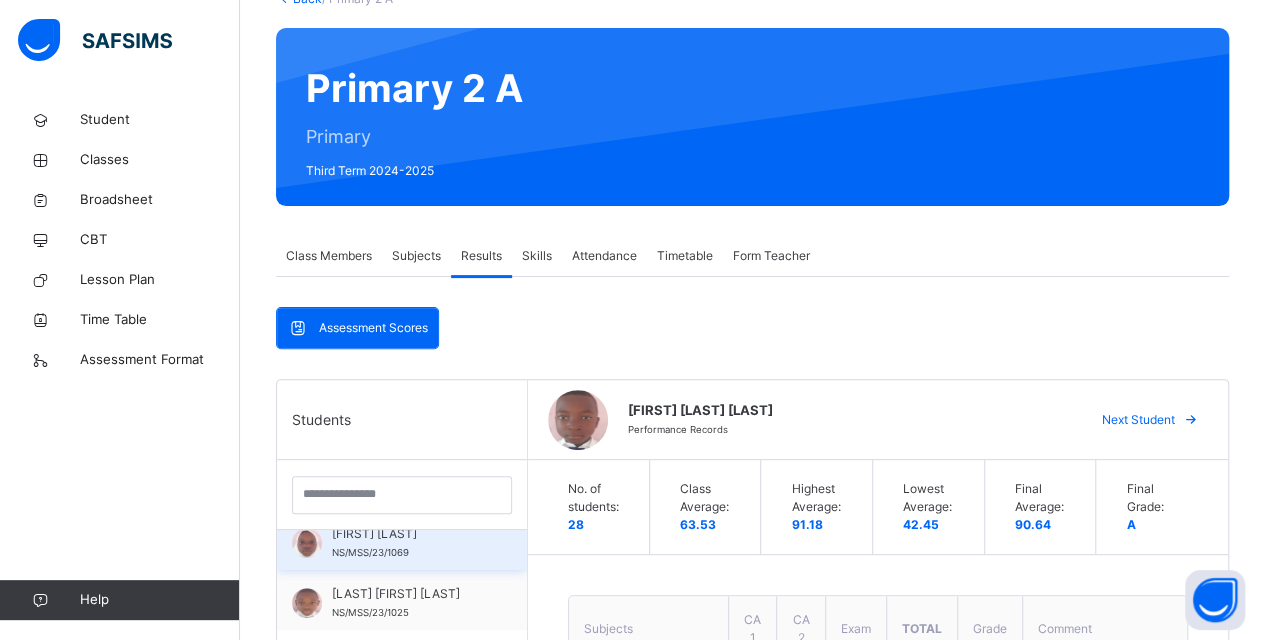 click on "[FIRST] [LAST]" at bounding box center [407, 534] 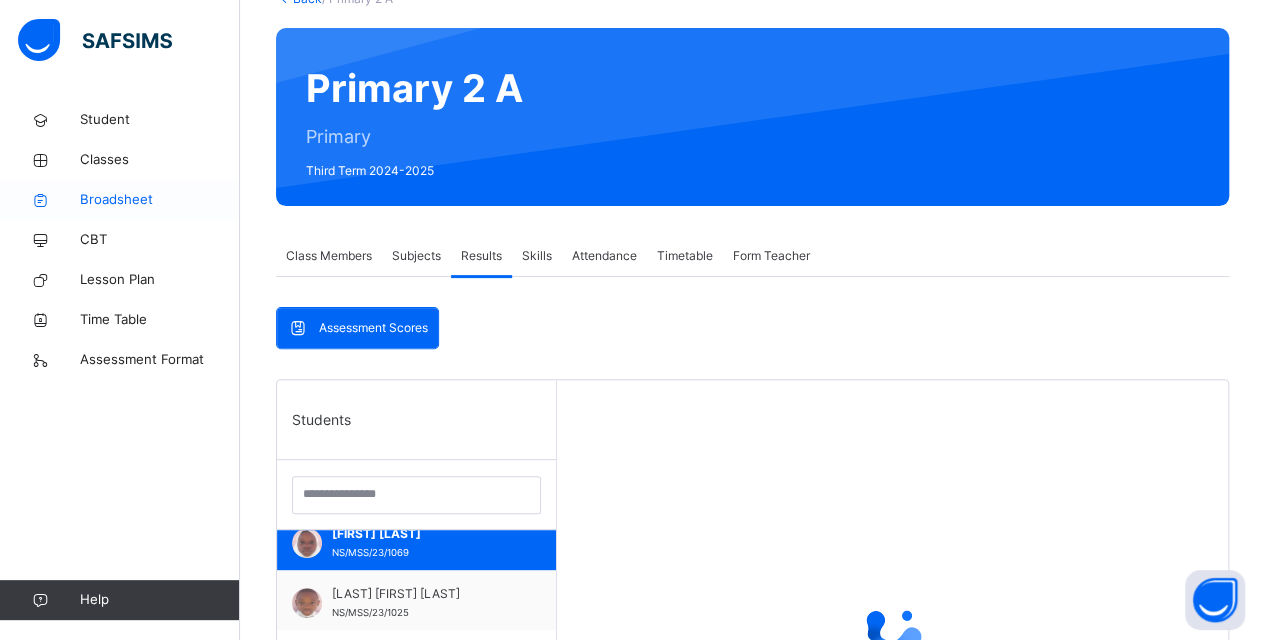 click on "Broadsheet" at bounding box center [160, 200] 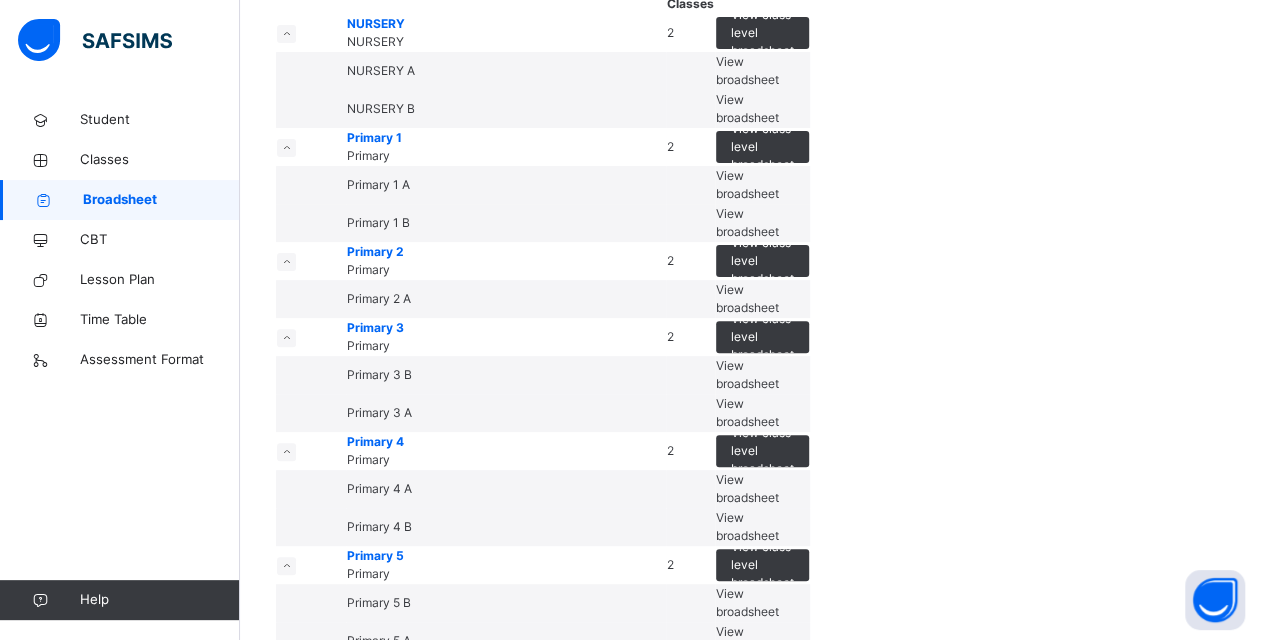 scroll, scrollTop: 300, scrollLeft: 0, axis: vertical 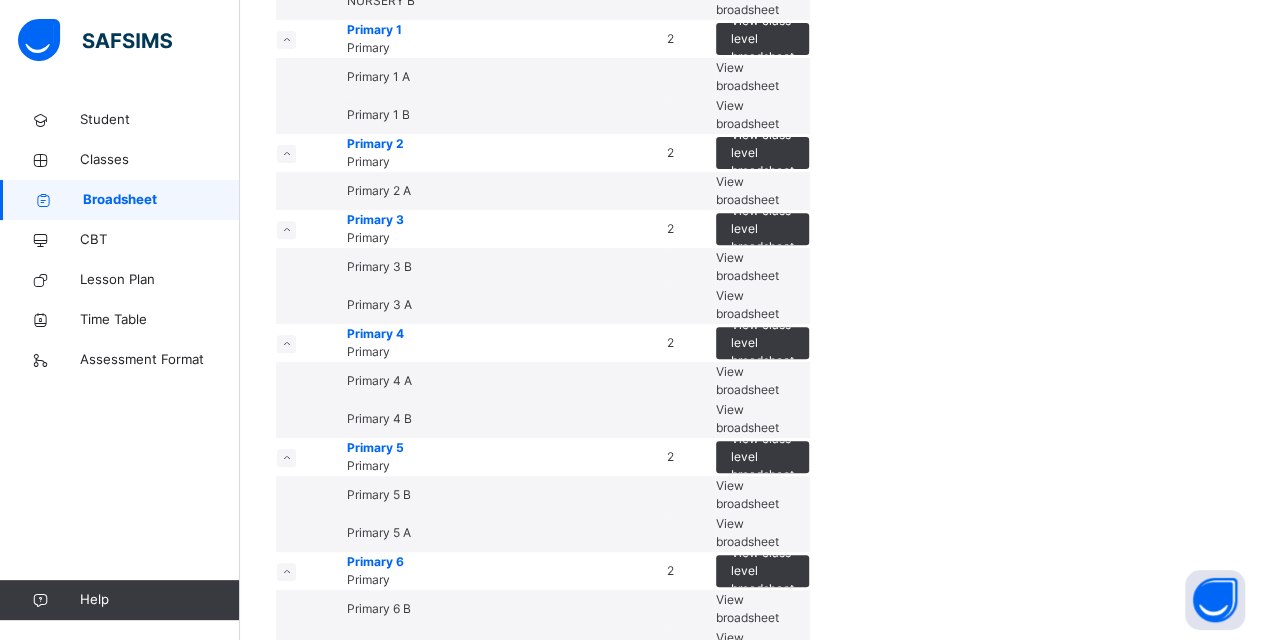 click on "View broadsheet" at bounding box center [747, 190] 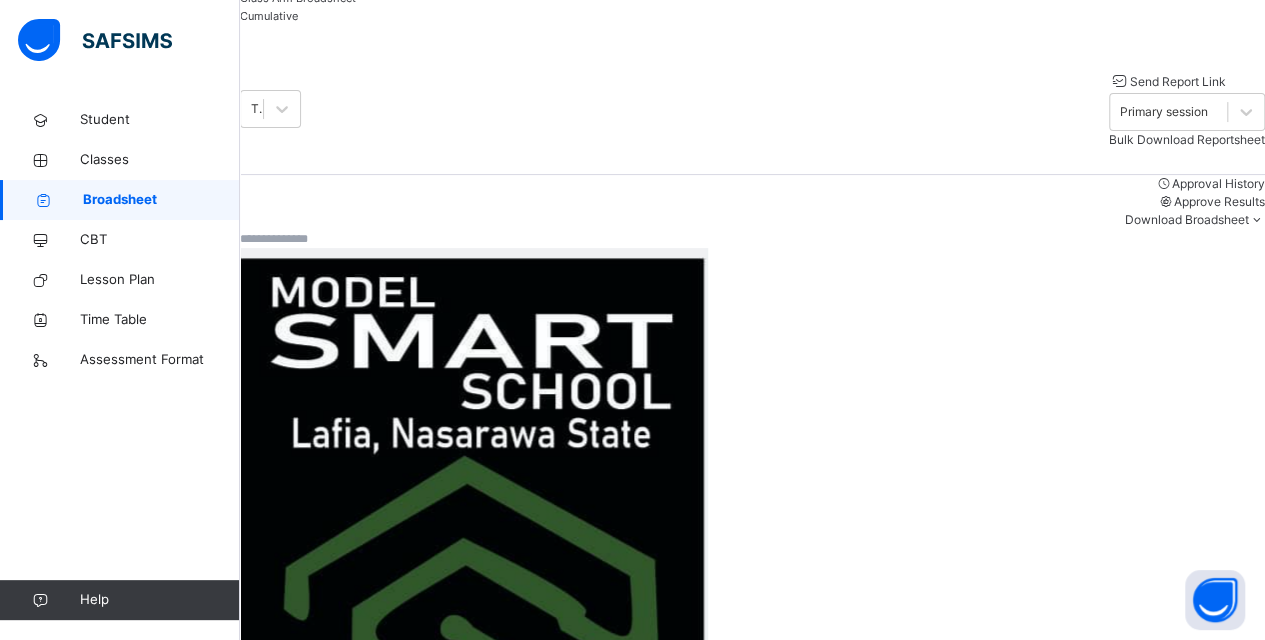 scroll, scrollTop: 300, scrollLeft: 0, axis: vertical 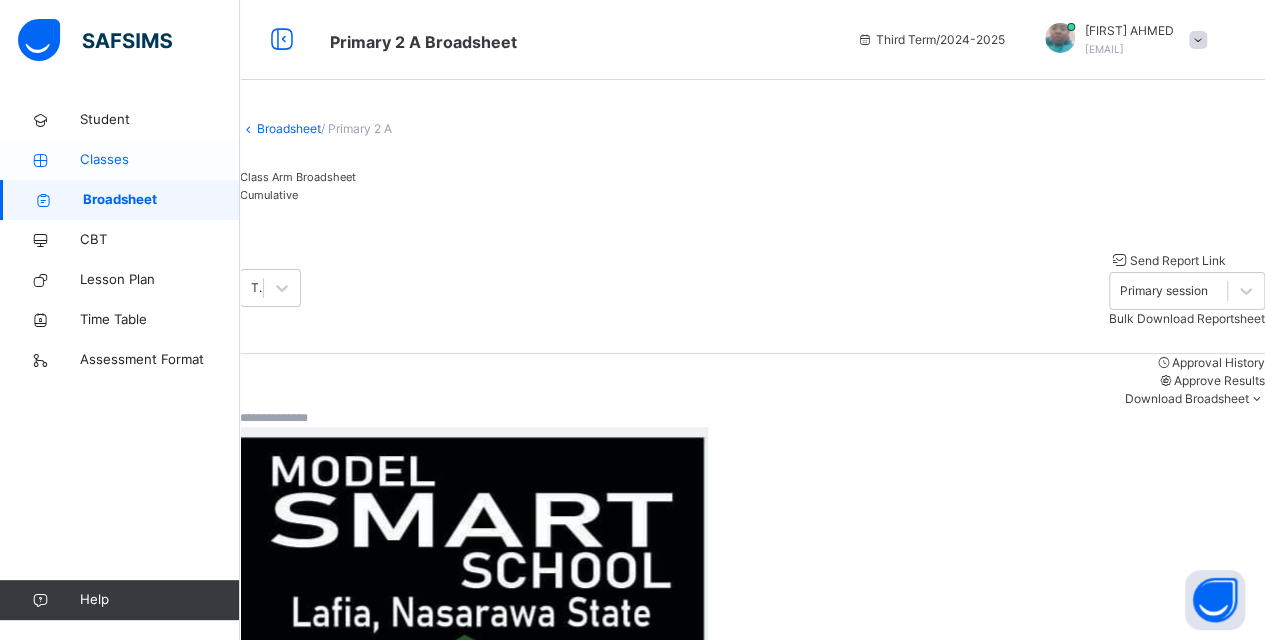 click on "Classes" at bounding box center [160, 160] 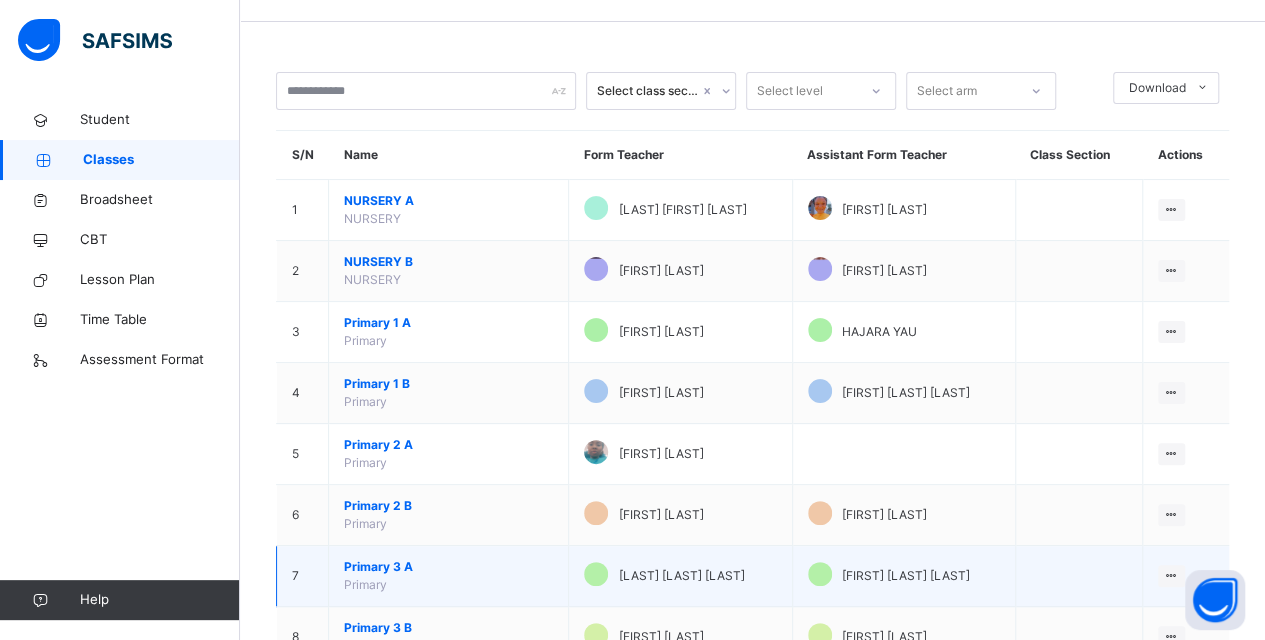 scroll, scrollTop: 100, scrollLeft: 0, axis: vertical 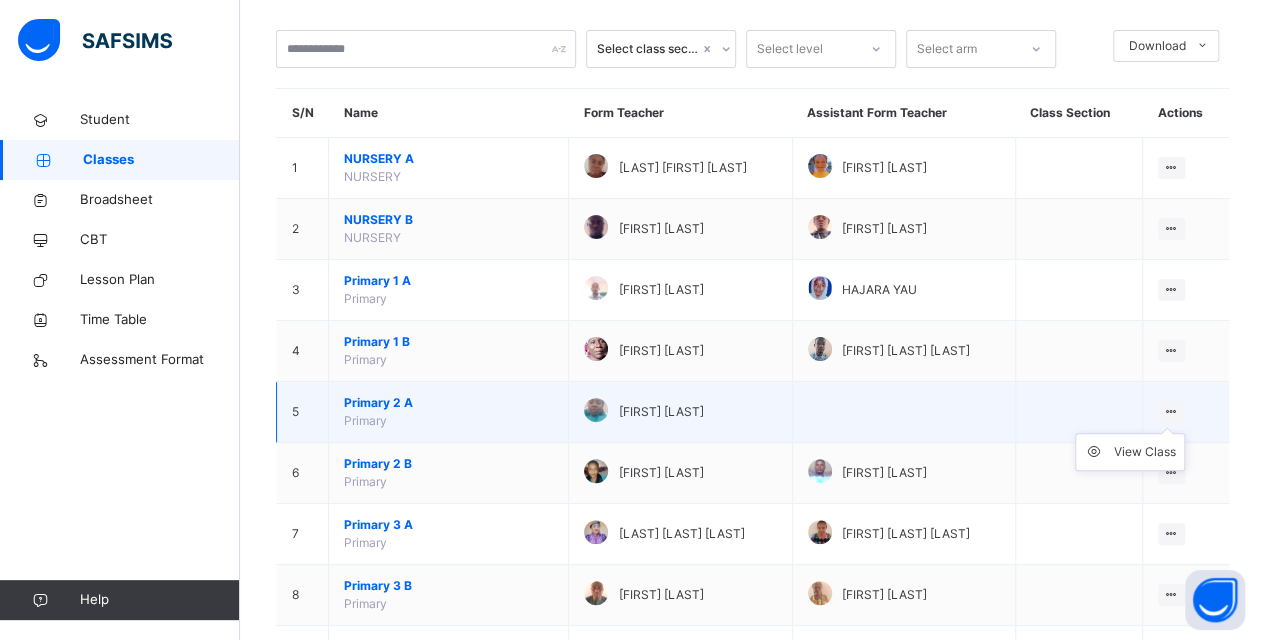 click on "View Class" at bounding box center (1130, 452) 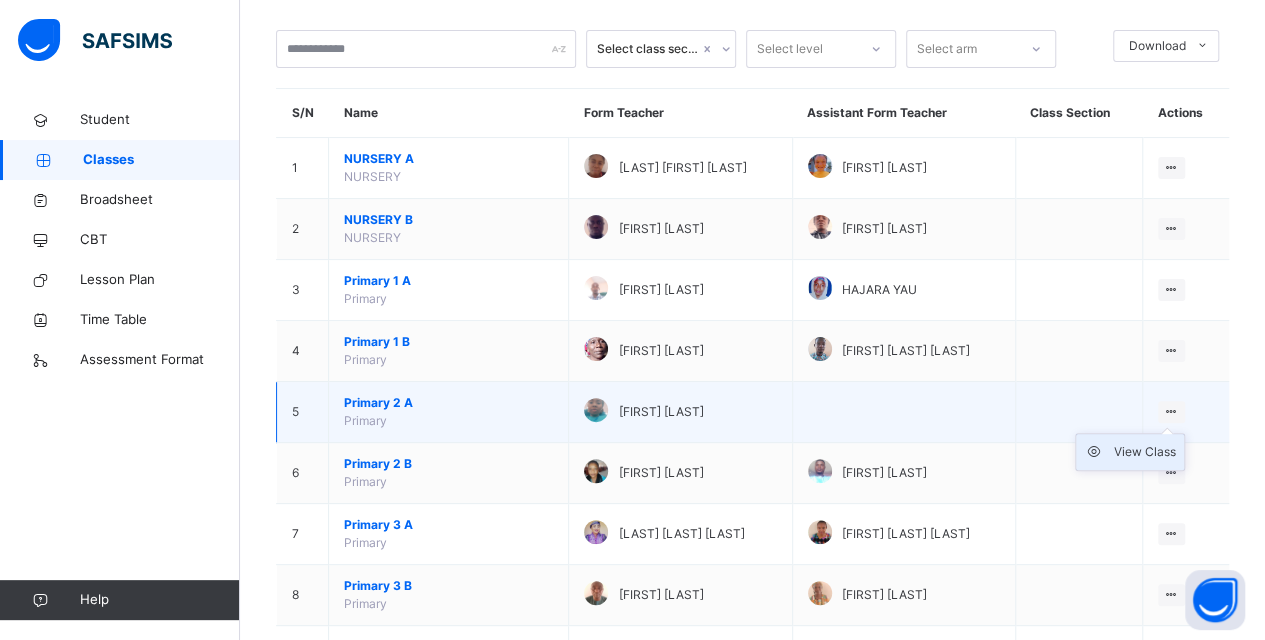 click on "View Class" at bounding box center [1145, 452] 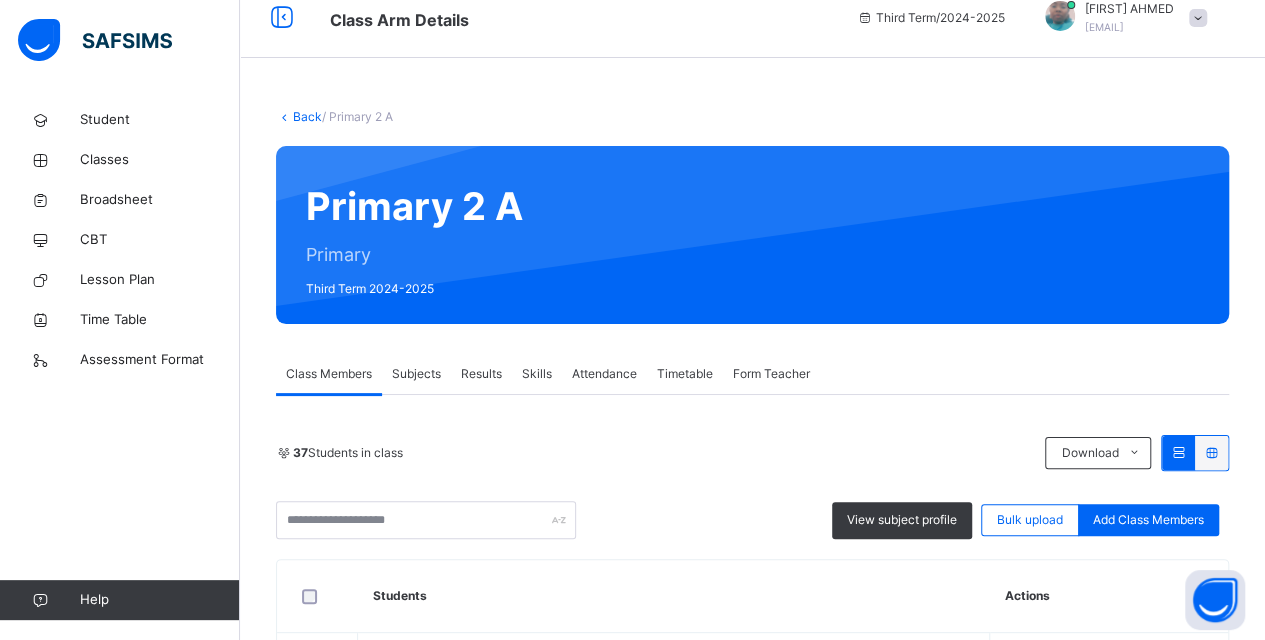 scroll, scrollTop: 0, scrollLeft: 0, axis: both 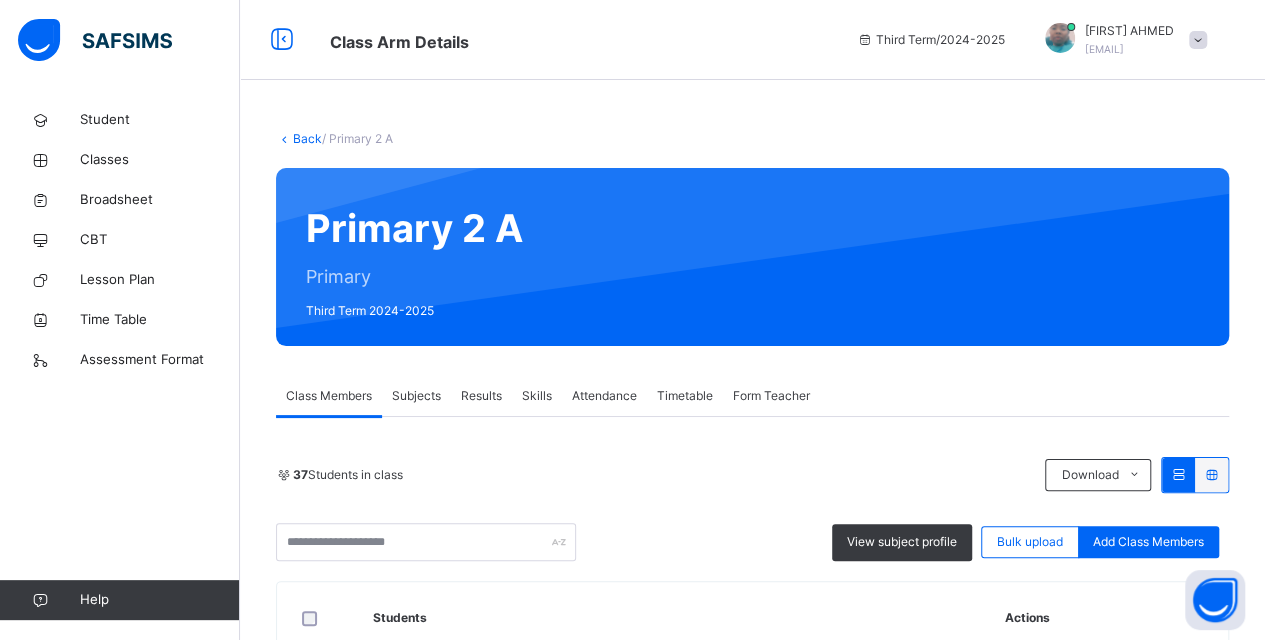 click on "Subjects" at bounding box center [416, 396] 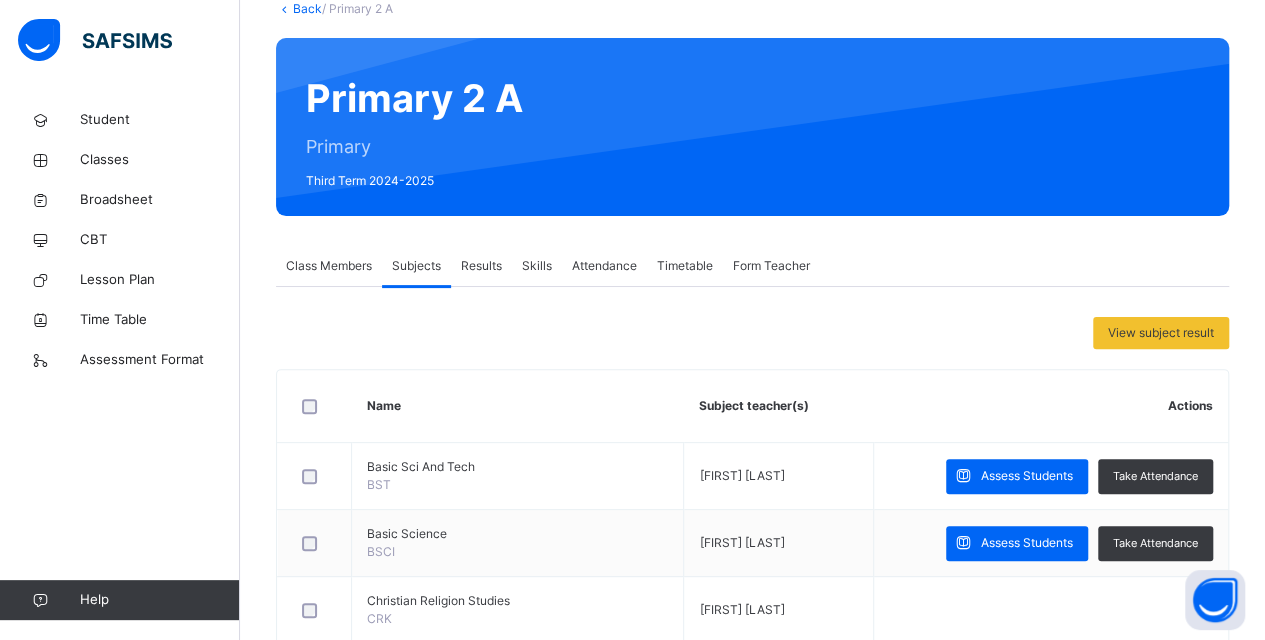 scroll, scrollTop: 300, scrollLeft: 0, axis: vertical 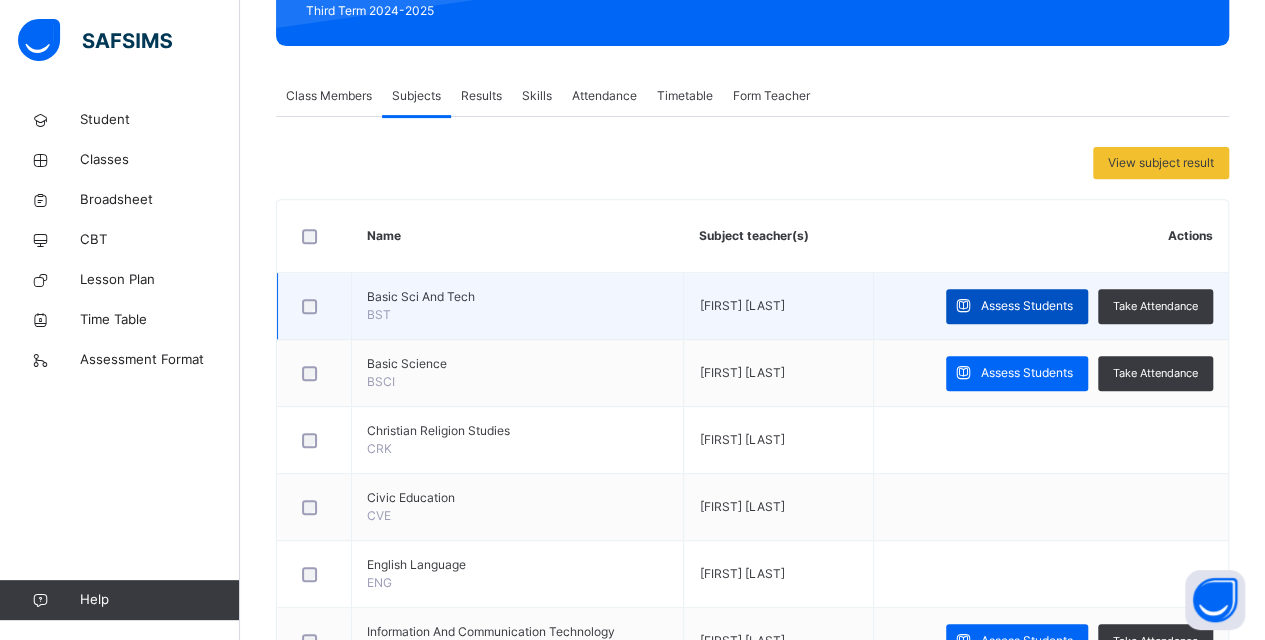click on "Assess Students" at bounding box center (1027, 306) 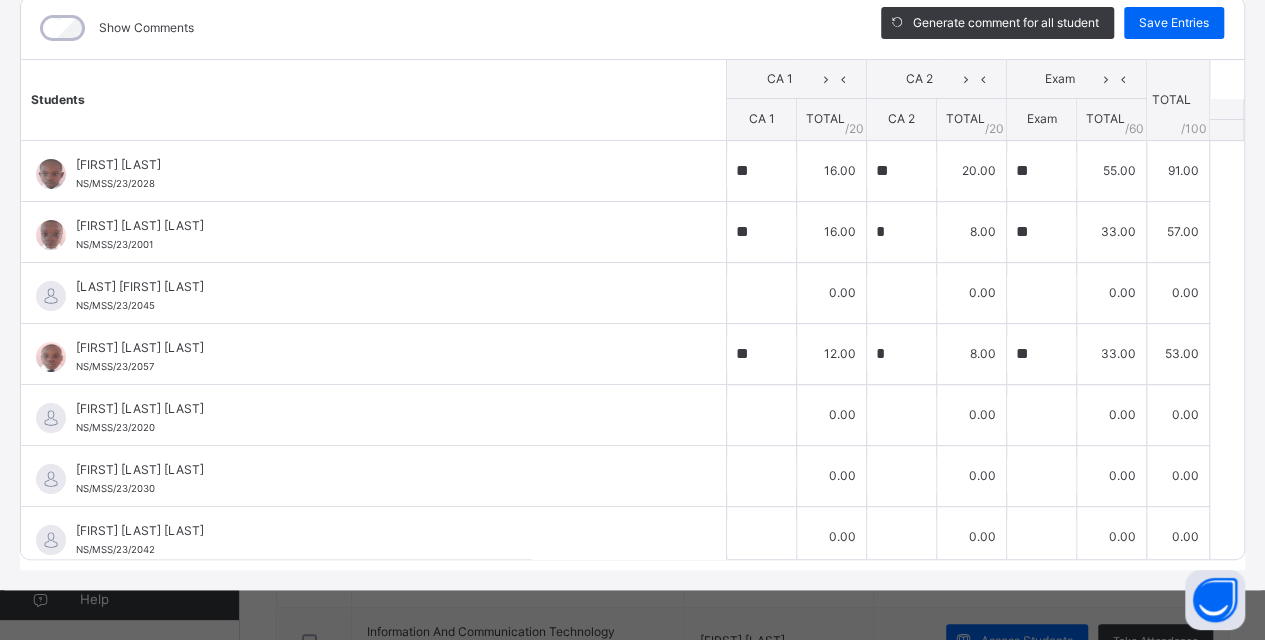 scroll, scrollTop: 0, scrollLeft: 0, axis: both 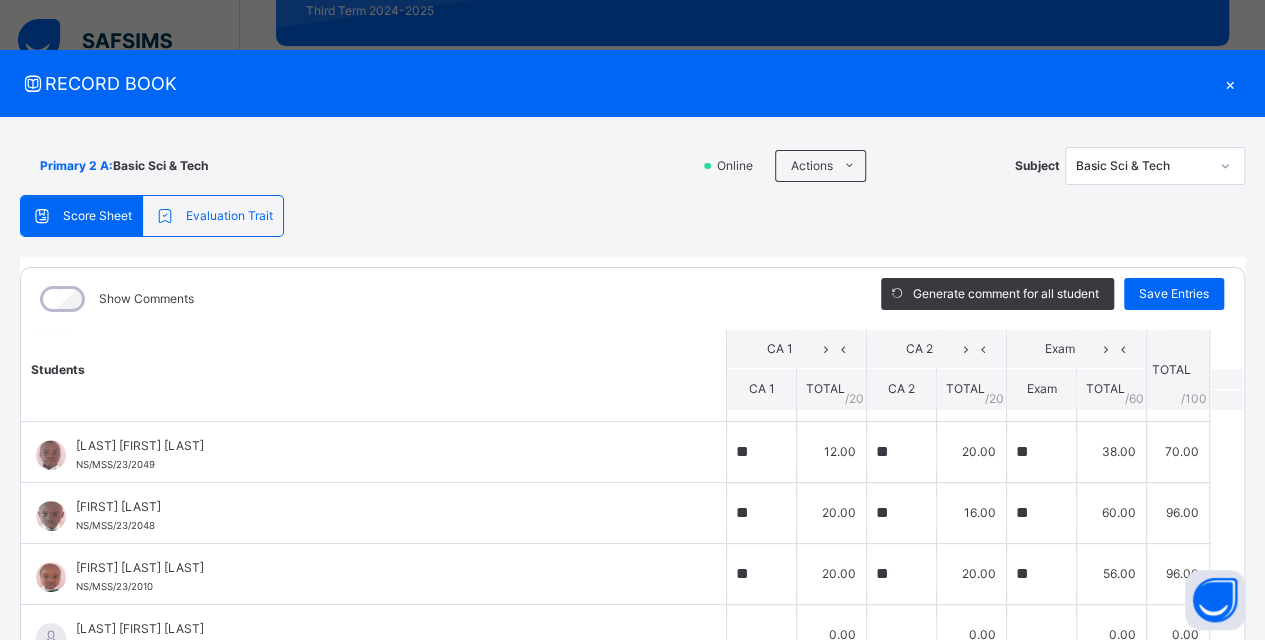 click 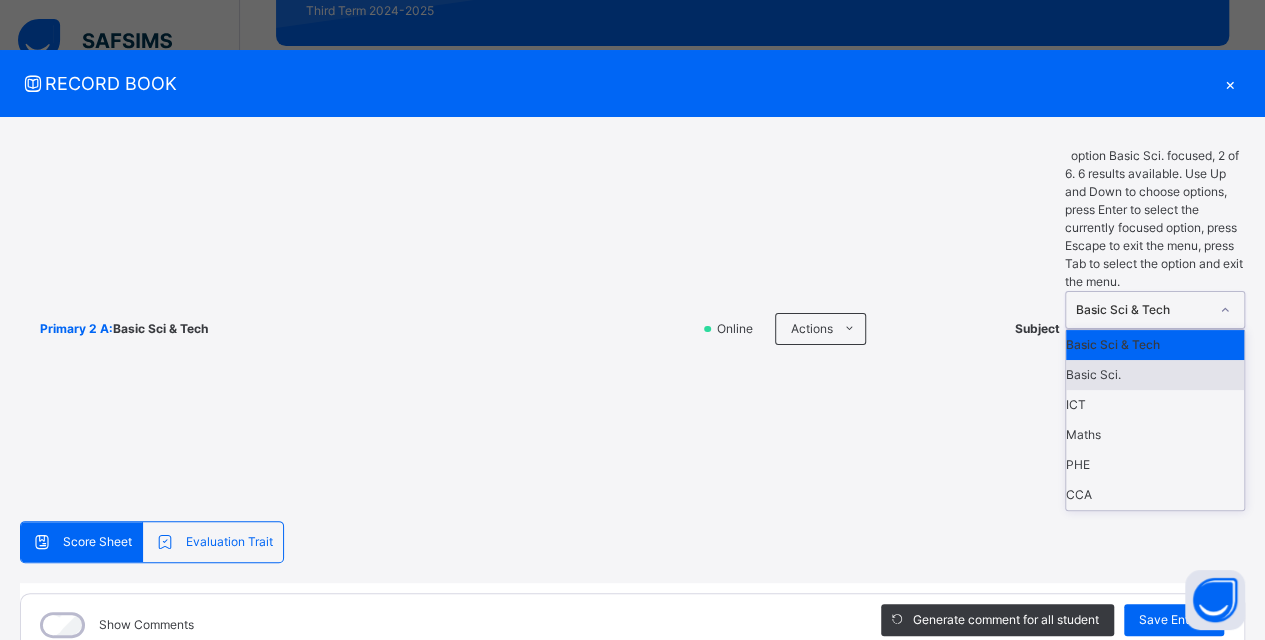 click on "Basic Sci." at bounding box center [1155, 375] 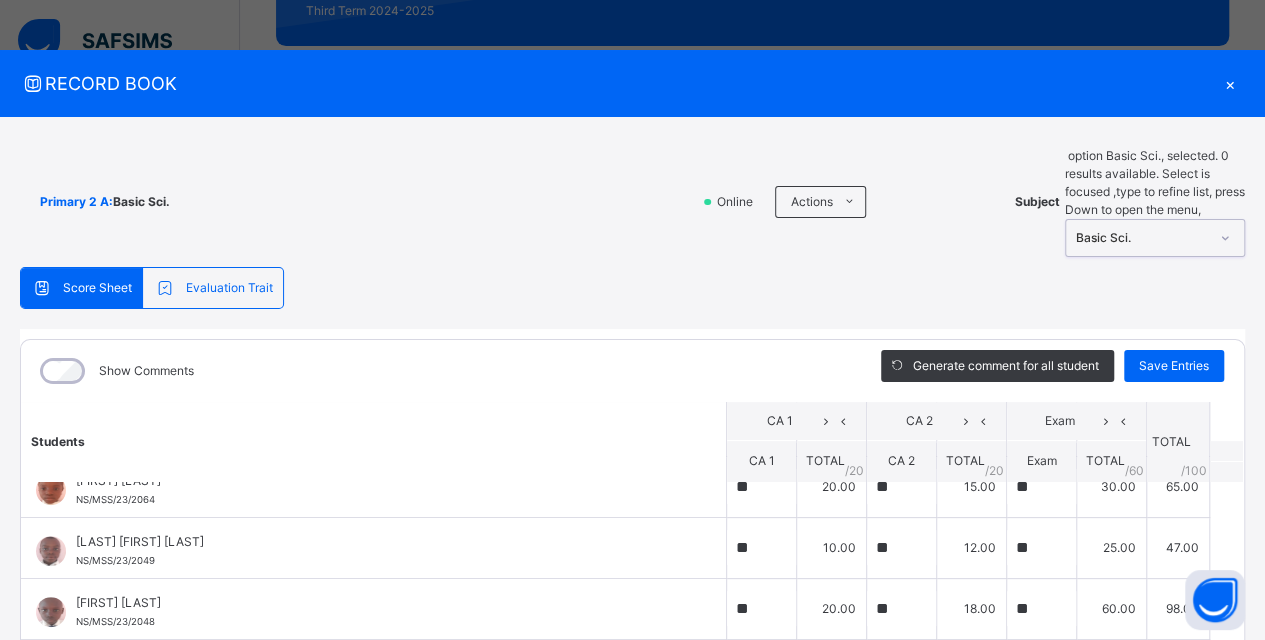 scroll, scrollTop: 600, scrollLeft: 0, axis: vertical 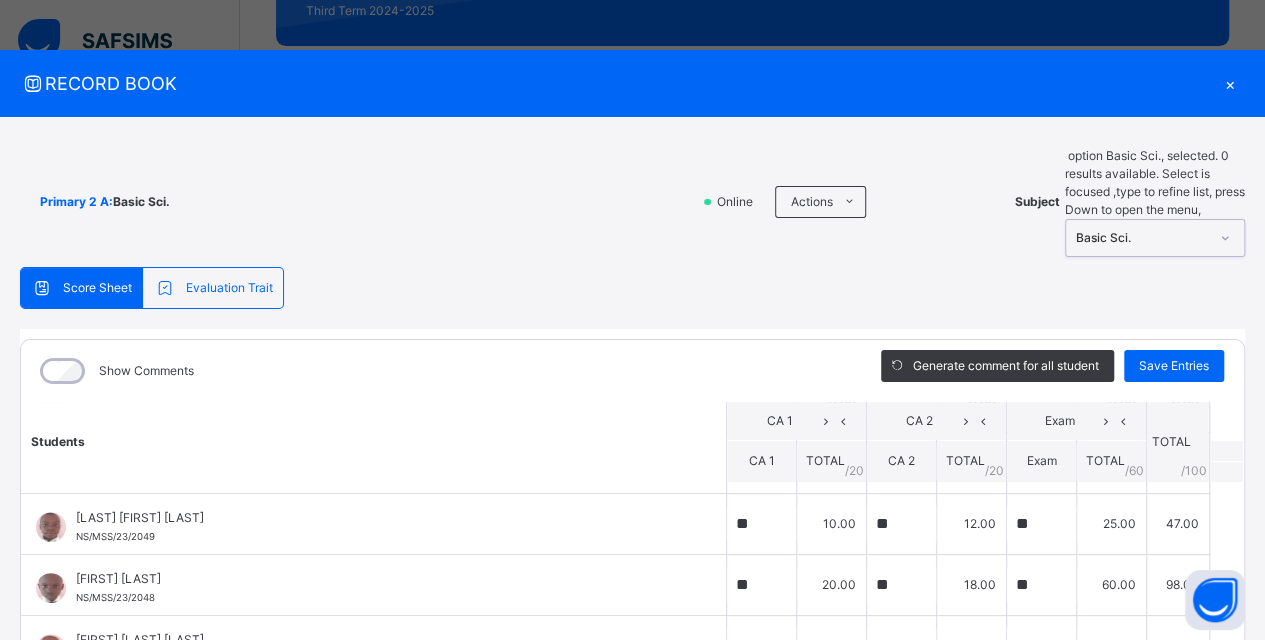 click 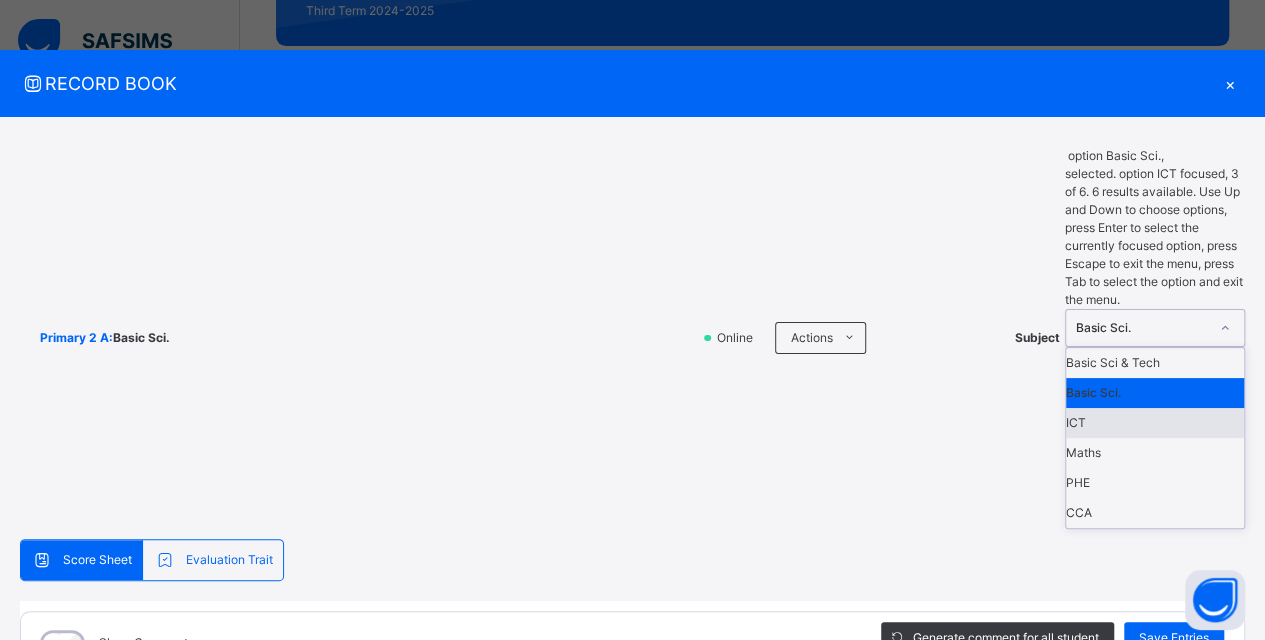 click on "ICT" at bounding box center [1155, 423] 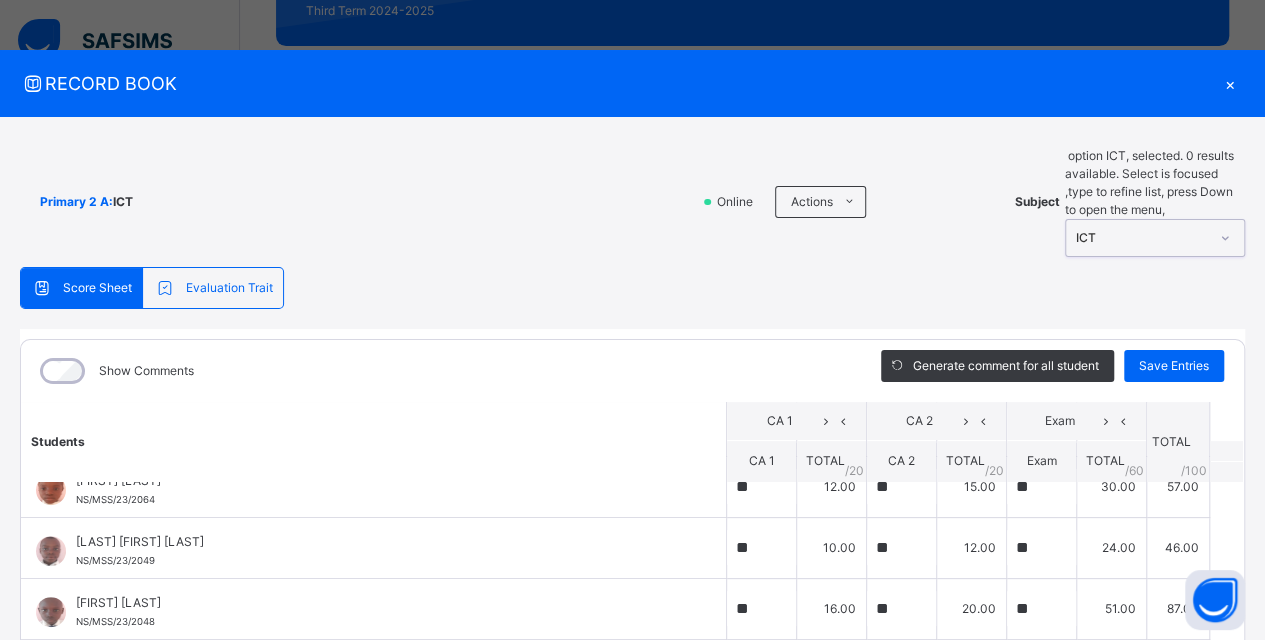 scroll, scrollTop: 600, scrollLeft: 0, axis: vertical 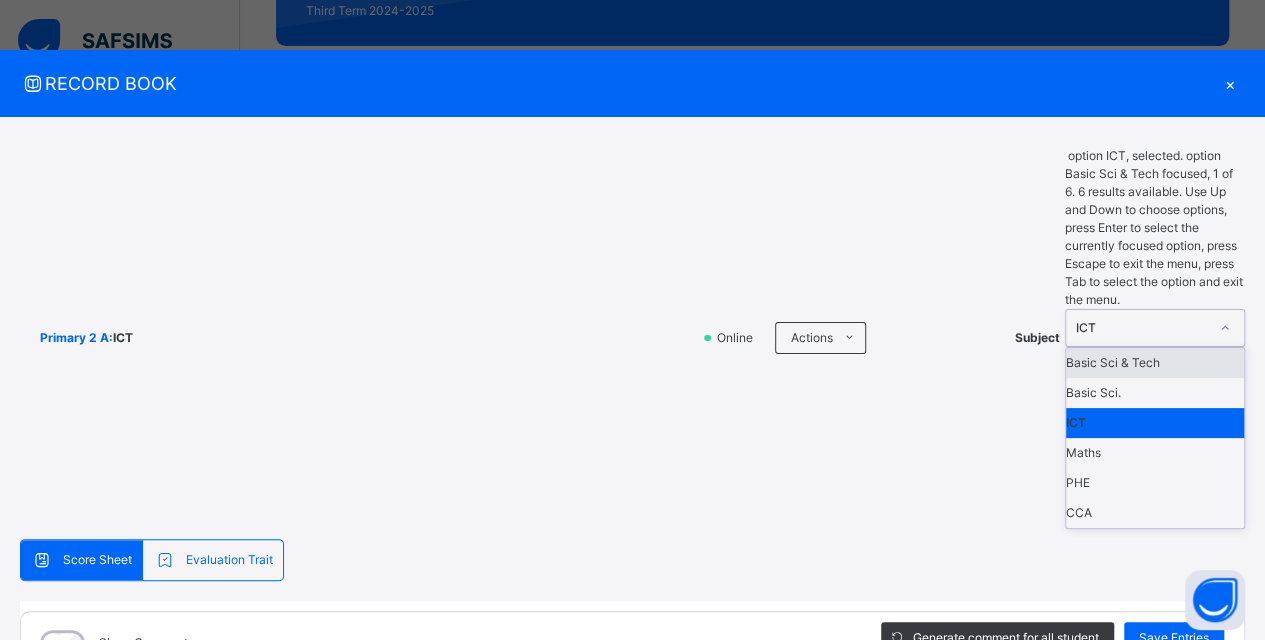 click 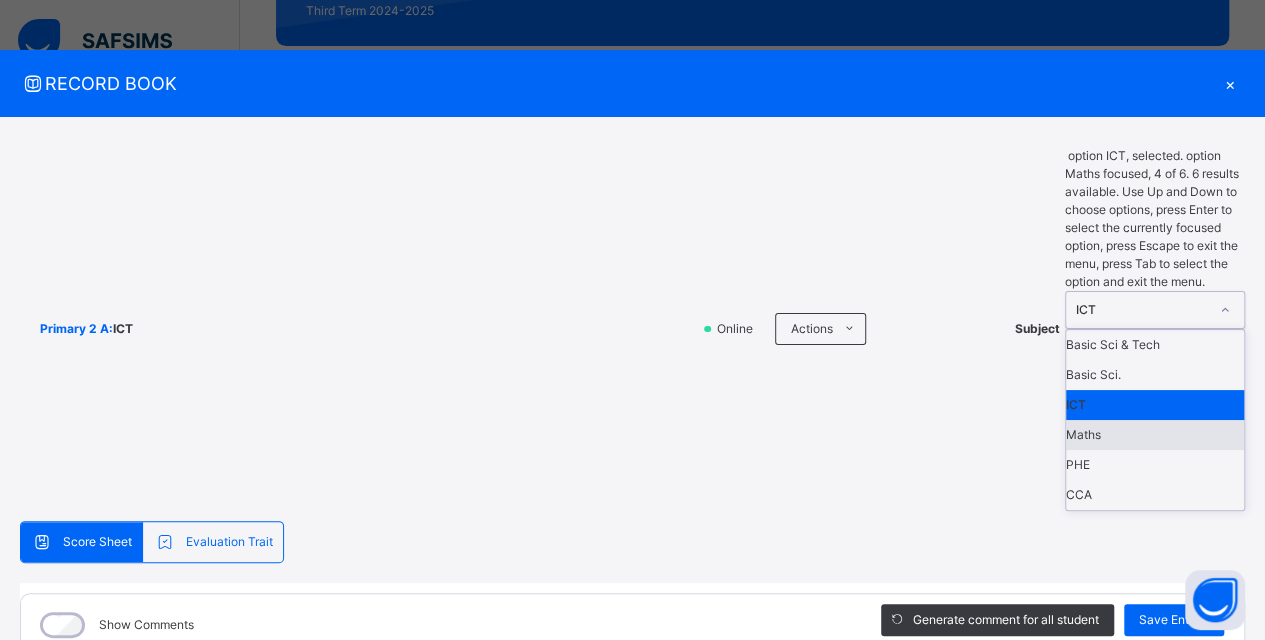 click on "Maths" at bounding box center [1155, 435] 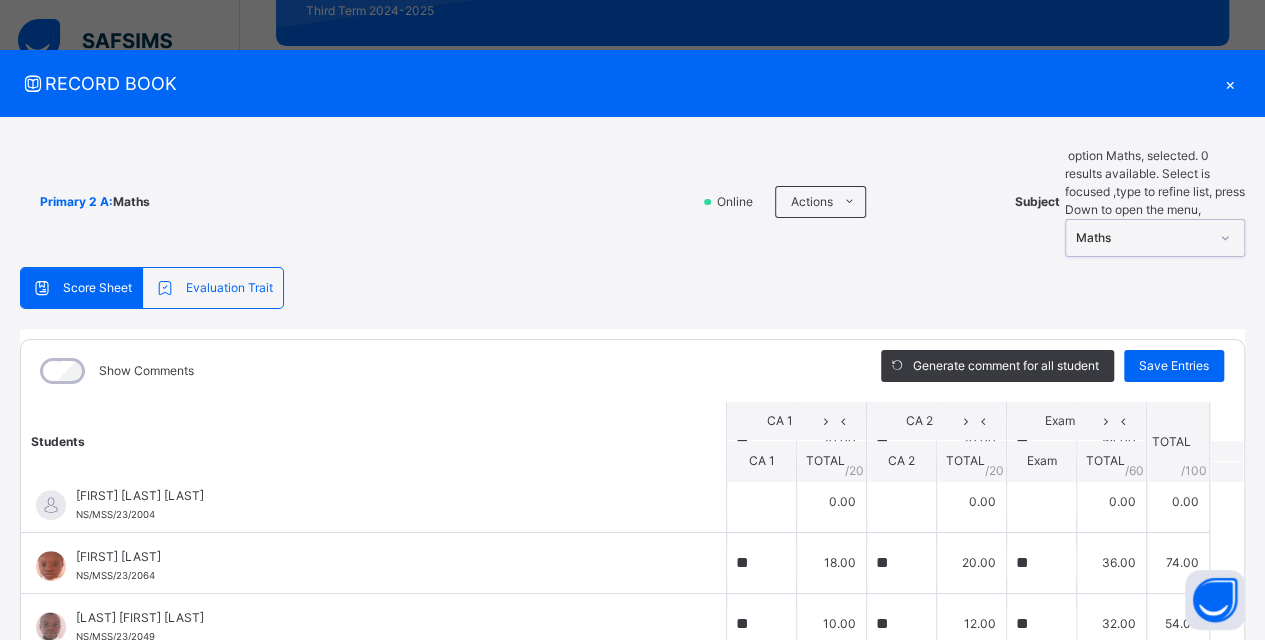 scroll, scrollTop: 600, scrollLeft: 0, axis: vertical 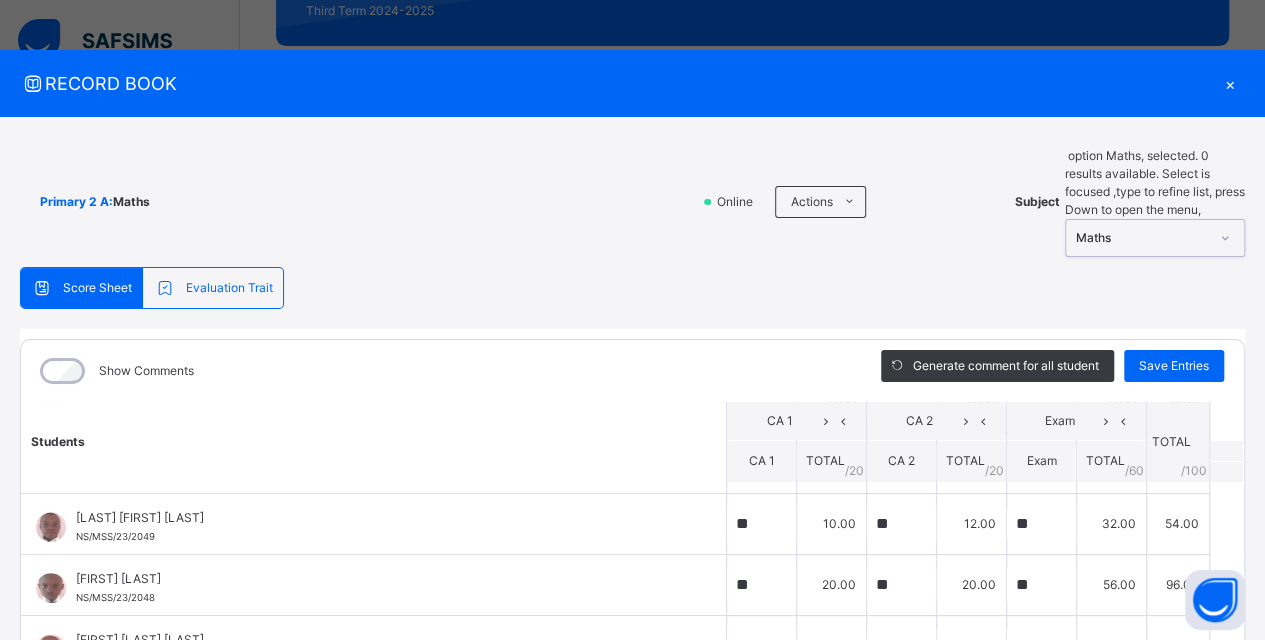 click 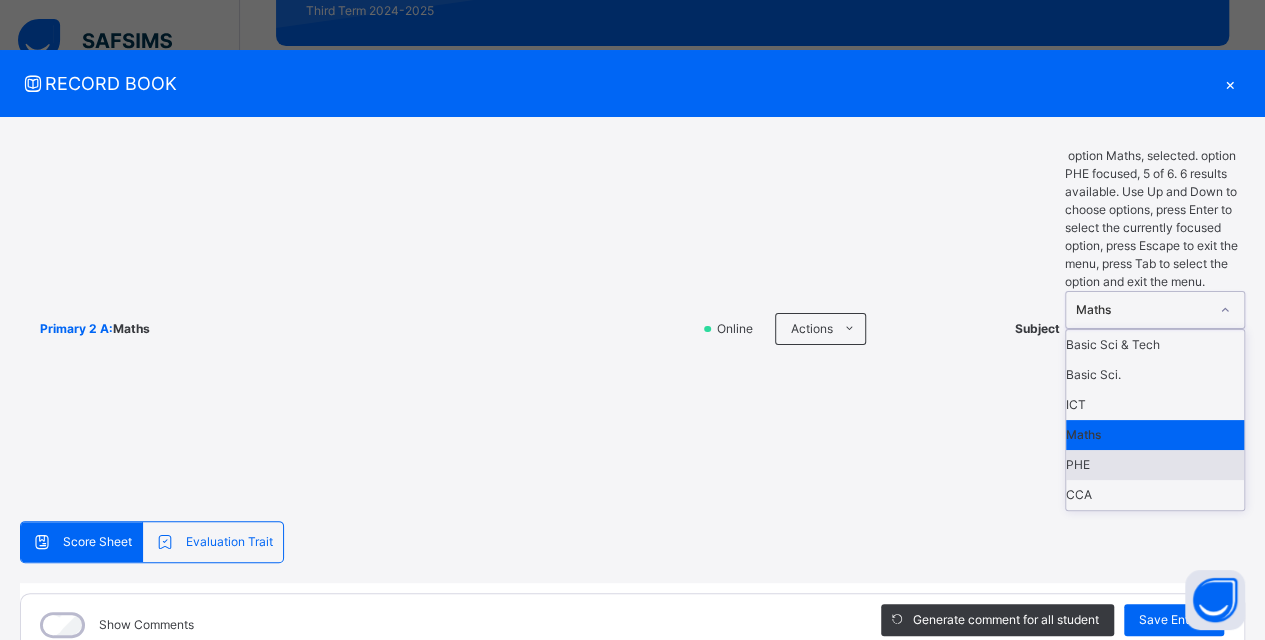 click on "PHE" at bounding box center (1155, 465) 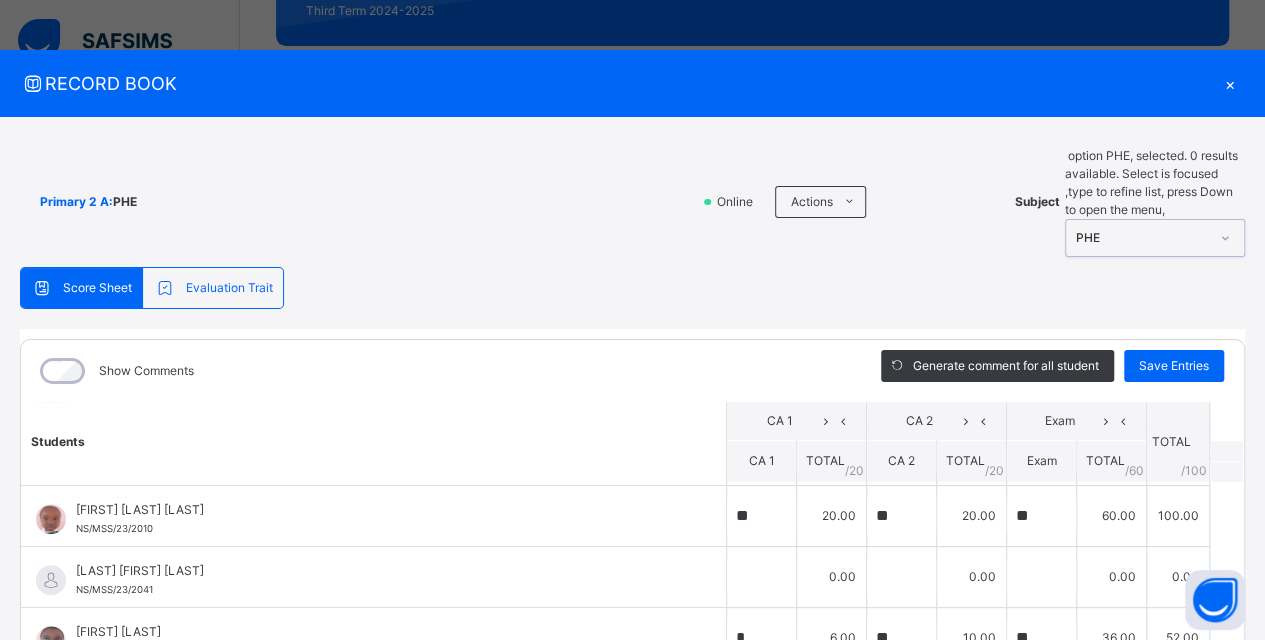 scroll, scrollTop: 700, scrollLeft: 0, axis: vertical 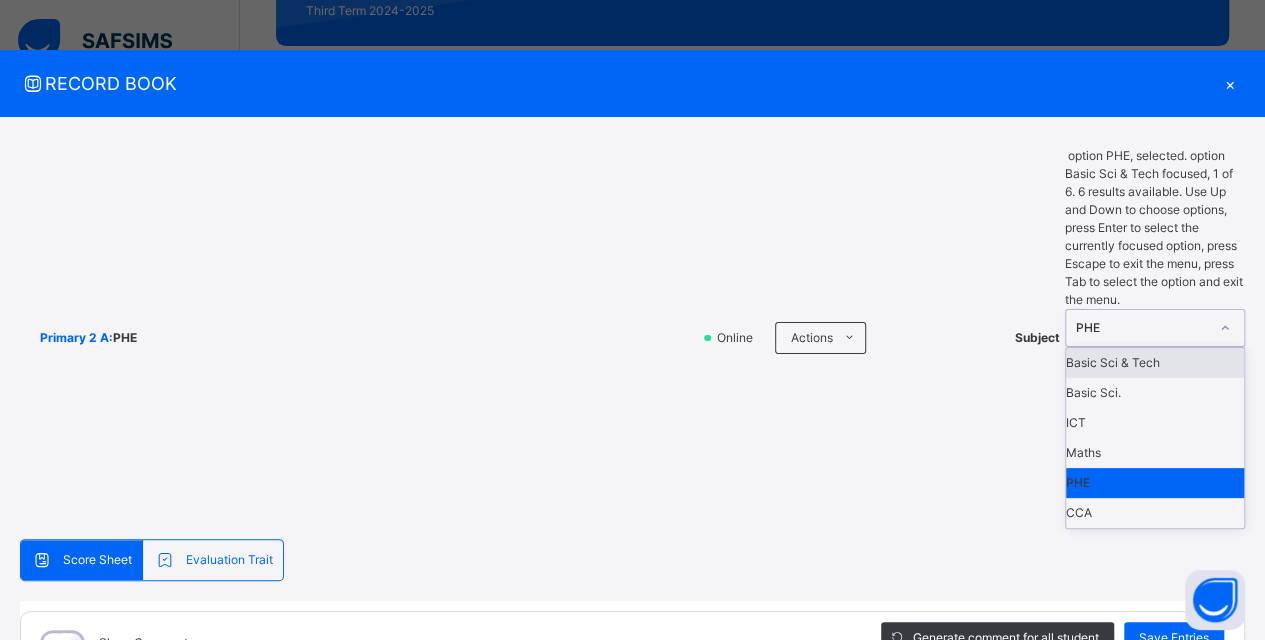 click 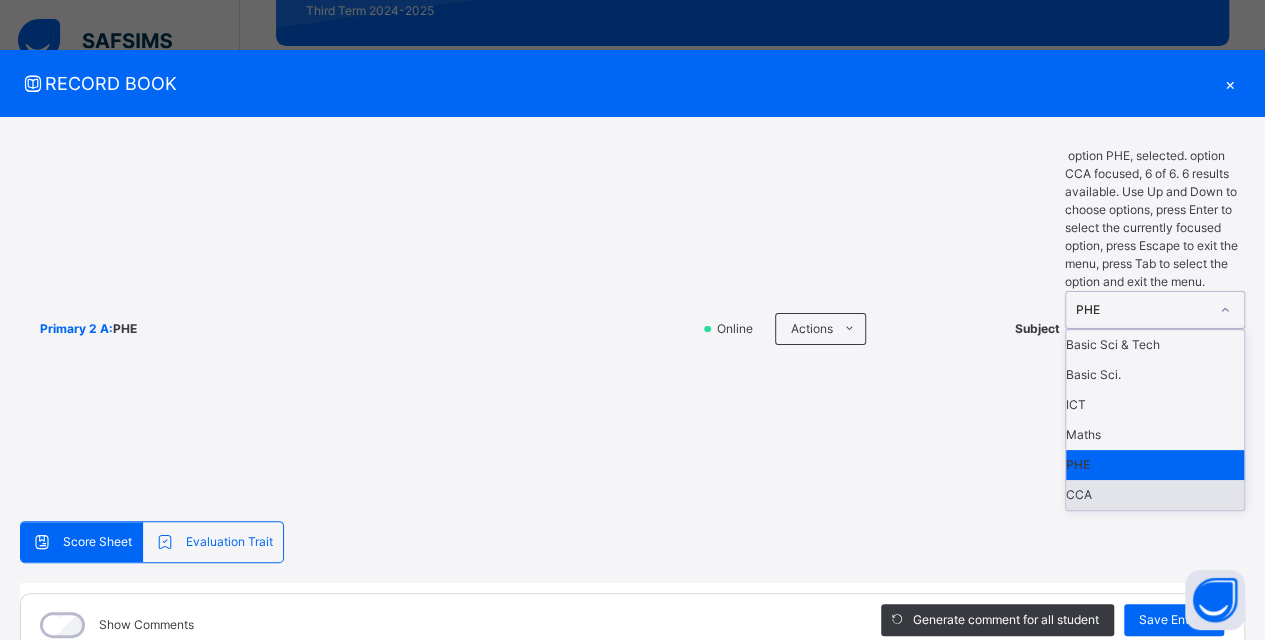 click on "CCA" at bounding box center [1155, 495] 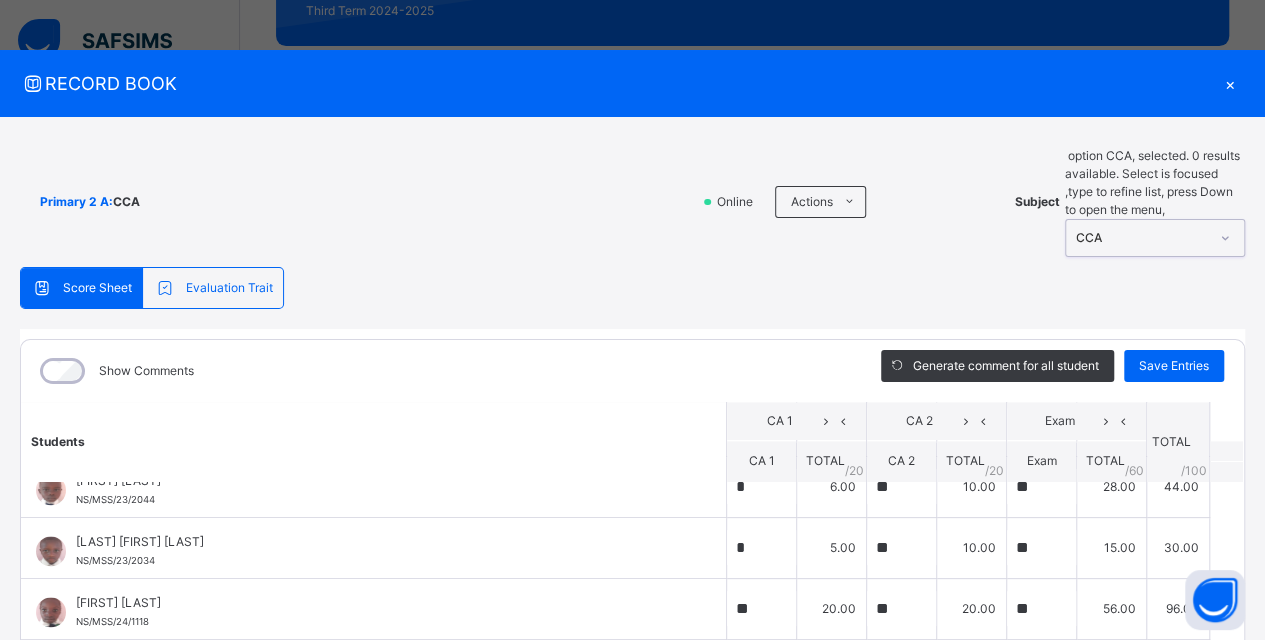scroll, scrollTop: 1400, scrollLeft: 0, axis: vertical 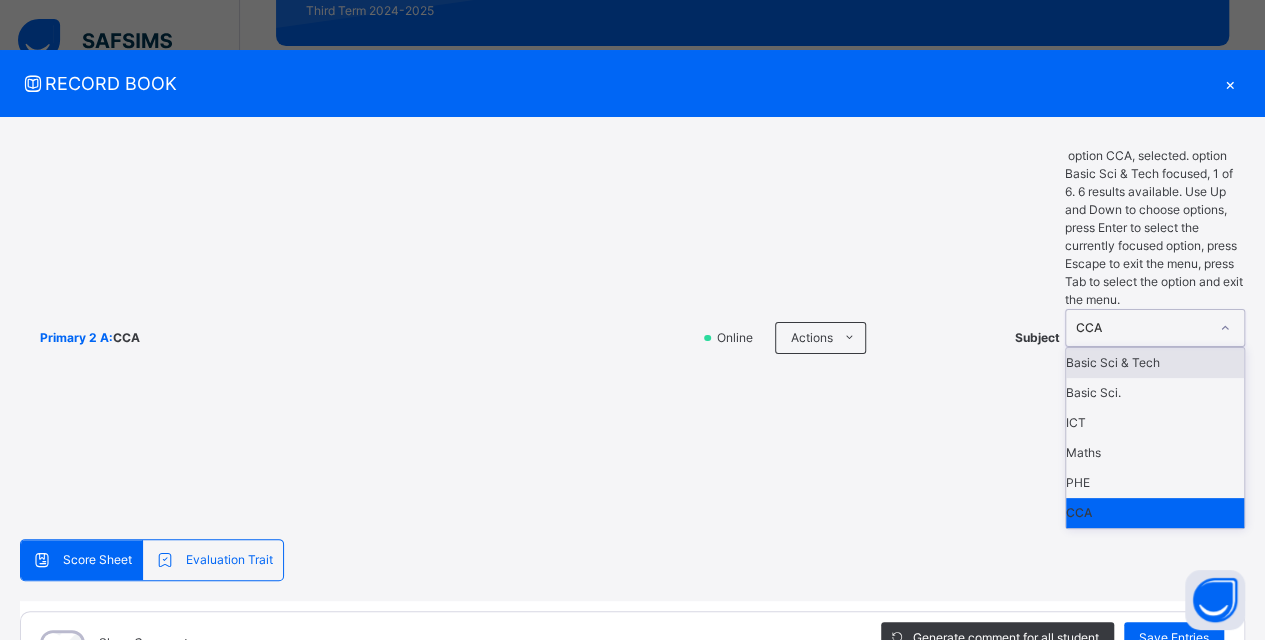 click 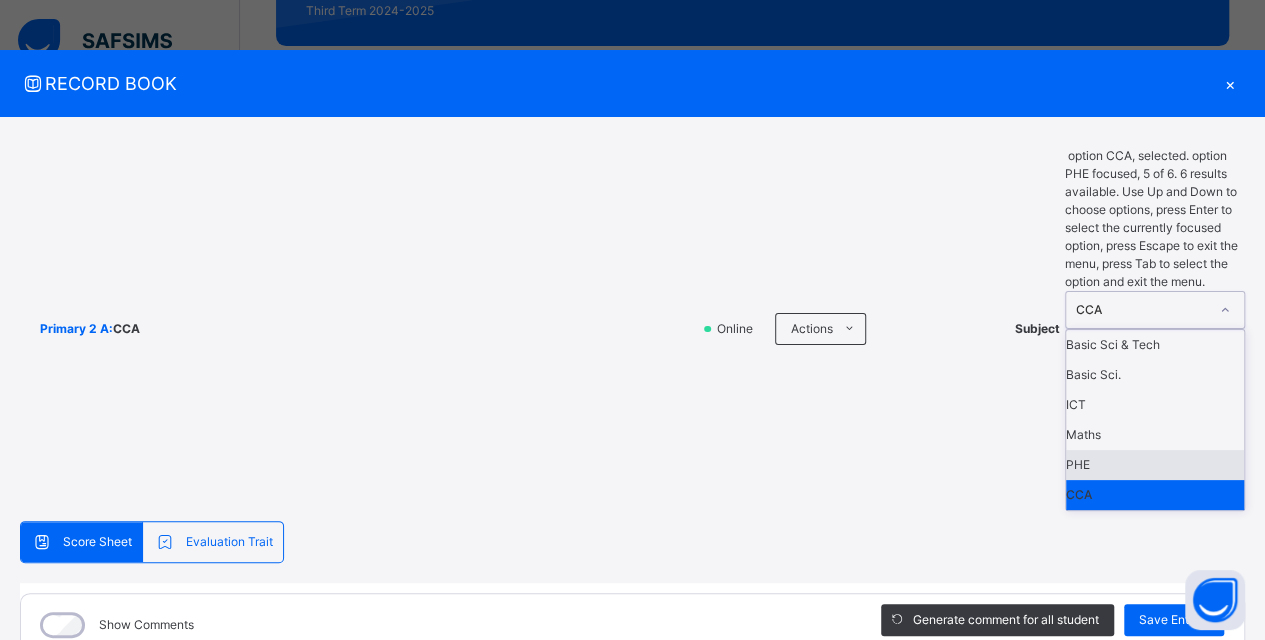 click on "PHE" at bounding box center (1155, 465) 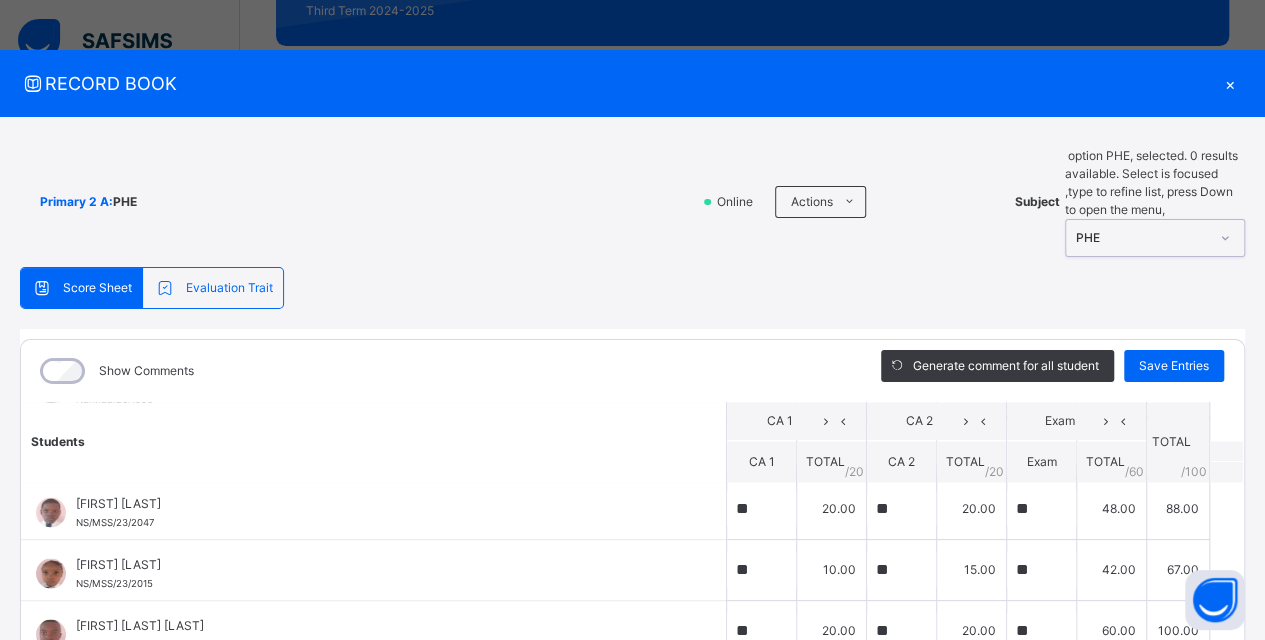 scroll, scrollTop: 1836, scrollLeft: 0, axis: vertical 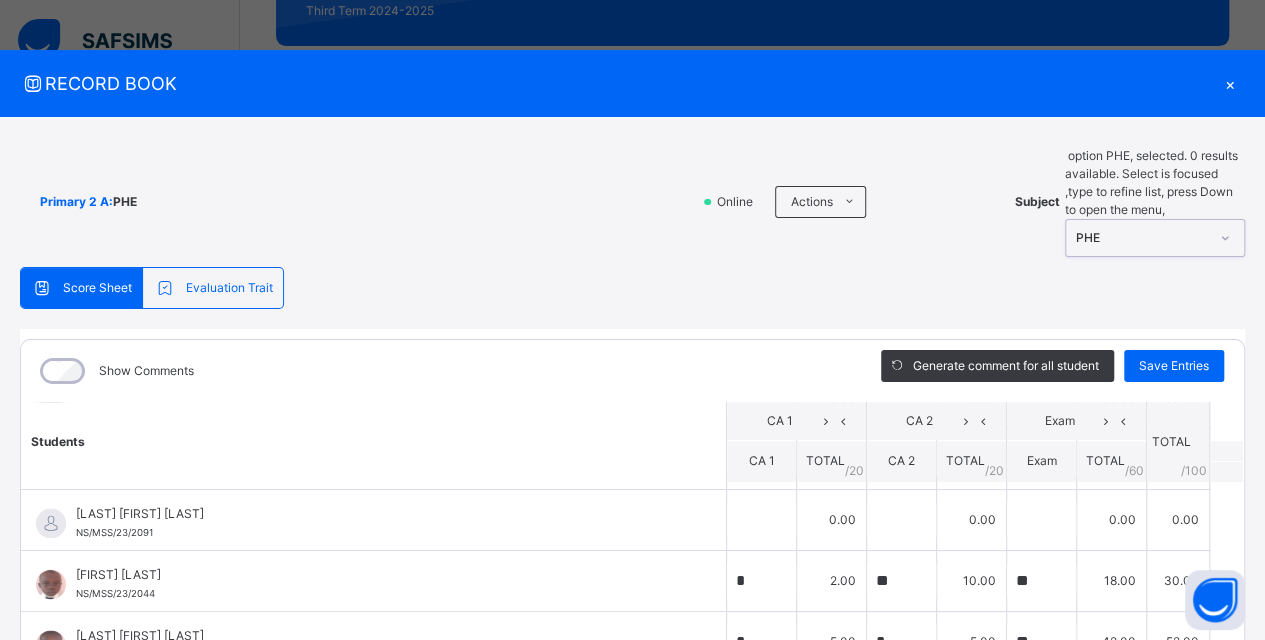 click 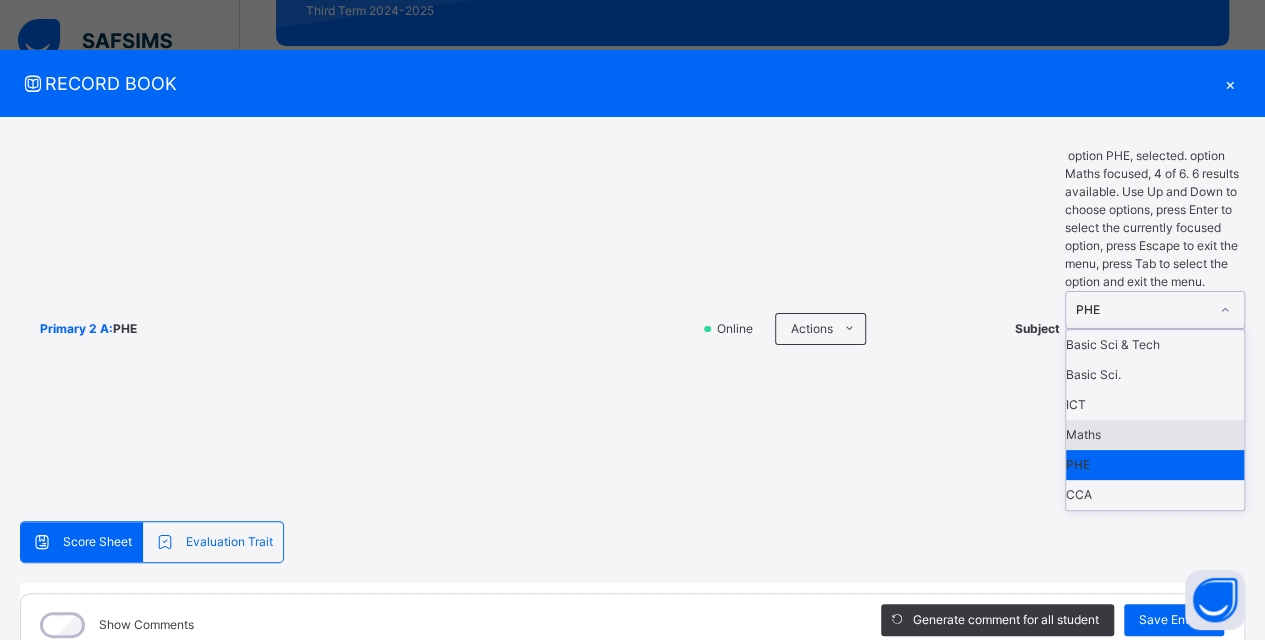 click on "Maths" at bounding box center [1155, 435] 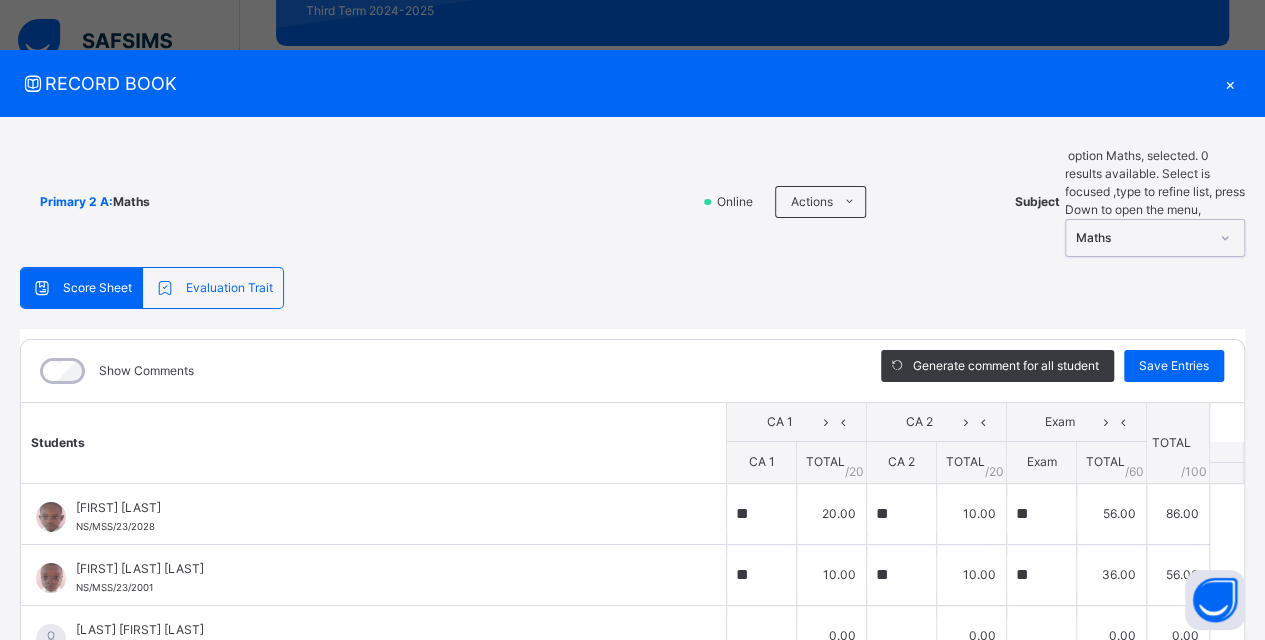 scroll, scrollTop: 100, scrollLeft: 0, axis: vertical 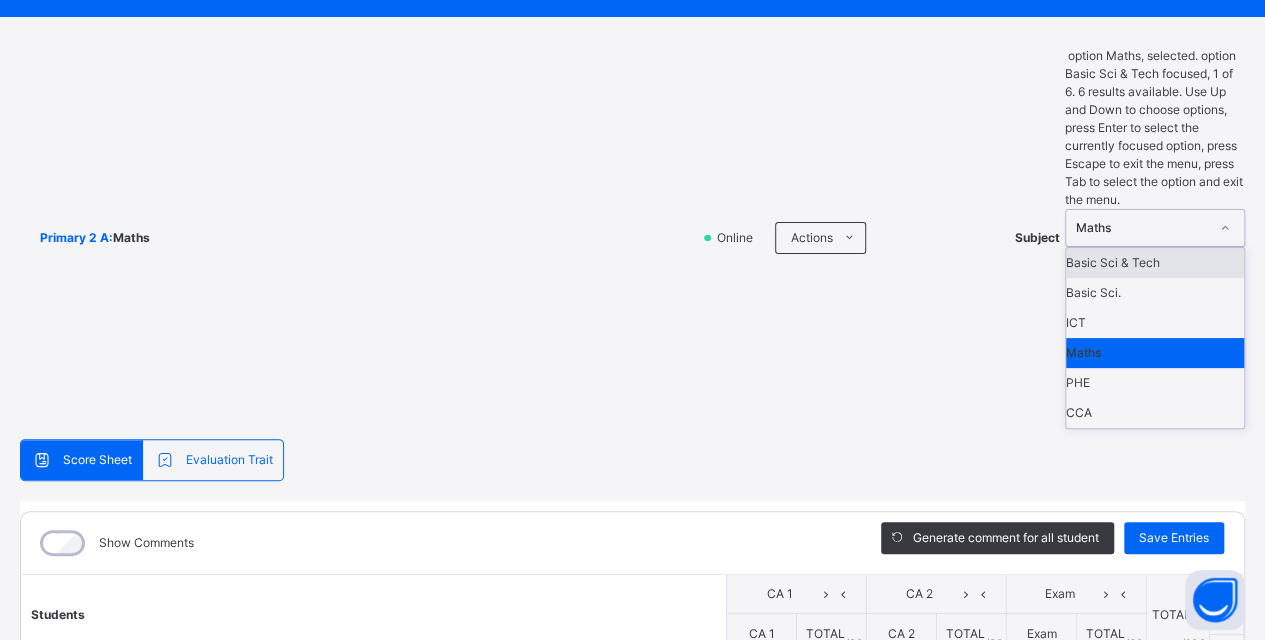 click 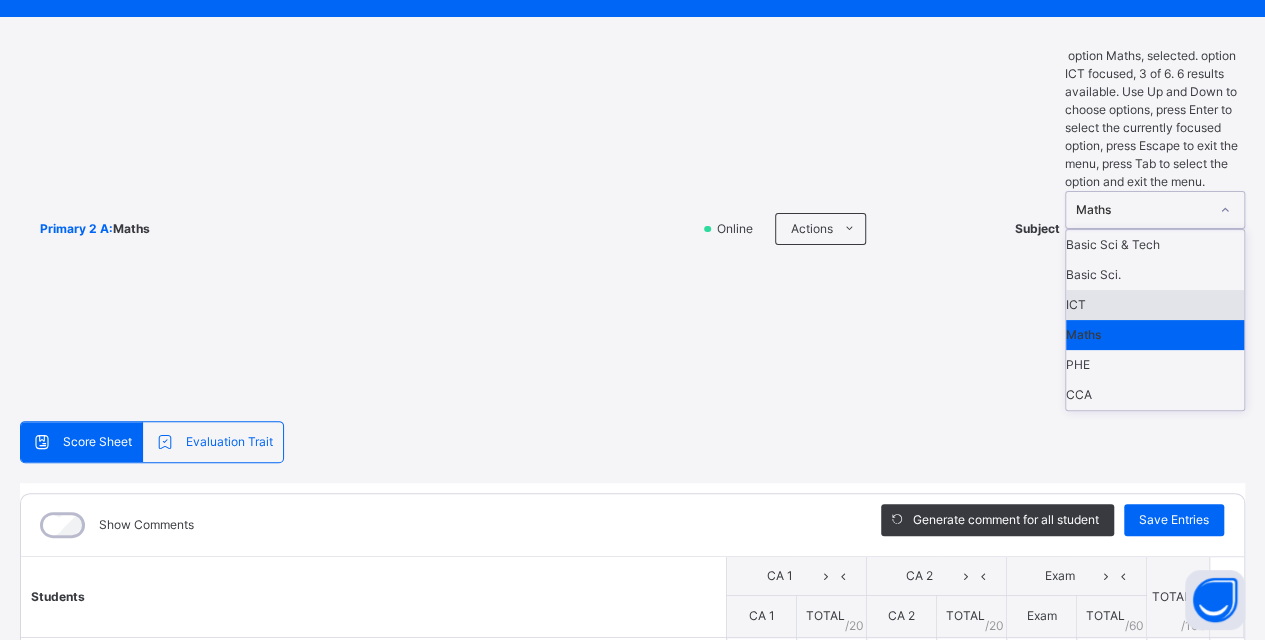 click on "ICT" at bounding box center (1155, 305) 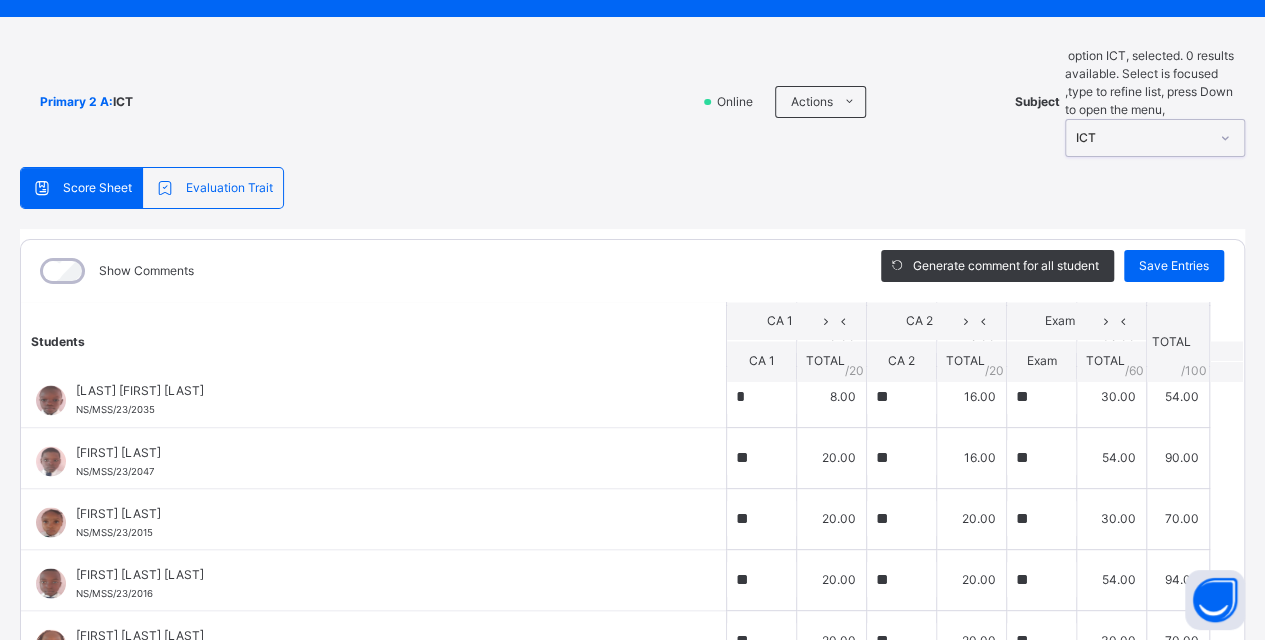 scroll, scrollTop: 1836, scrollLeft: 0, axis: vertical 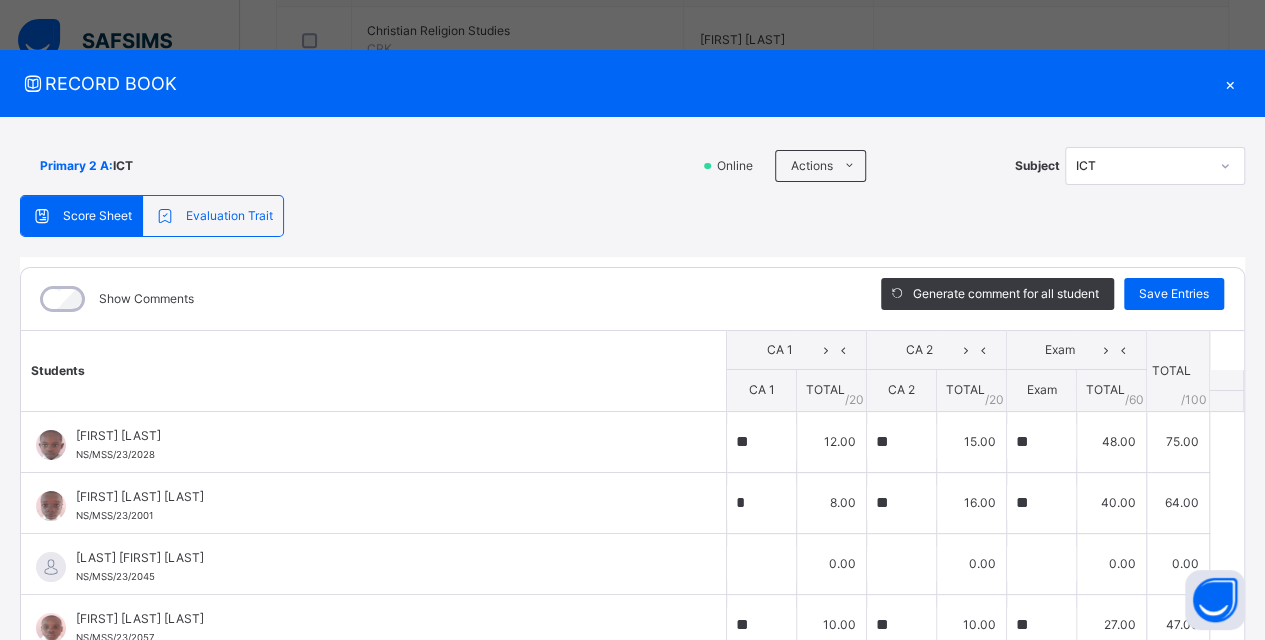click on "×" at bounding box center (1230, 83) 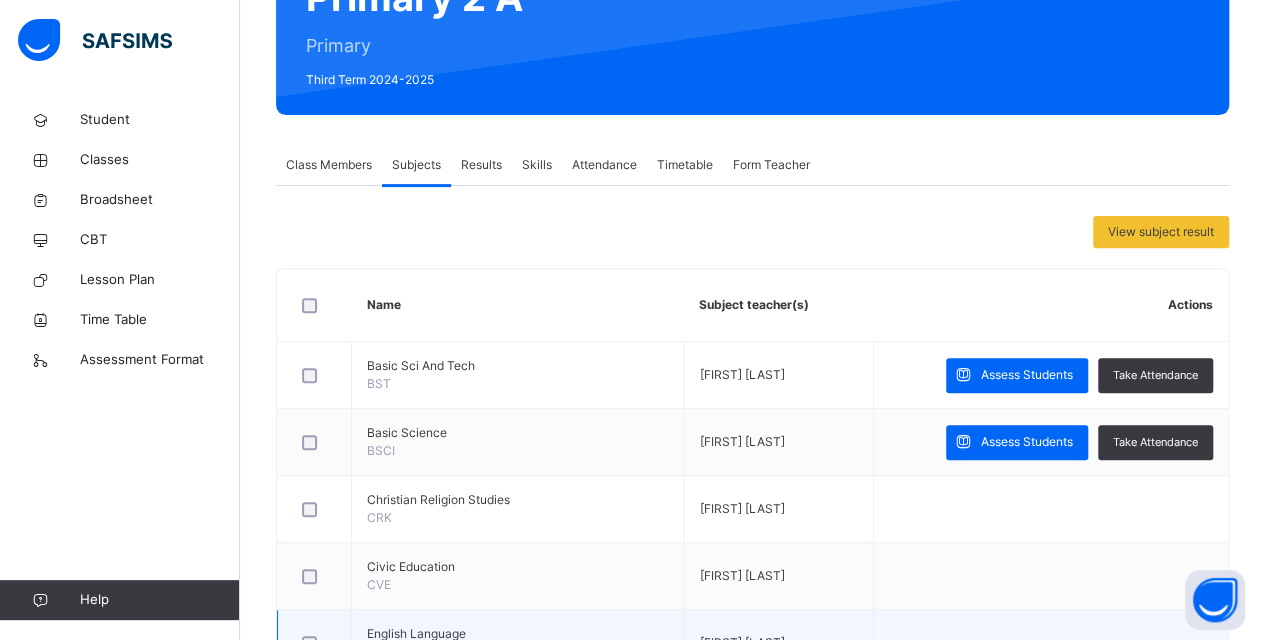 scroll, scrollTop: 200, scrollLeft: 0, axis: vertical 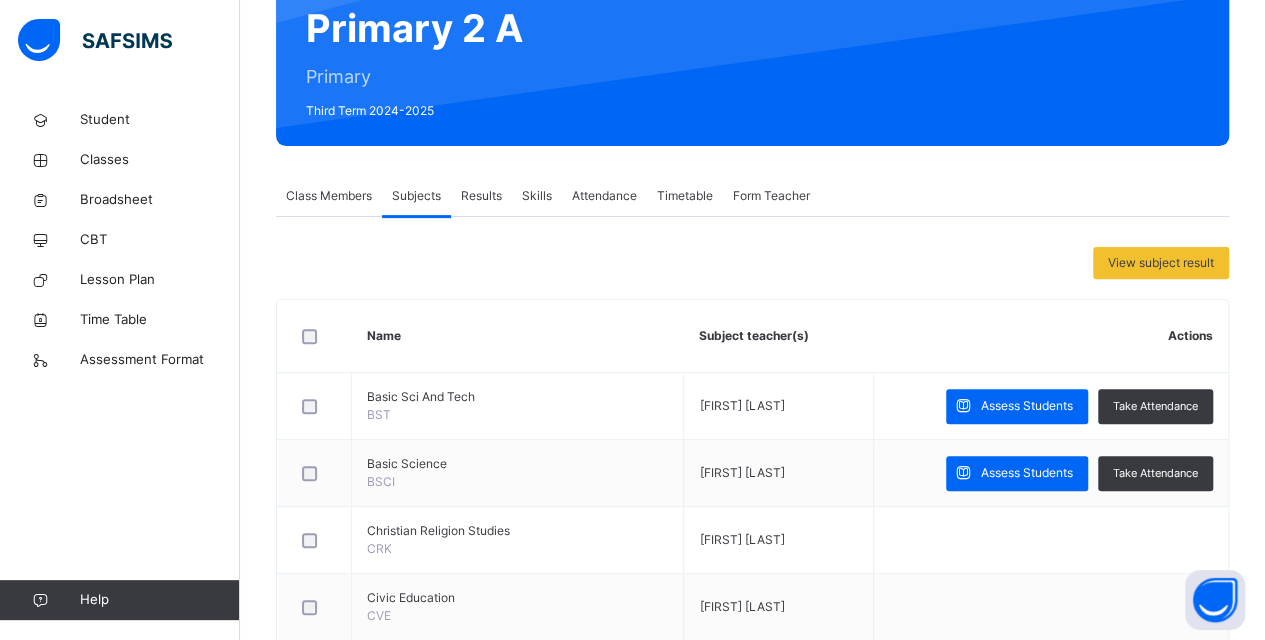 click on "Results" at bounding box center (481, 196) 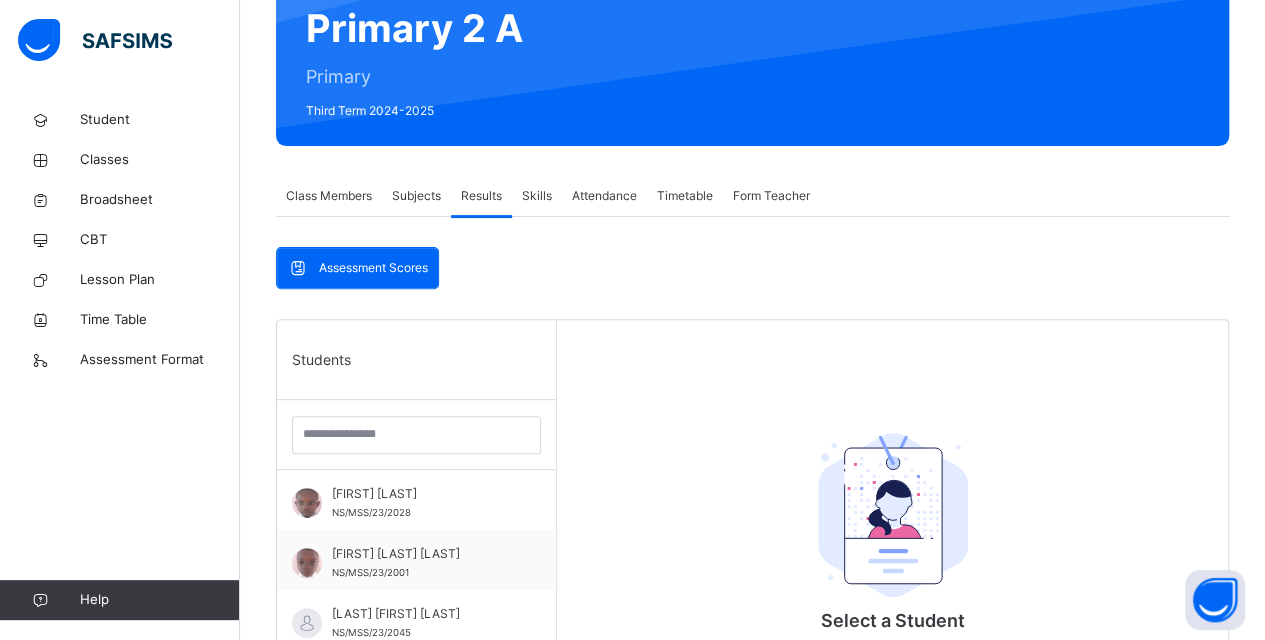 scroll, scrollTop: 579, scrollLeft: 0, axis: vertical 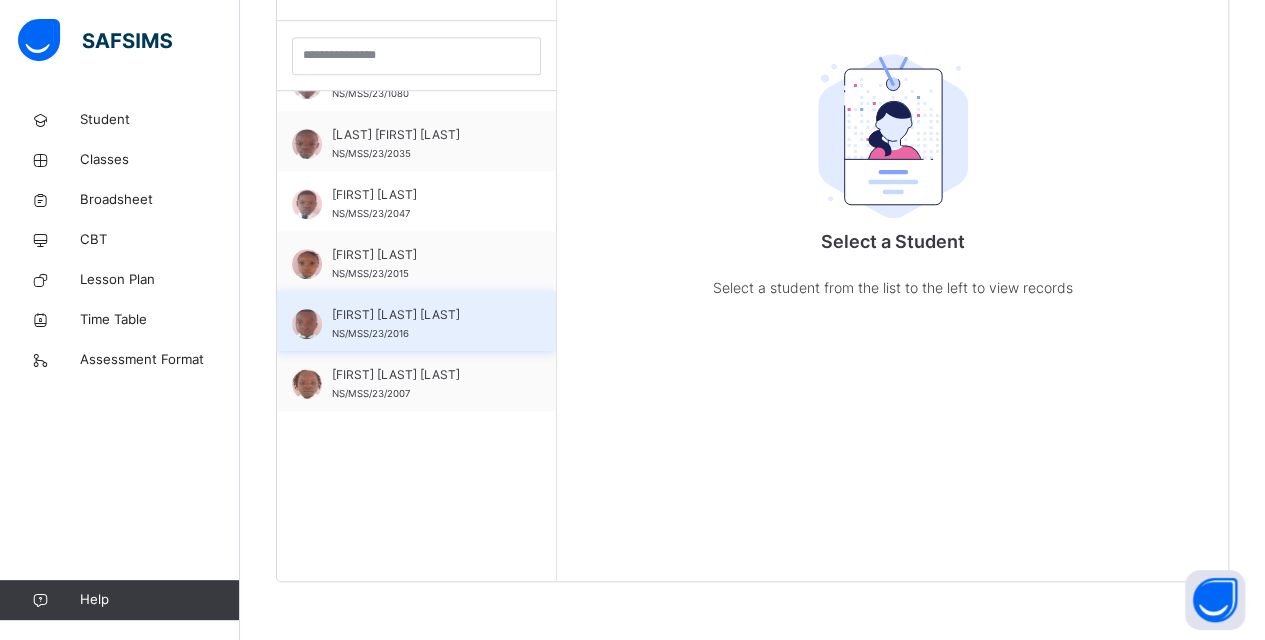 click on "[FIRST] [LAST] [LAST]" at bounding box center [421, 315] 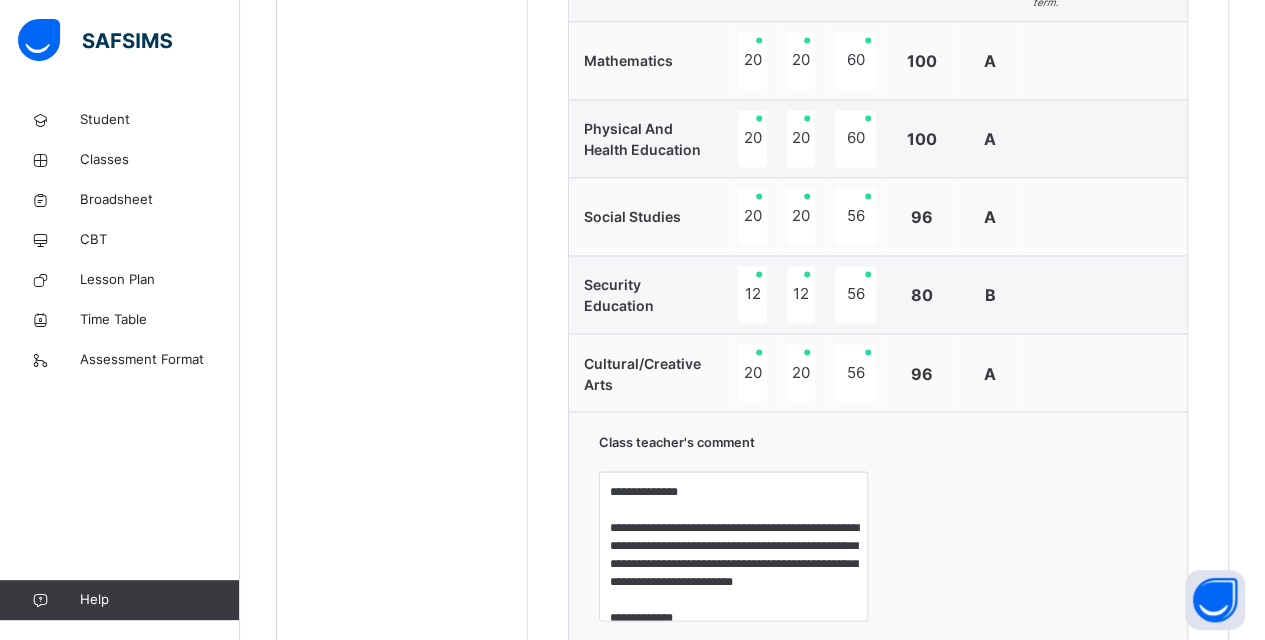 scroll, scrollTop: 1579, scrollLeft: 0, axis: vertical 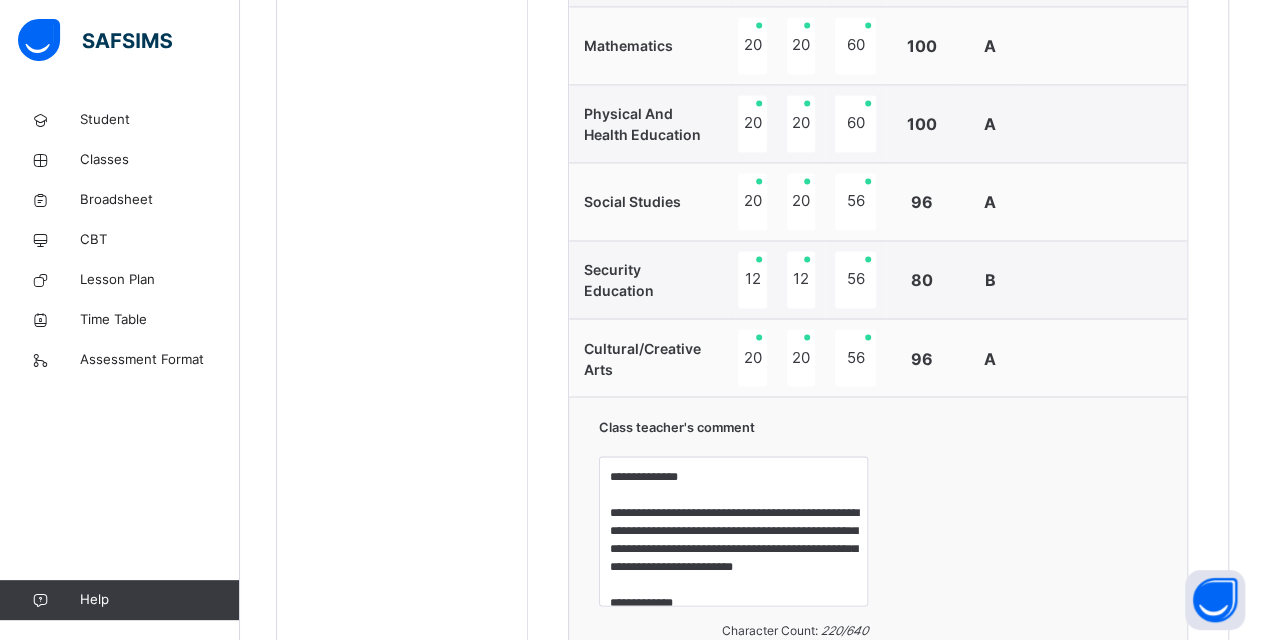 click on "Generate" at bounding box center [669, 679] 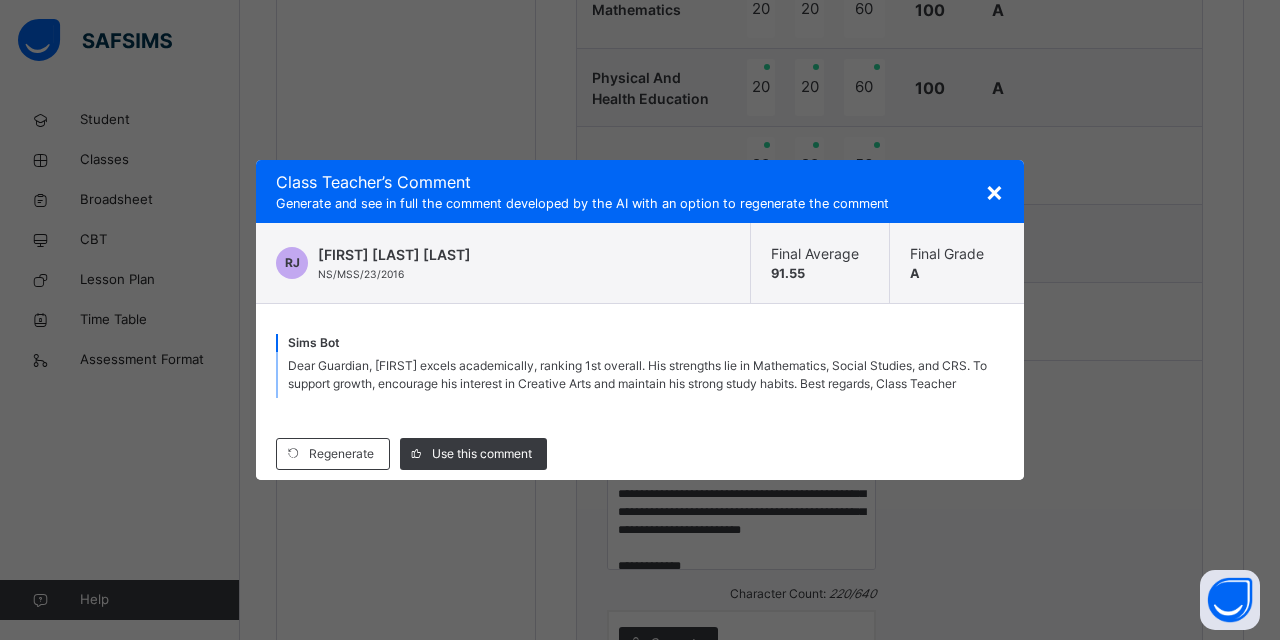 click on "×" at bounding box center [994, 191] 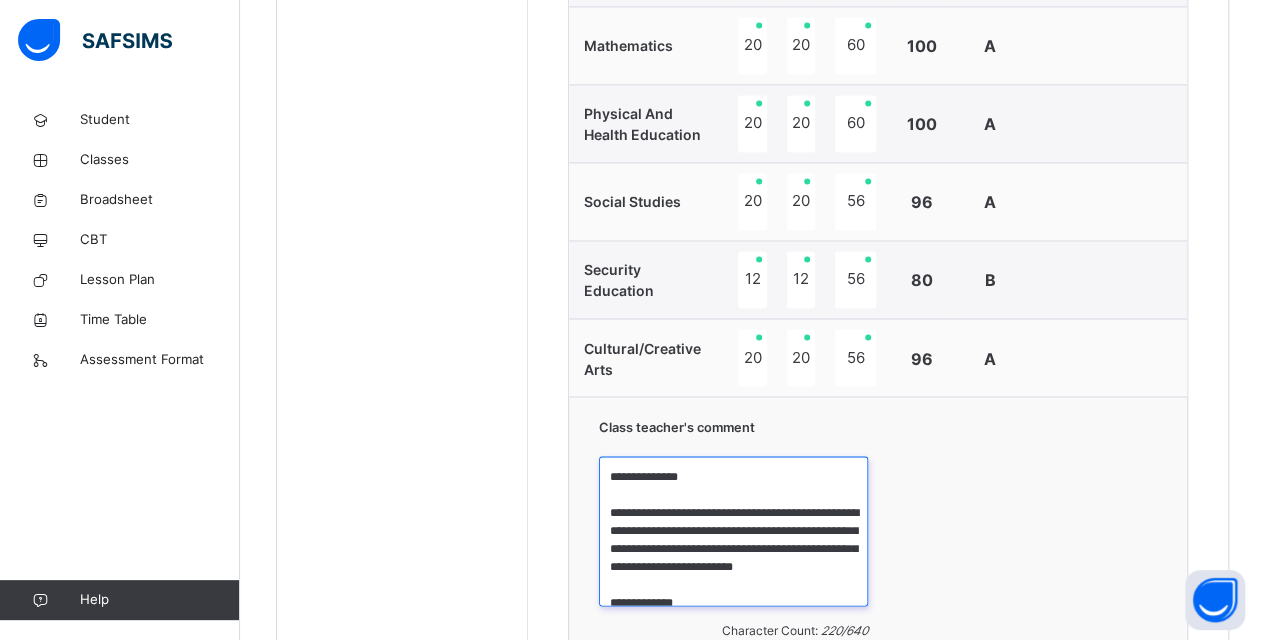 drag, startPoint x: 637, startPoint y: 470, endPoint x: 611, endPoint y: 472, distance: 26.076809 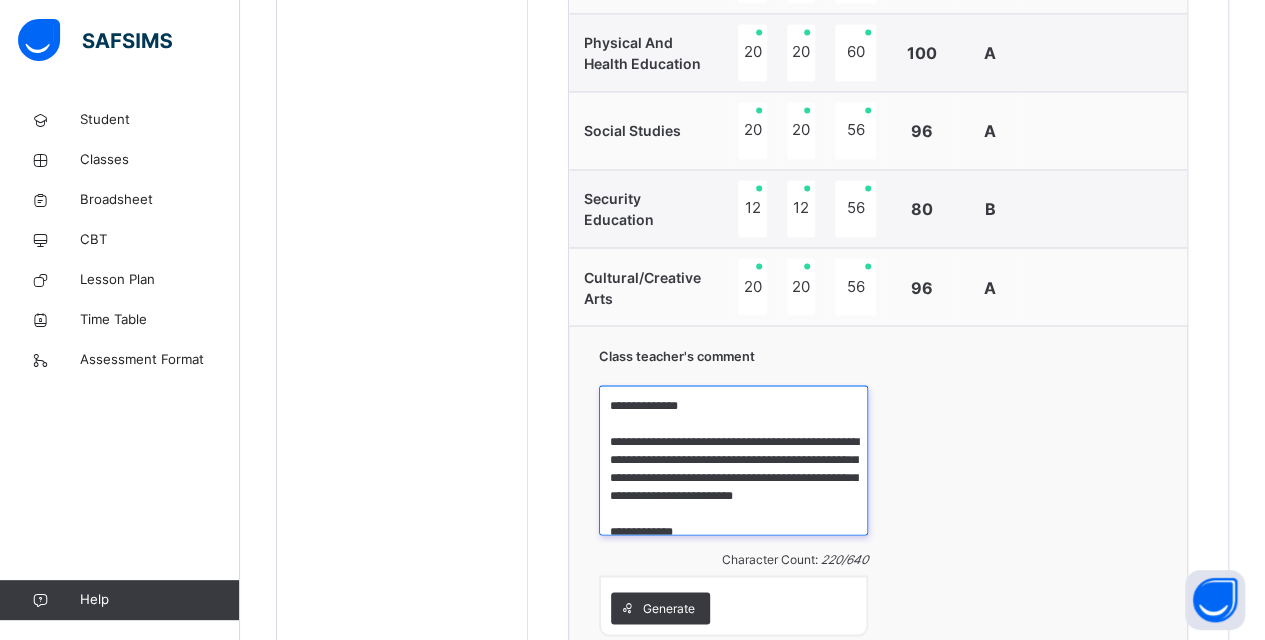 scroll, scrollTop: 1679, scrollLeft: 0, axis: vertical 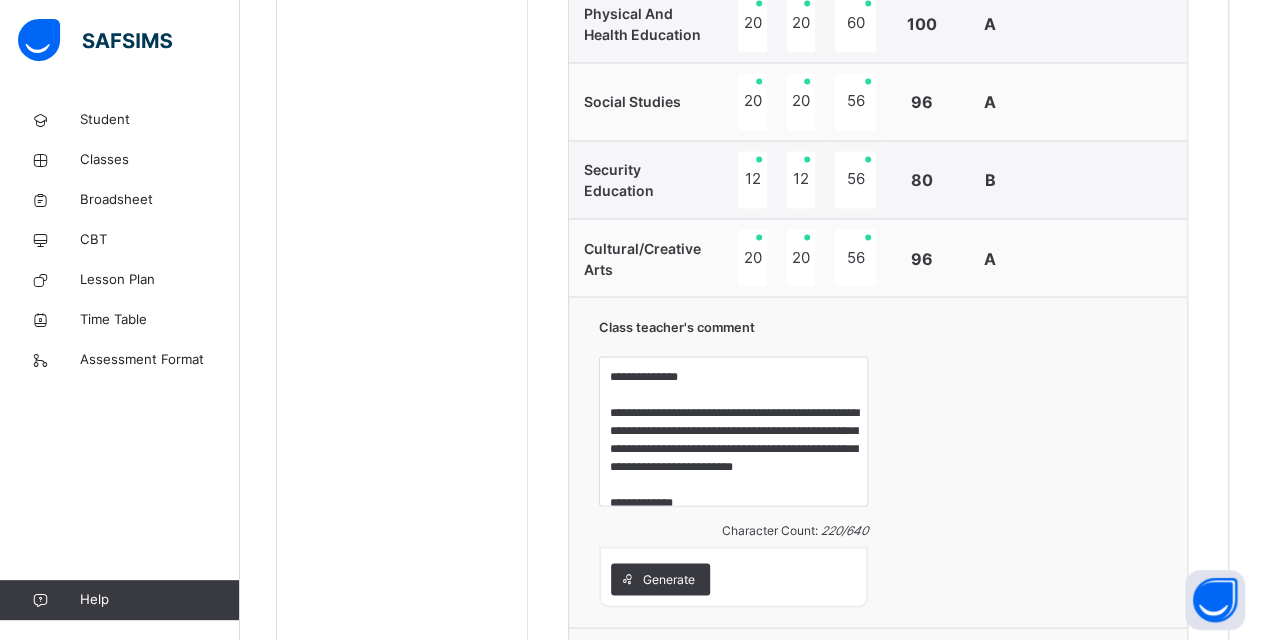 click on "Save Comment" at bounding box center (1099, 664) 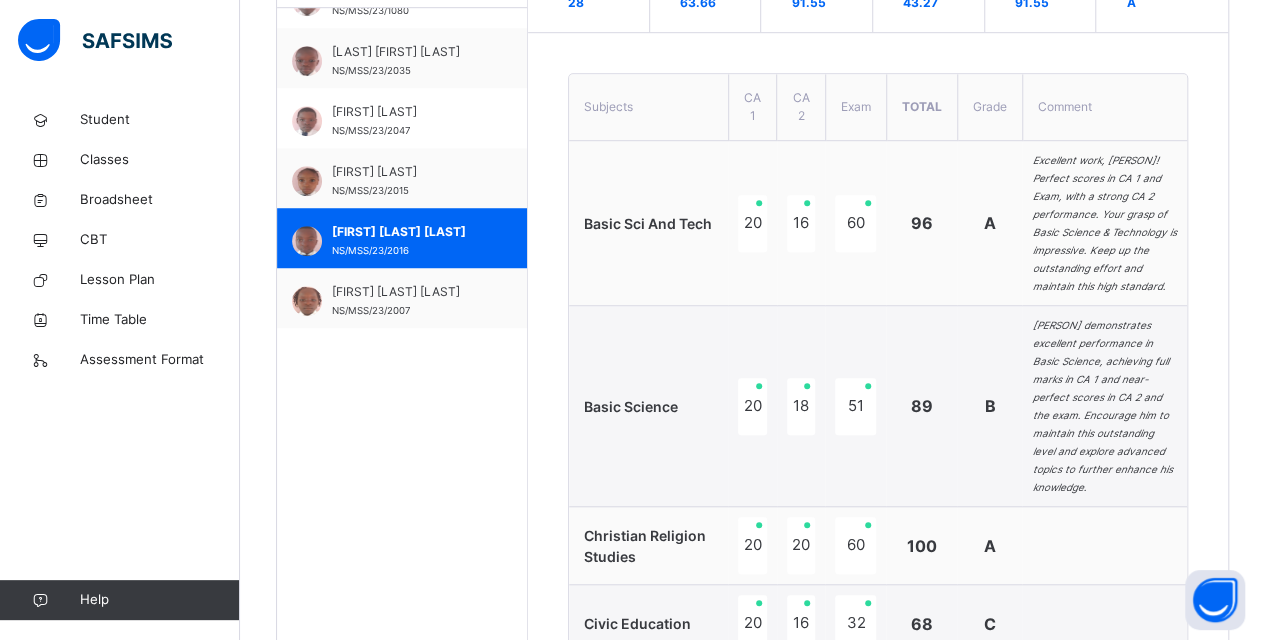 scroll, scrollTop: 579, scrollLeft: 0, axis: vertical 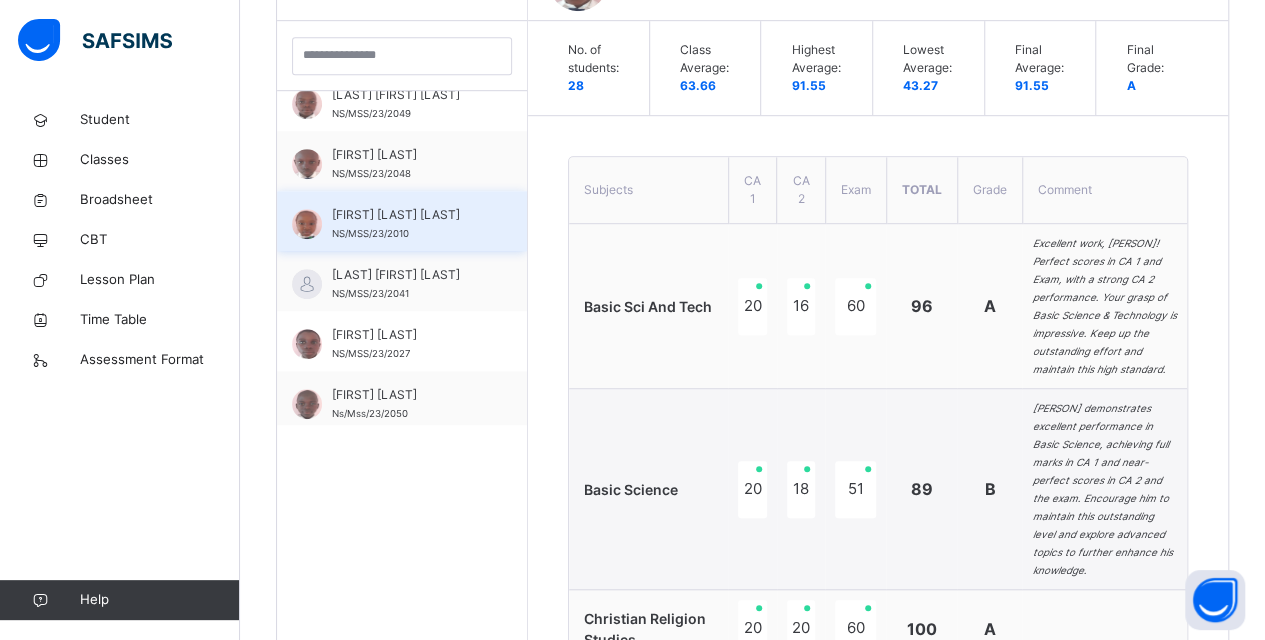 click on "[FIRST] [LAST] [LAST]" at bounding box center (407, 215) 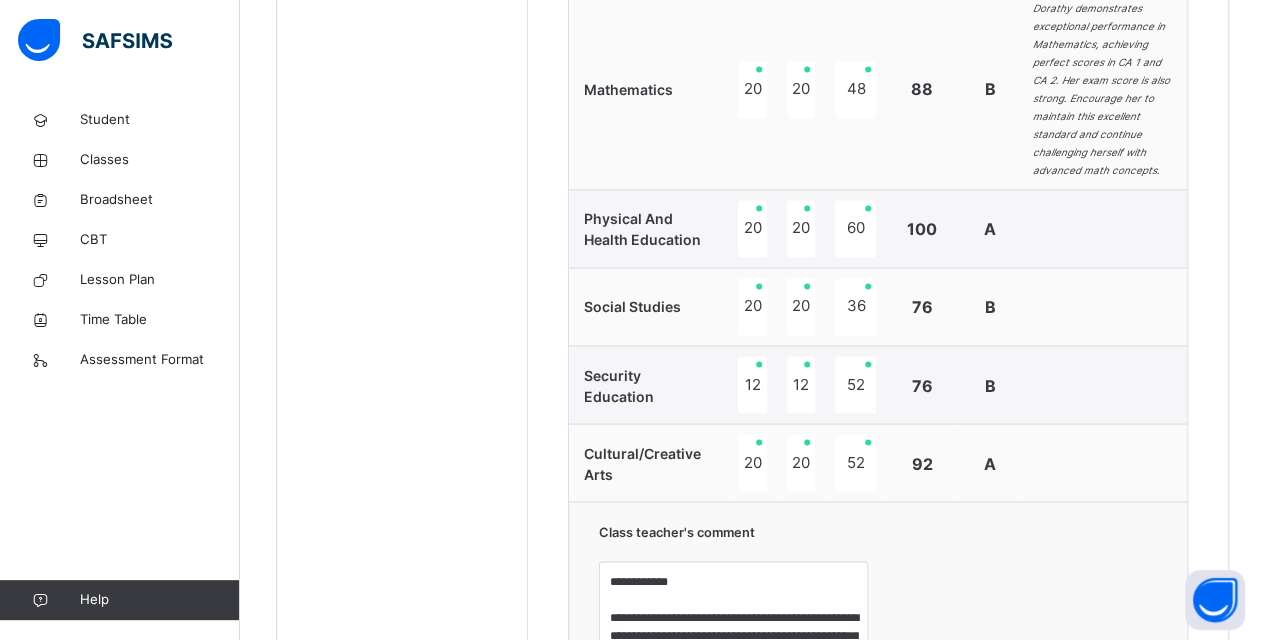 scroll, scrollTop: 1679, scrollLeft: 0, axis: vertical 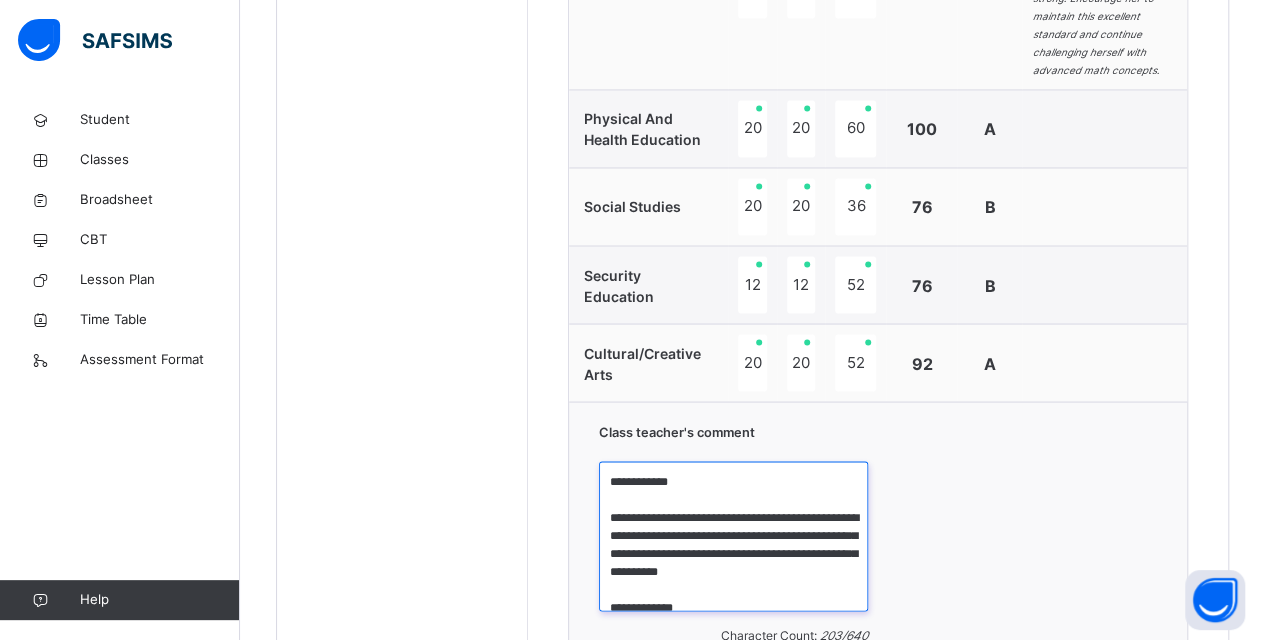 drag, startPoint x: 848, startPoint y: 436, endPoint x: 829, endPoint y: 437, distance: 19.026299 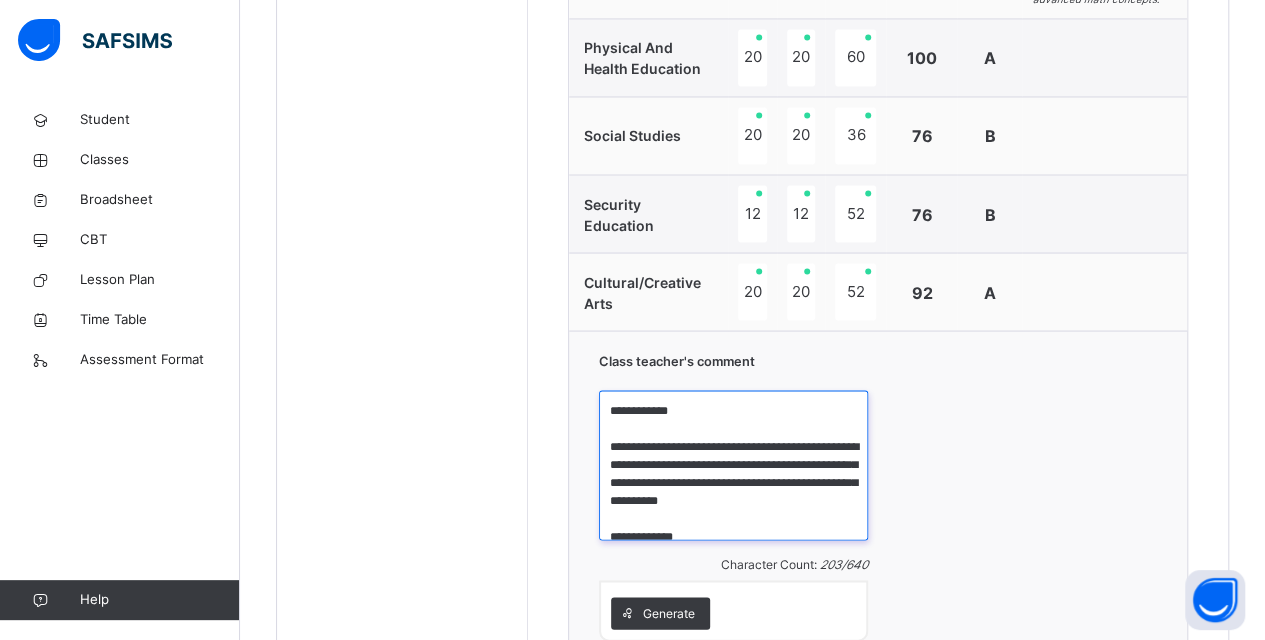 scroll, scrollTop: 1866, scrollLeft: 0, axis: vertical 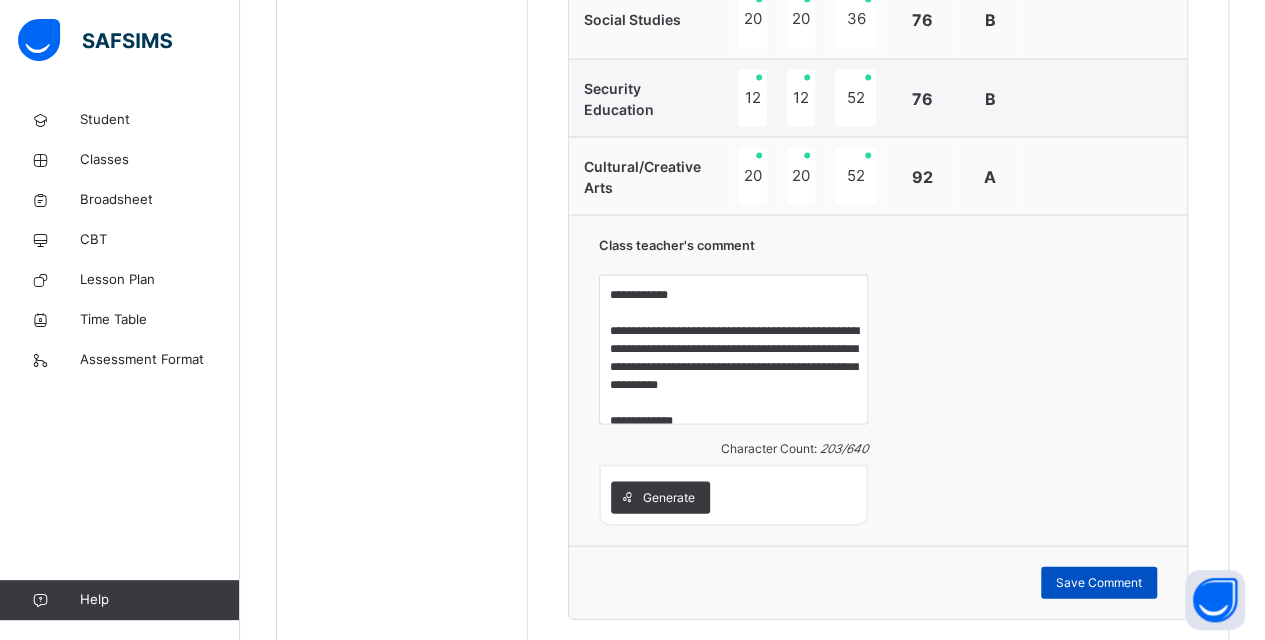 click on "Save Comment" at bounding box center [1099, 582] 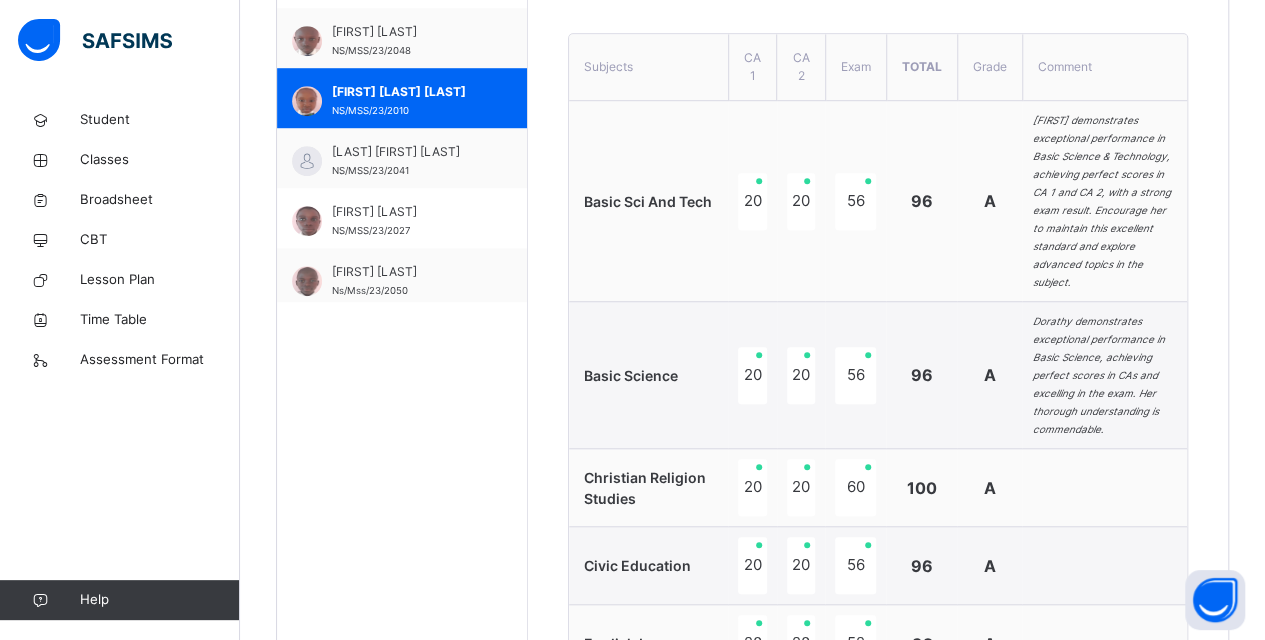 scroll, scrollTop: 666, scrollLeft: 0, axis: vertical 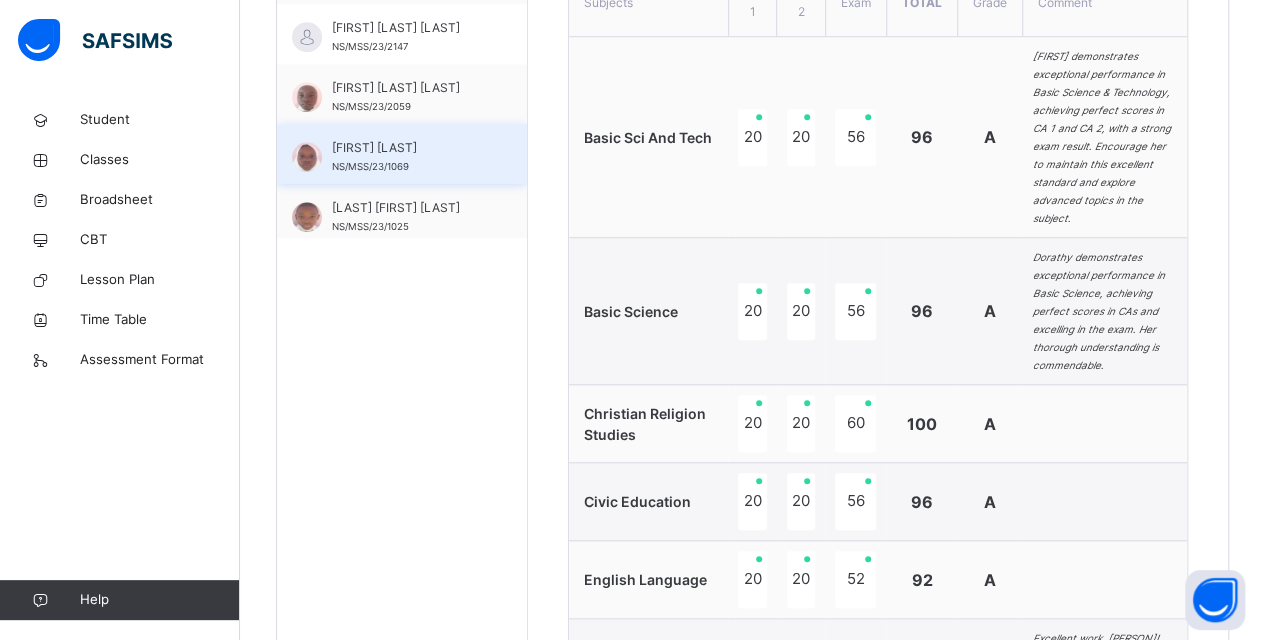 click on "[FIRST] [LAST]" at bounding box center (407, 148) 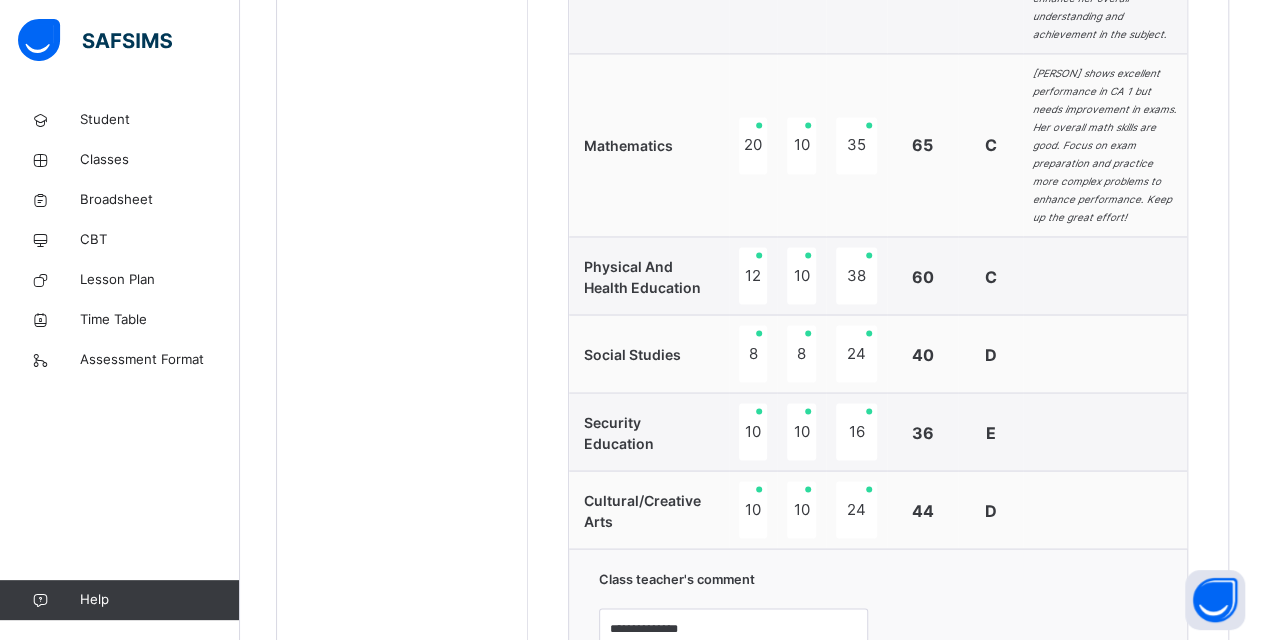 scroll, scrollTop: 1954, scrollLeft: 0, axis: vertical 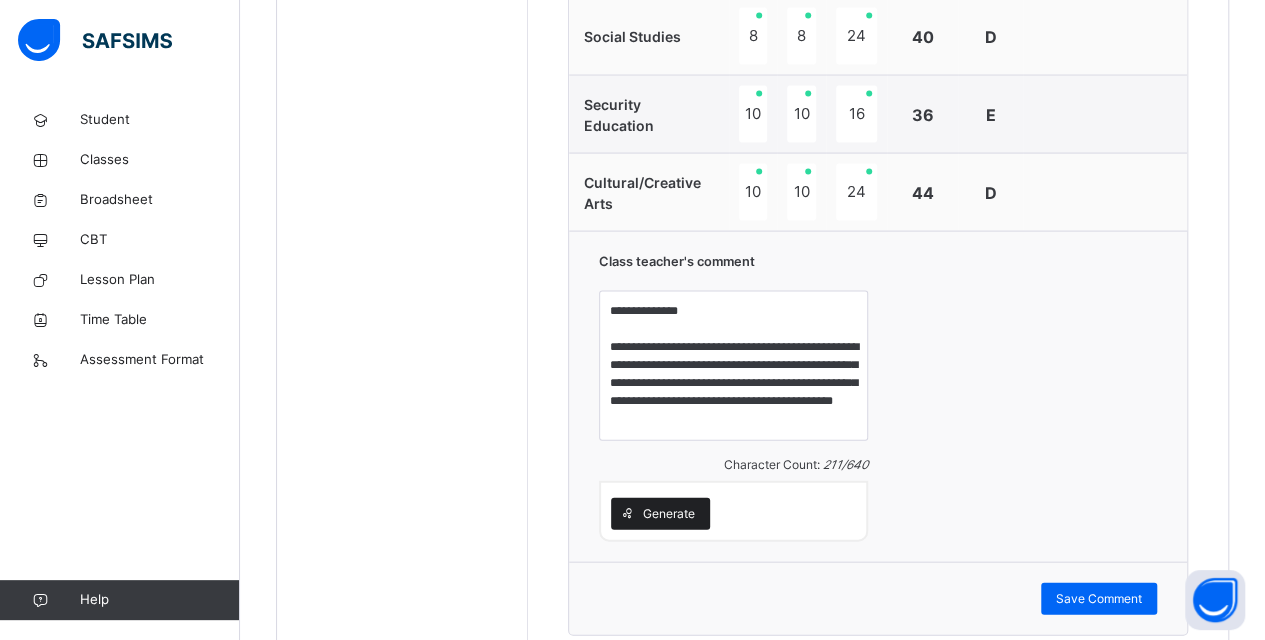 click on "Generate" at bounding box center (669, 514) 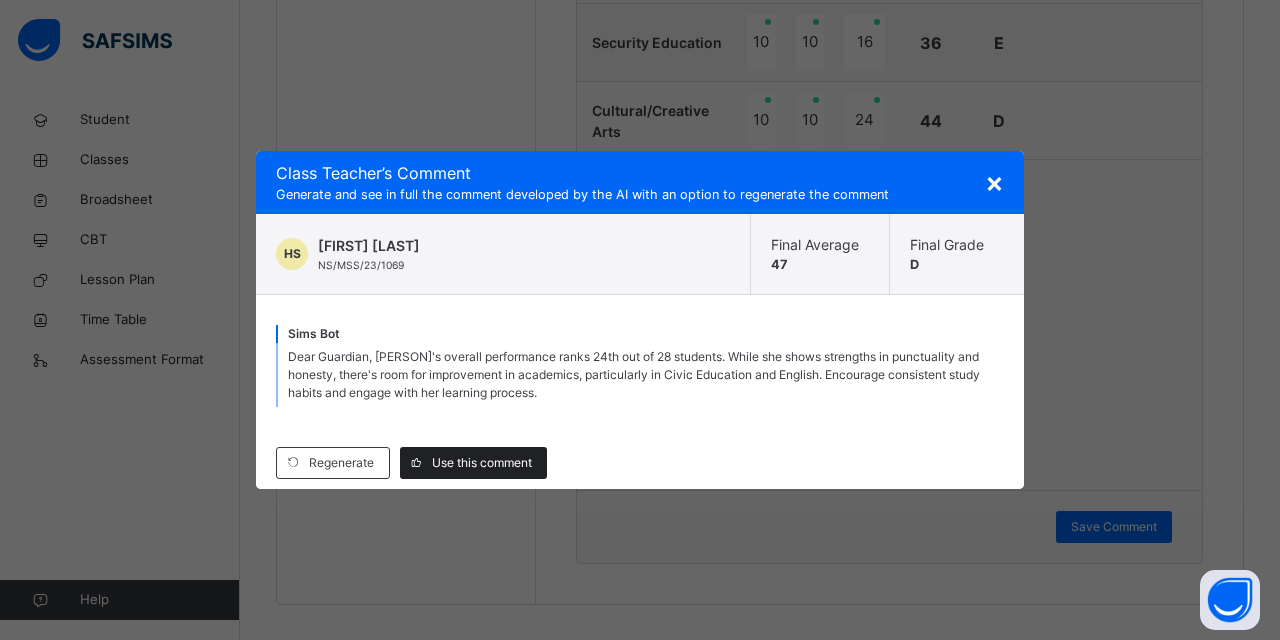 click on "Use this comment" at bounding box center (482, 463) 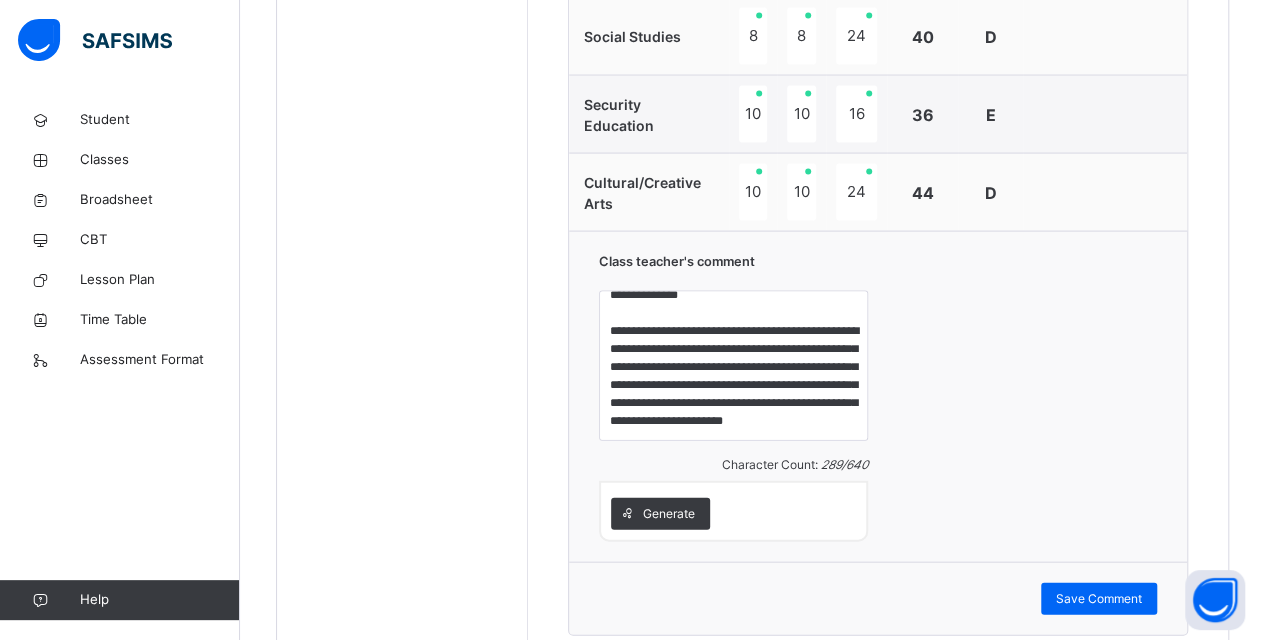 scroll, scrollTop: 51, scrollLeft: 0, axis: vertical 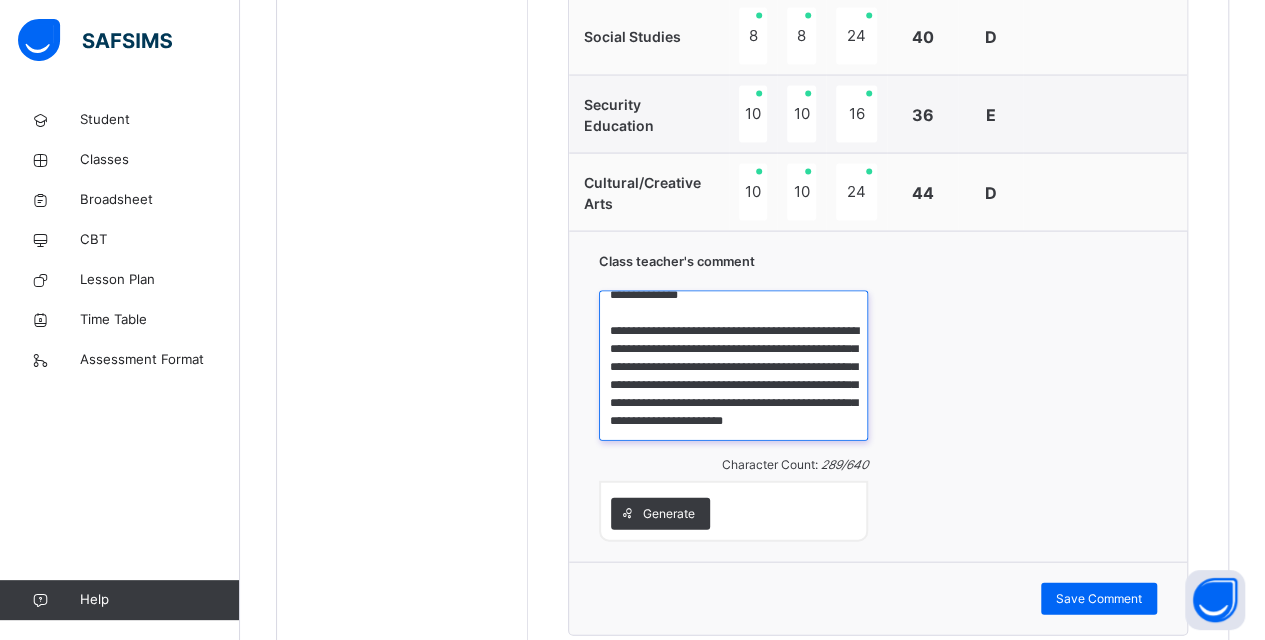 drag, startPoint x: 729, startPoint y: 213, endPoint x: 738, endPoint y: 288, distance: 75.53807 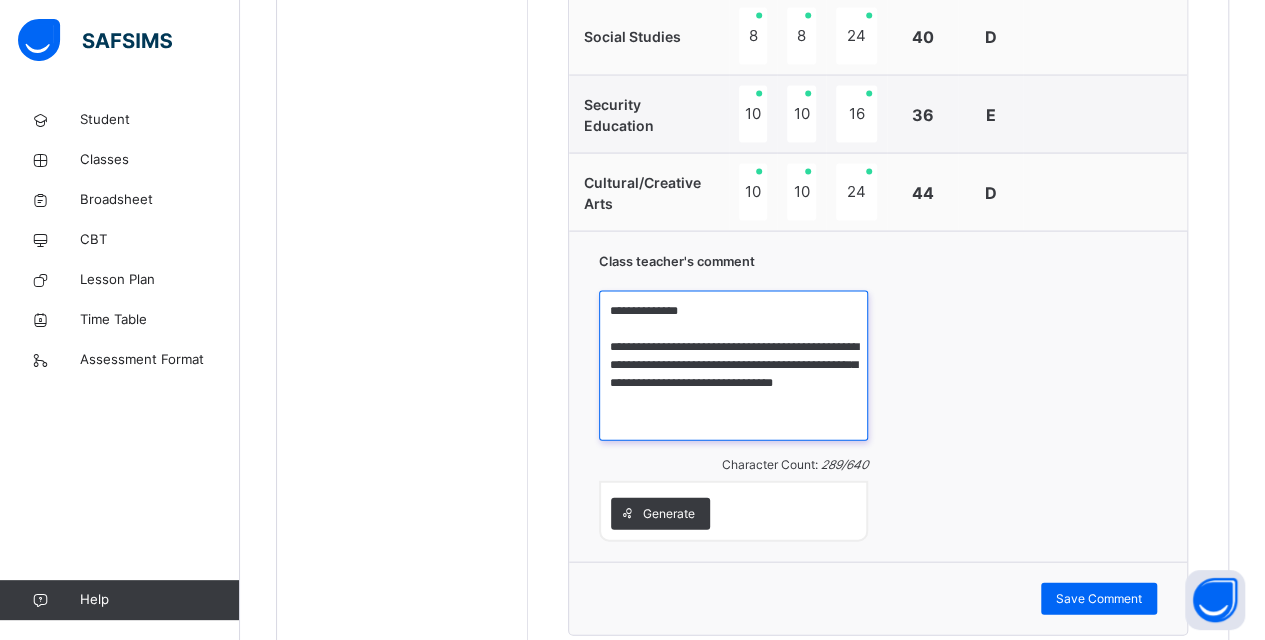 scroll, scrollTop: 0, scrollLeft: 0, axis: both 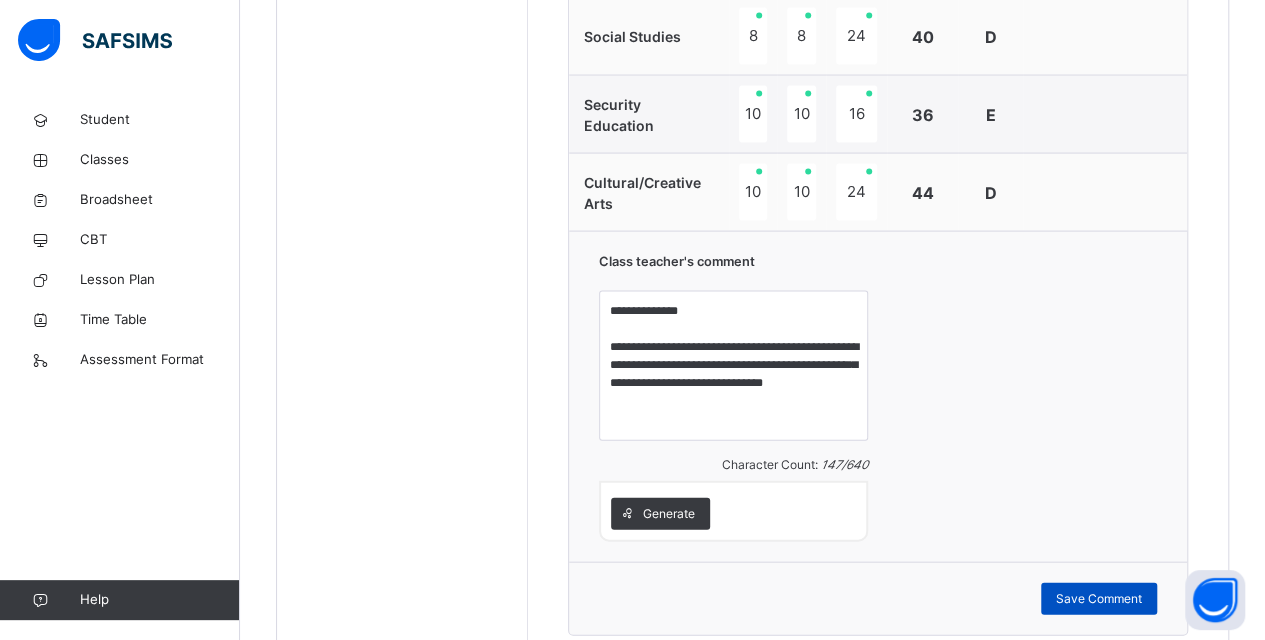 click on "Save Comment" at bounding box center [1099, 599] 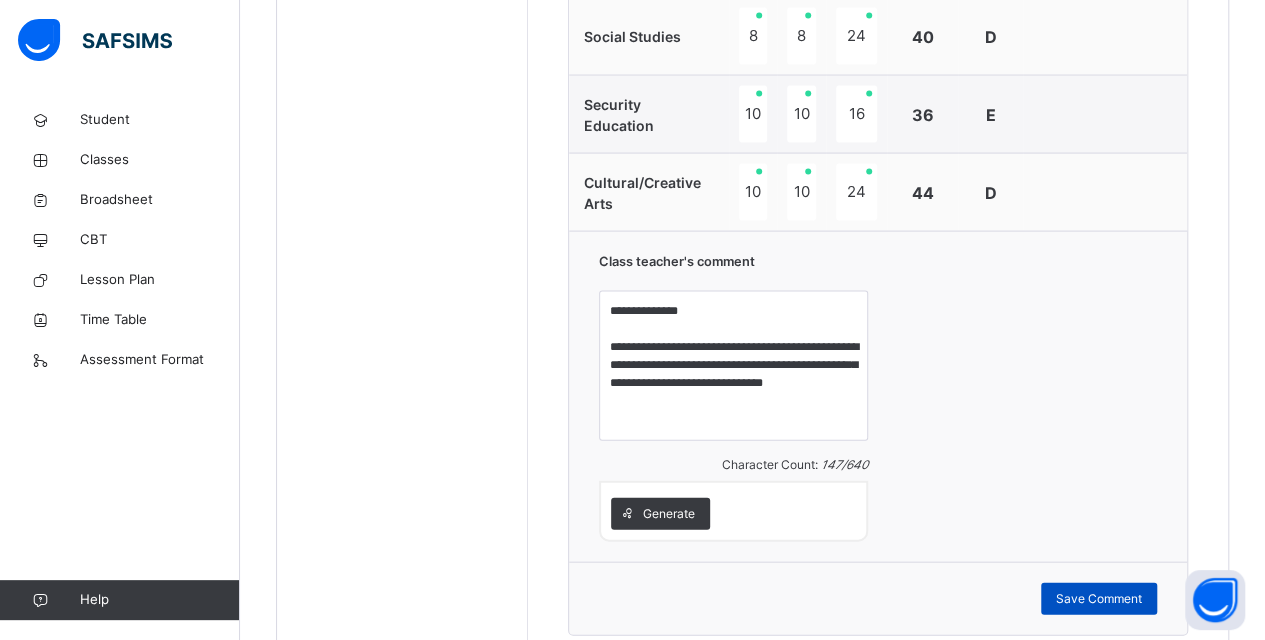 click on "Save Comment" at bounding box center (1099, 599) 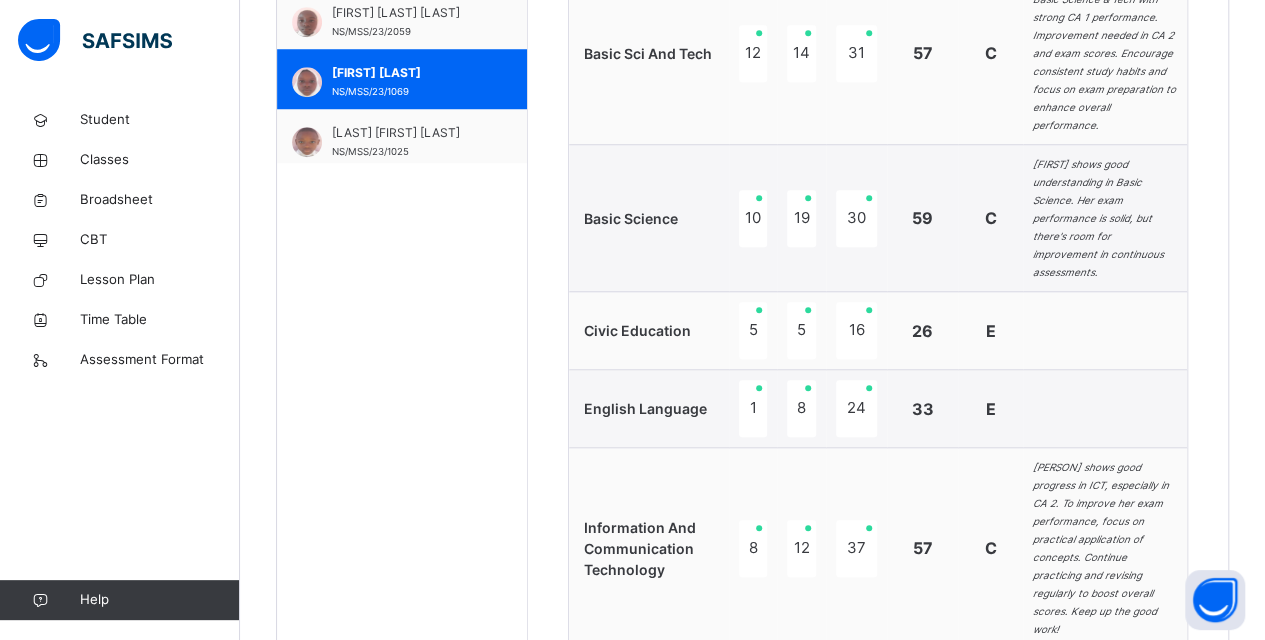 scroll, scrollTop: 754, scrollLeft: 0, axis: vertical 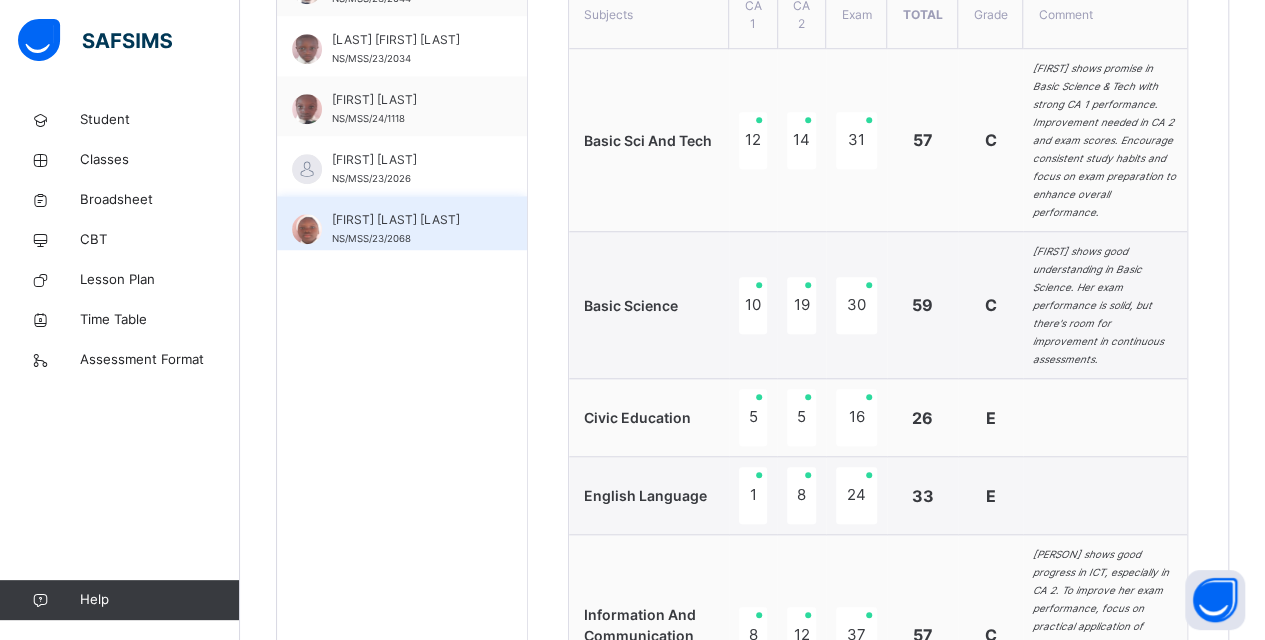 click on "[LAST] [LAST] [LAST]" at bounding box center (407, 220) 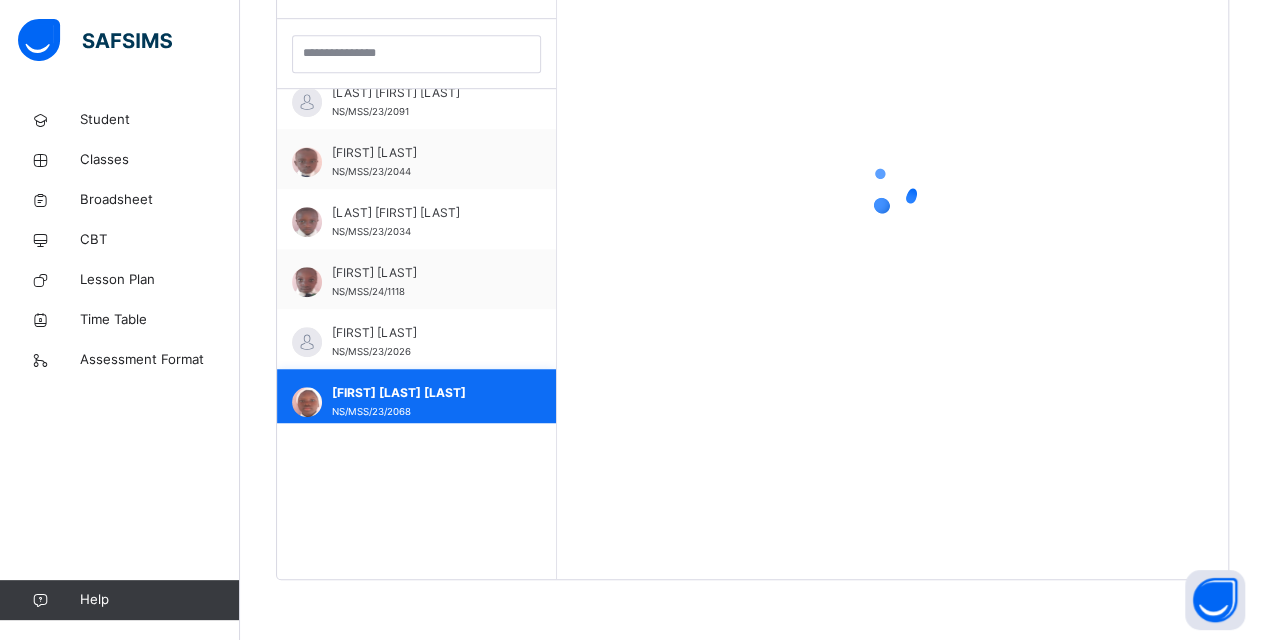 scroll, scrollTop: 579, scrollLeft: 0, axis: vertical 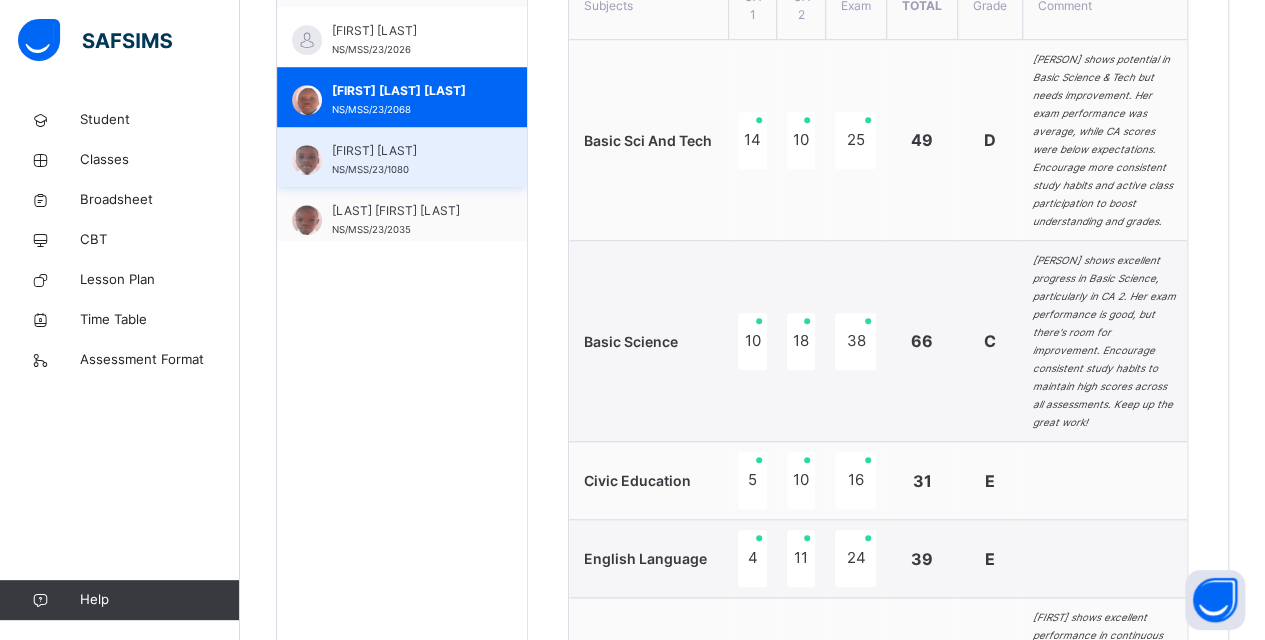 click on "[FIRST] [LAST]" at bounding box center [407, 151] 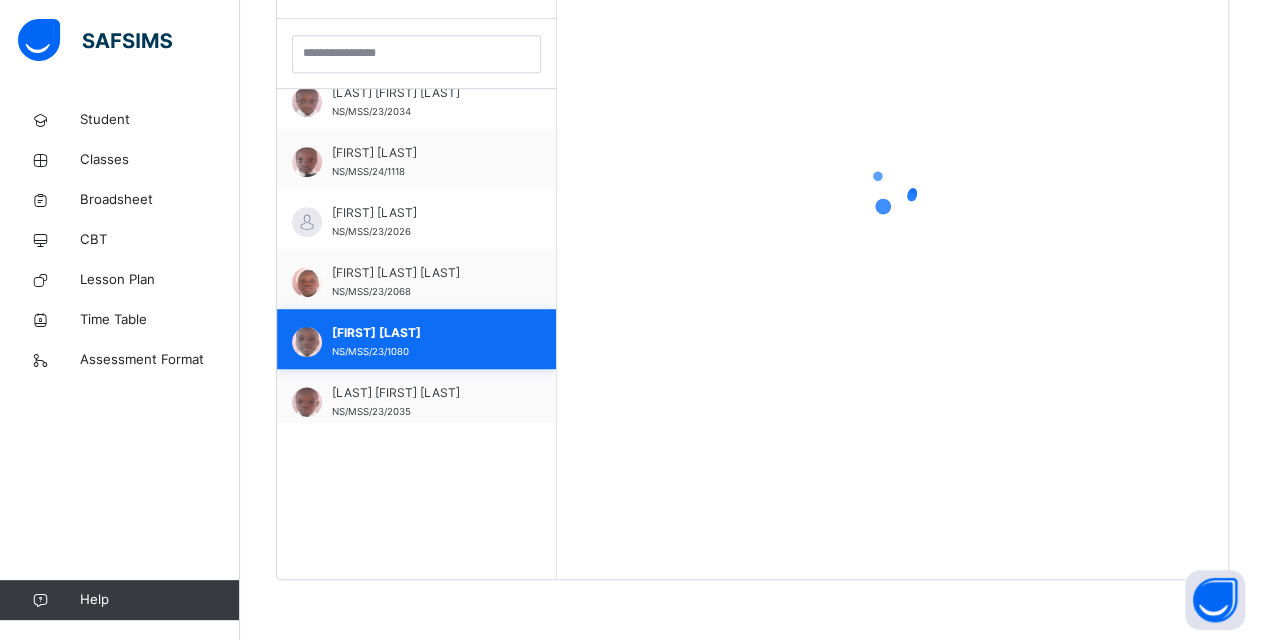 scroll, scrollTop: 579, scrollLeft: 0, axis: vertical 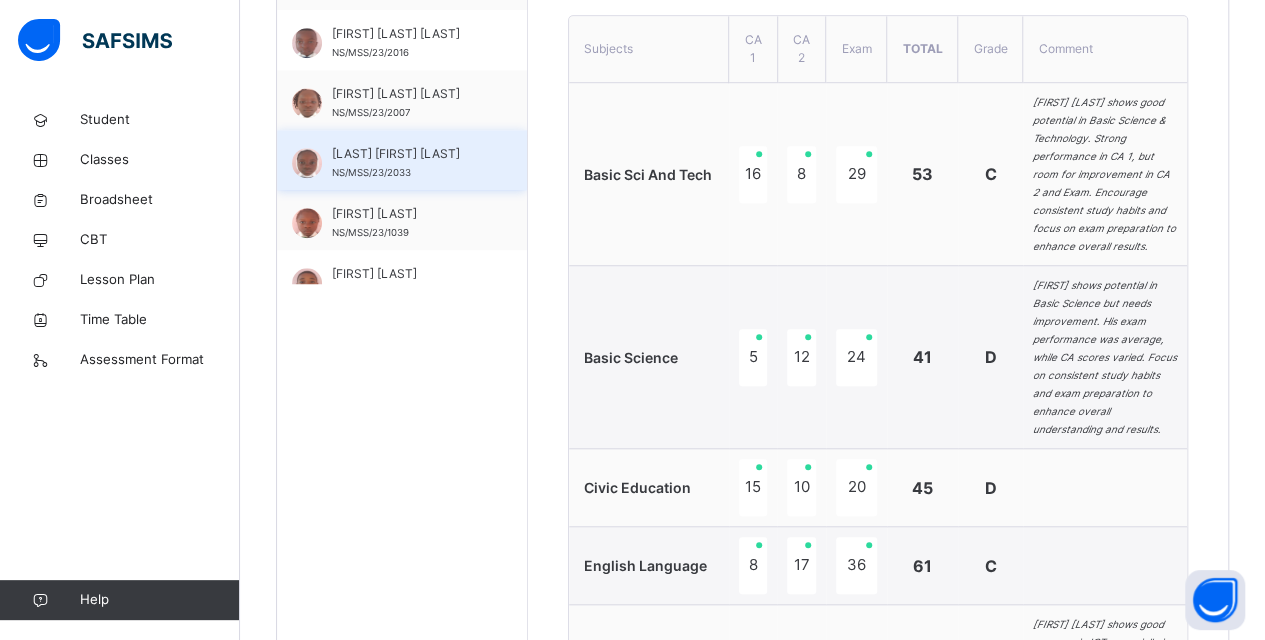 click on "[LAST] [LAST] [LAST] NS/MSS/23/2033" at bounding box center (407, 163) 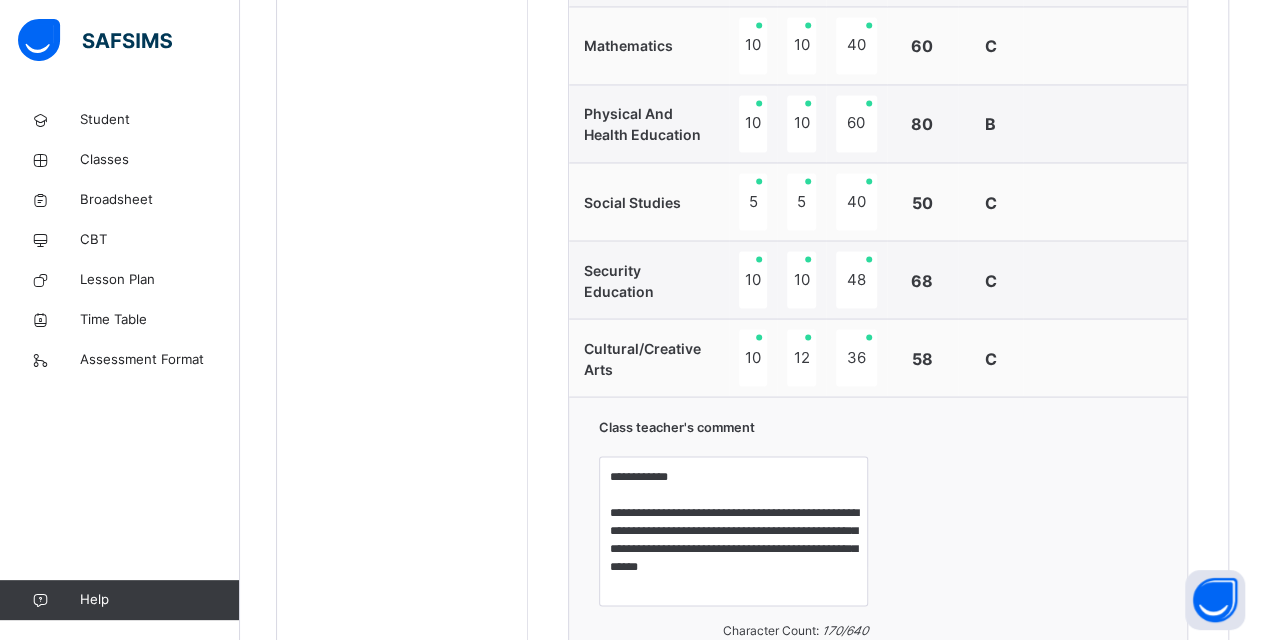 scroll, scrollTop: 1720, scrollLeft: 0, axis: vertical 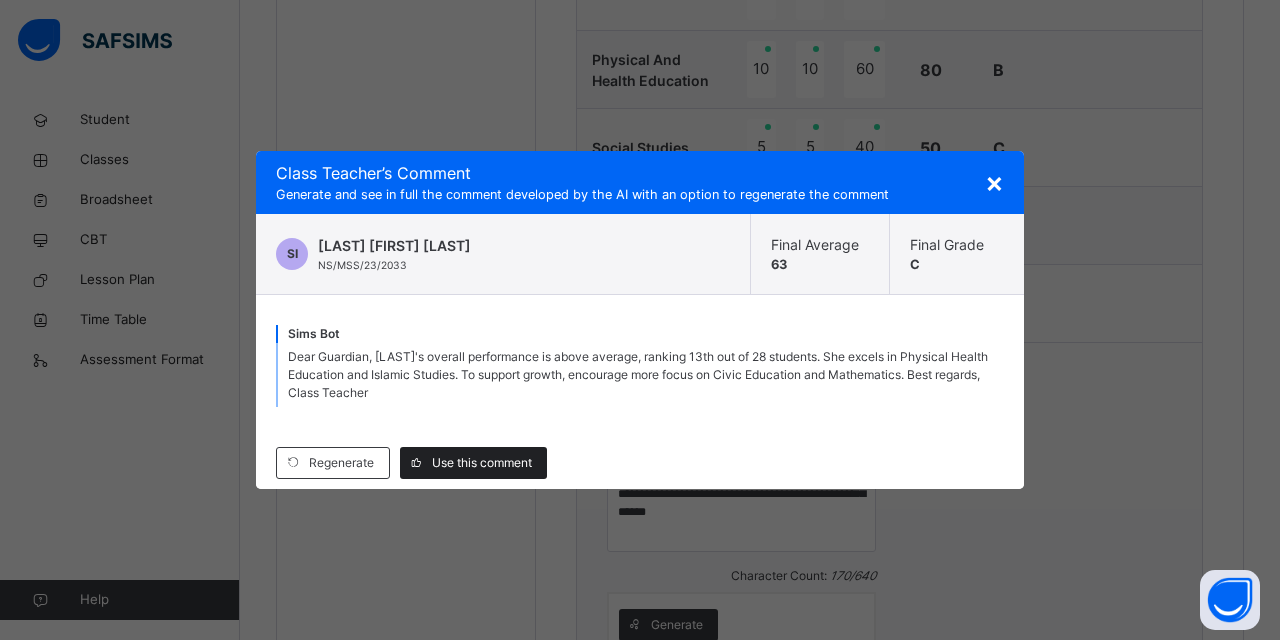 click on "Use this comment" at bounding box center [482, 463] 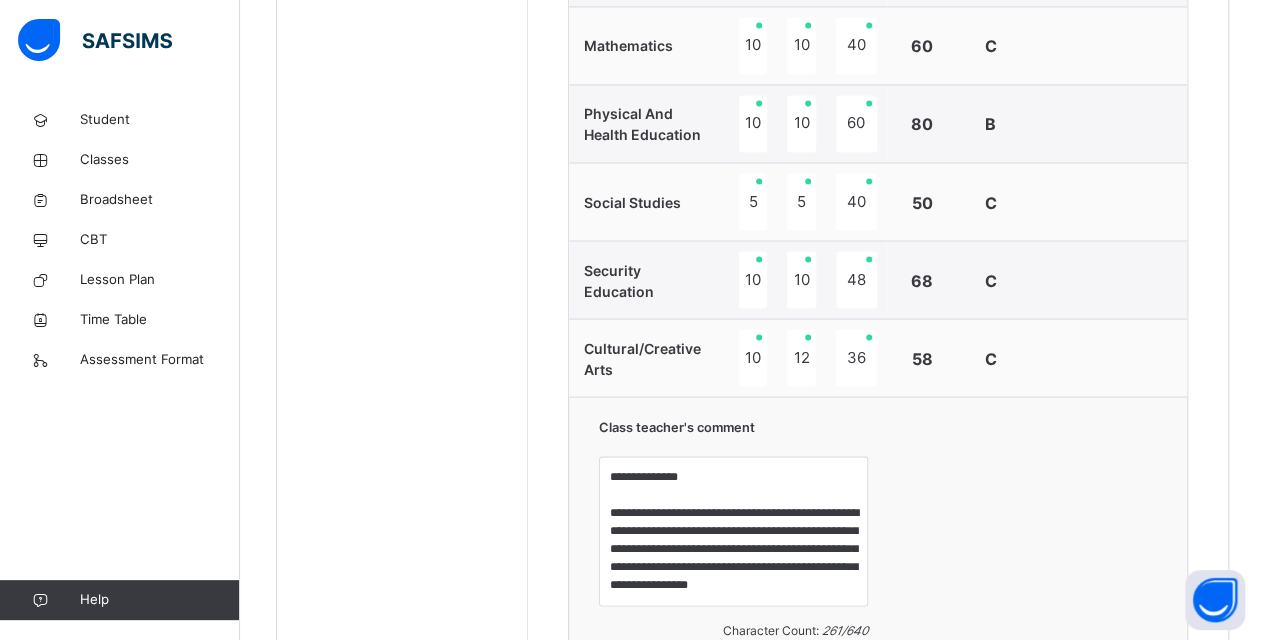 scroll, scrollTop: 1884, scrollLeft: 0, axis: vertical 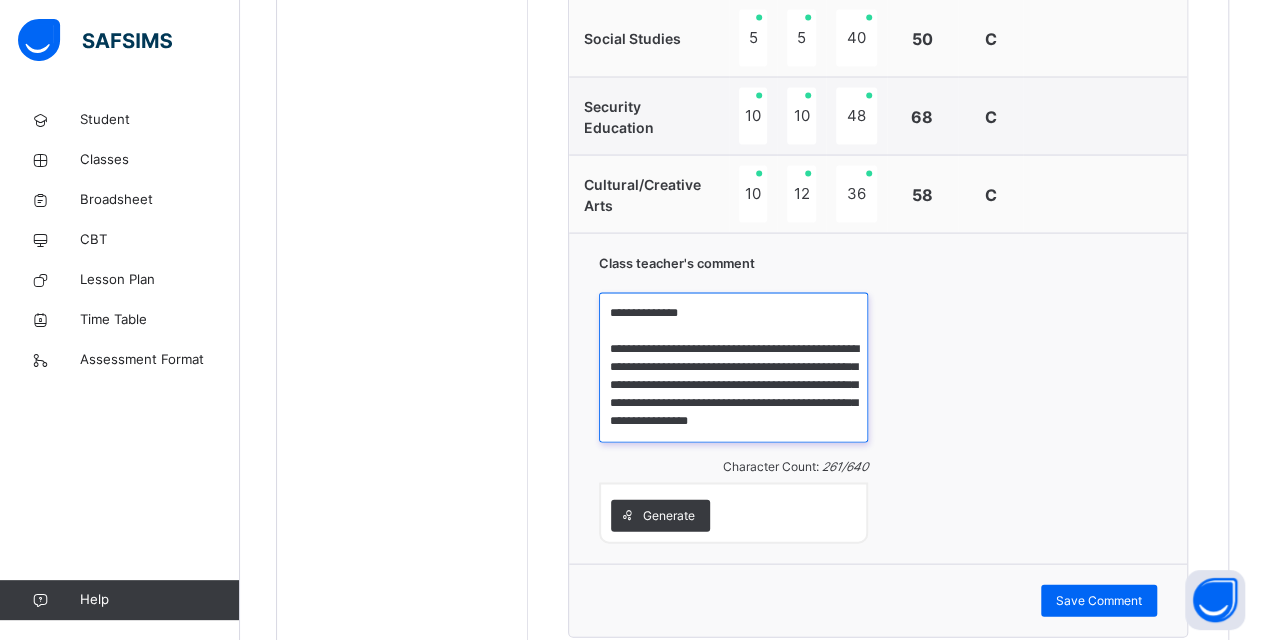 drag, startPoint x: 672, startPoint y: 288, endPoint x: 790, endPoint y: 300, distance: 118.6086 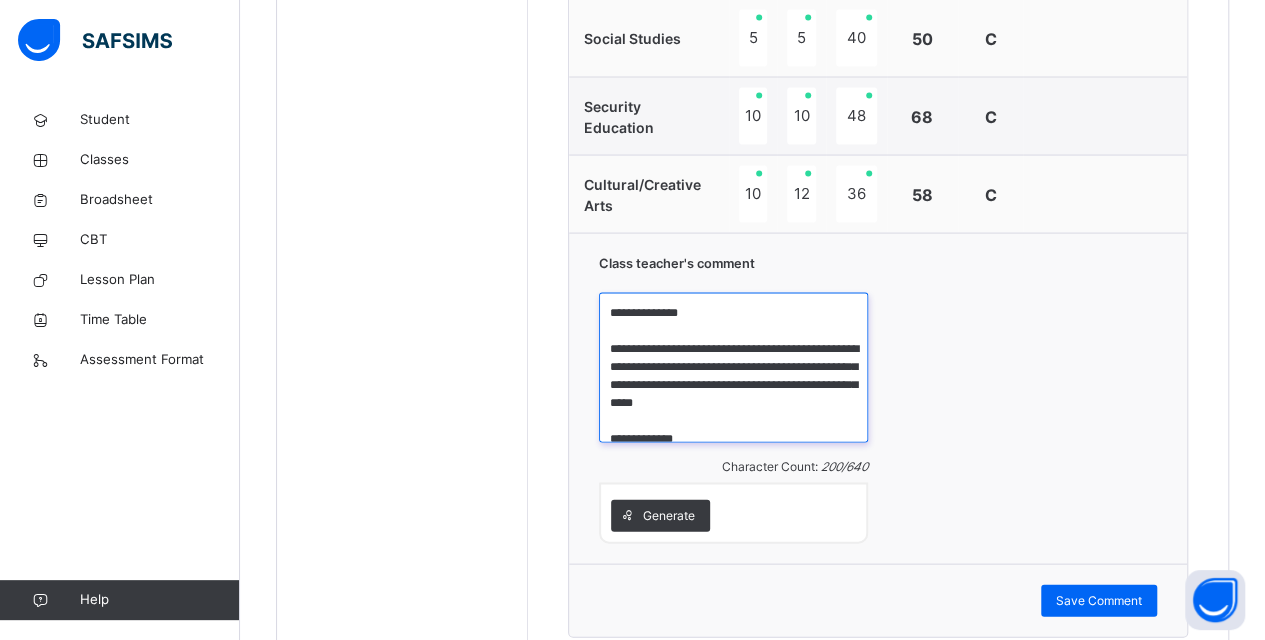 drag, startPoint x: 701, startPoint y: 305, endPoint x: 770, endPoint y: 322, distance: 71.063354 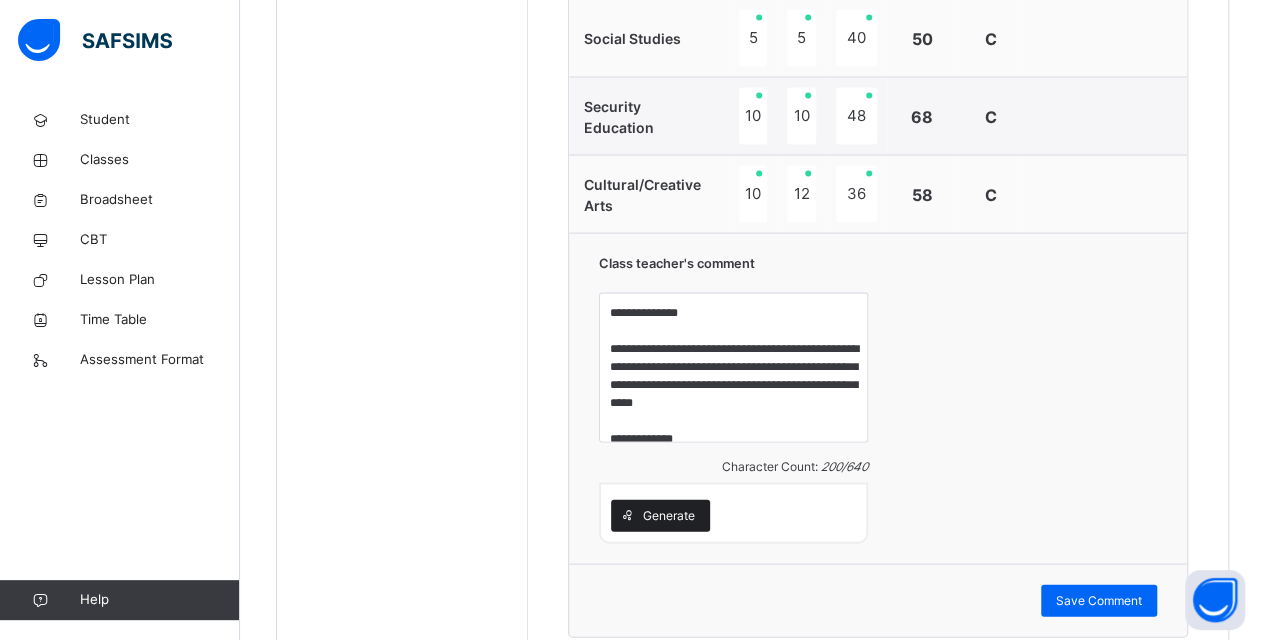 click on "Generate" at bounding box center [669, 515] 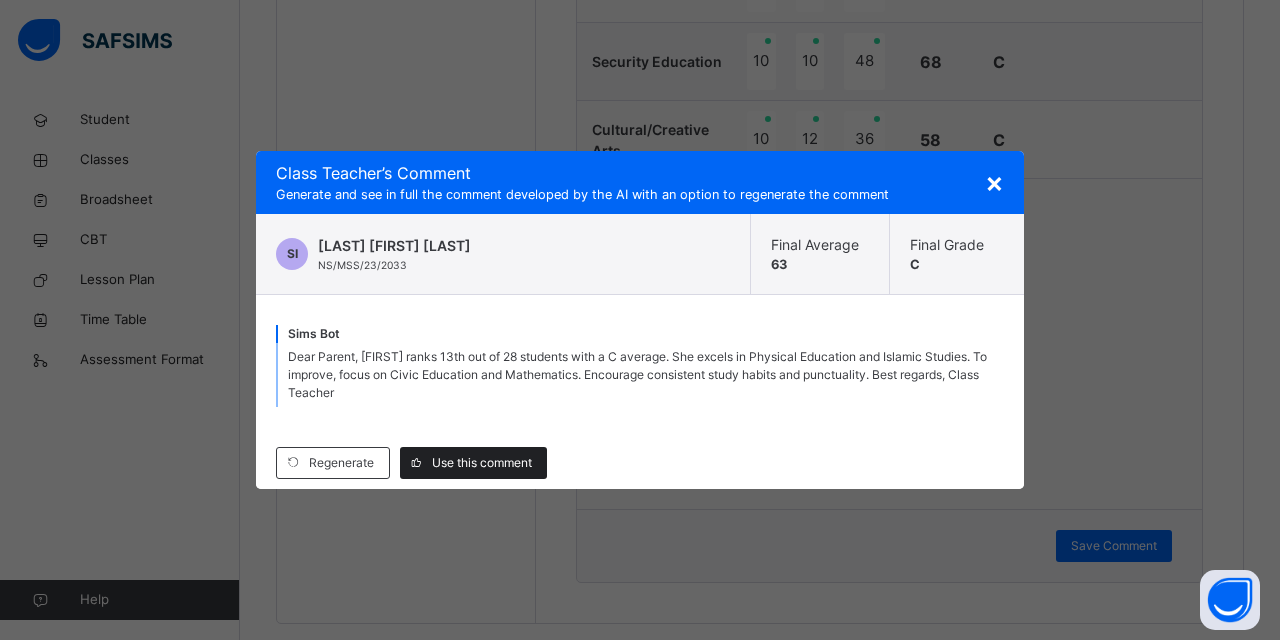 click on "Use this comment" at bounding box center [482, 463] 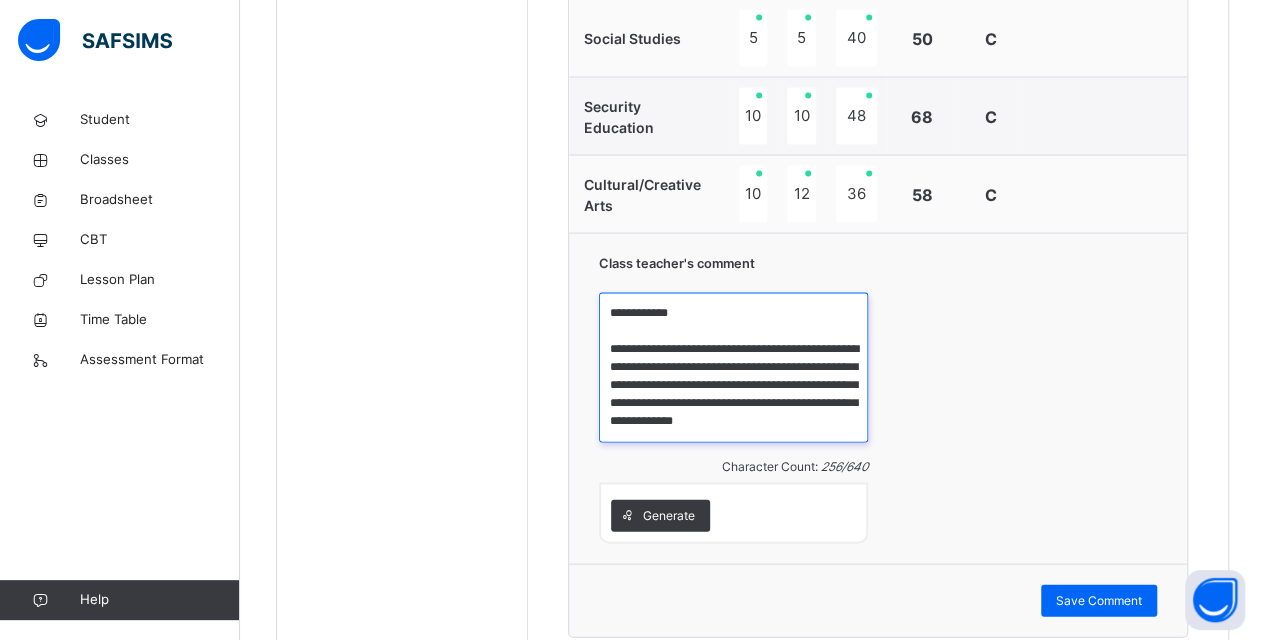 drag, startPoint x: 718, startPoint y: 267, endPoint x: 694, endPoint y: 316, distance: 54.56189 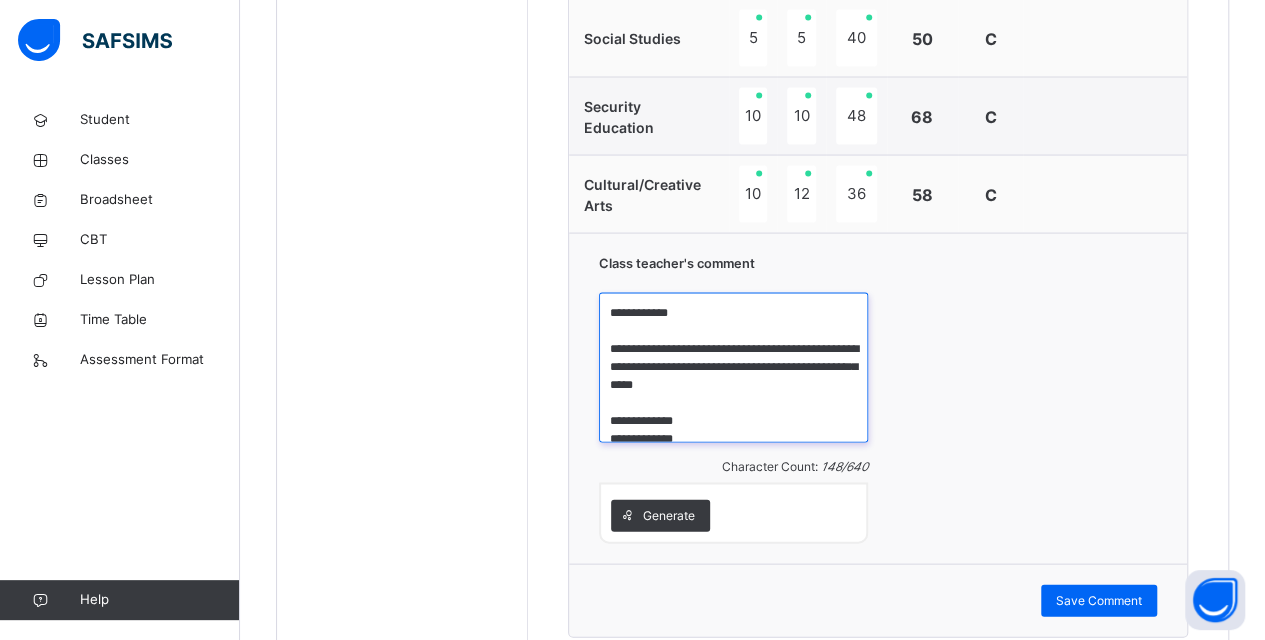 click on "**********" at bounding box center [733, 367] 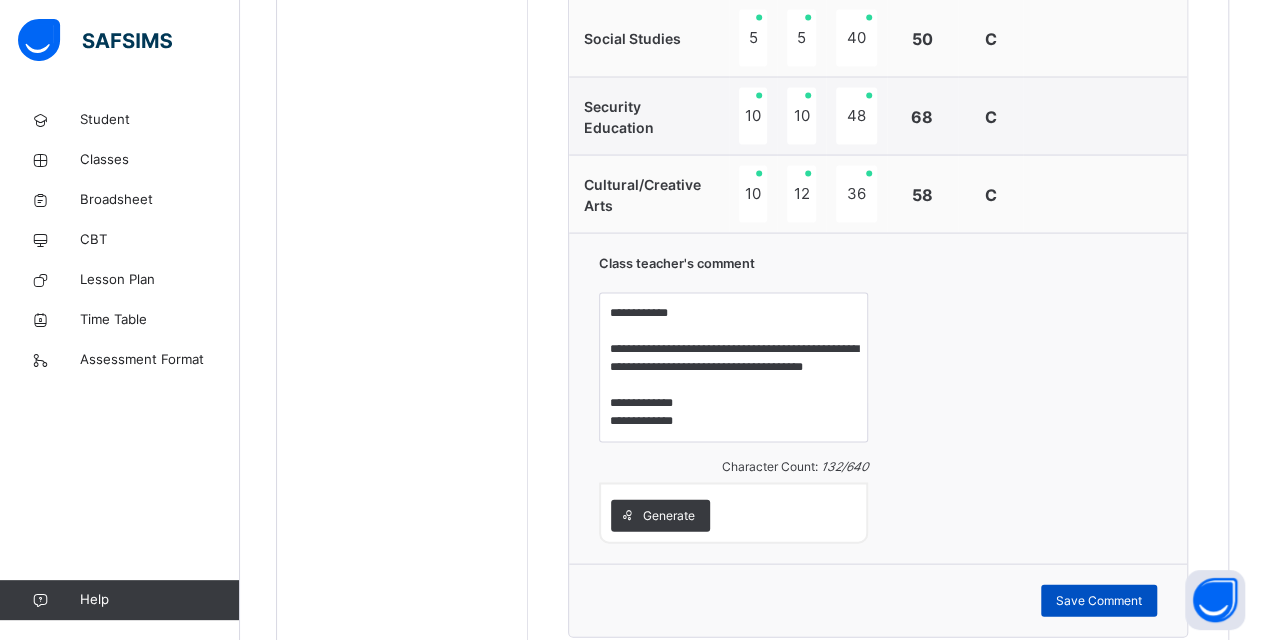 click on "Save Comment" at bounding box center (1099, 600) 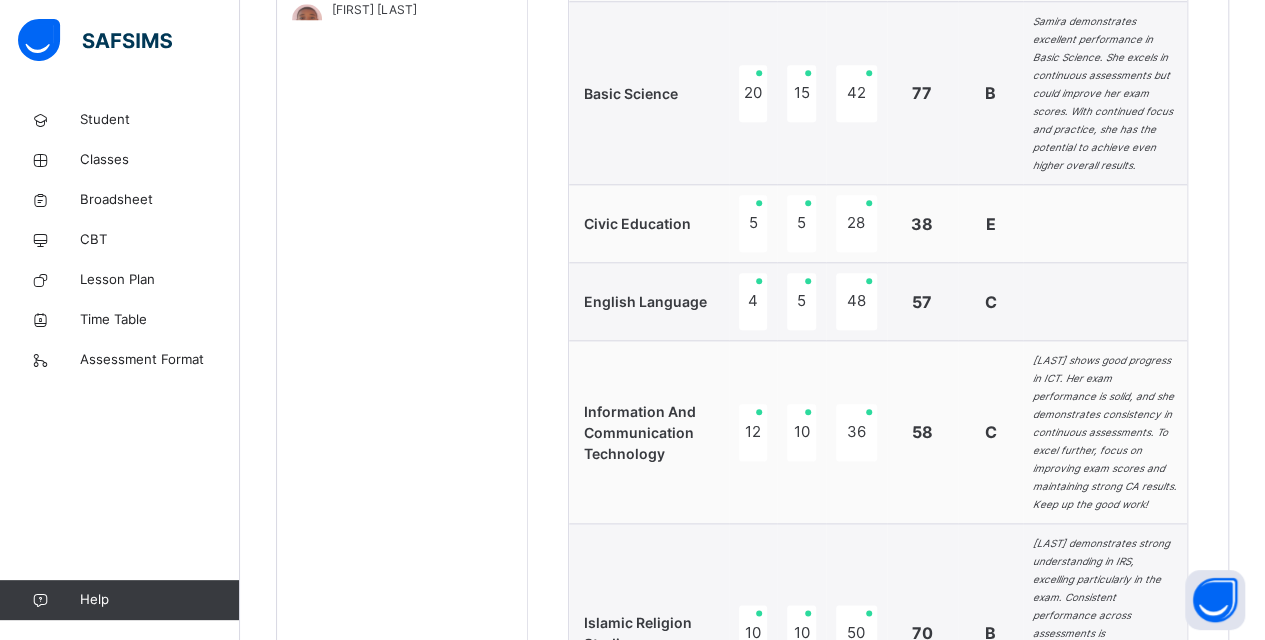 scroll, scrollTop: 684, scrollLeft: 0, axis: vertical 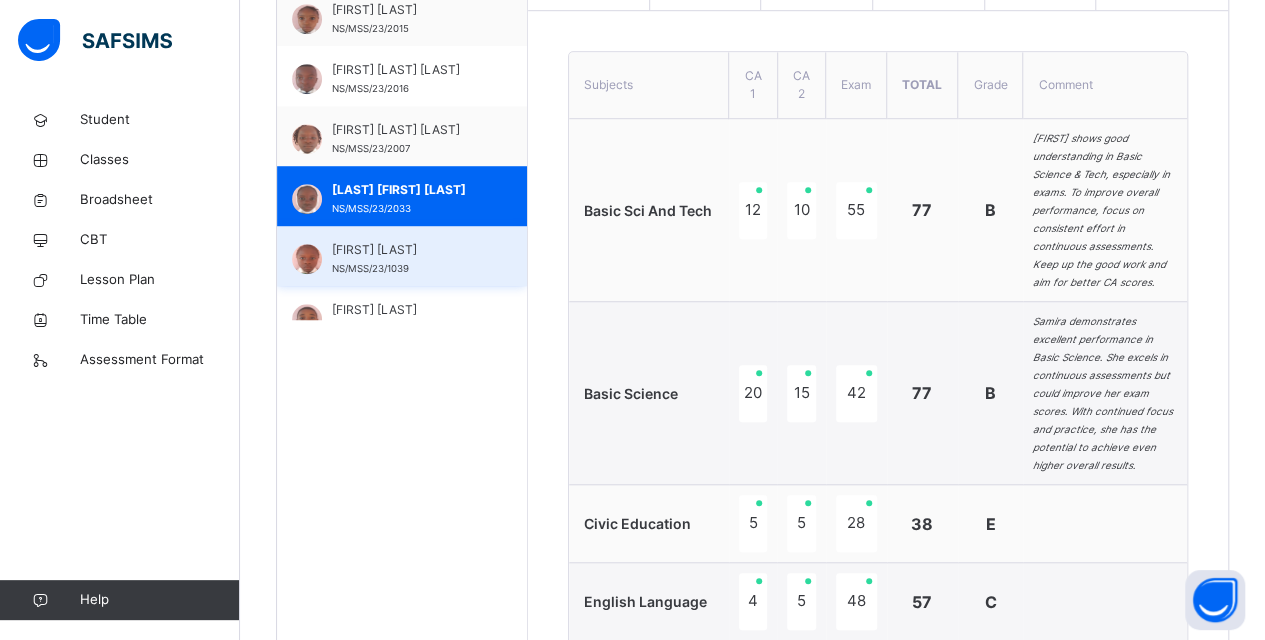 click on "[FIRST] [LAST] NS/MSS/[YEAR]/1039" at bounding box center (407, 259) 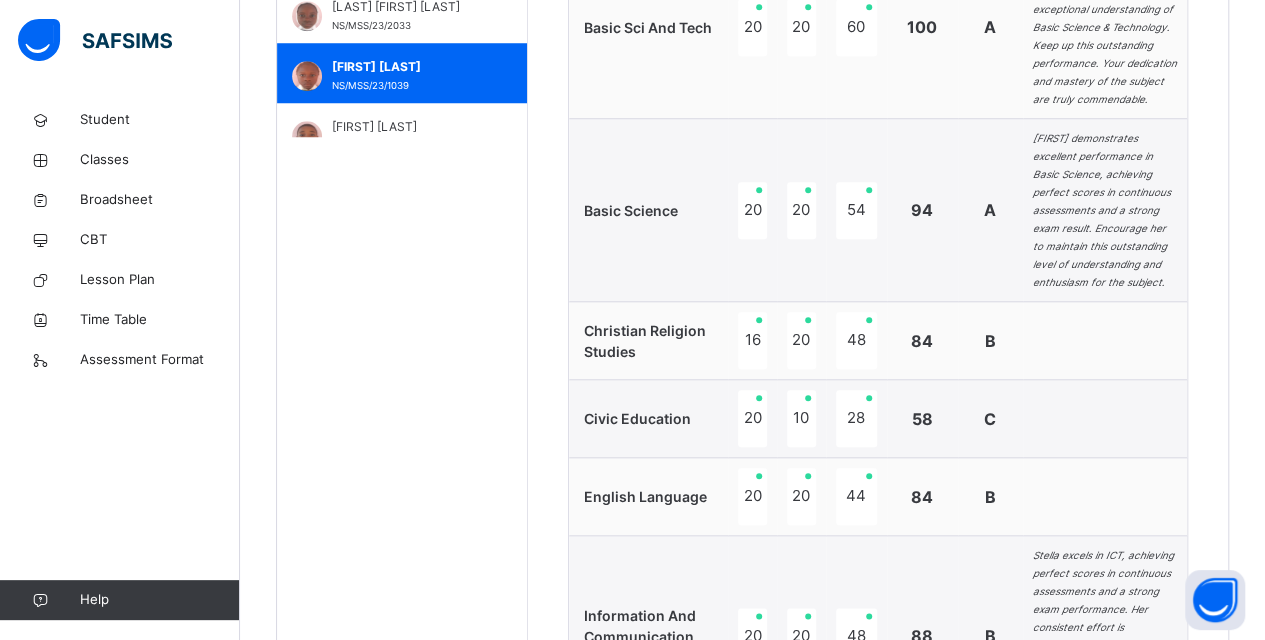 scroll, scrollTop: 884, scrollLeft: 0, axis: vertical 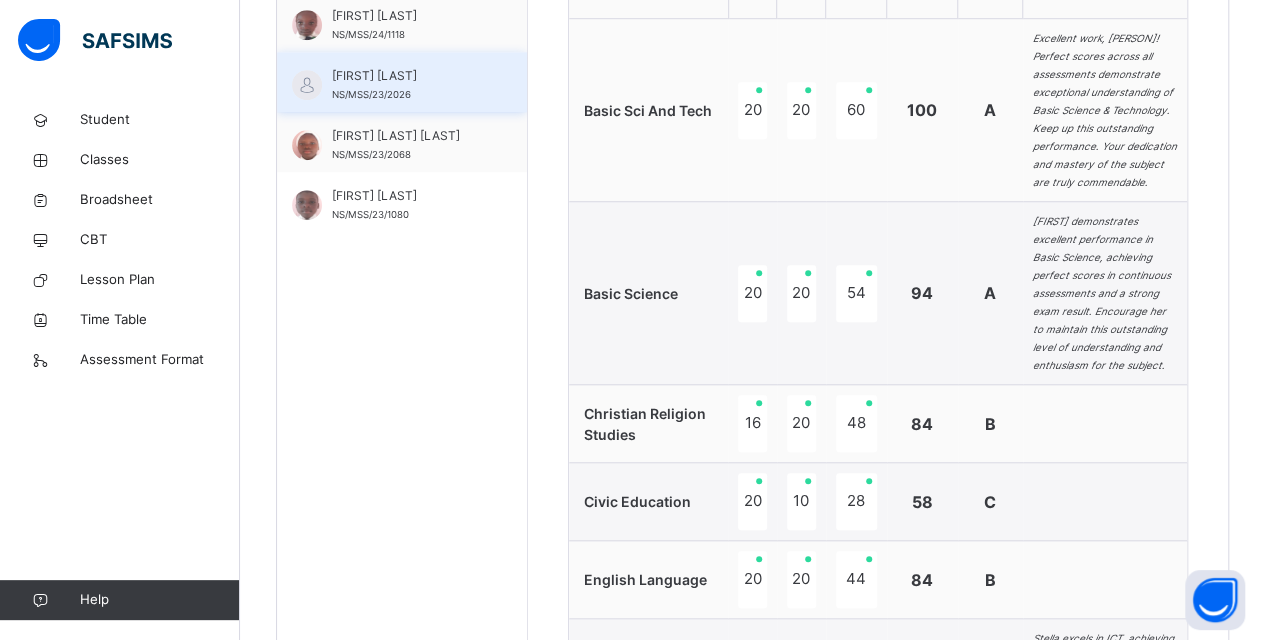 click on "[FIRST] [LAST] [LAST]" at bounding box center (407, 76) 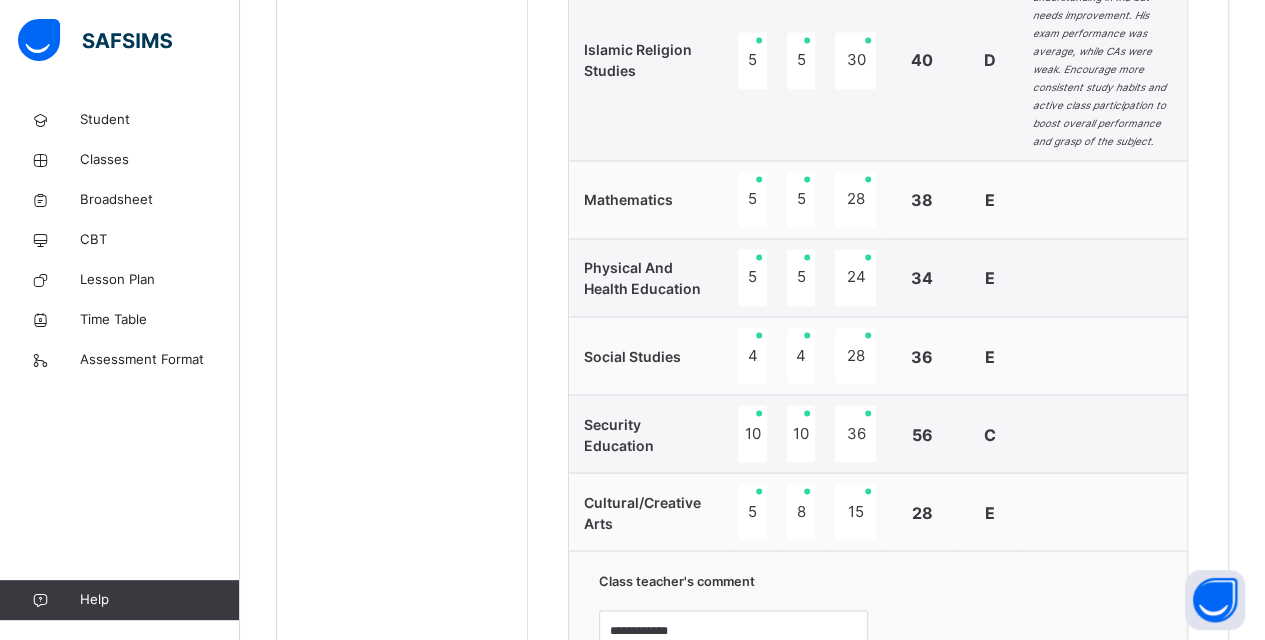 scroll, scrollTop: 1920, scrollLeft: 0, axis: vertical 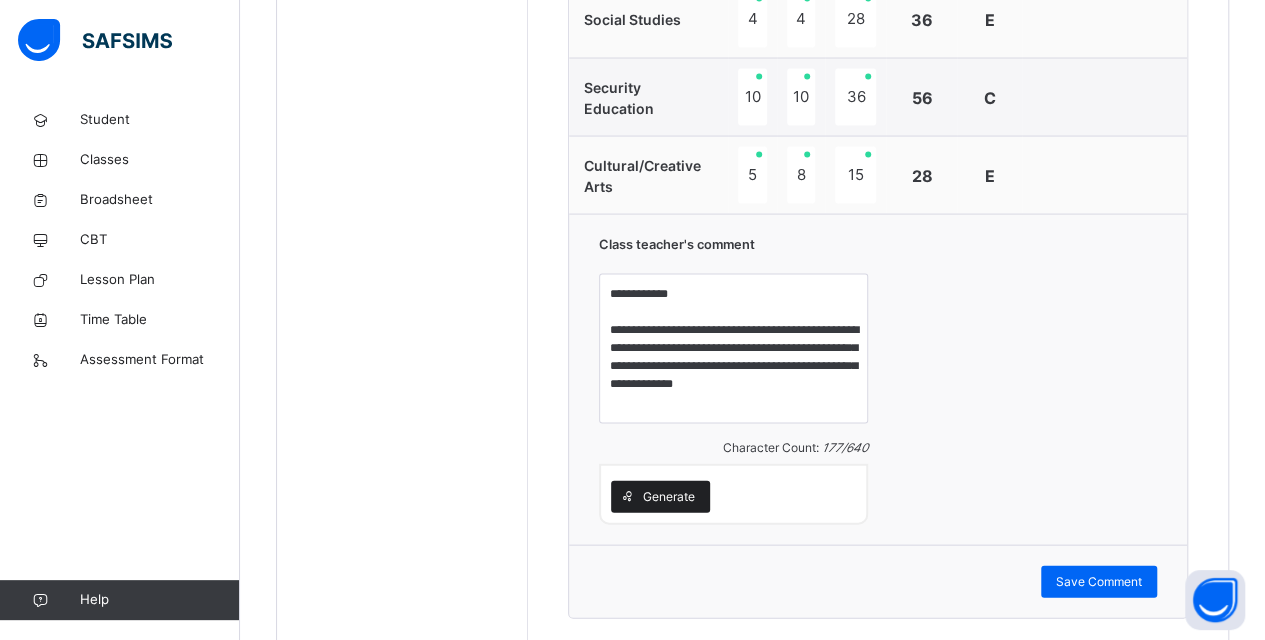 click on "Generate" at bounding box center (669, 497) 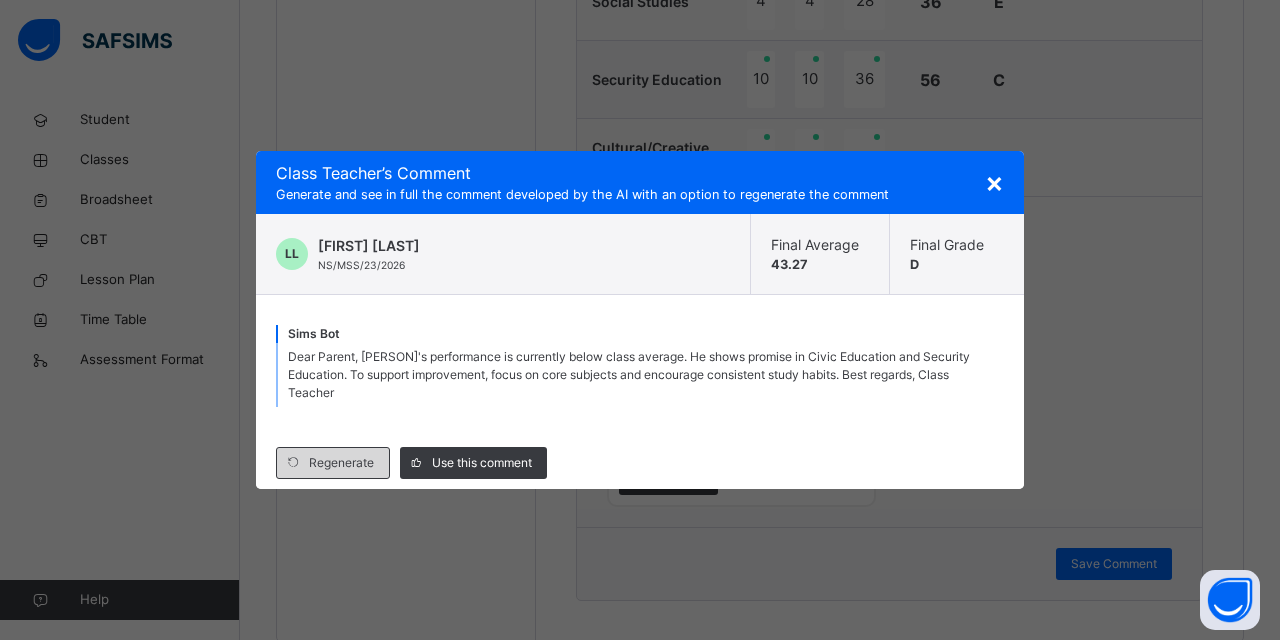 click on "Regenerate" at bounding box center (341, 463) 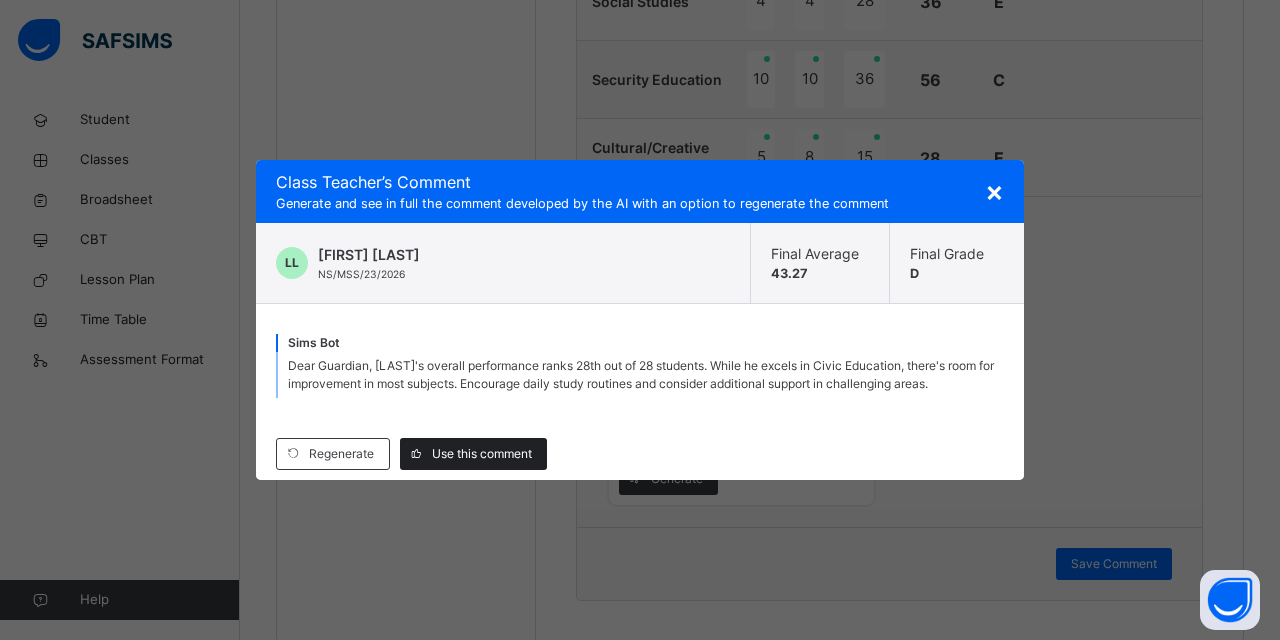 click on "Use this comment" at bounding box center (482, 454) 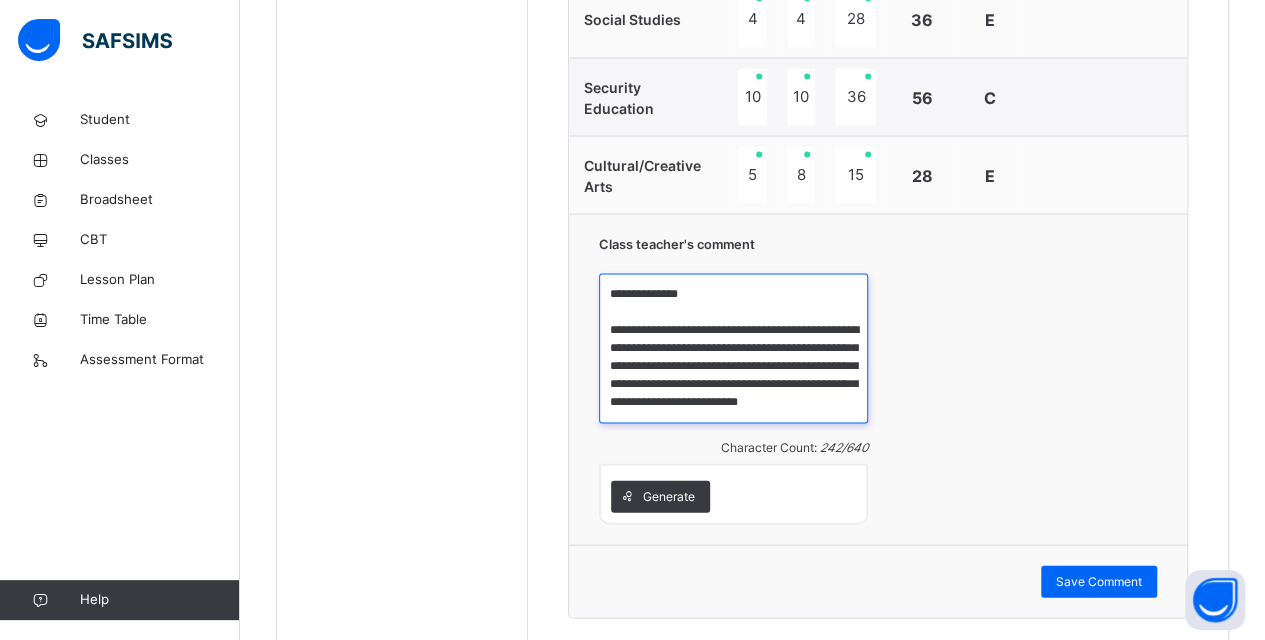 drag, startPoint x: 728, startPoint y: 266, endPoint x: 811, endPoint y: 285, distance: 85.146935 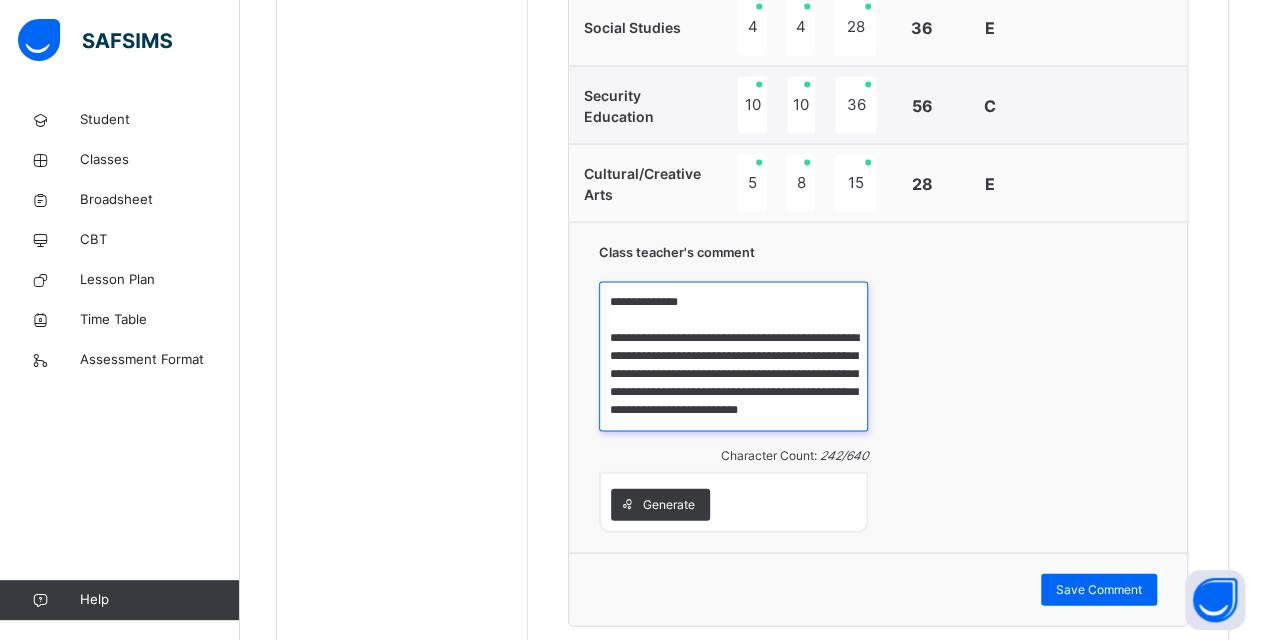 scroll, scrollTop: 1920, scrollLeft: 0, axis: vertical 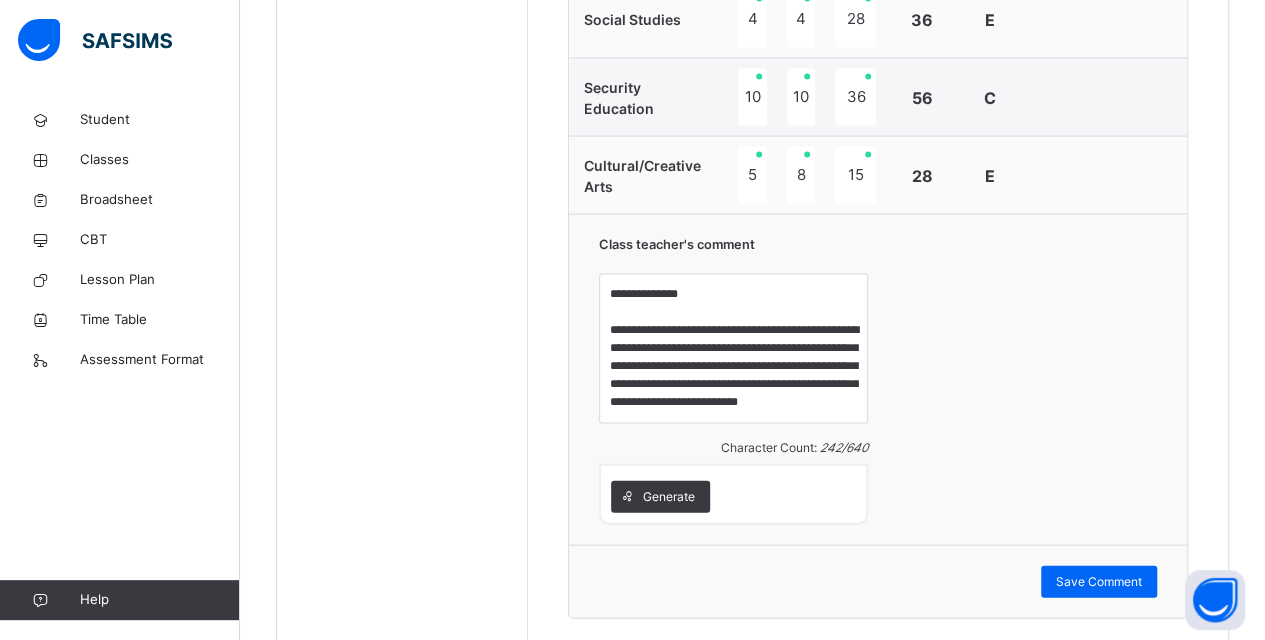click on "**********" at bounding box center [878, 379] 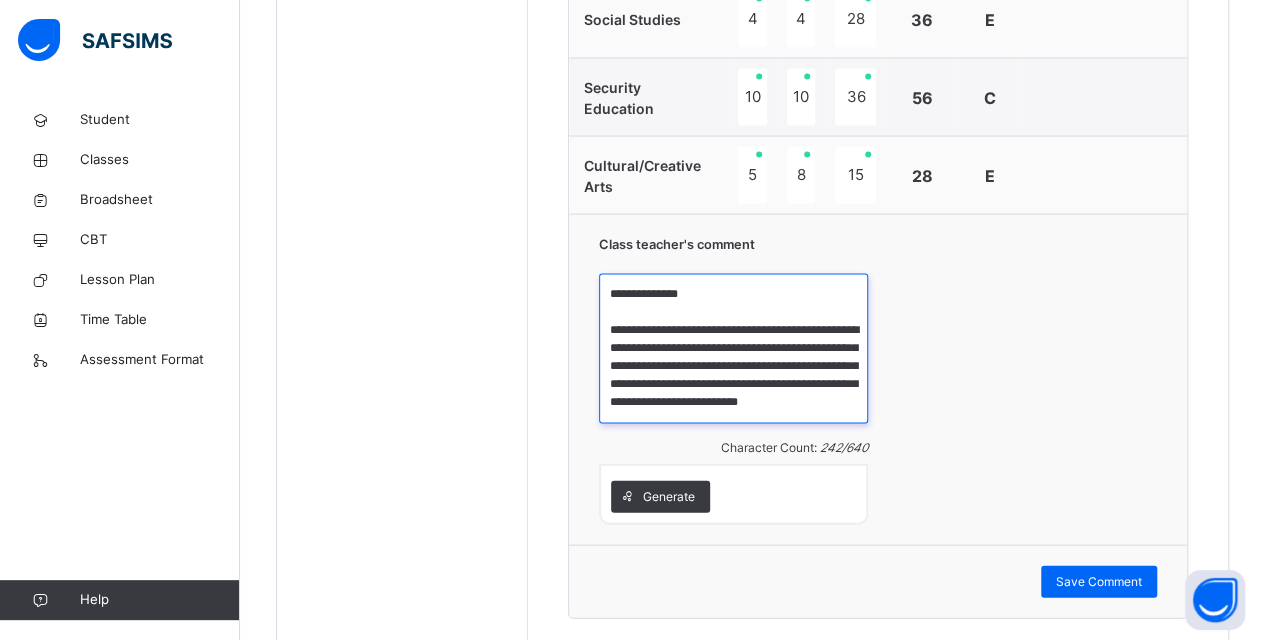 drag, startPoint x: 727, startPoint y: 270, endPoint x: 705, endPoint y: 284, distance: 26.076809 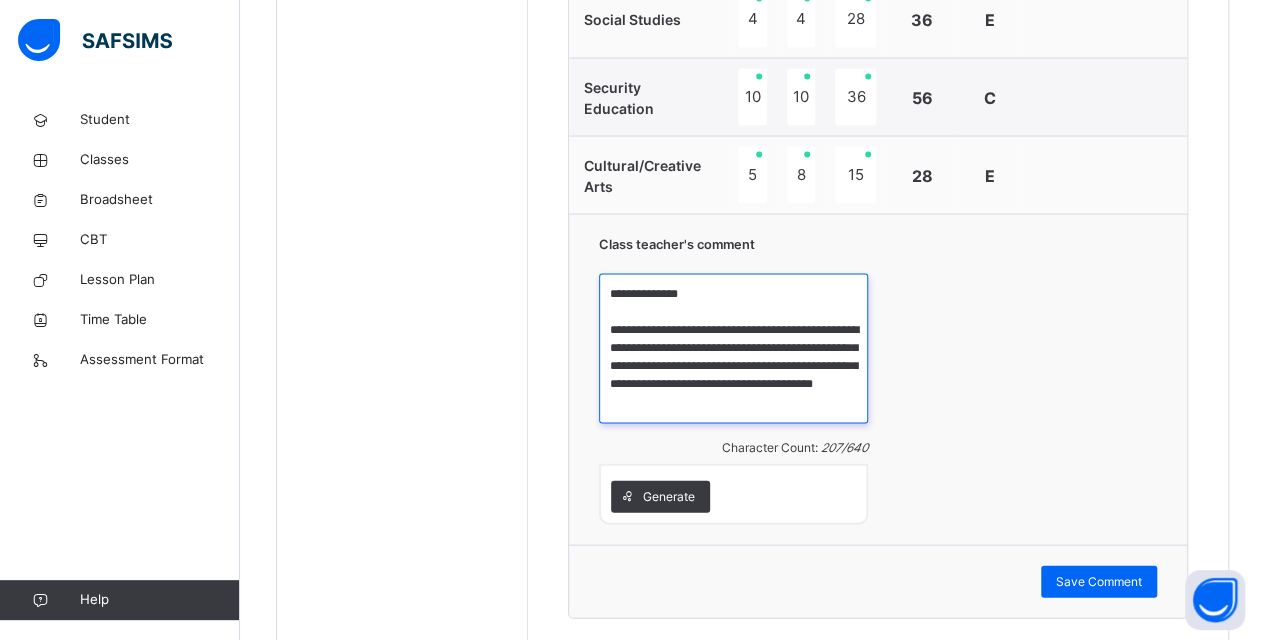 paste on "**********" 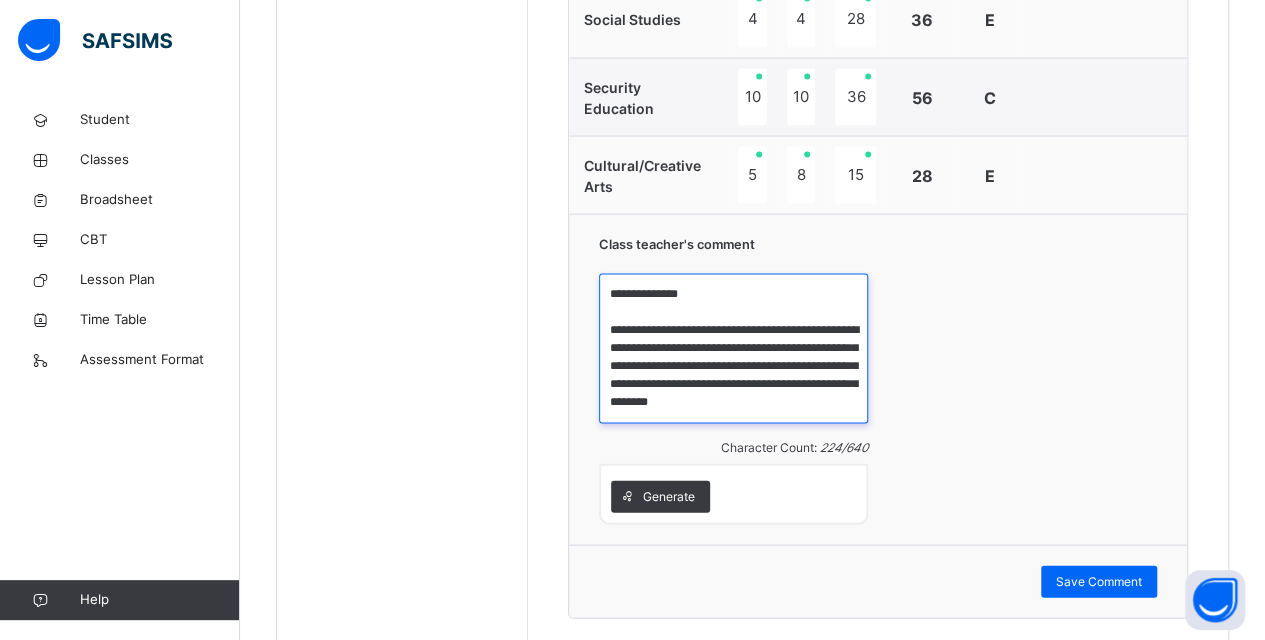 scroll, scrollTop: 15, scrollLeft: 0, axis: vertical 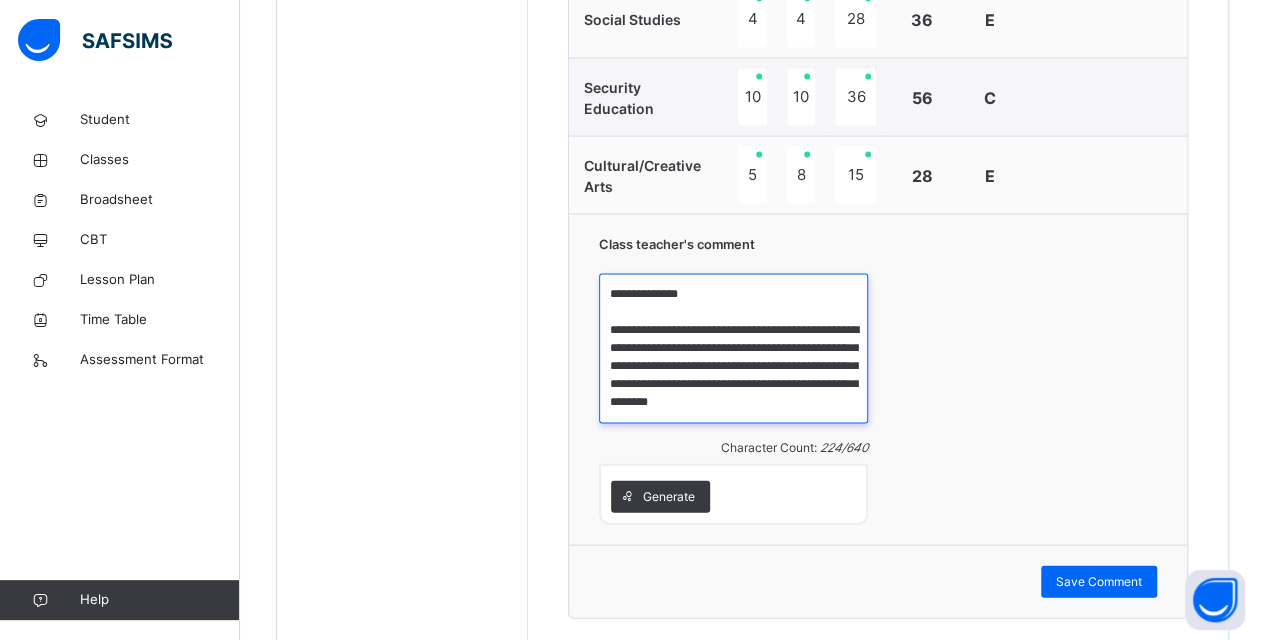click on "**********" at bounding box center [733, 349] 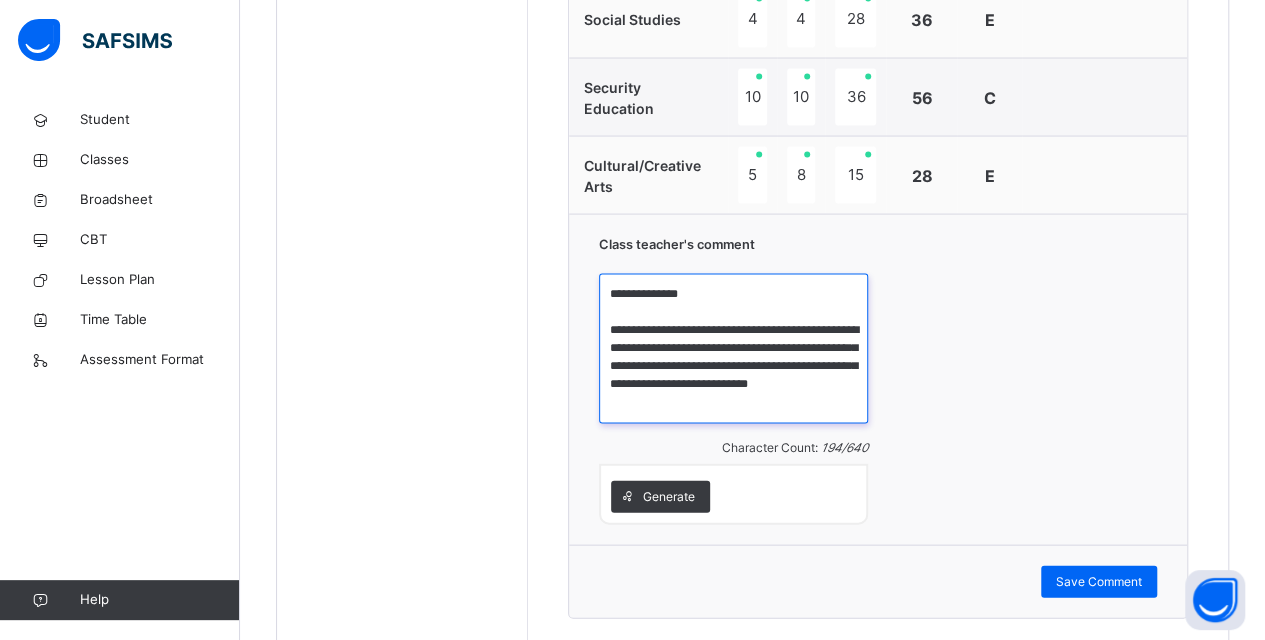 scroll, scrollTop: 0, scrollLeft: 0, axis: both 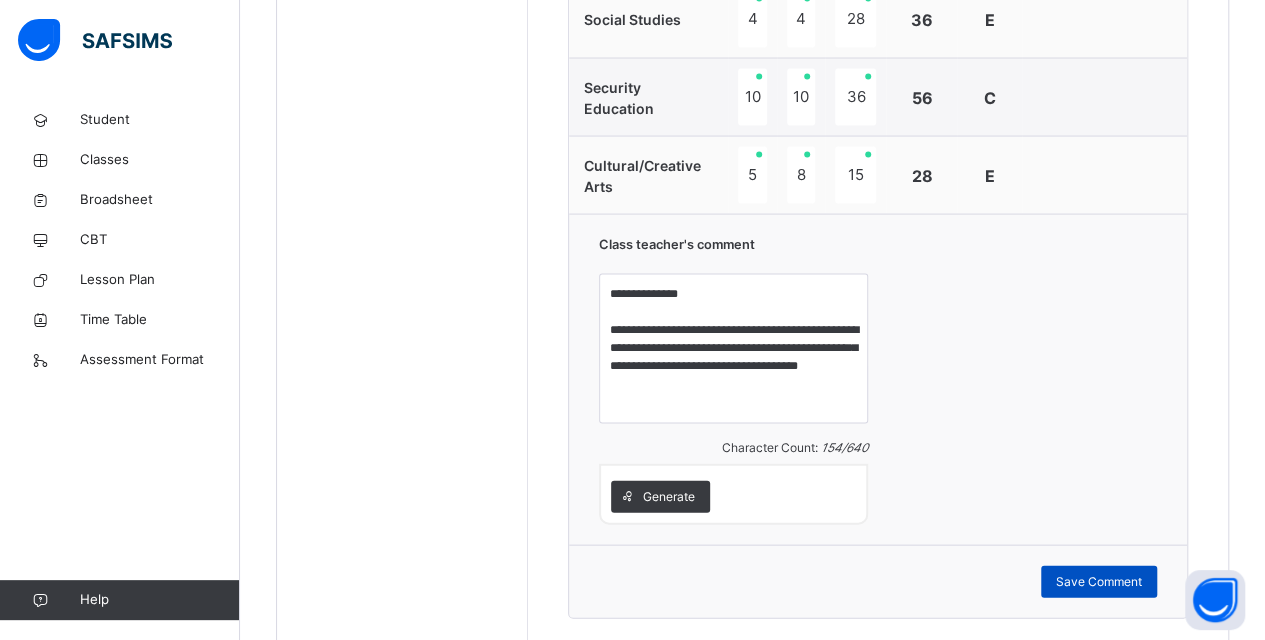 click on "Save Comment" at bounding box center (1099, 582) 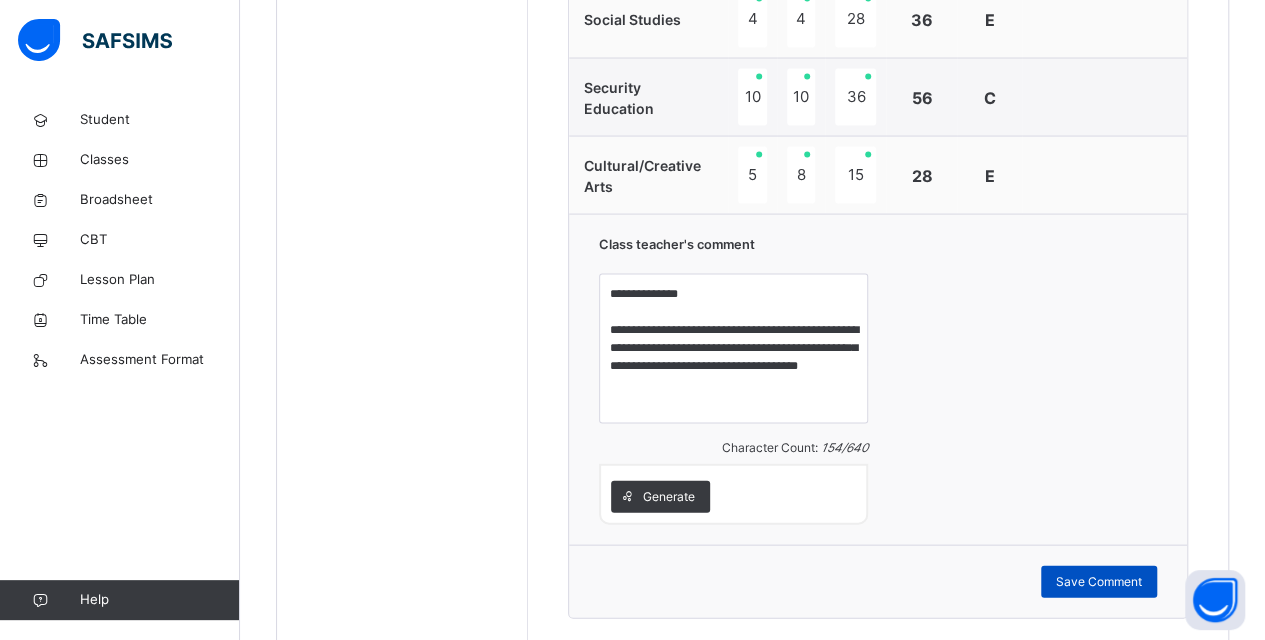 click on "Save Comment" at bounding box center [1099, 582] 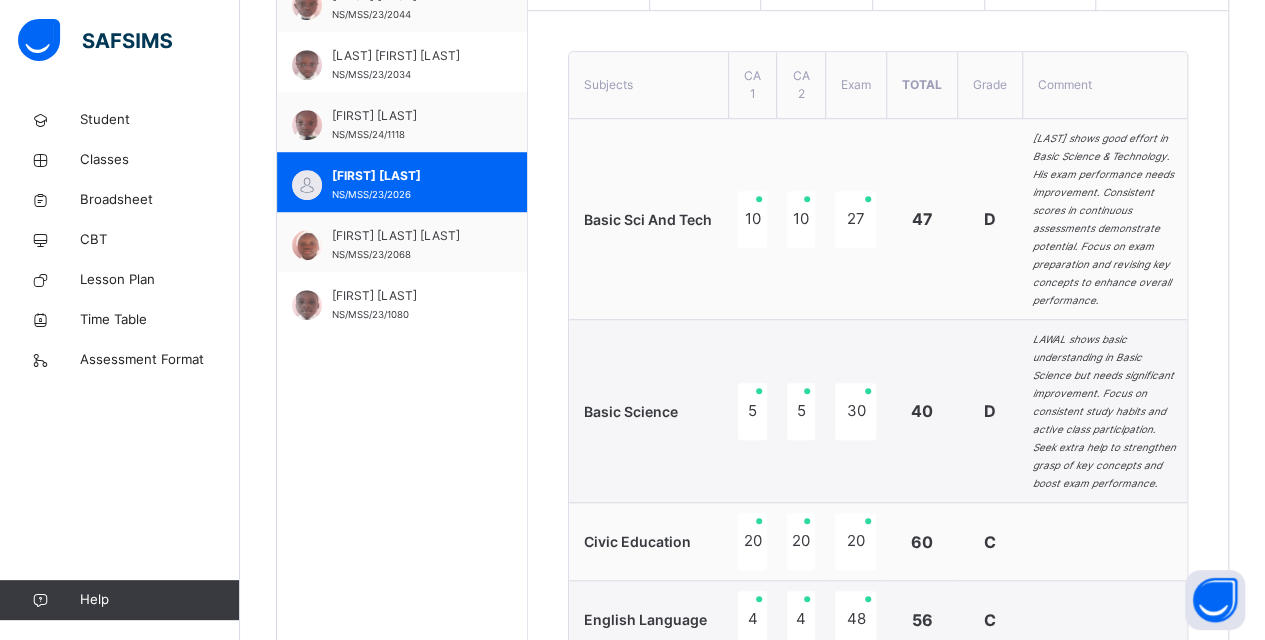 scroll, scrollTop: 620, scrollLeft: 0, axis: vertical 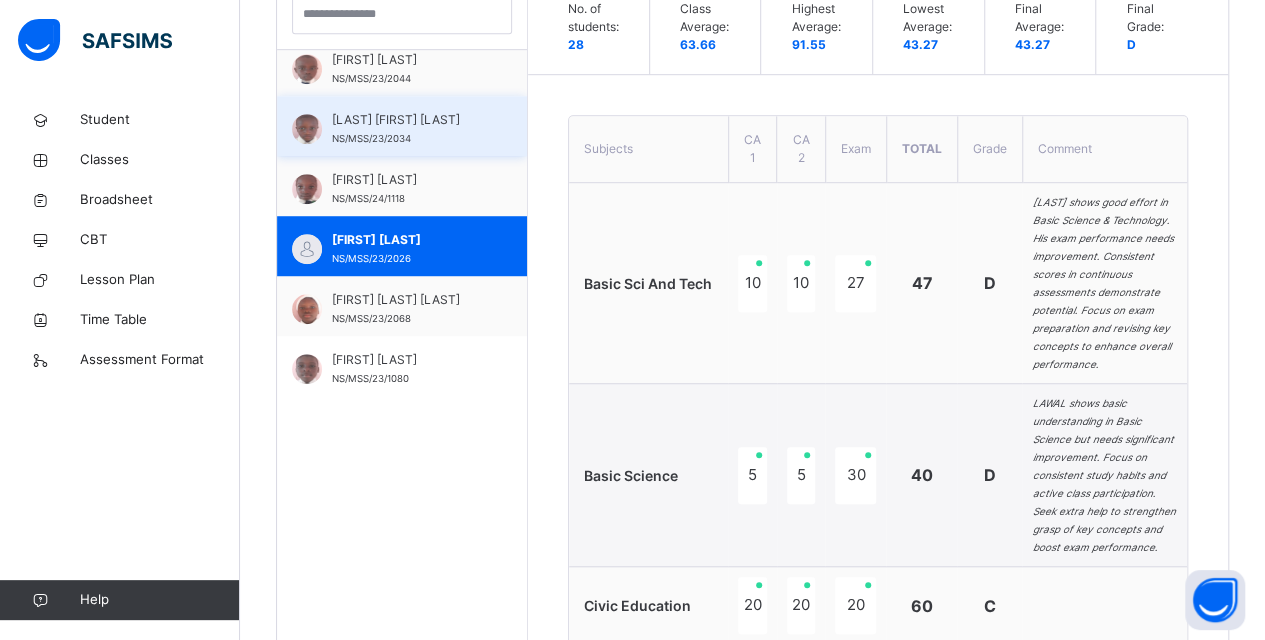 click on "[FIRST] [LAST] [LAST]" at bounding box center (407, 120) 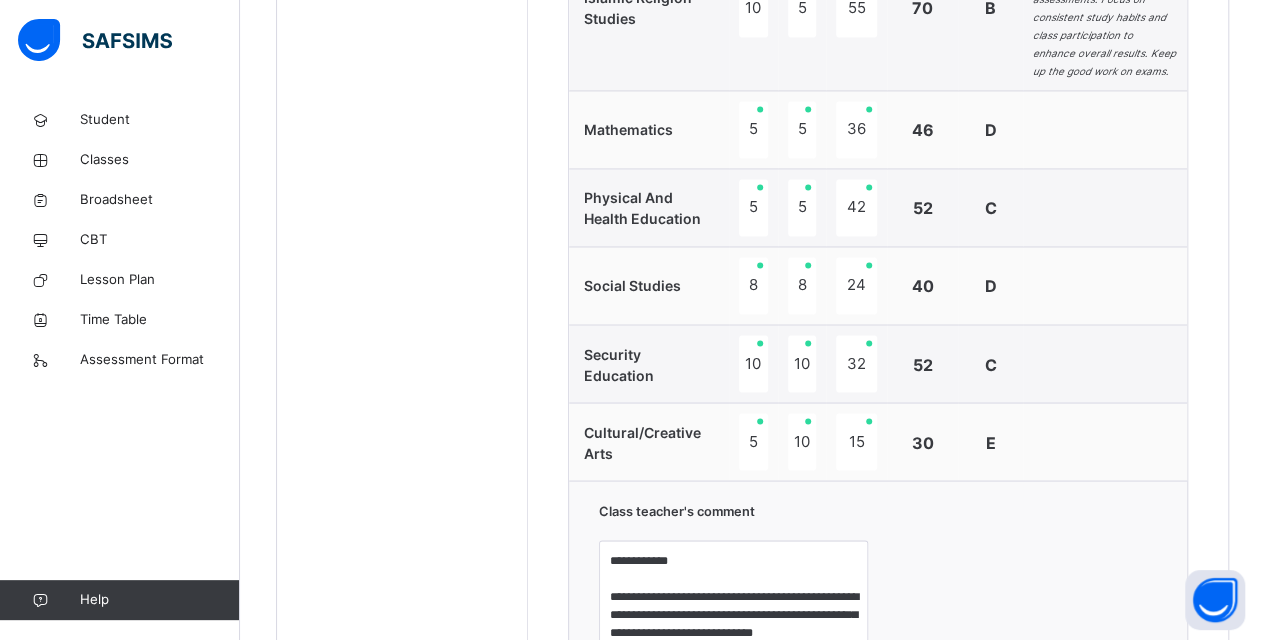 scroll, scrollTop: 1720, scrollLeft: 0, axis: vertical 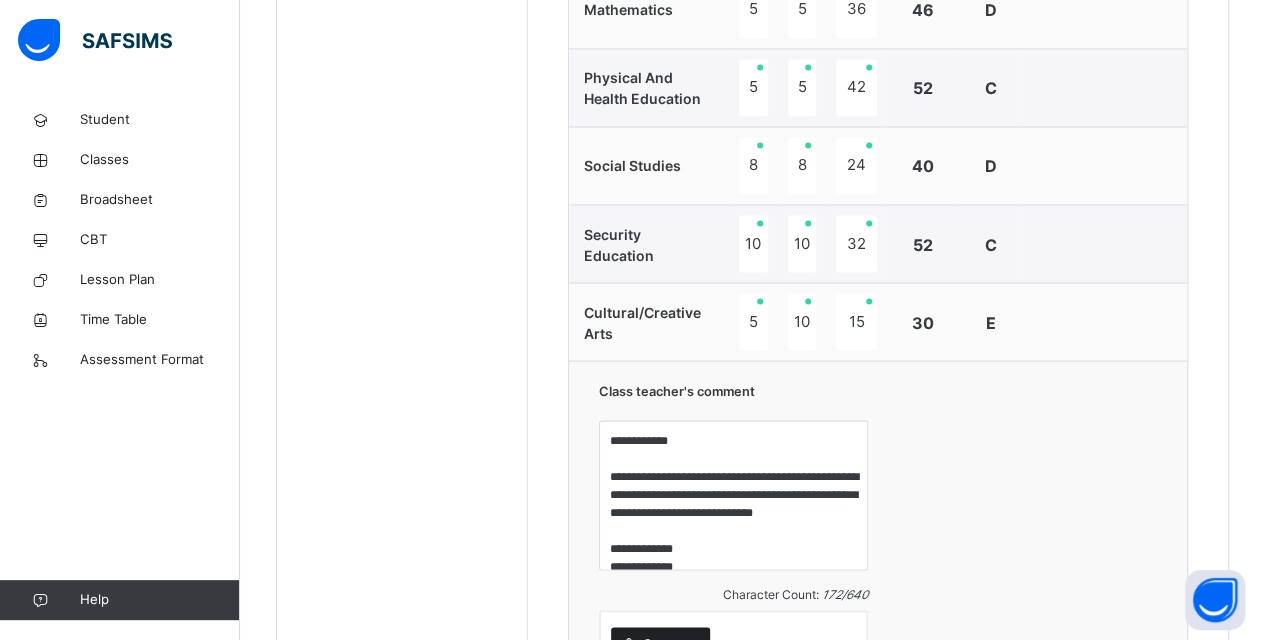 click on "Generate" at bounding box center [669, 643] 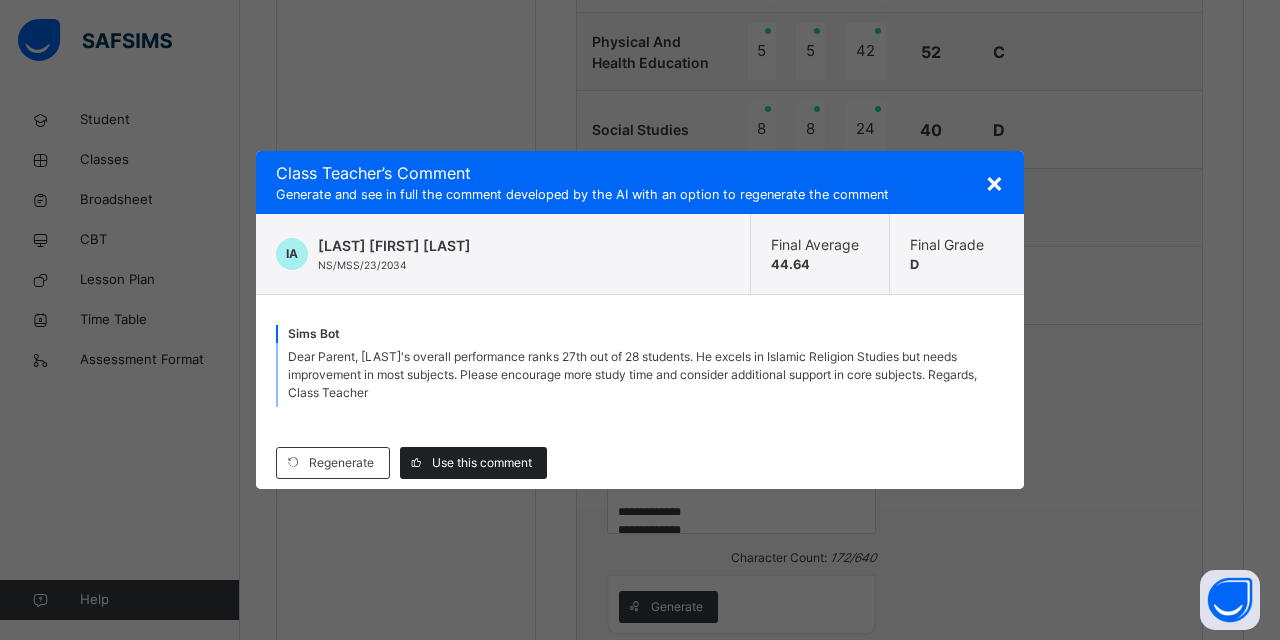click on "Use this comment" at bounding box center [482, 463] 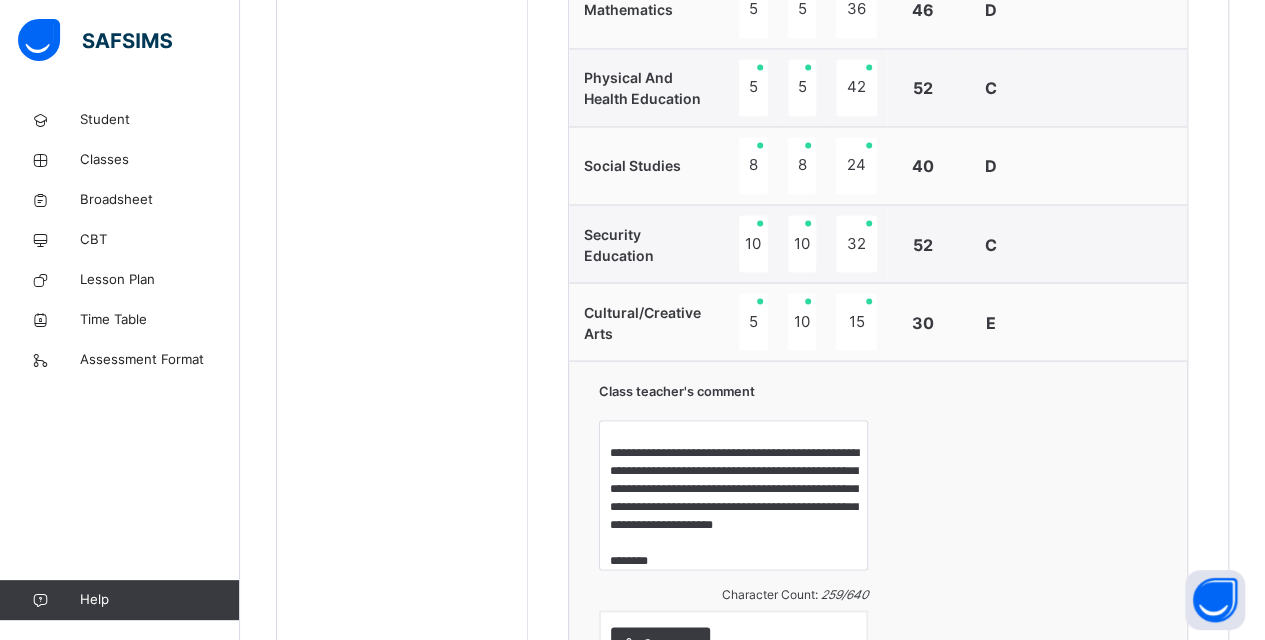scroll, scrollTop: 0, scrollLeft: 0, axis: both 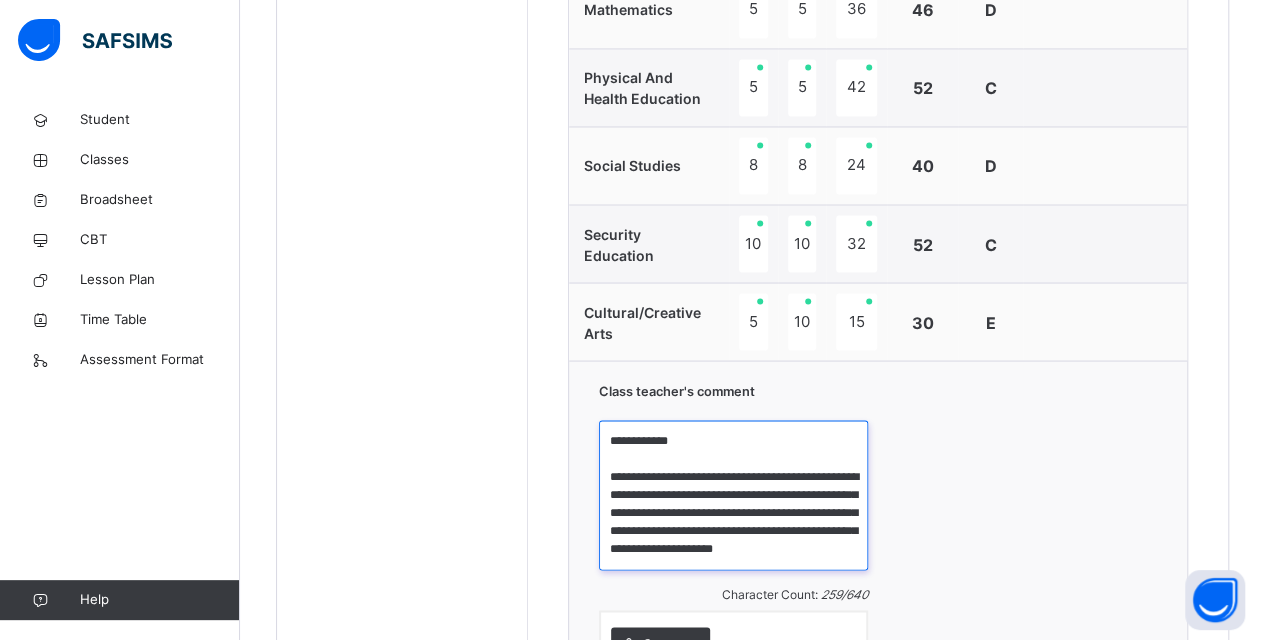 drag, startPoint x: 726, startPoint y: 434, endPoint x: 712, endPoint y: 473, distance: 41.4367 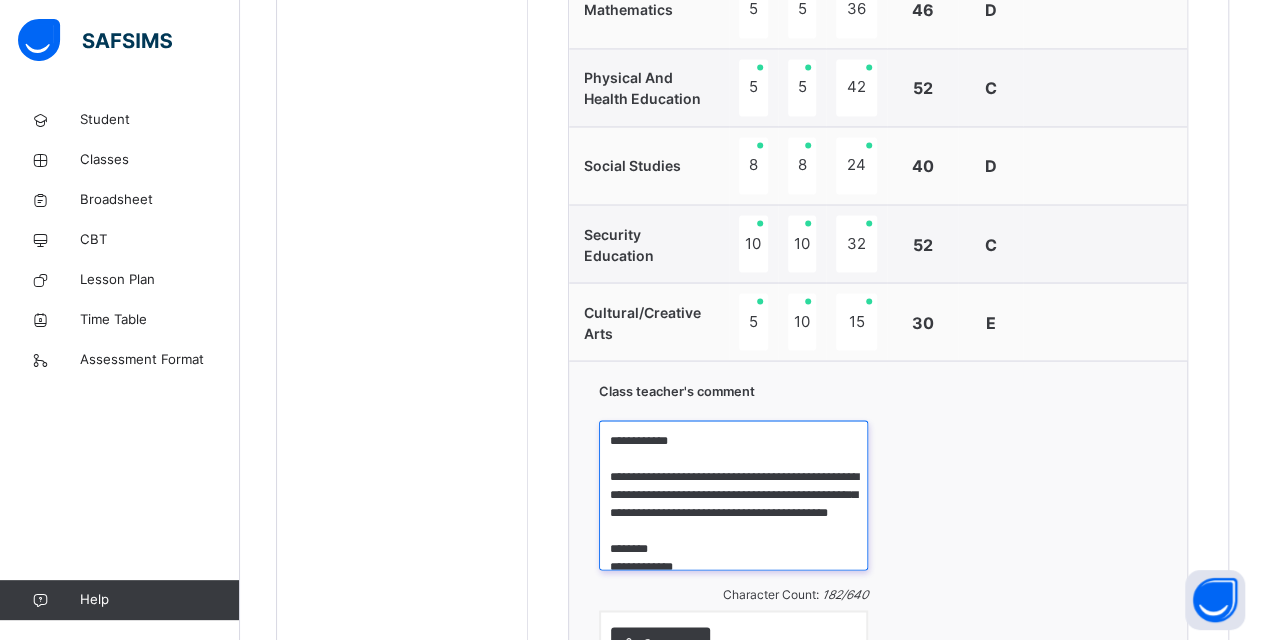click on "**********" at bounding box center (733, 495) 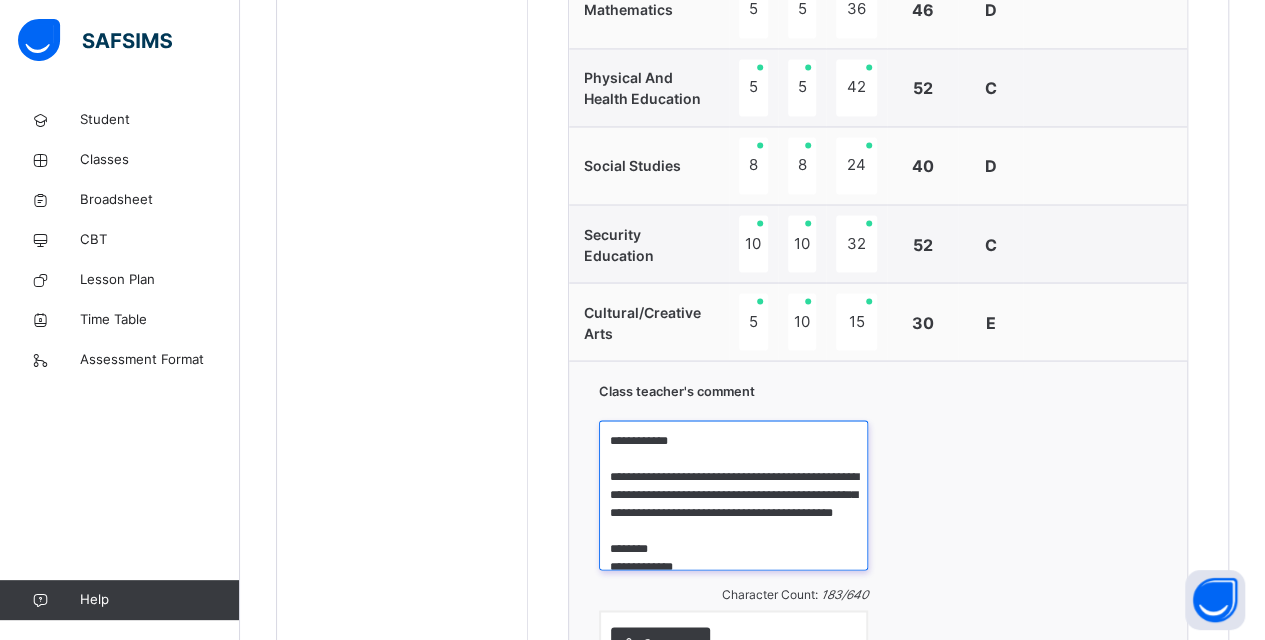 drag, startPoint x: 718, startPoint y: 449, endPoint x: 728, endPoint y: 466, distance: 19.723083 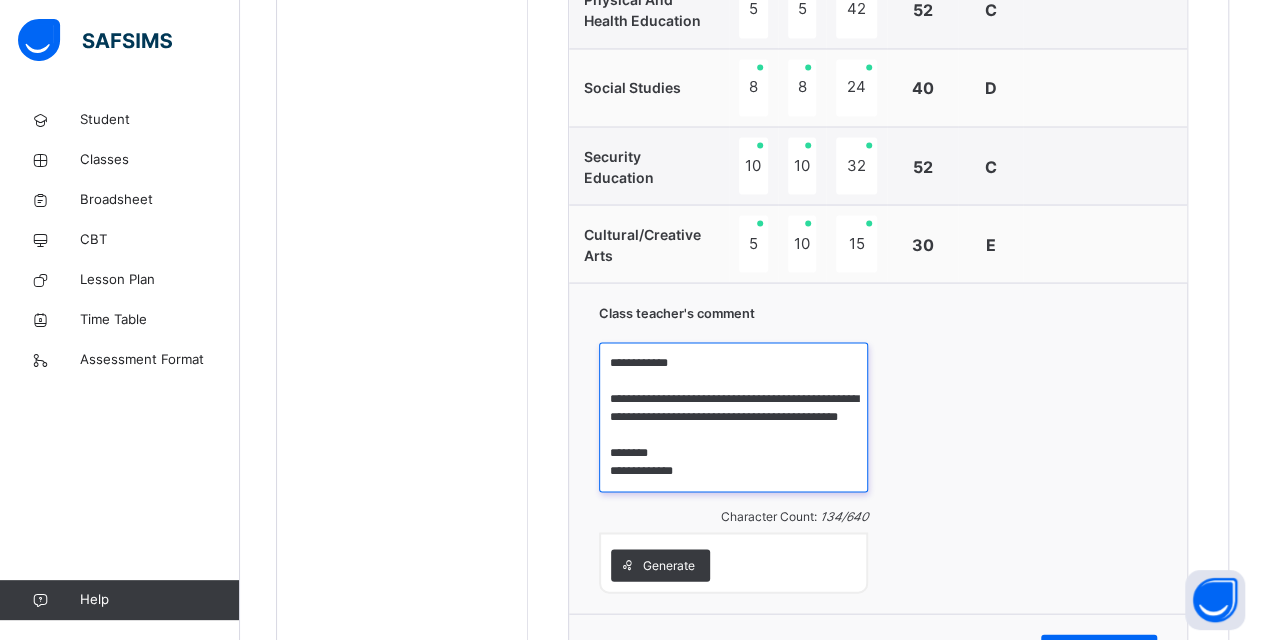 scroll, scrollTop: 1884, scrollLeft: 0, axis: vertical 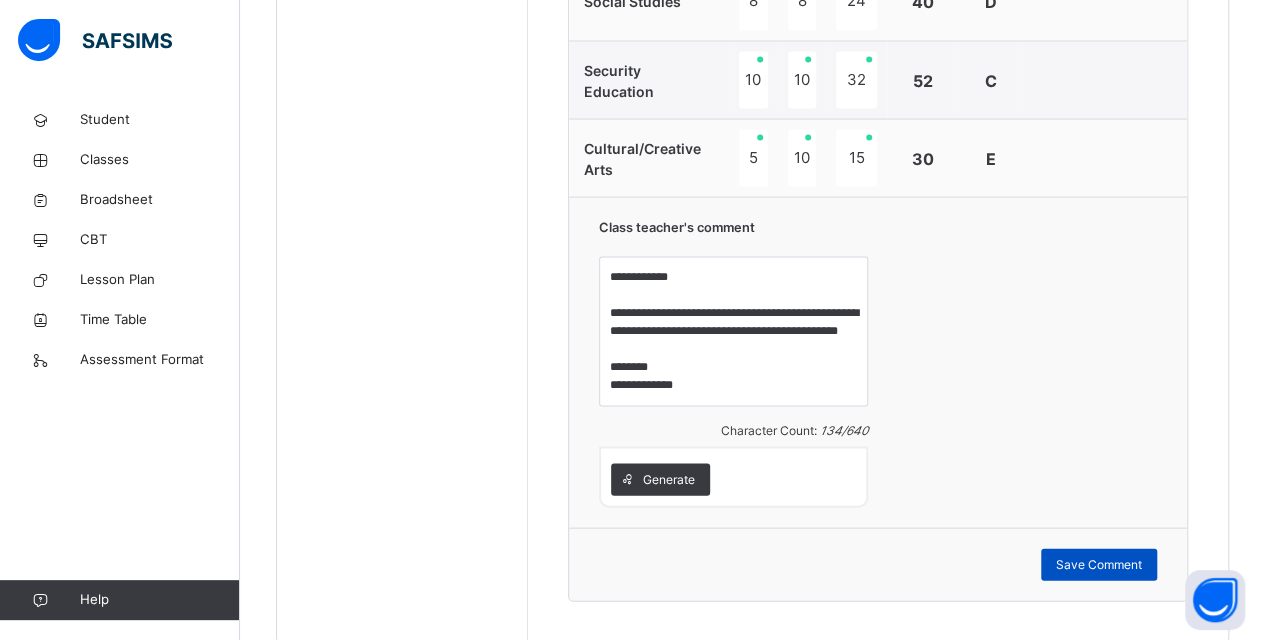 click on "Save Comment" at bounding box center [1099, 564] 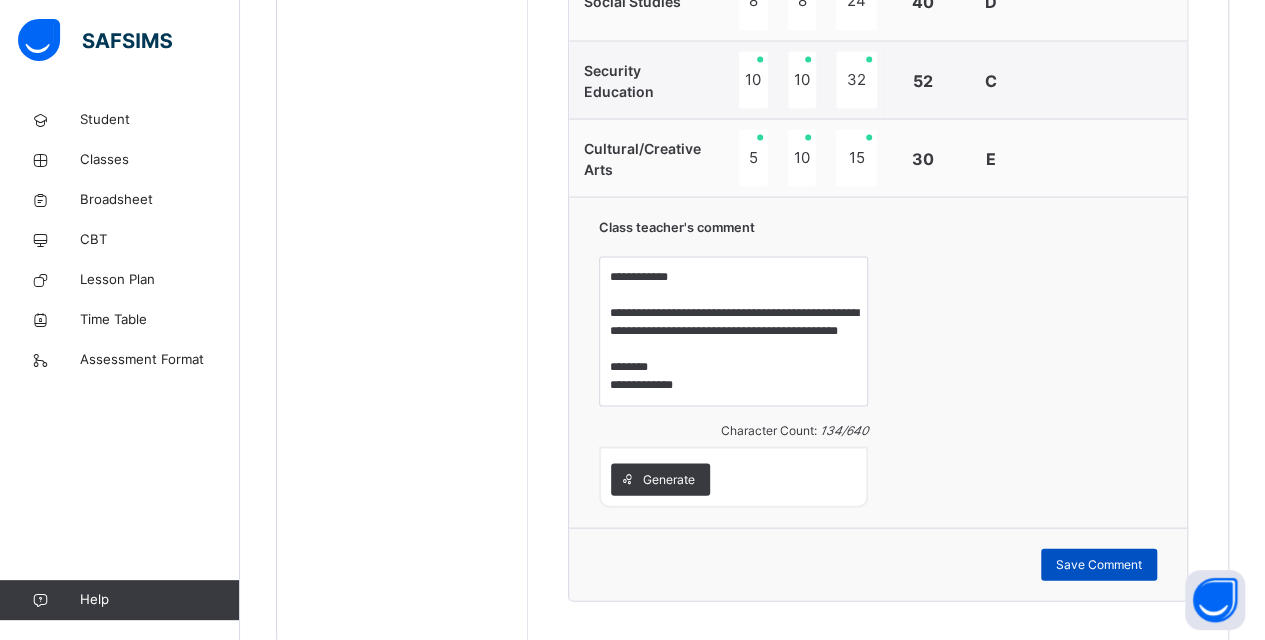 click on "Save Comment" at bounding box center (1099, 564) 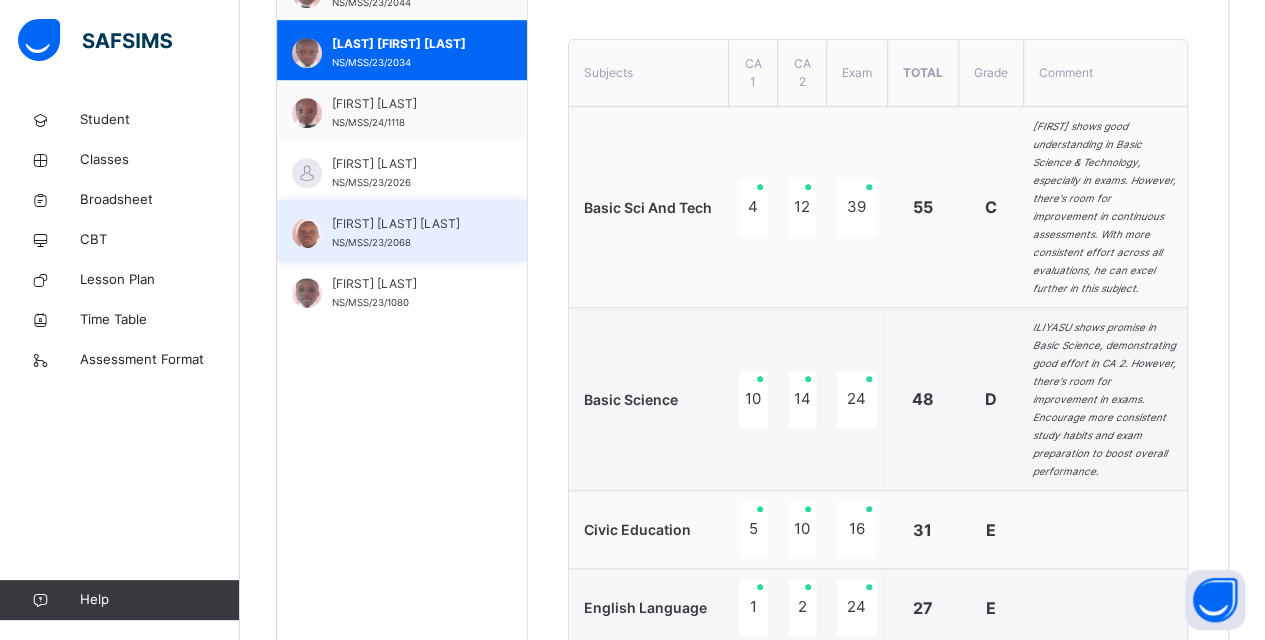 scroll, scrollTop: 684, scrollLeft: 0, axis: vertical 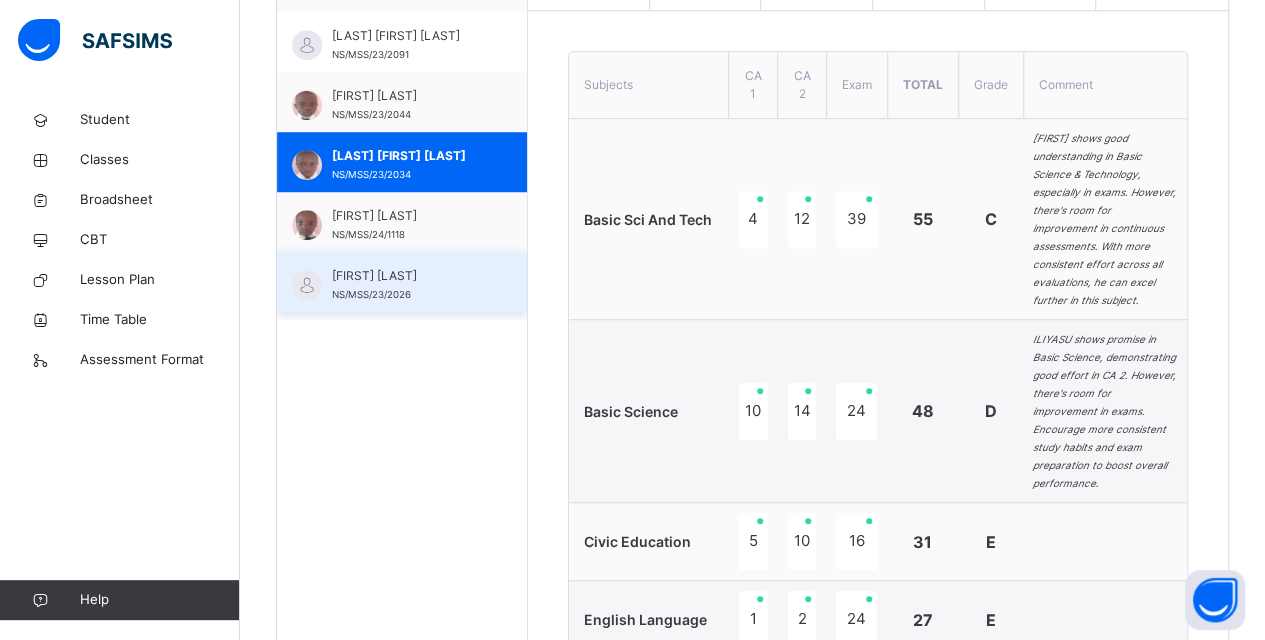 click on "[FIRST] [LAST] [LAST]" at bounding box center [407, 276] 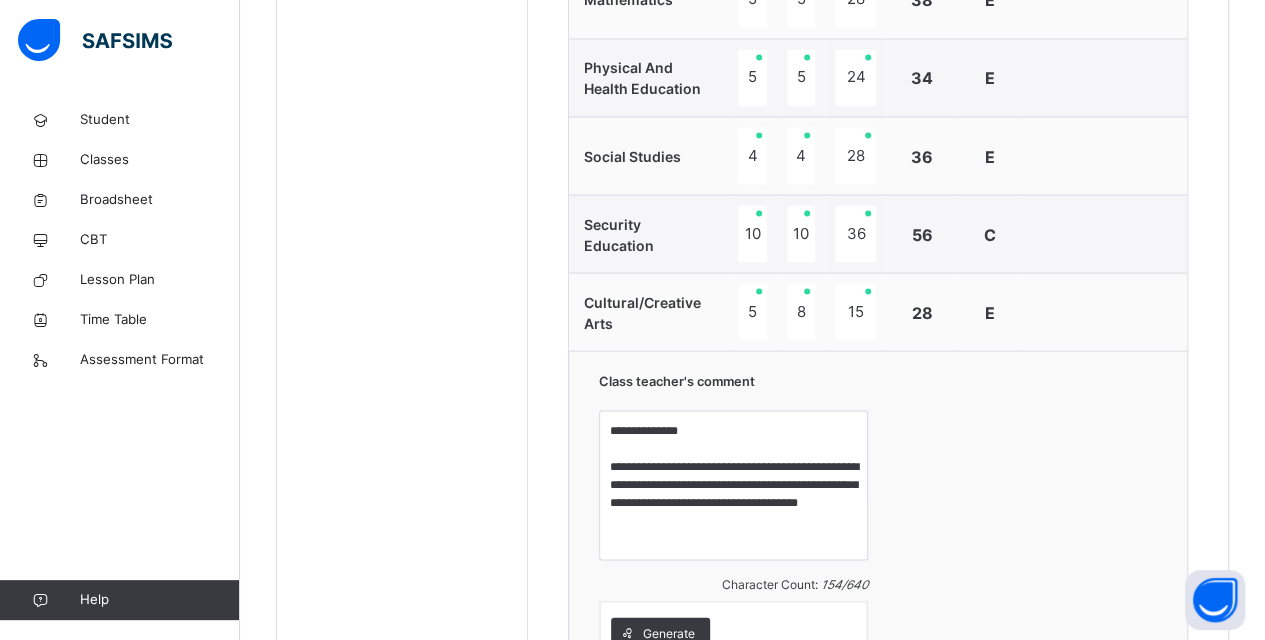 scroll, scrollTop: 1884, scrollLeft: 0, axis: vertical 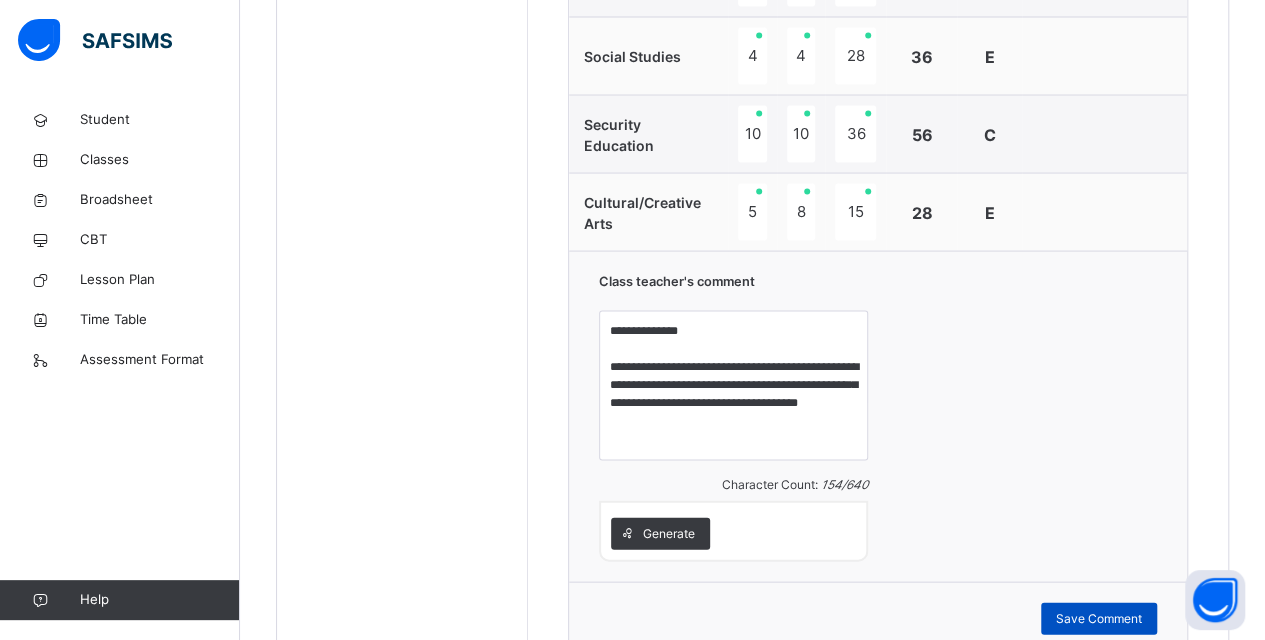 click on "Save Comment" at bounding box center (1099, 618) 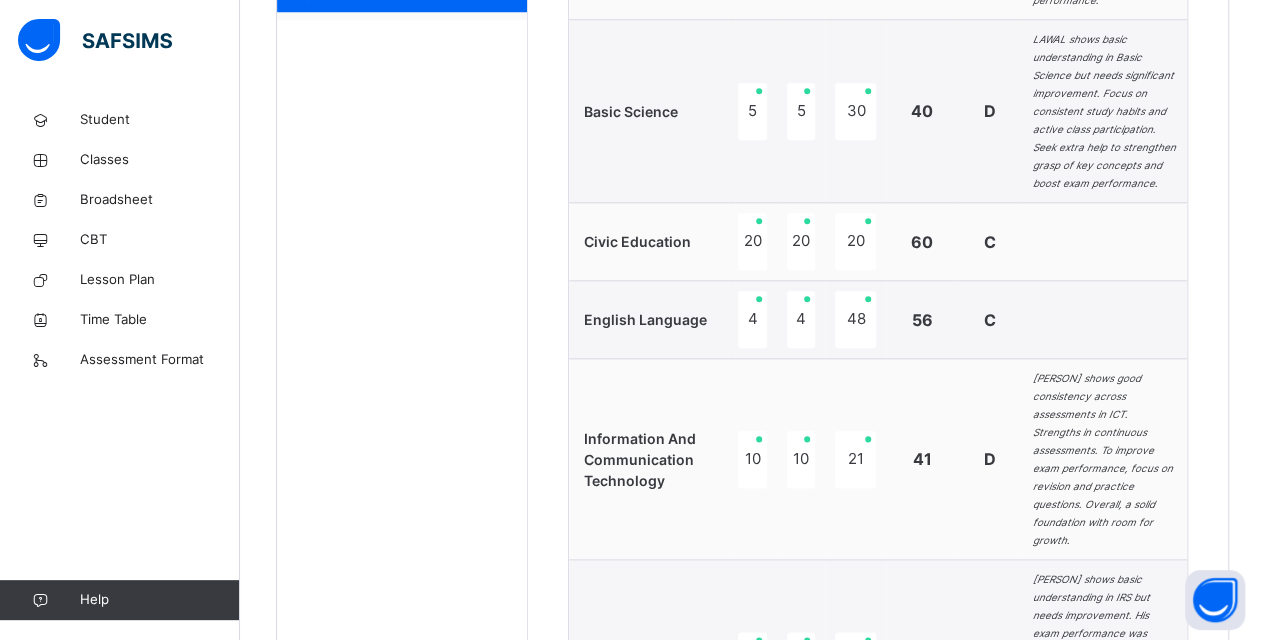 scroll, scrollTop: 684, scrollLeft: 0, axis: vertical 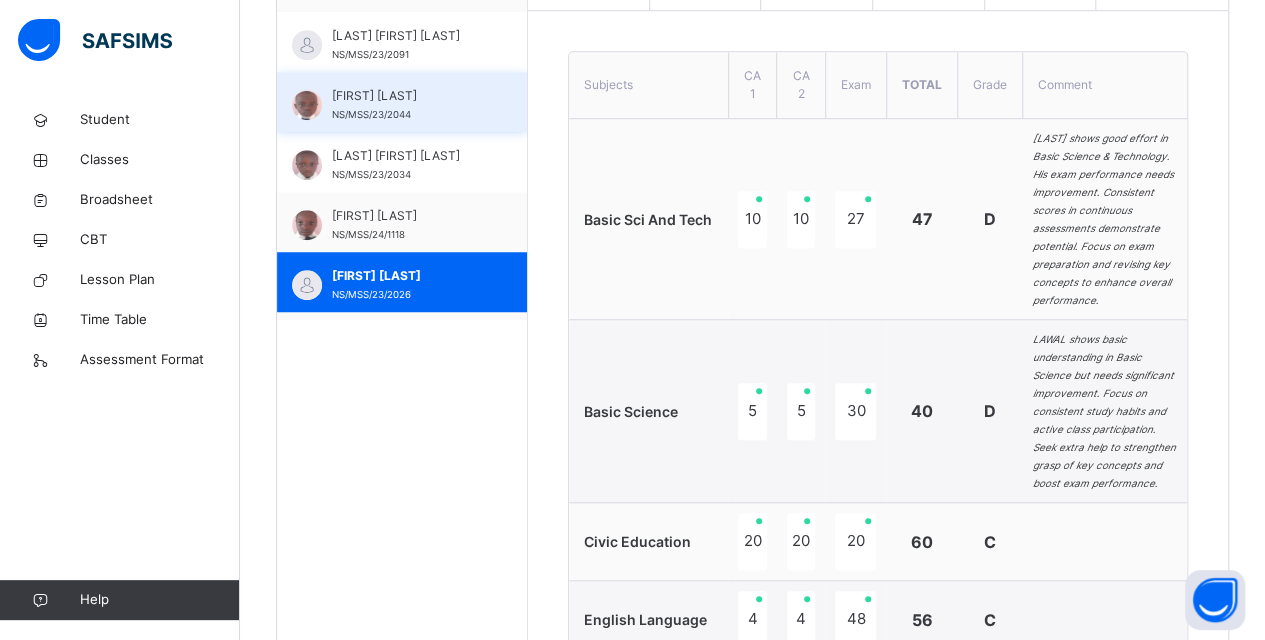 click on "[FIRST] [LAST] [LAST]" at bounding box center [407, 96] 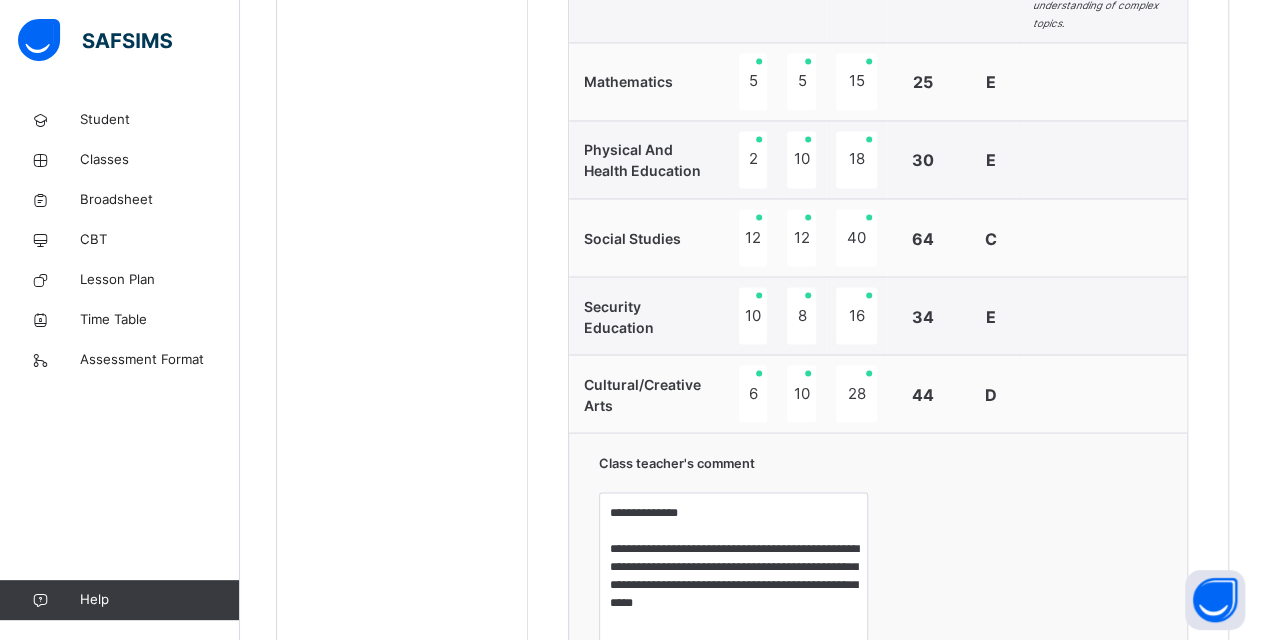 scroll, scrollTop: 1784, scrollLeft: 0, axis: vertical 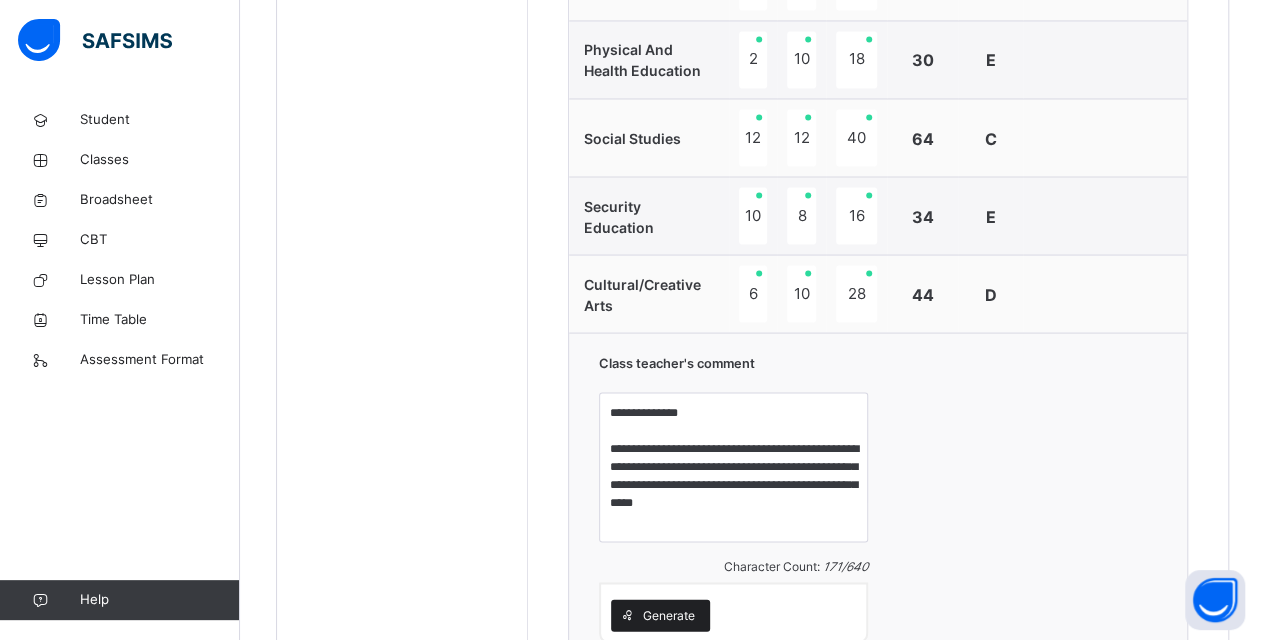 click on "Generate" at bounding box center (669, 615) 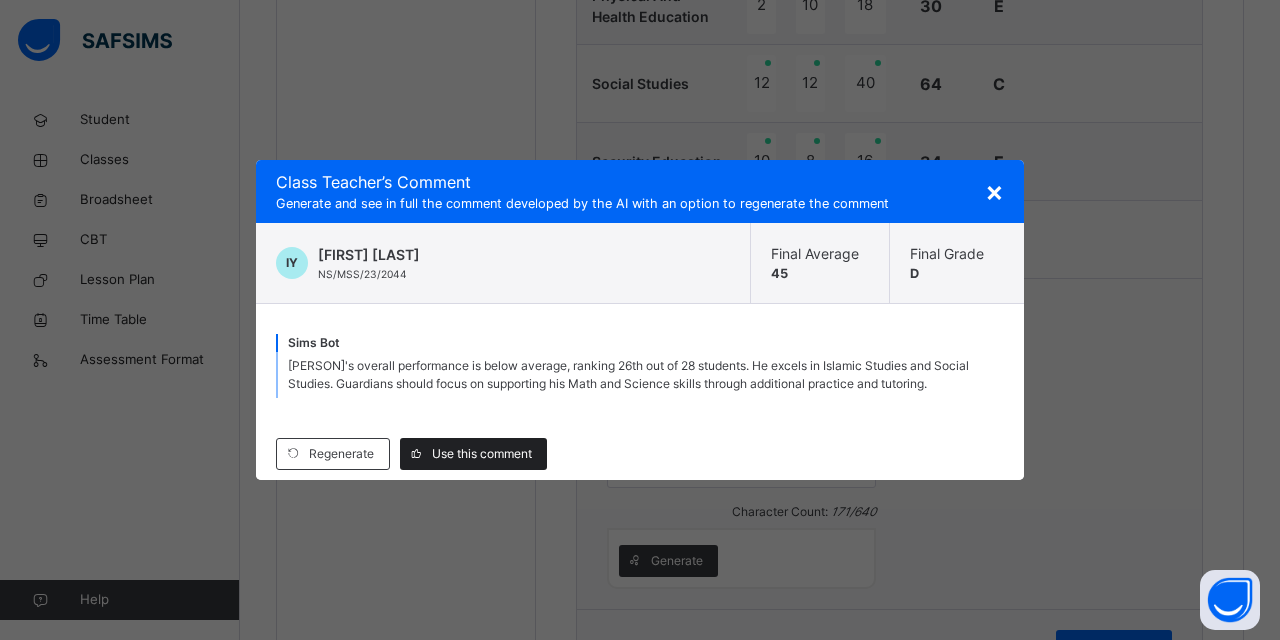 click on "Use this comment" at bounding box center [482, 454] 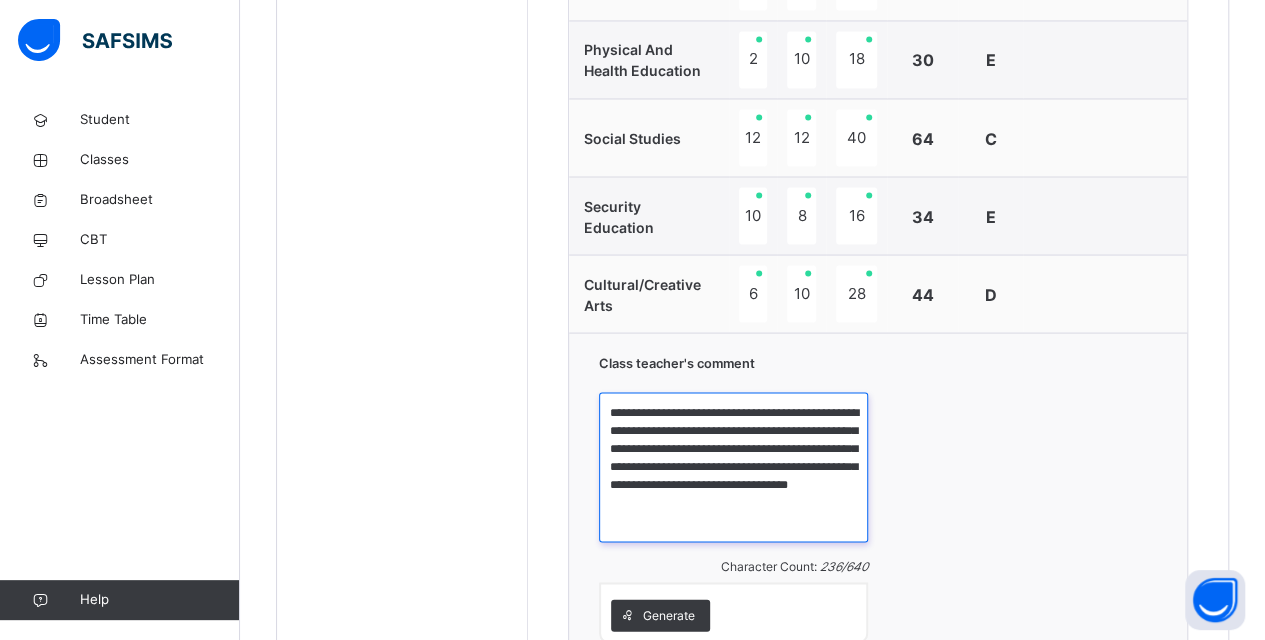 drag, startPoint x: 612, startPoint y: 368, endPoint x: 664, endPoint y: 386, distance: 55.027267 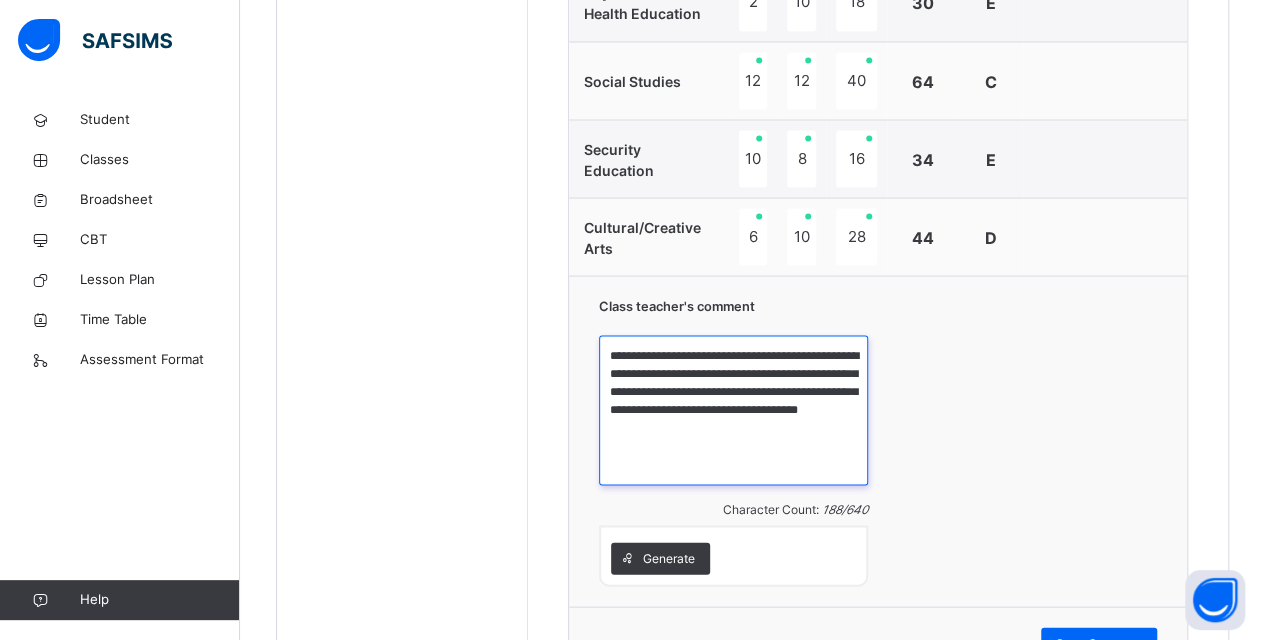 scroll, scrollTop: 1884, scrollLeft: 0, axis: vertical 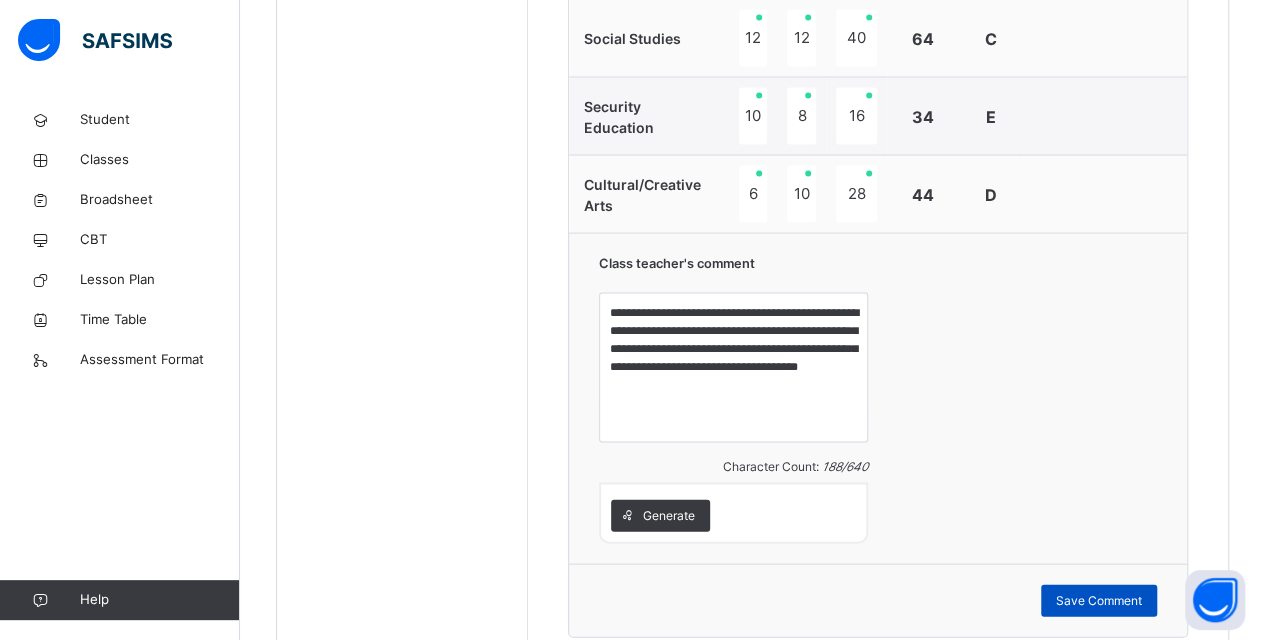 click on "Save Comment" at bounding box center (1099, 600) 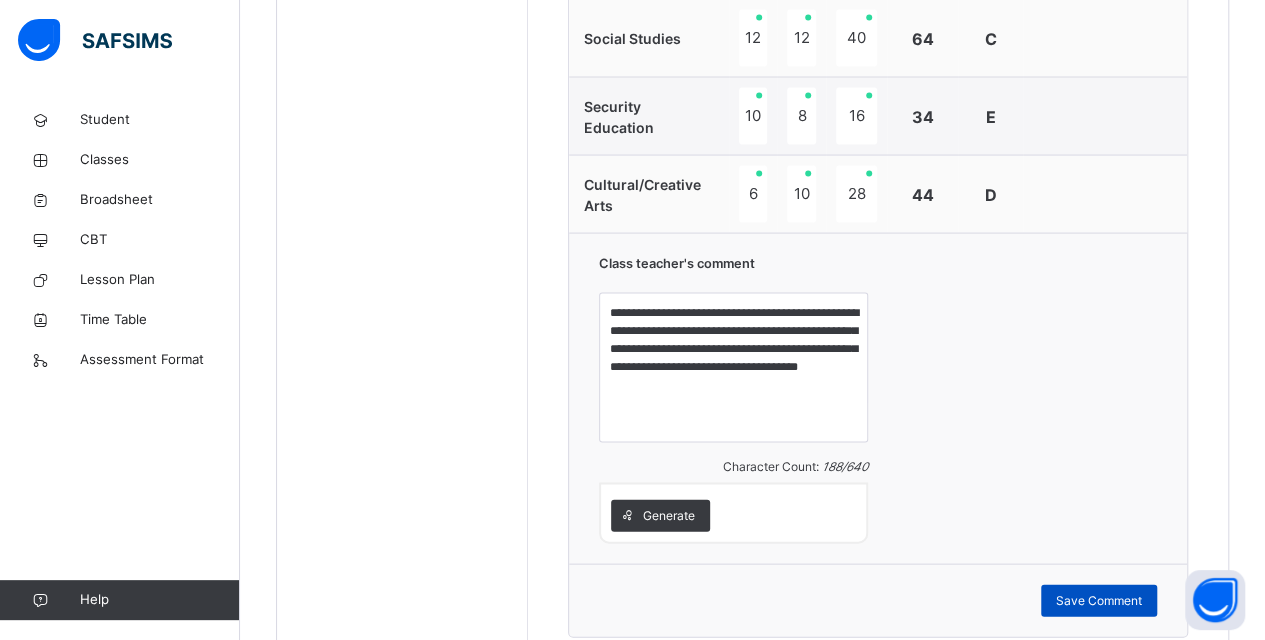 click on "Save Comment" at bounding box center [1099, 600] 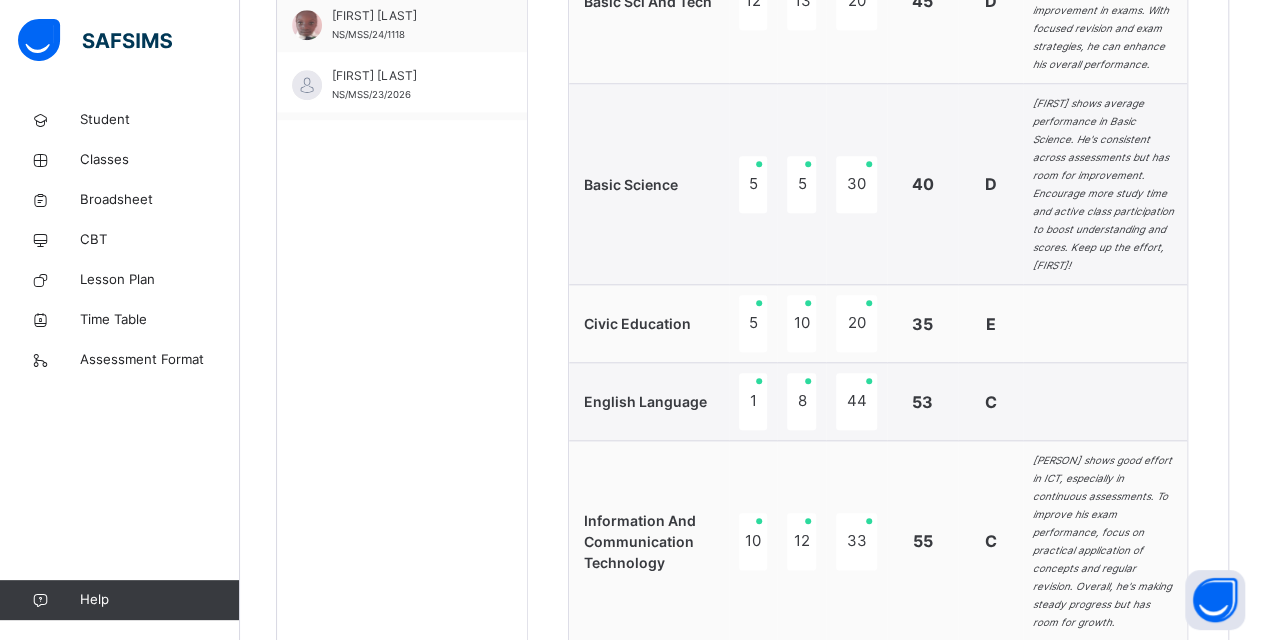 scroll, scrollTop: 684, scrollLeft: 0, axis: vertical 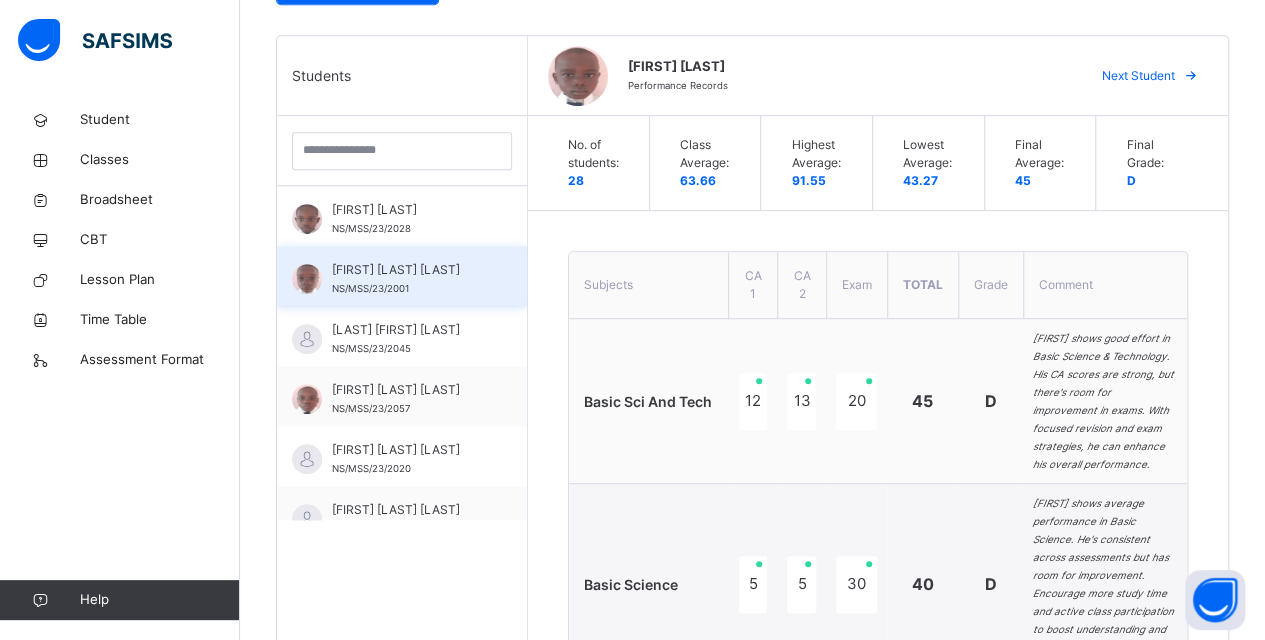 click on "[FIRST] [LAST] [LAST]" at bounding box center (407, 270) 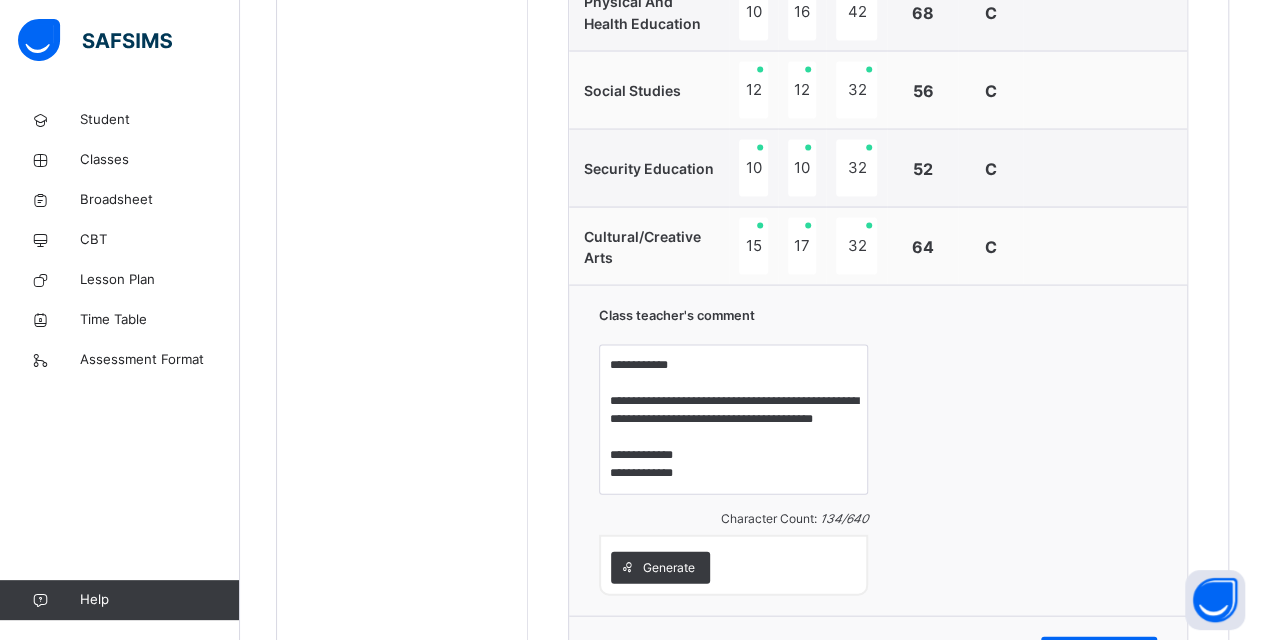 scroll, scrollTop: 1990, scrollLeft: 0, axis: vertical 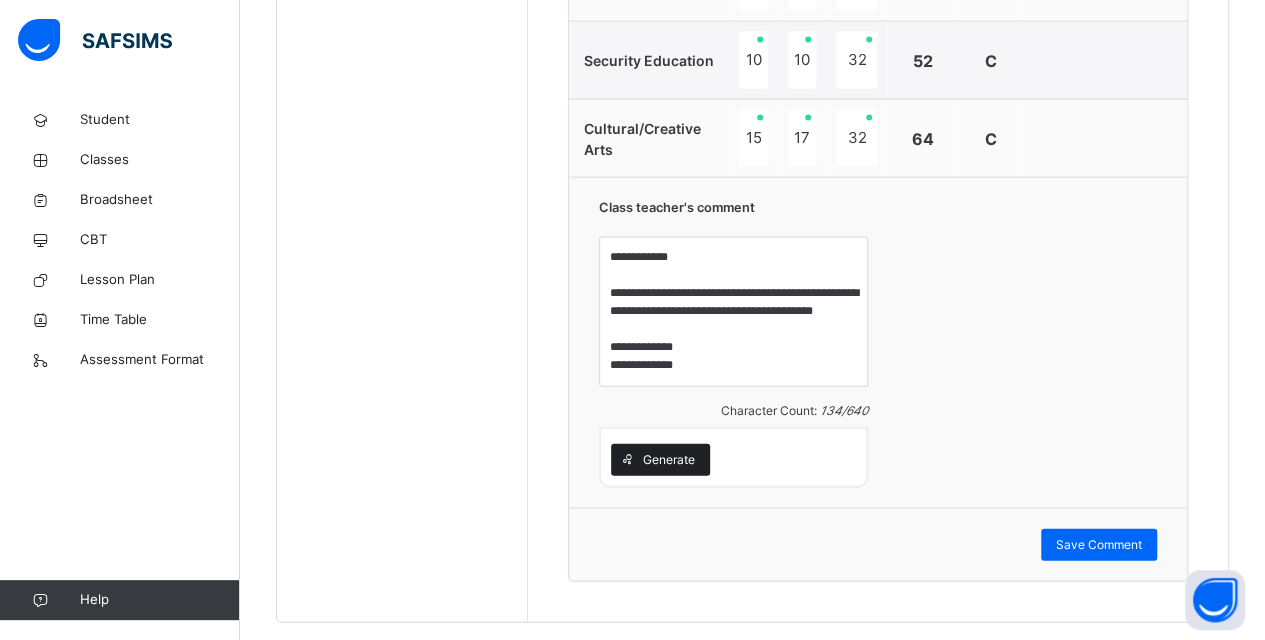click on "Generate" at bounding box center [669, 460] 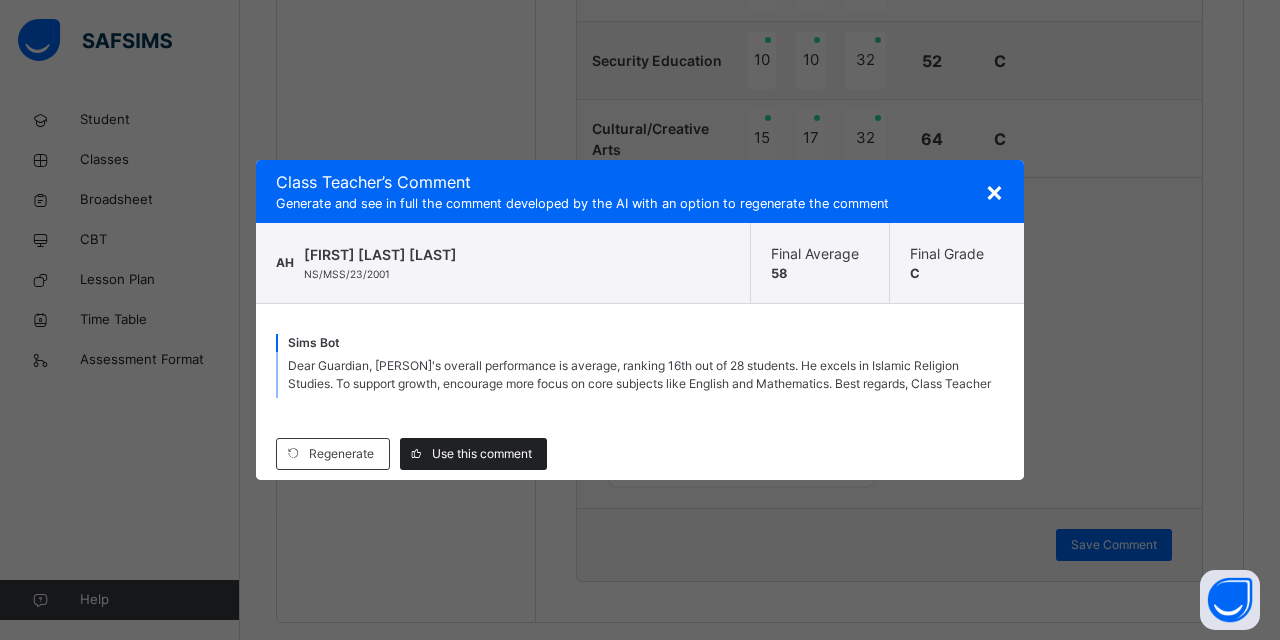 click on "Use this comment" at bounding box center [482, 454] 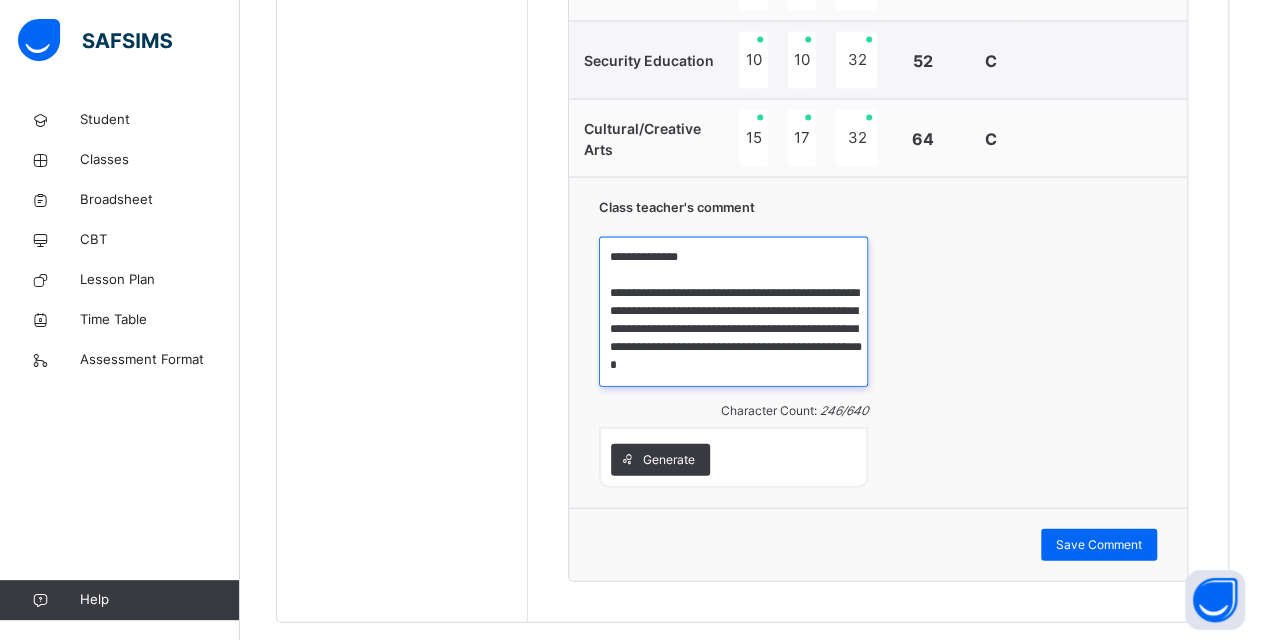 drag, startPoint x: 672, startPoint y: 285, endPoint x: 662, endPoint y: 306, distance: 23.259407 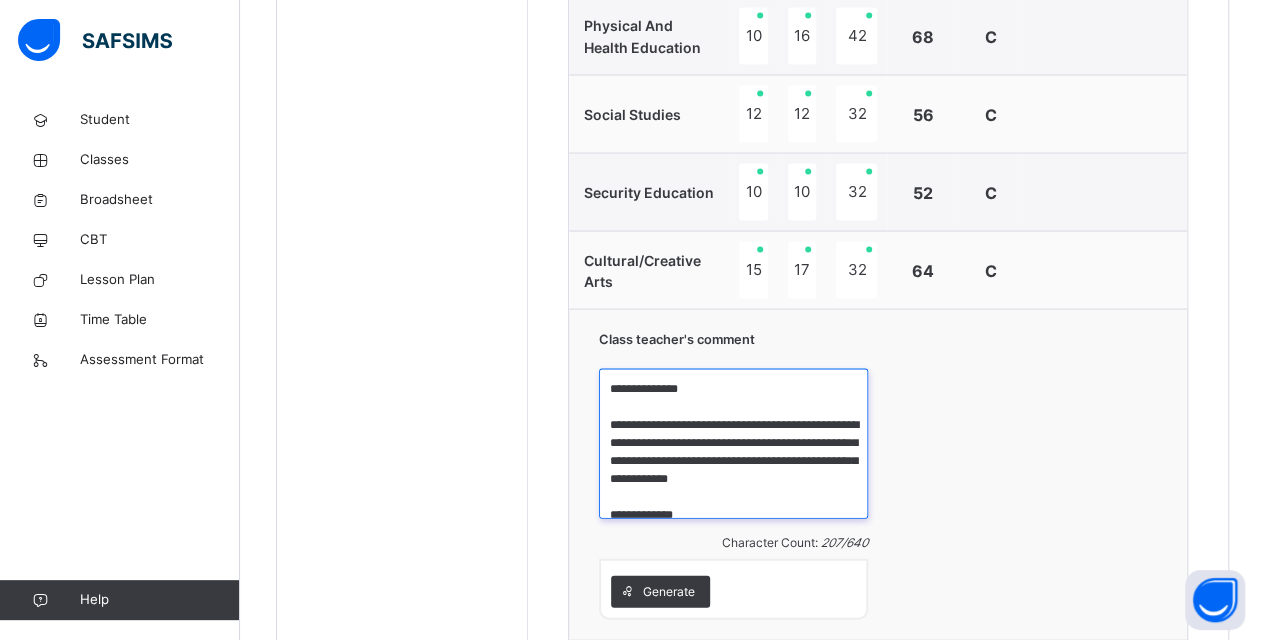 scroll, scrollTop: 1990, scrollLeft: 0, axis: vertical 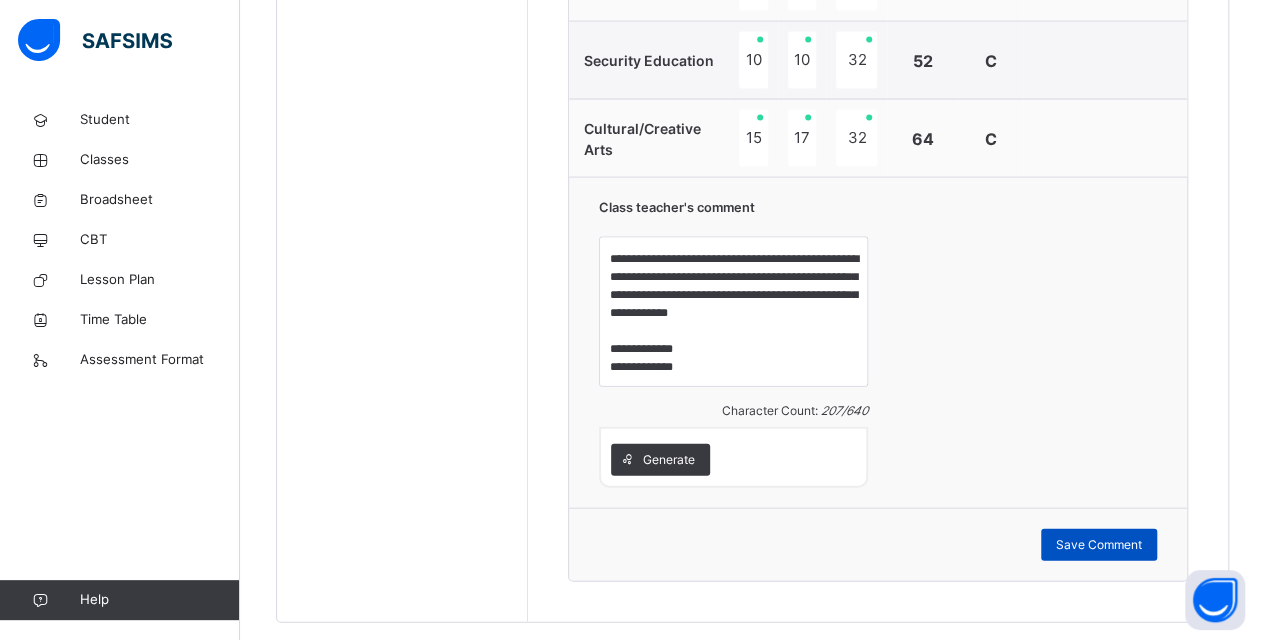 click on "Save Comment" at bounding box center [1099, 545] 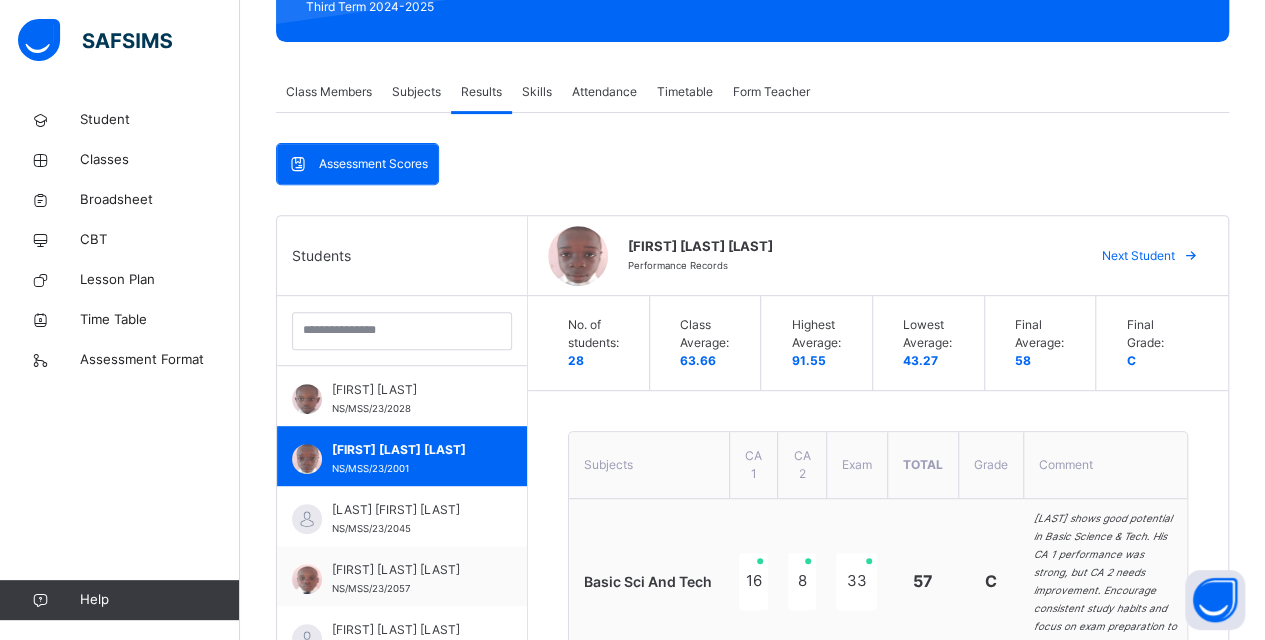 scroll, scrollTop: 290, scrollLeft: 0, axis: vertical 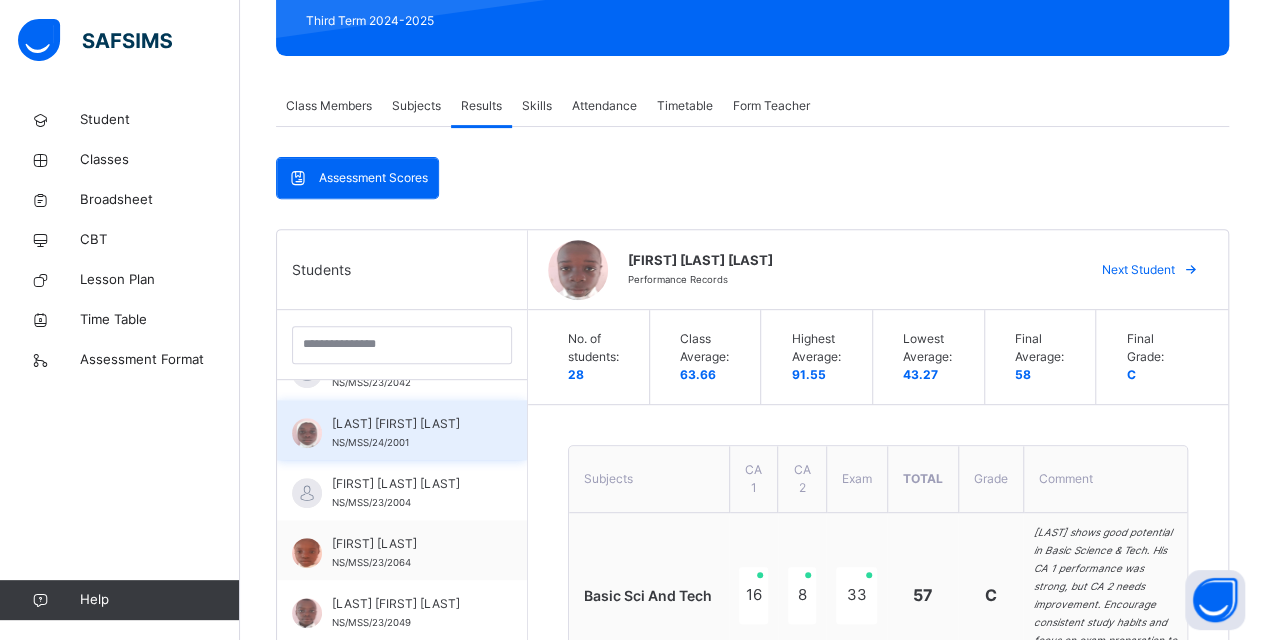 click on "[FIRST] [LAST] [LAST]" at bounding box center (407, 424) 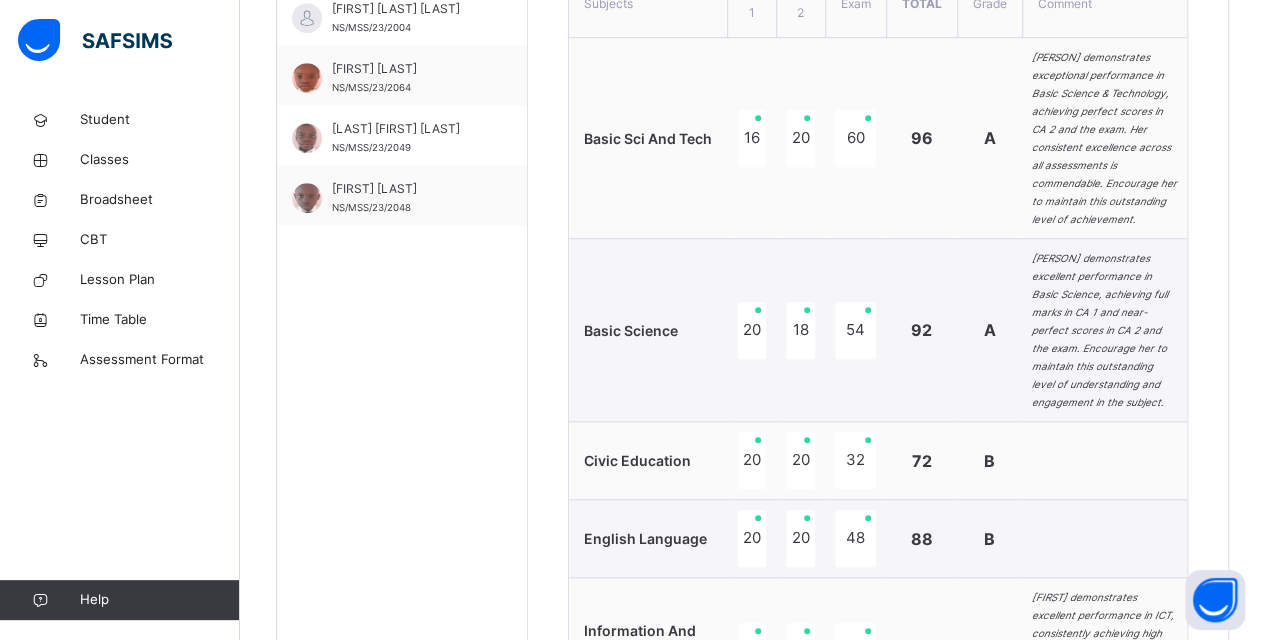 scroll, scrollTop: 490, scrollLeft: 0, axis: vertical 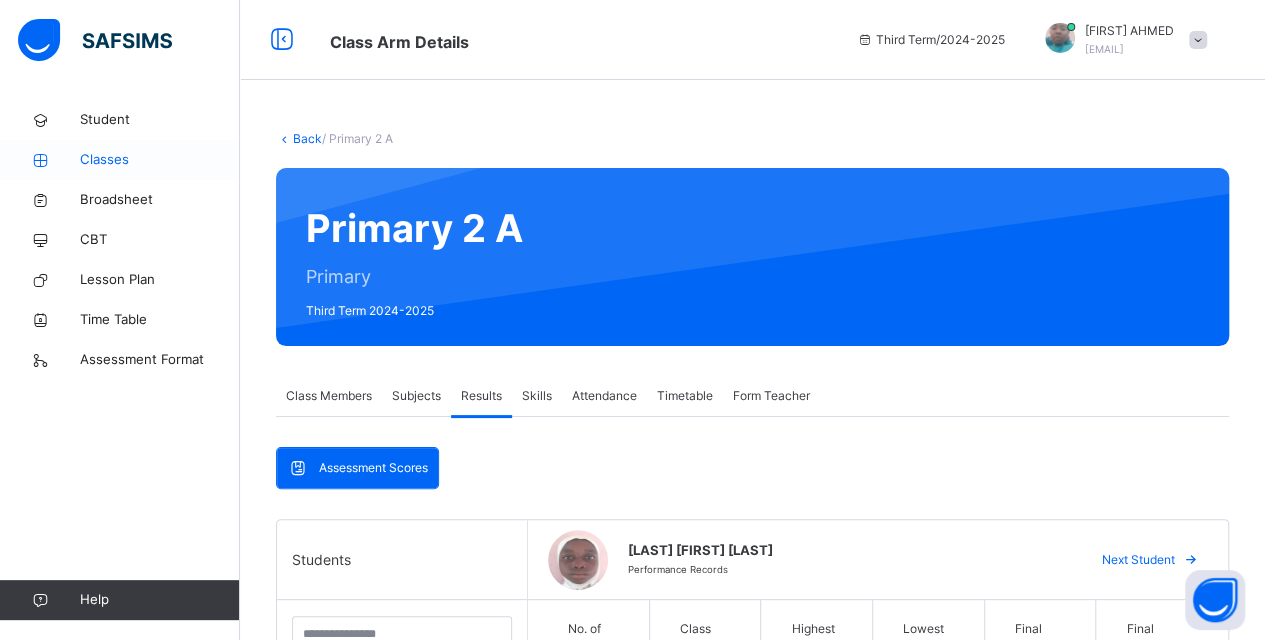 click on "Classes" at bounding box center (160, 160) 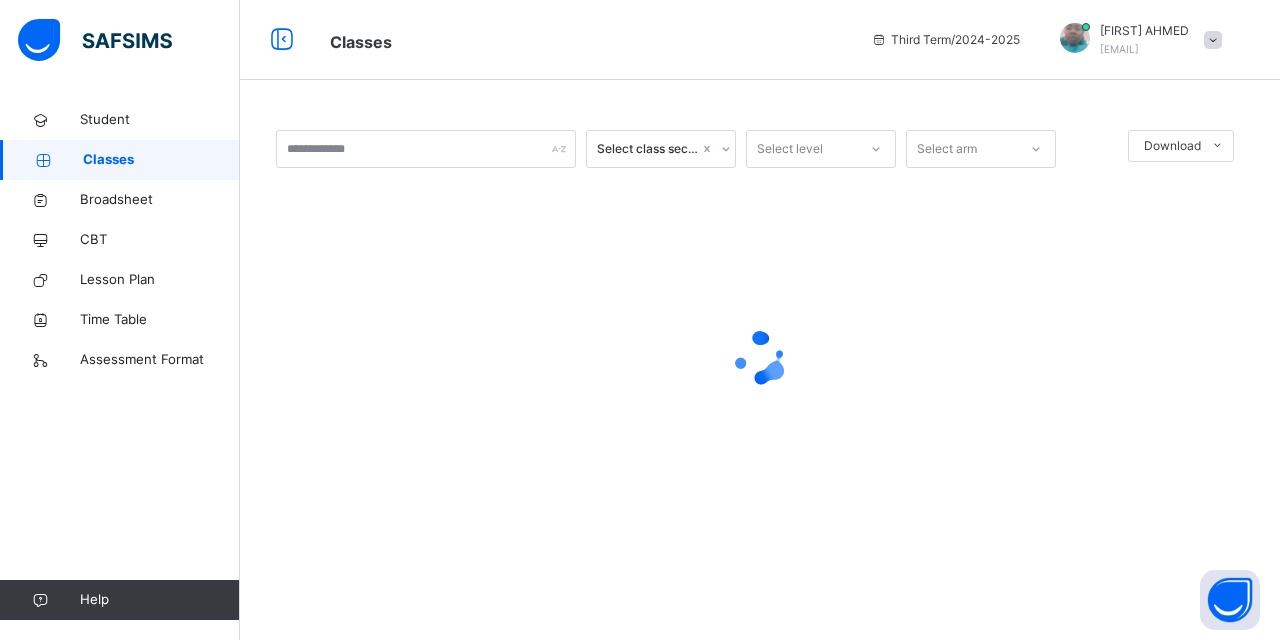 click on "Classes" at bounding box center [161, 160] 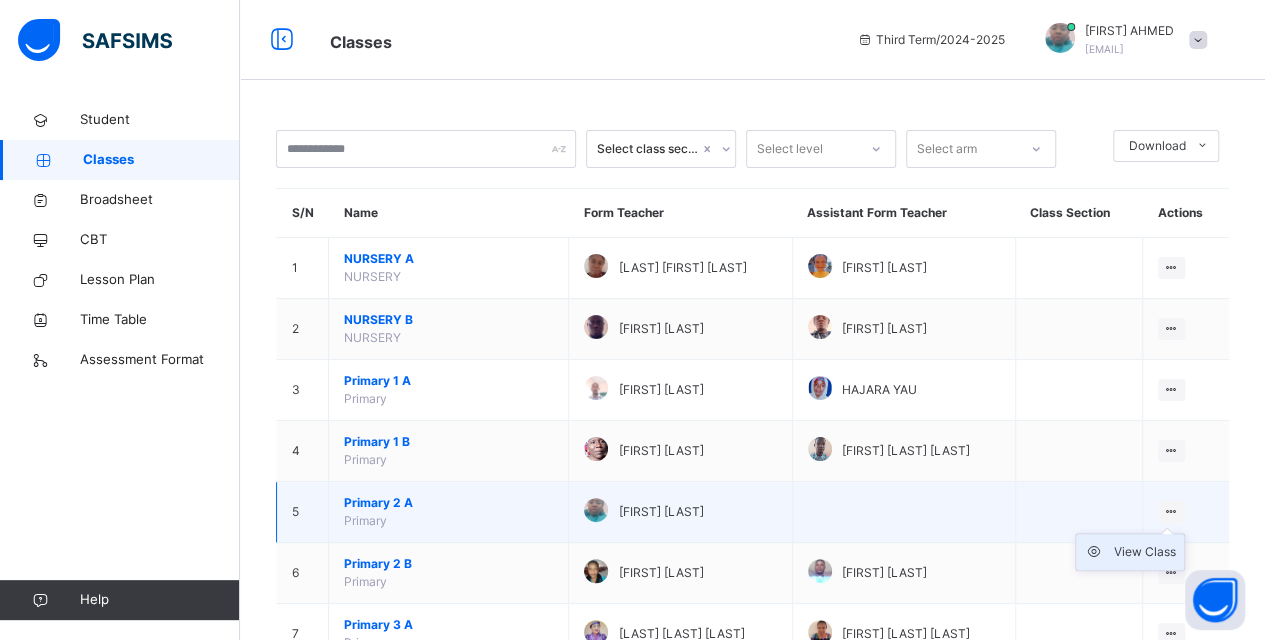 click on "View Class" at bounding box center [1145, 552] 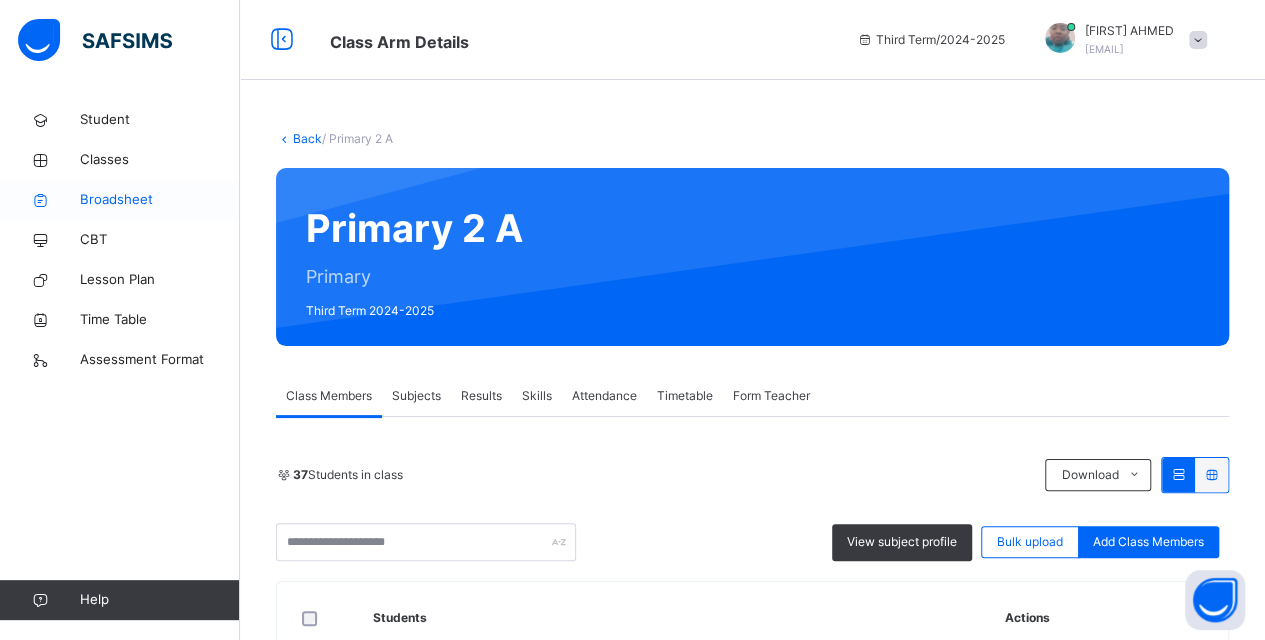 click on "Broadsheet" at bounding box center (120, 200) 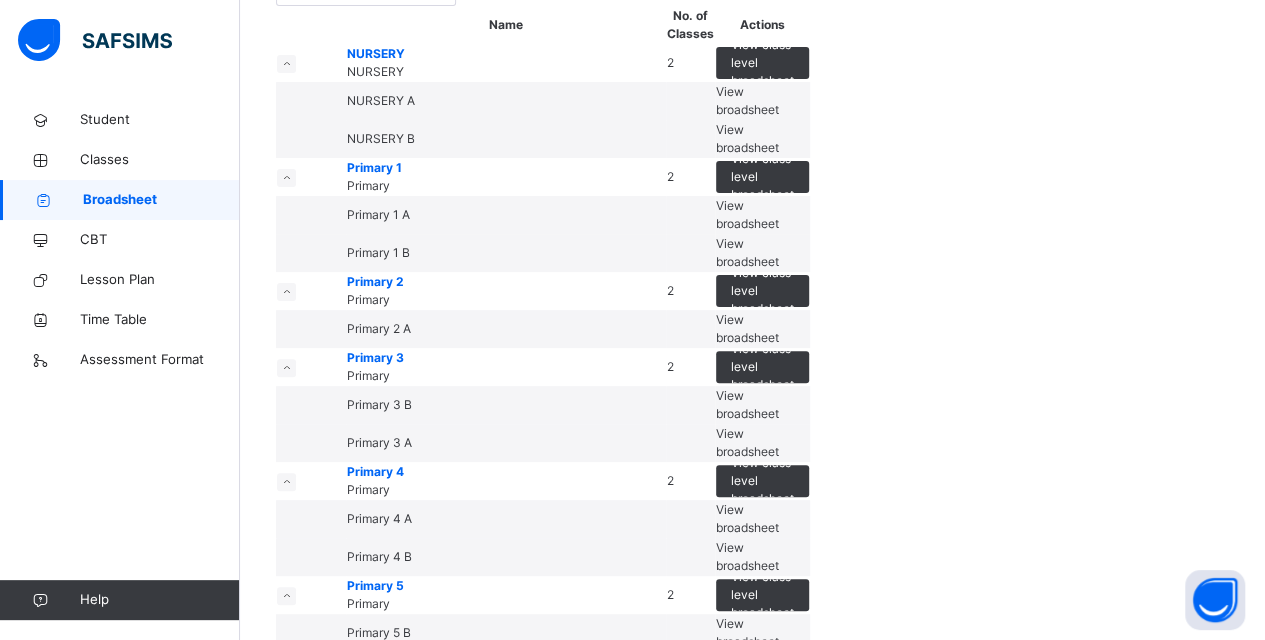scroll, scrollTop: 200, scrollLeft: 0, axis: vertical 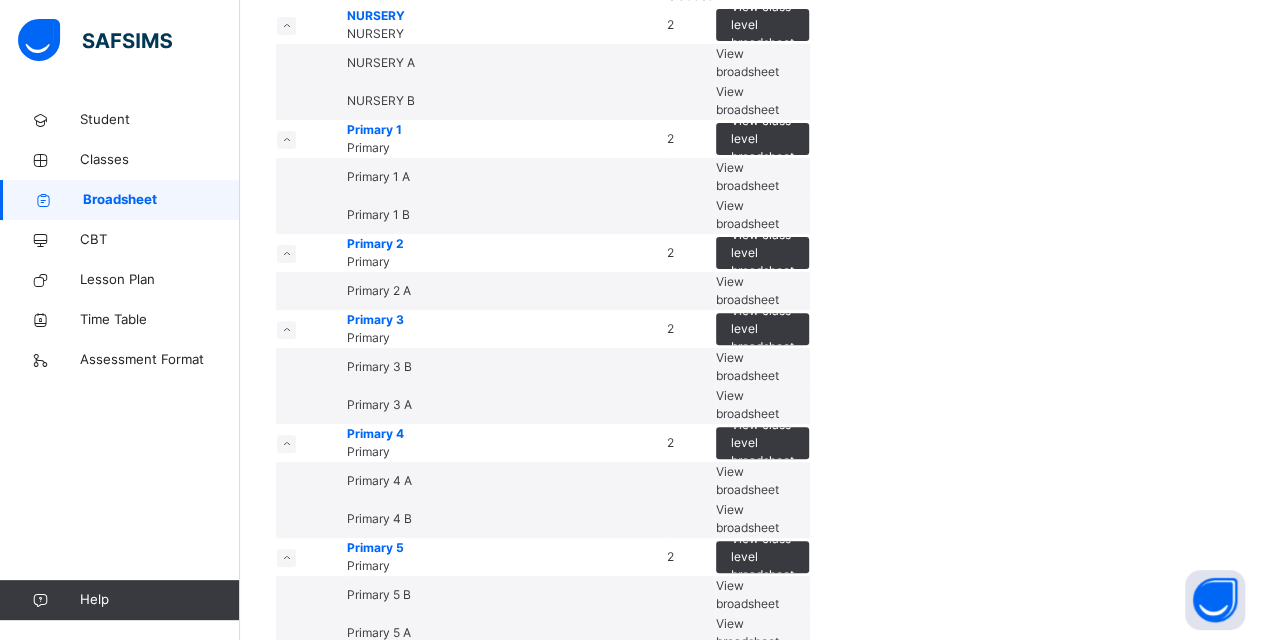 click on "View broadsheet" at bounding box center (747, 290) 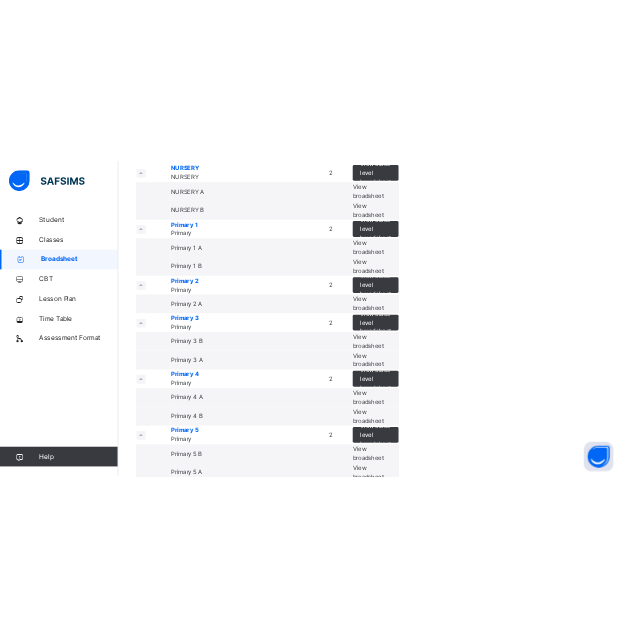 scroll, scrollTop: 0, scrollLeft: 0, axis: both 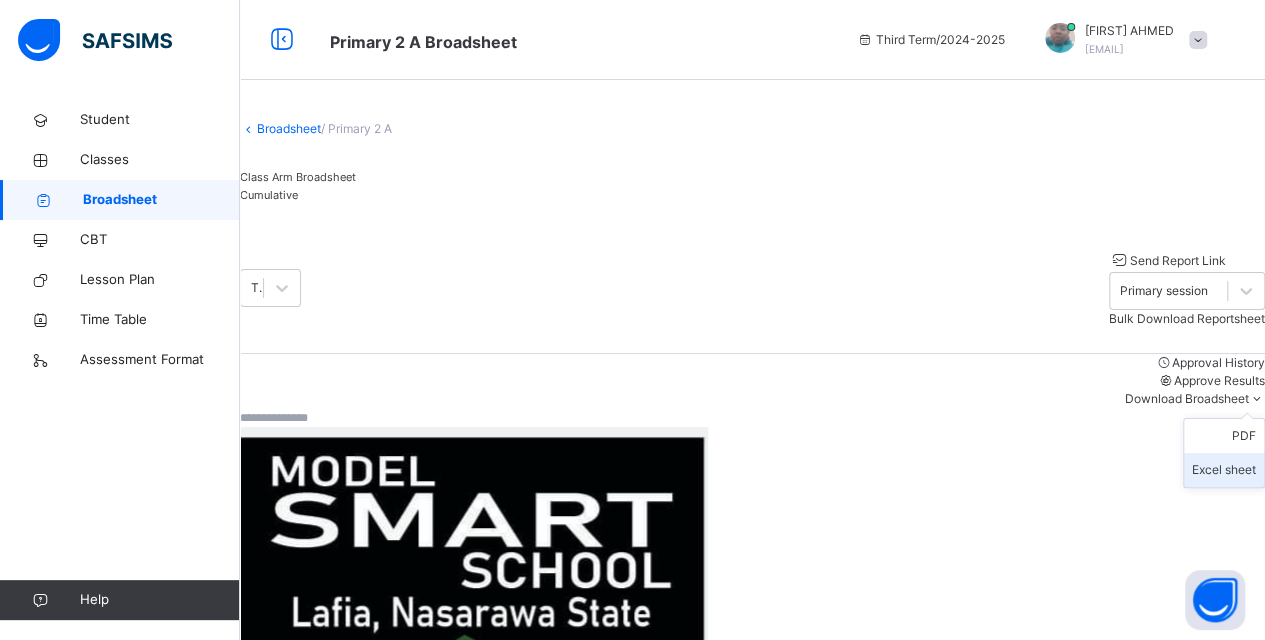 click on "Excel sheet" at bounding box center (1224, 470) 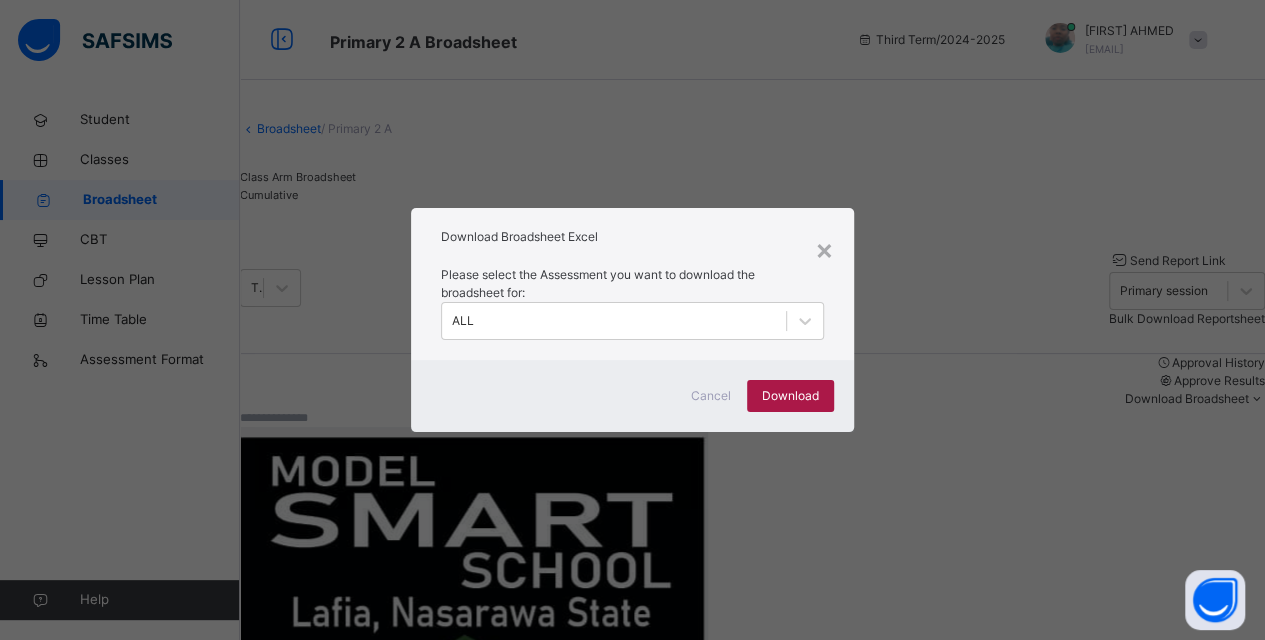 click on "Download" at bounding box center [790, 396] 